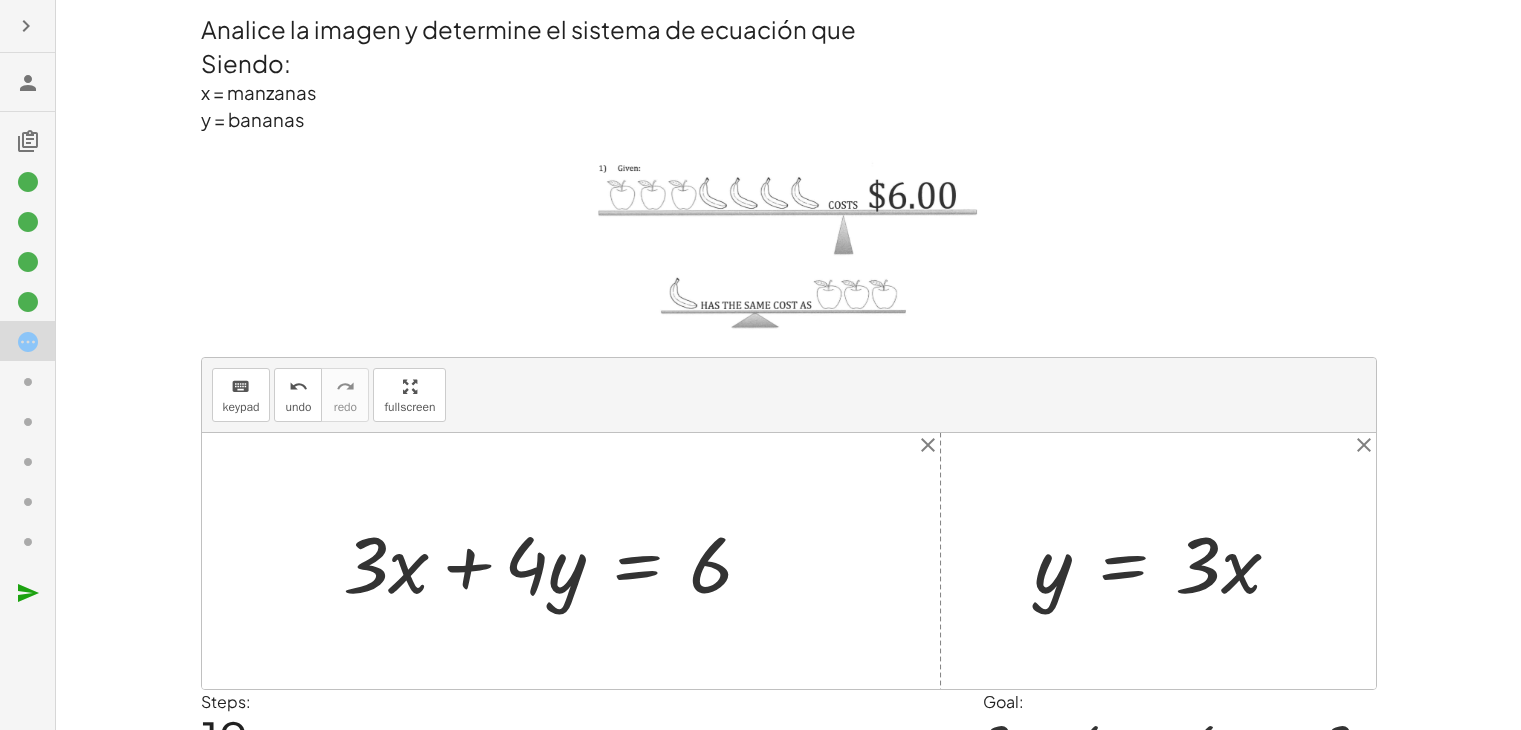 scroll, scrollTop: 115, scrollLeft: 0, axis: vertical 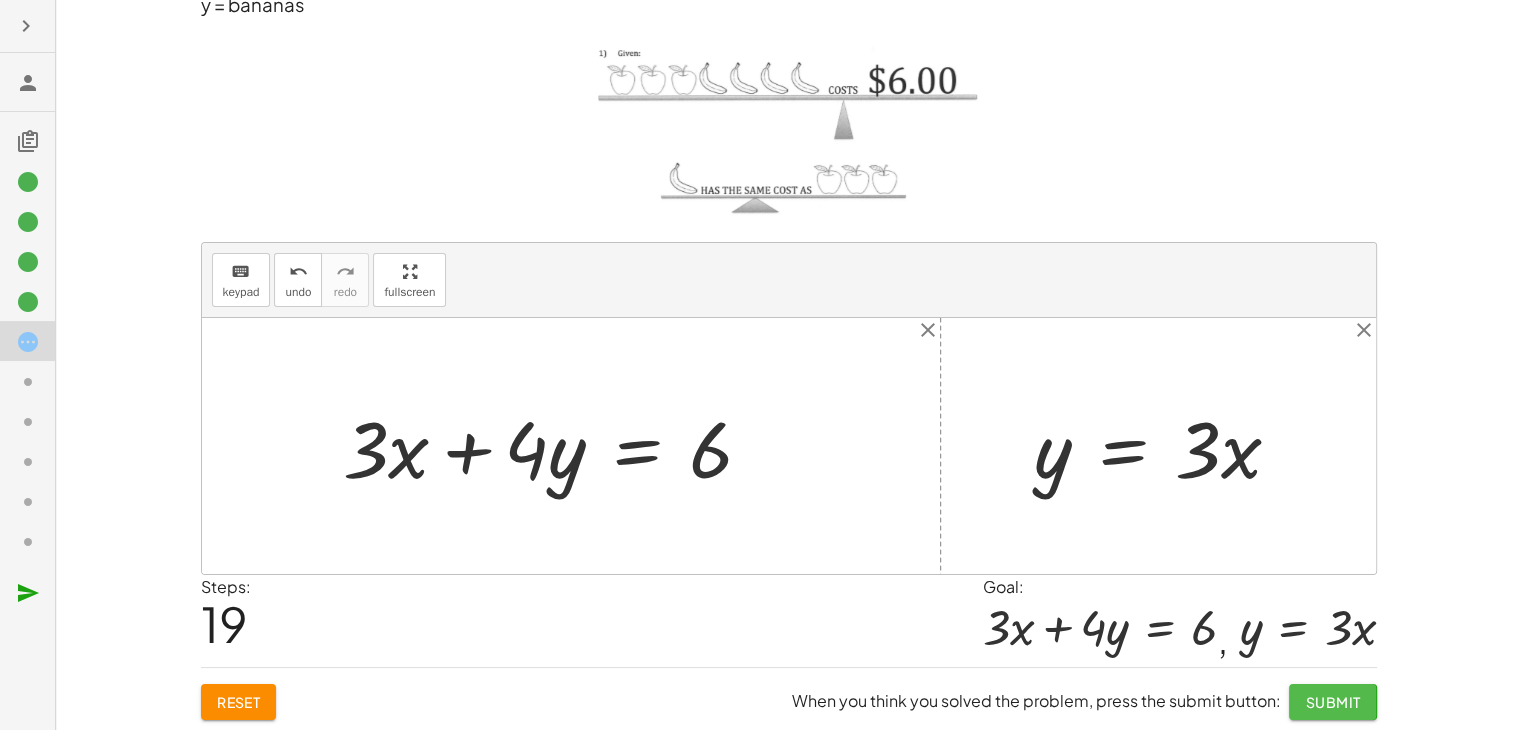 click on "Submit" at bounding box center (1332, 702) 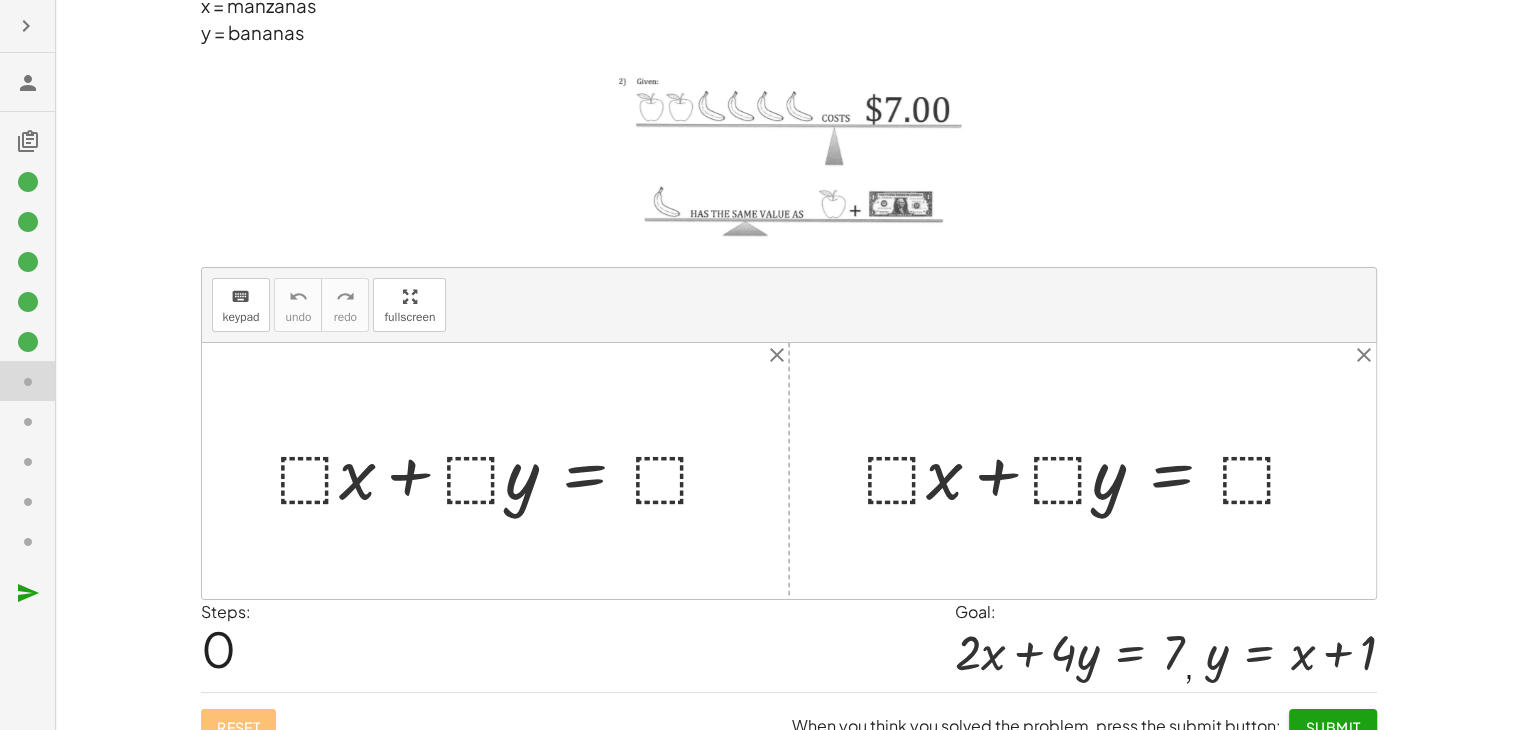 scroll, scrollTop: 88, scrollLeft: 0, axis: vertical 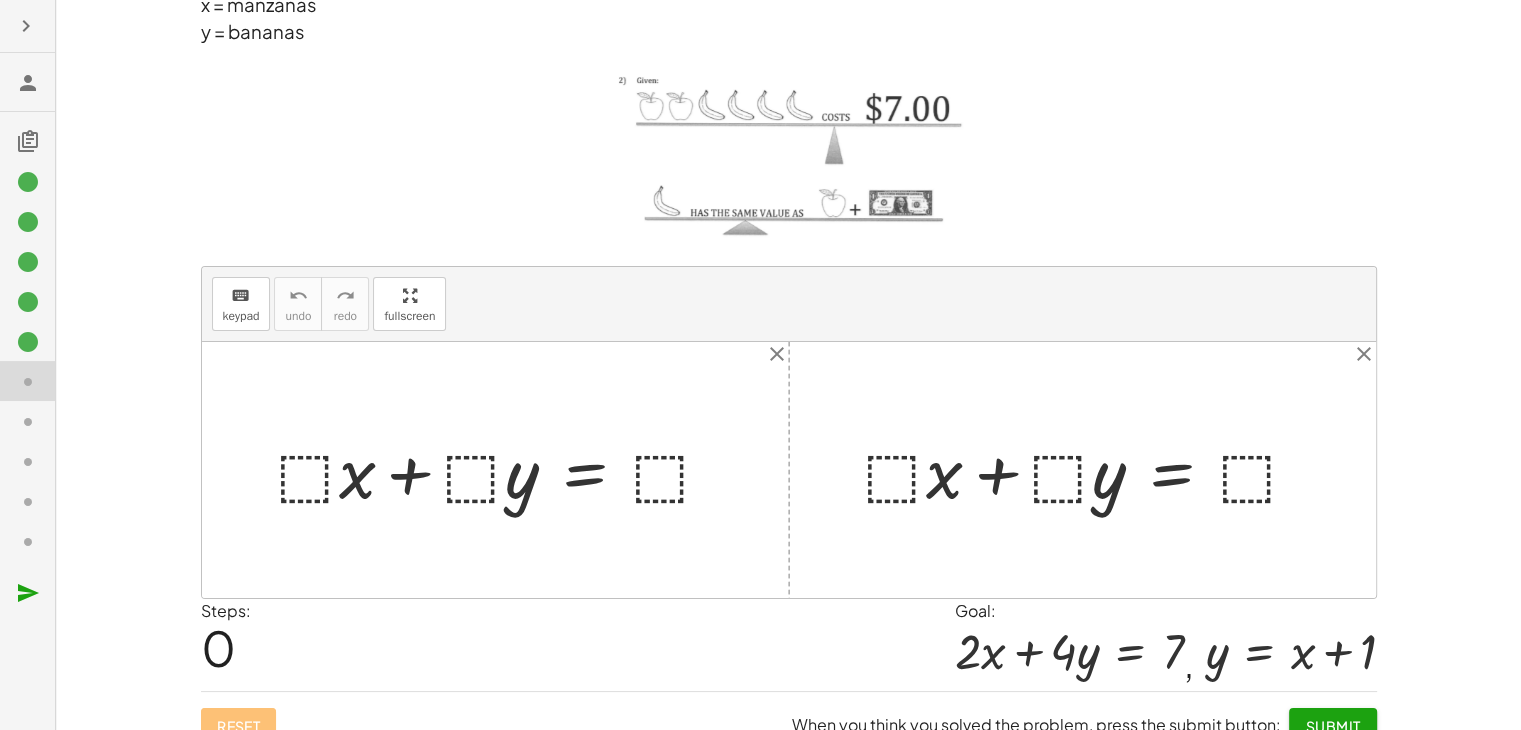 click at bounding box center (503, 469) 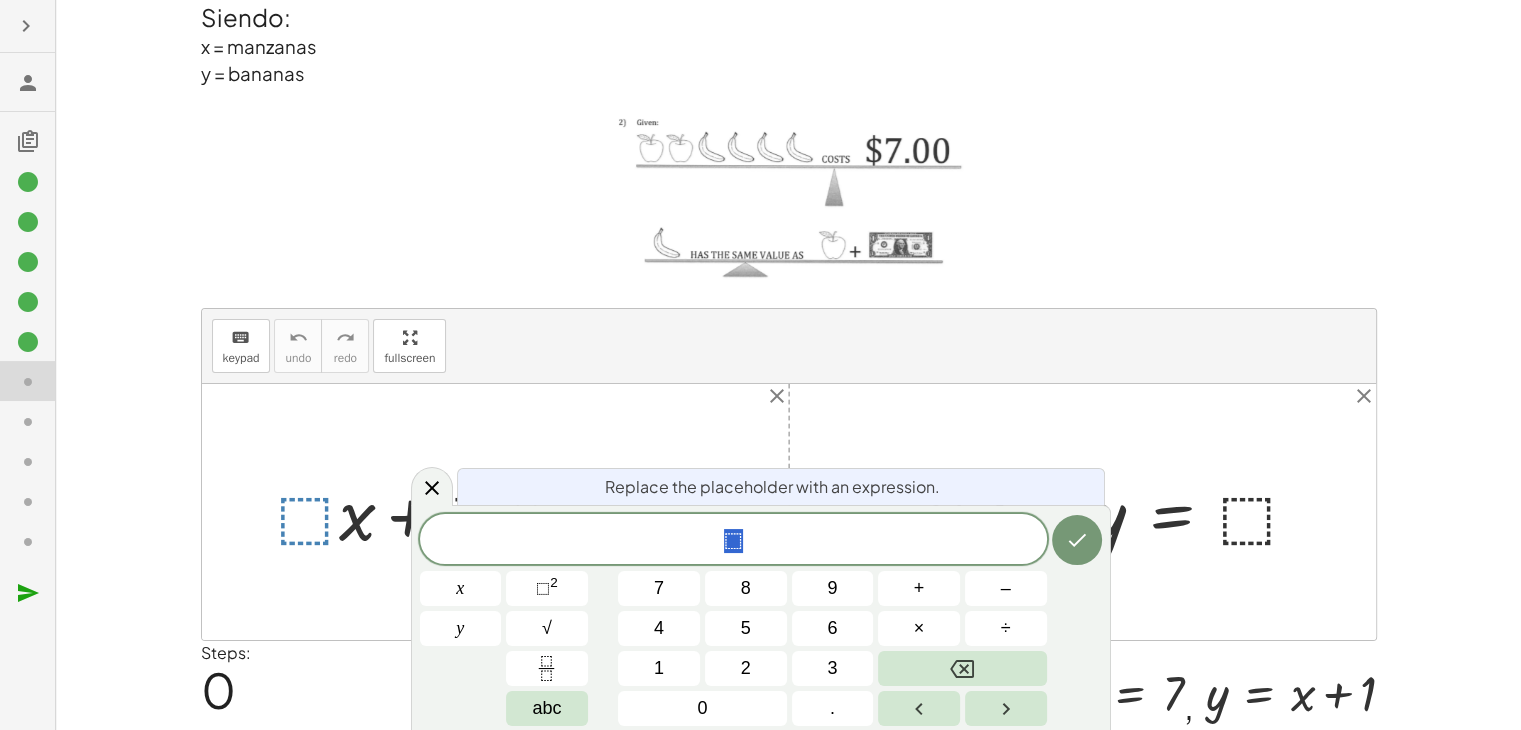 scroll, scrollTop: 47, scrollLeft: 0, axis: vertical 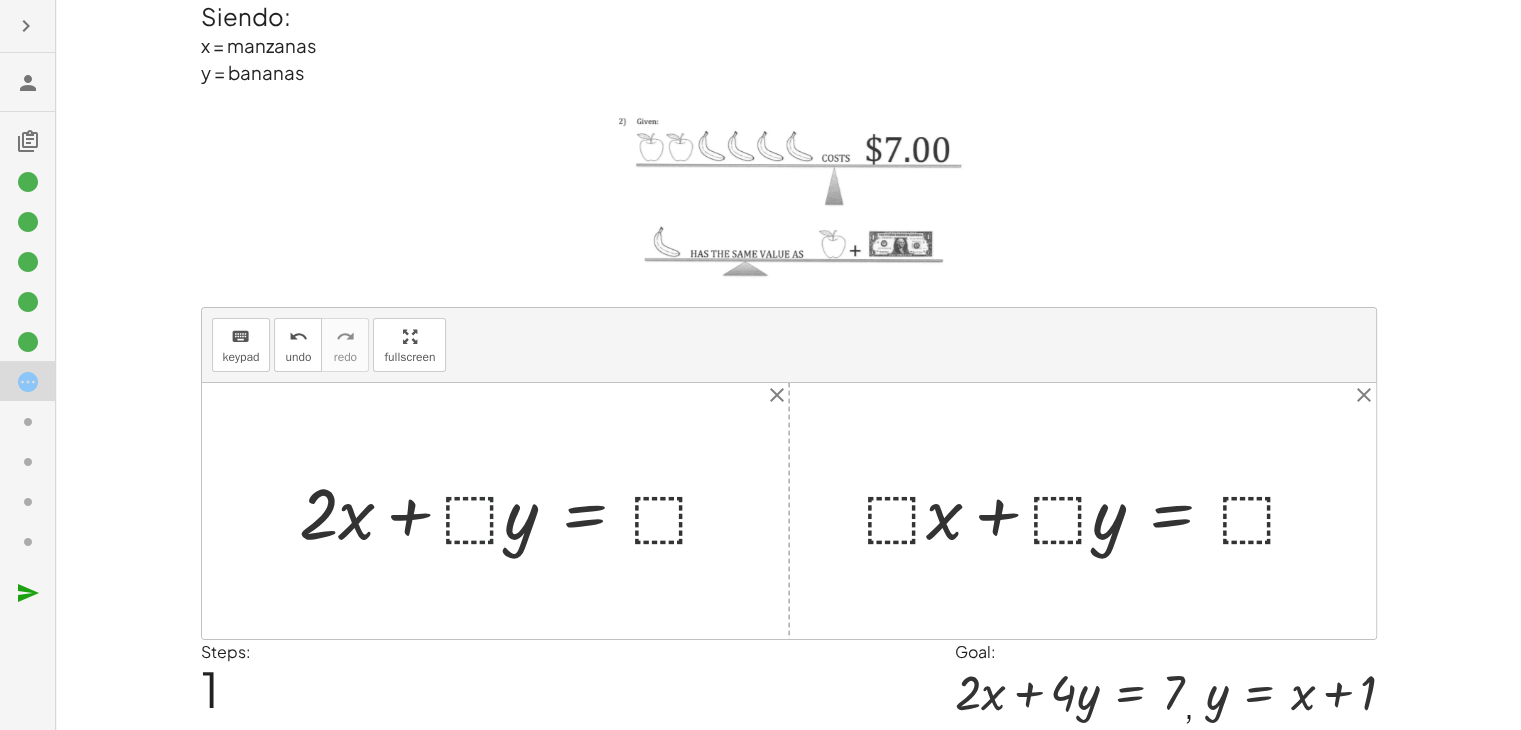 click at bounding box center (514, 510) 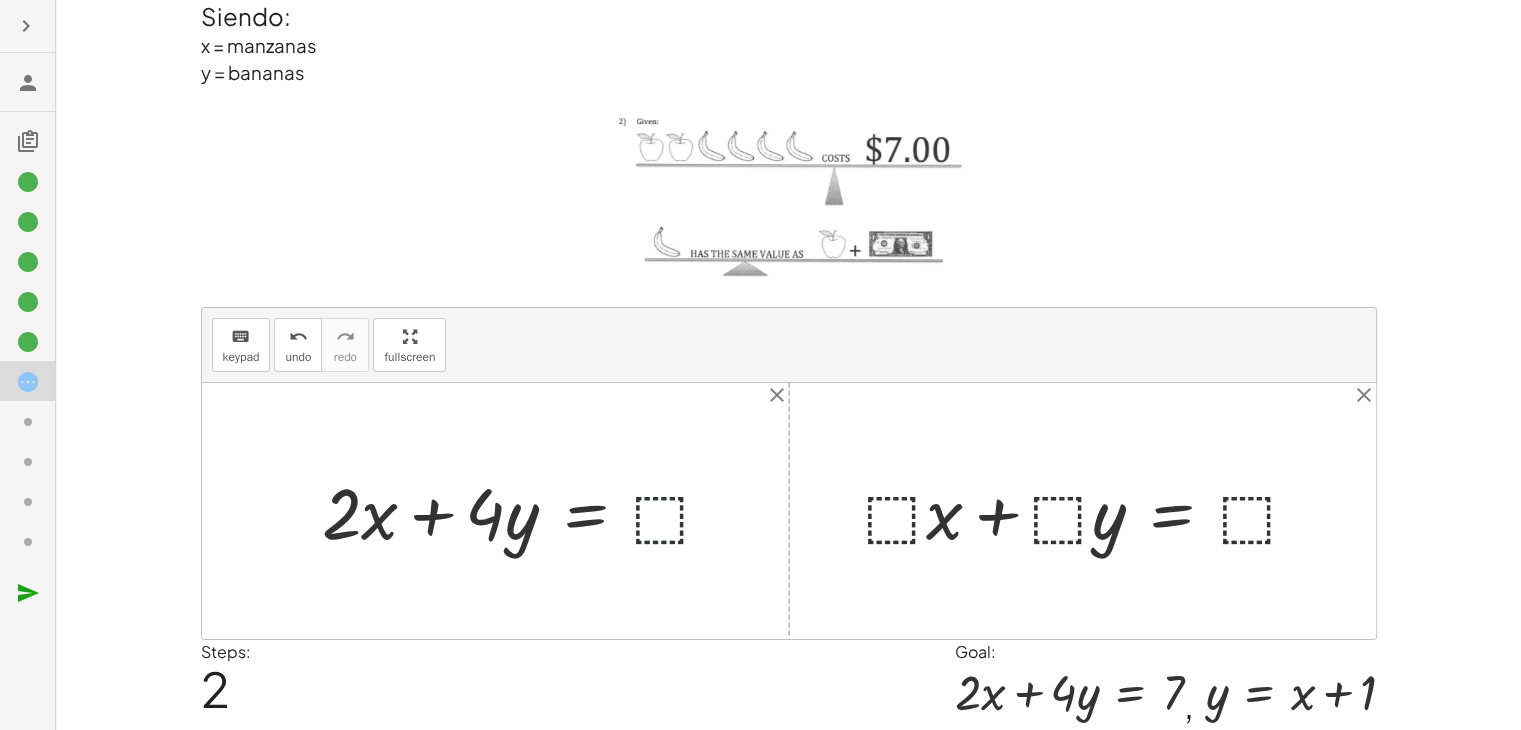 click at bounding box center (525, 510) 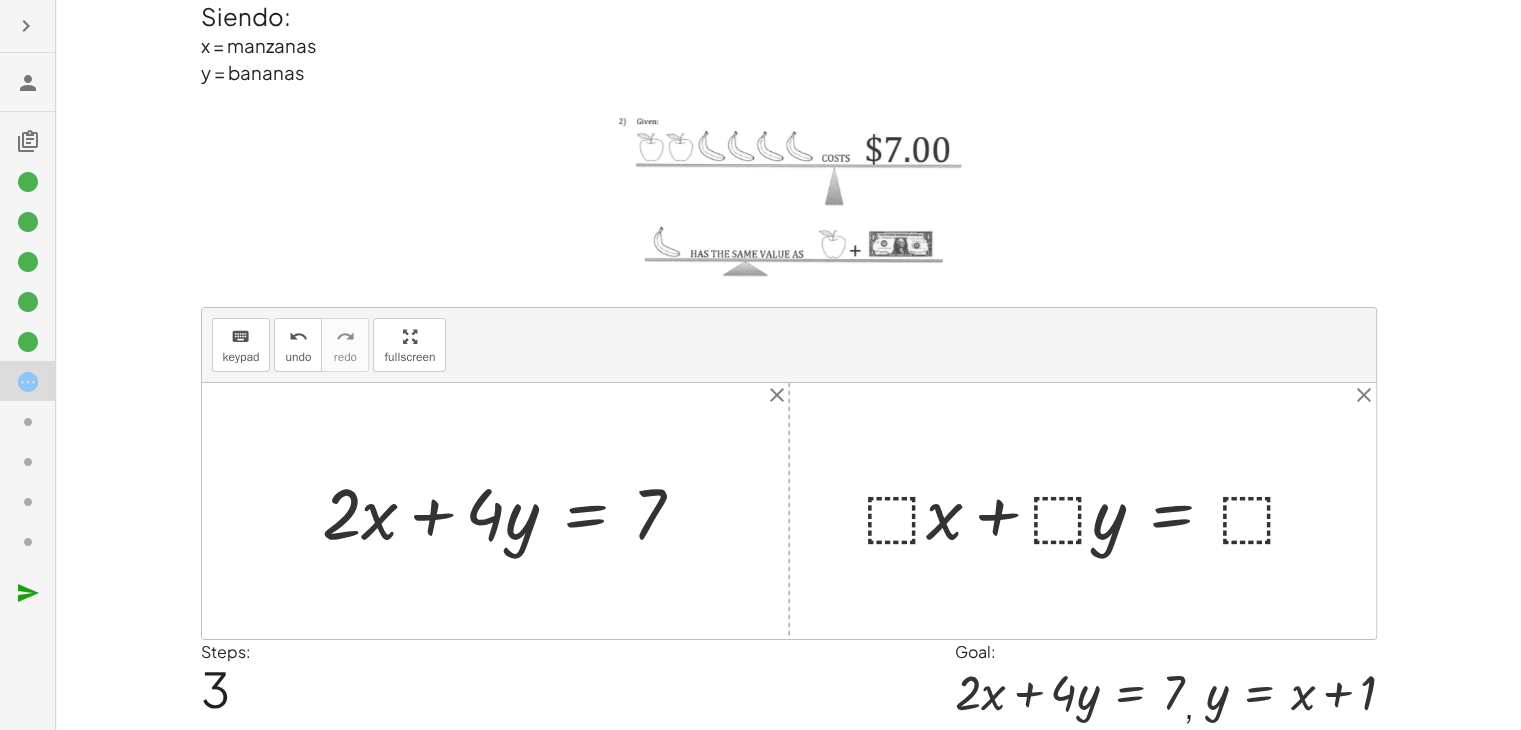 click at bounding box center [1090, 510] 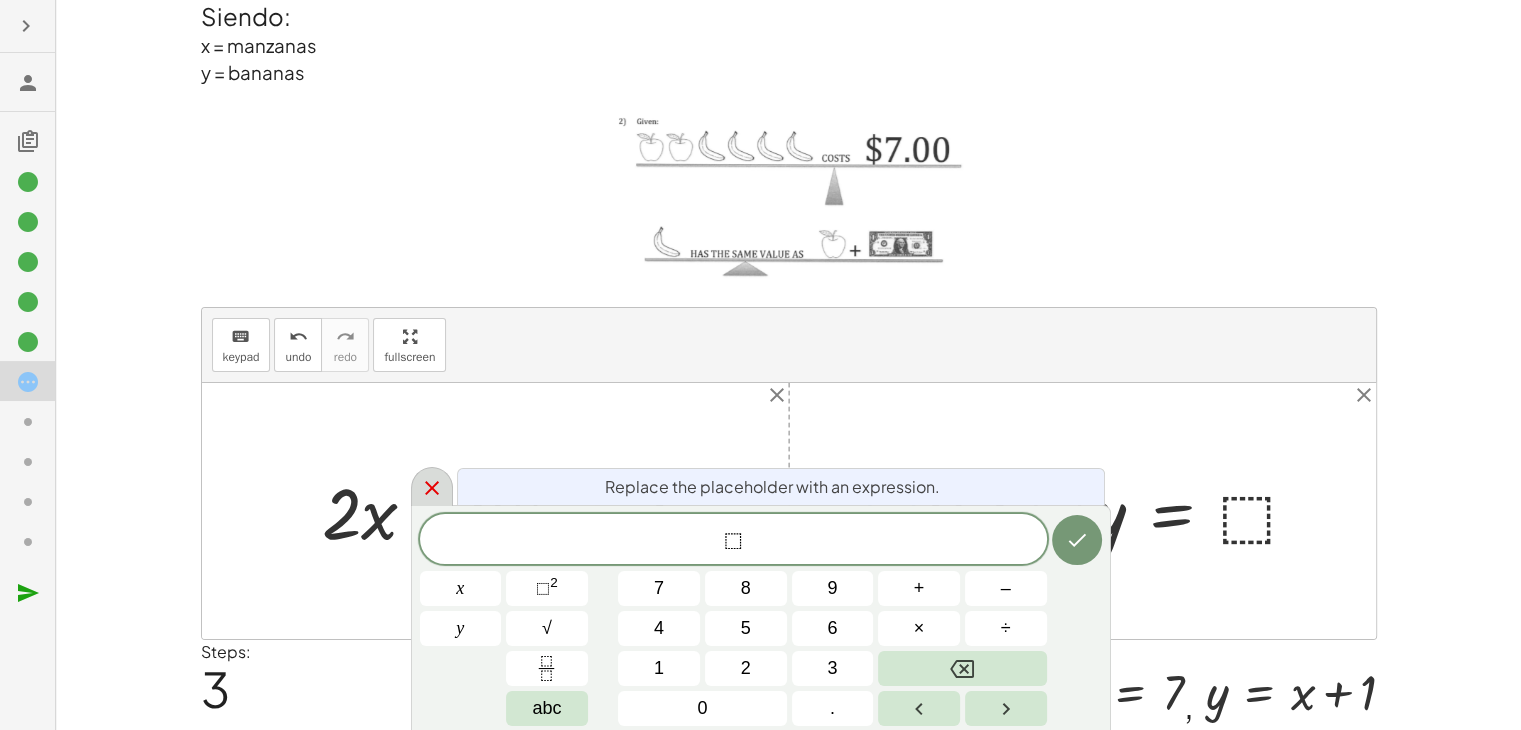 click at bounding box center [432, 486] 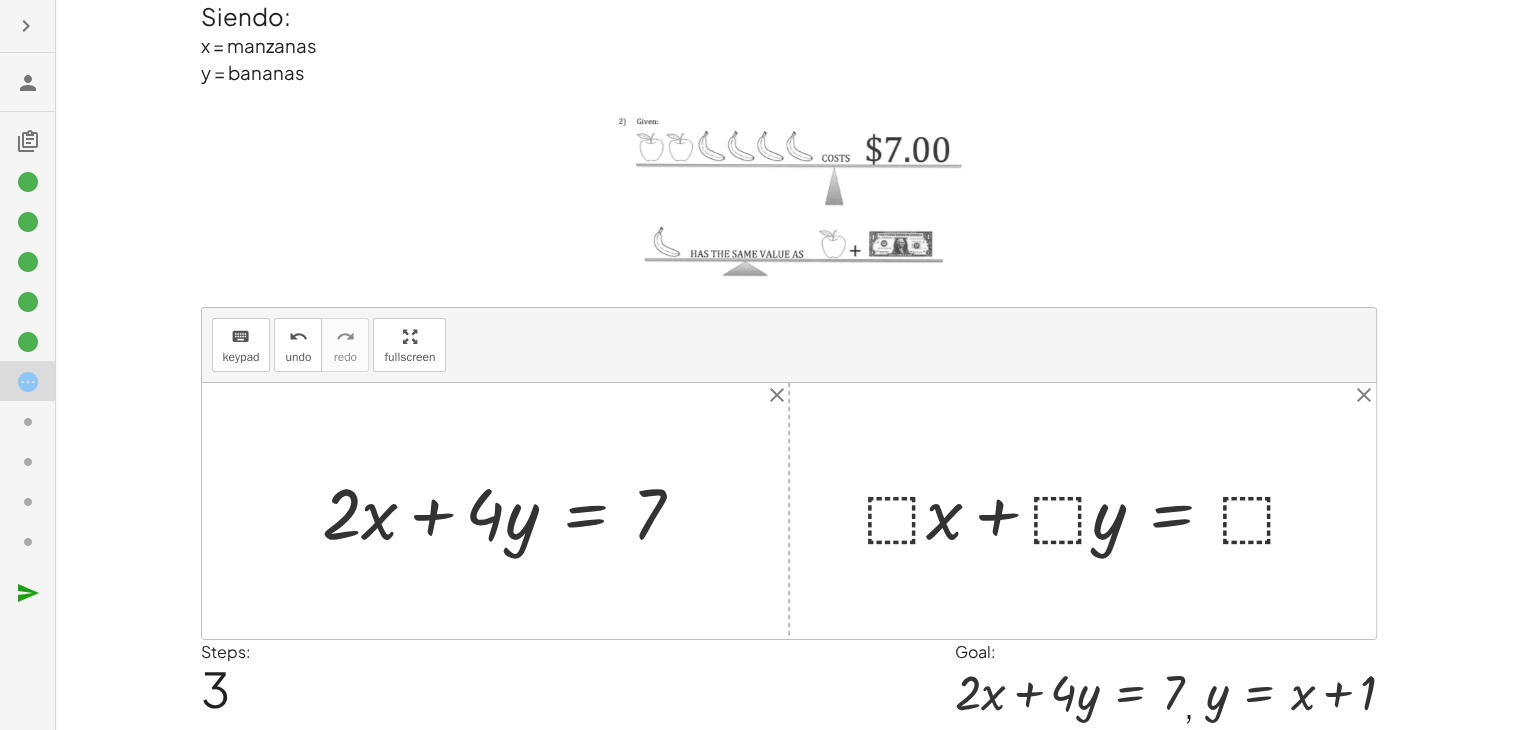 click at bounding box center (1090, 510) 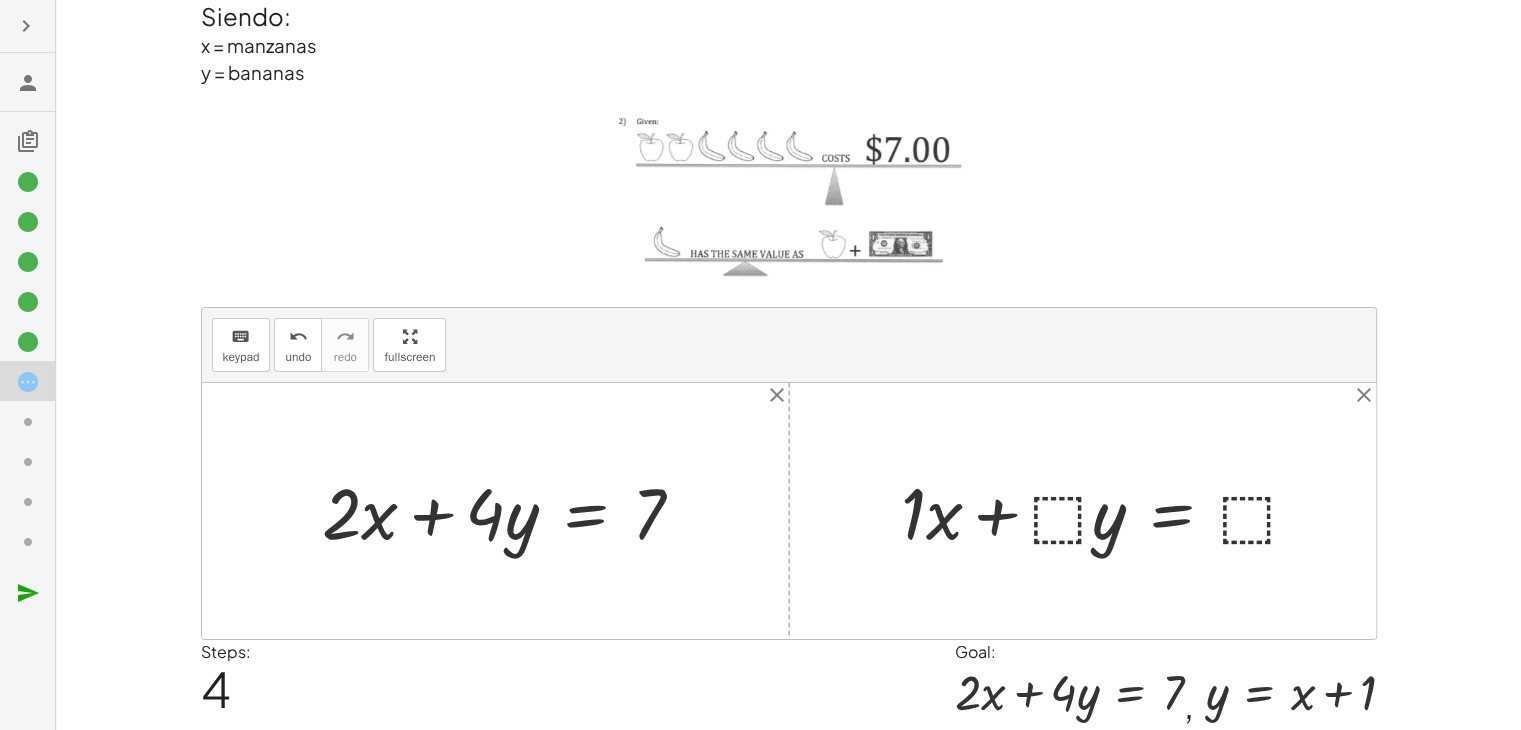 click at bounding box center [1108, 510] 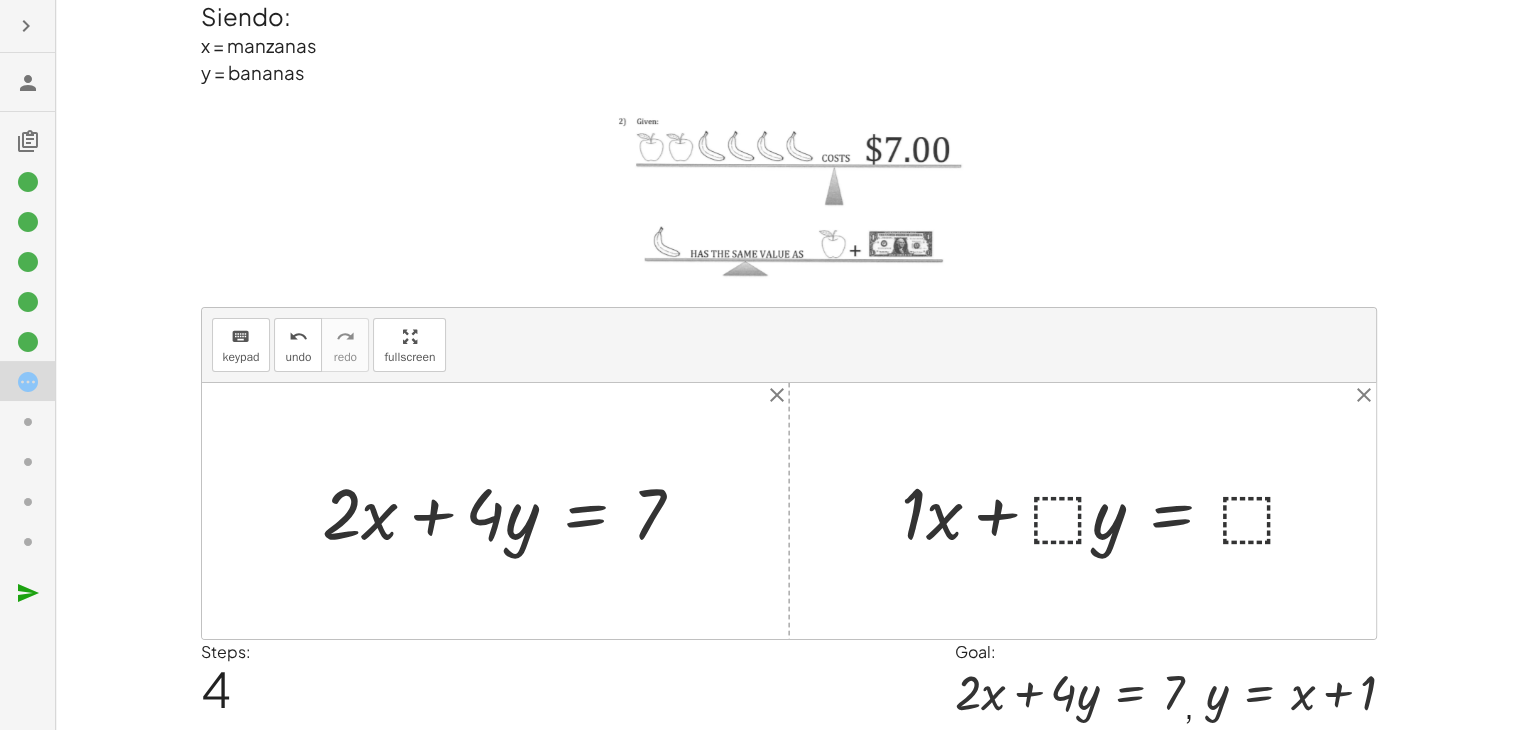 click at bounding box center [1108, 510] 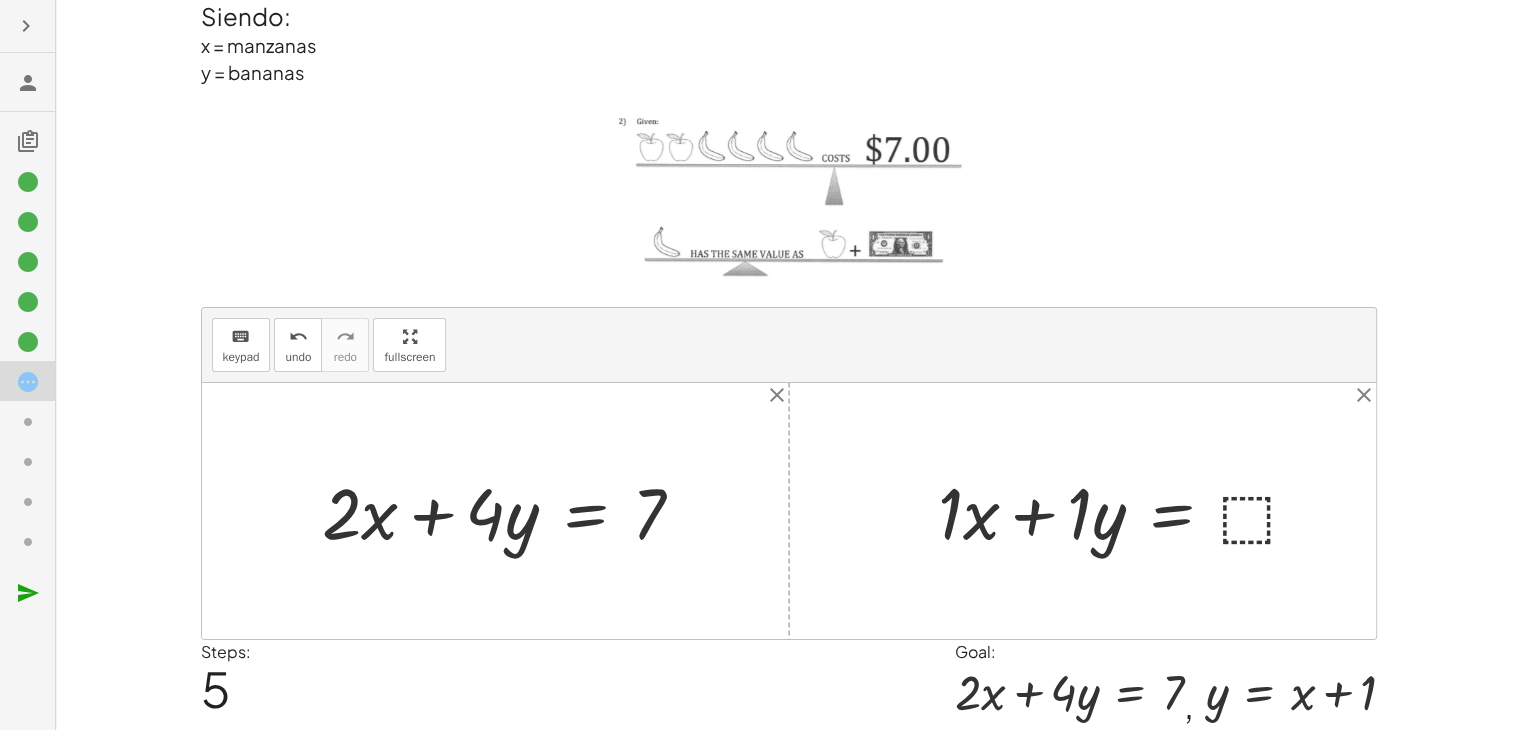 click at bounding box center (1127, 510) 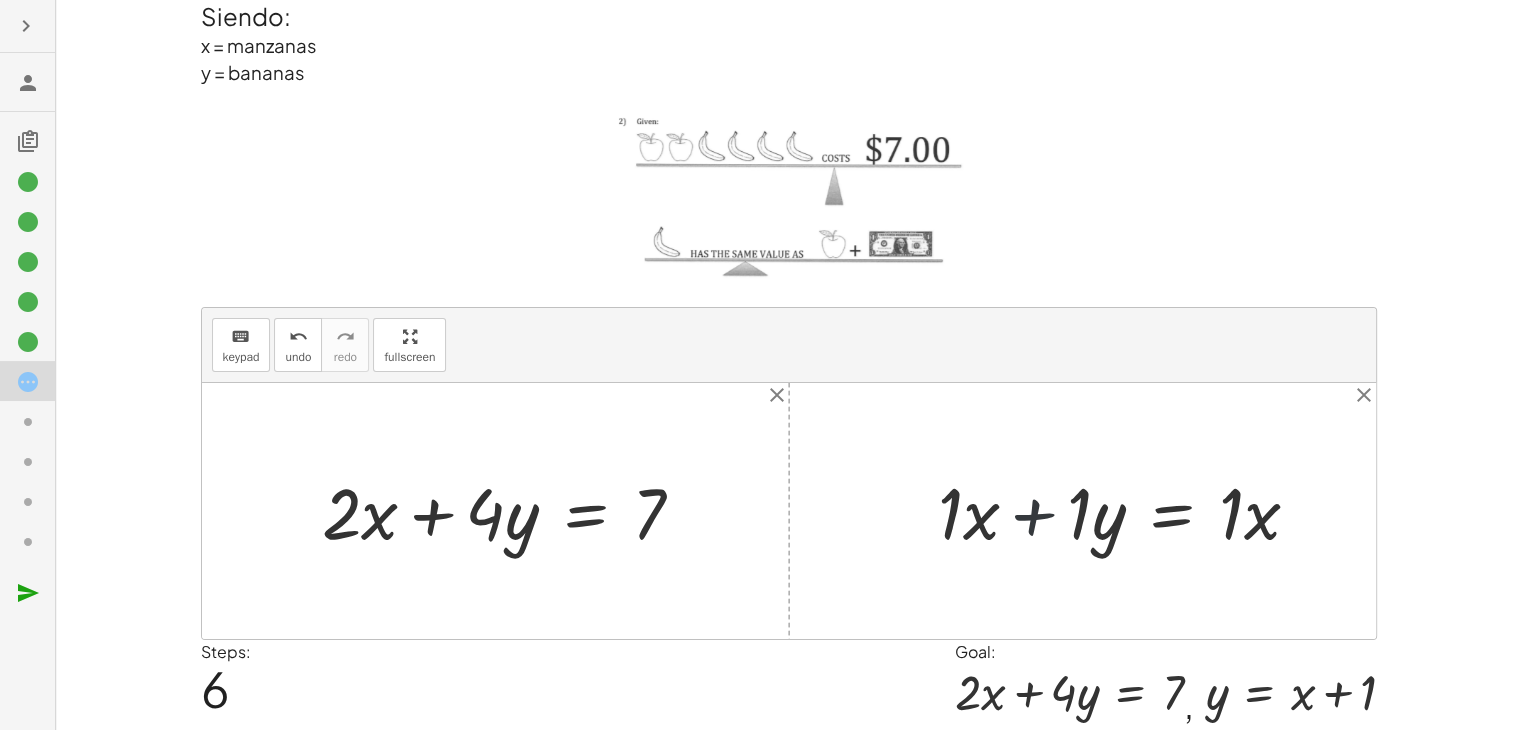 click at bounding box center [1127, 510] 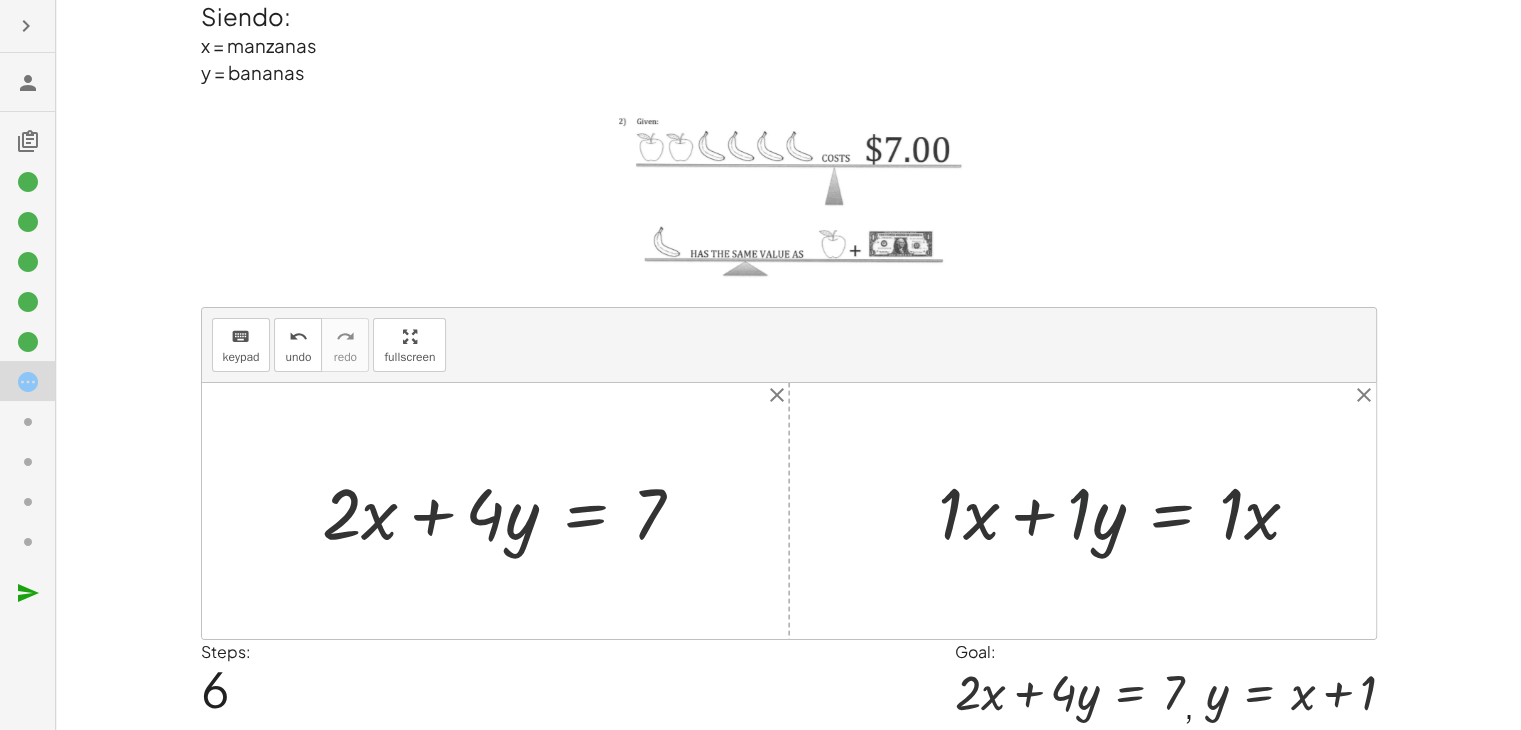 click at bounding box center (1127, 510) 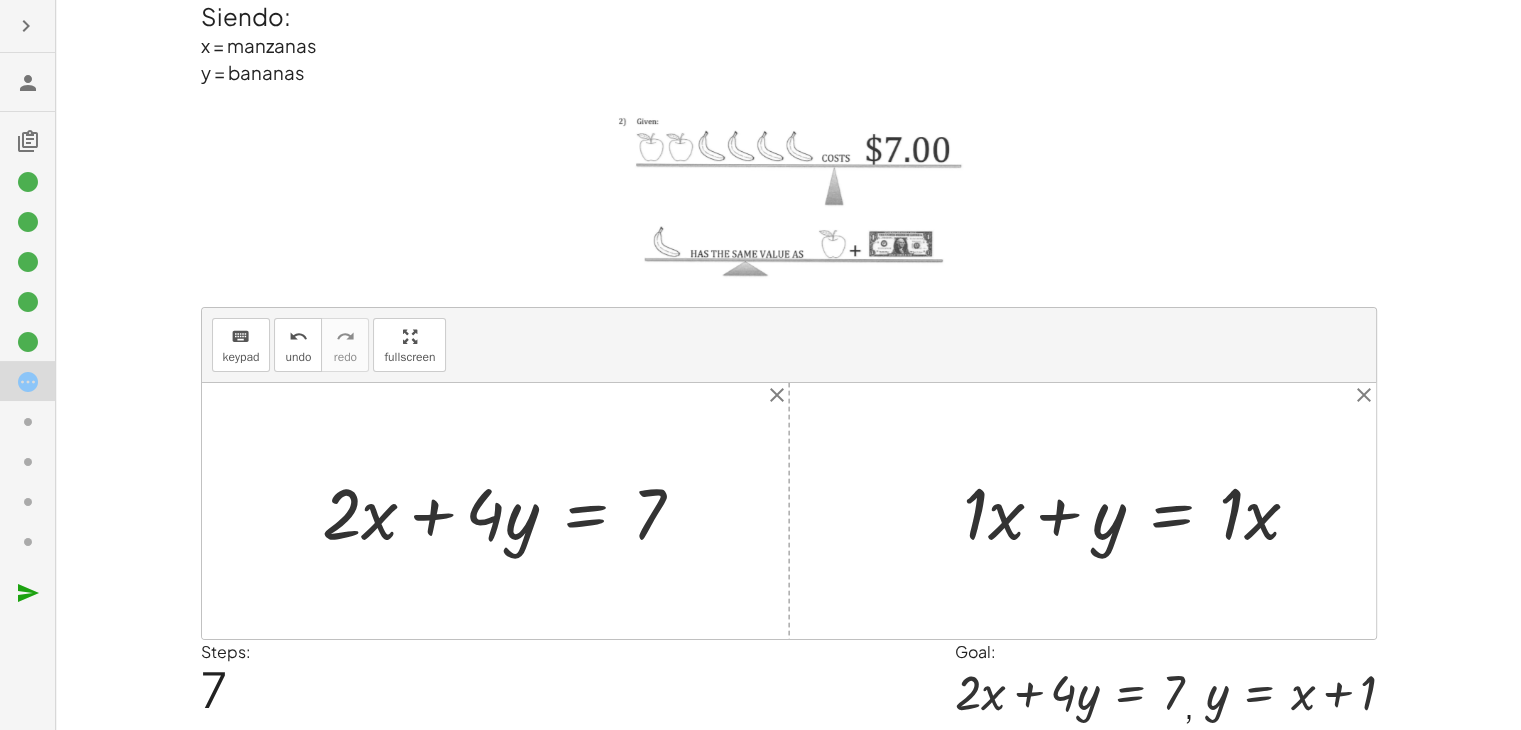 click at bounding box center [1139, 510] 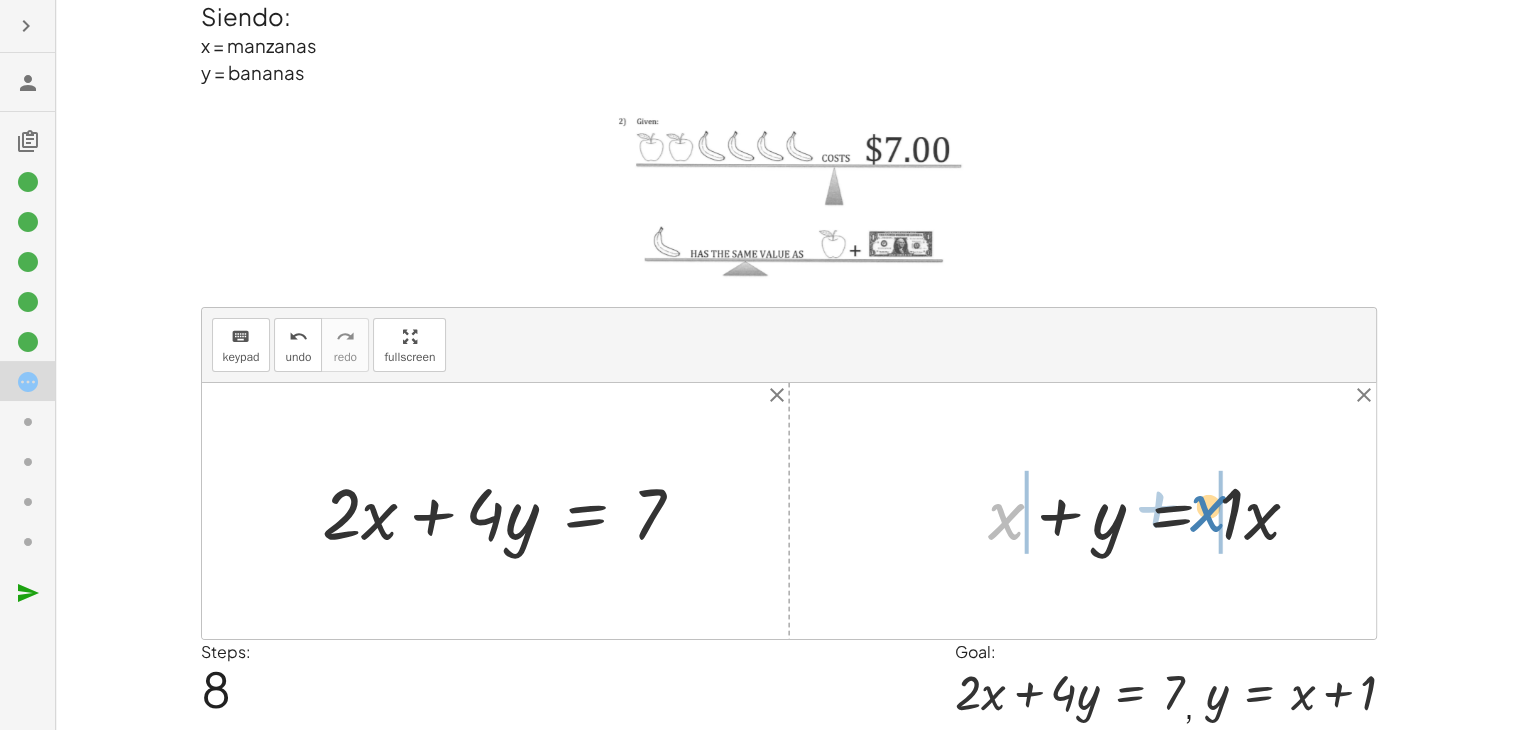 drag, startPoint x: 1003, startPoint y: 516, endPoint x: 1204, endPoint y: 505, distance: 201.30077 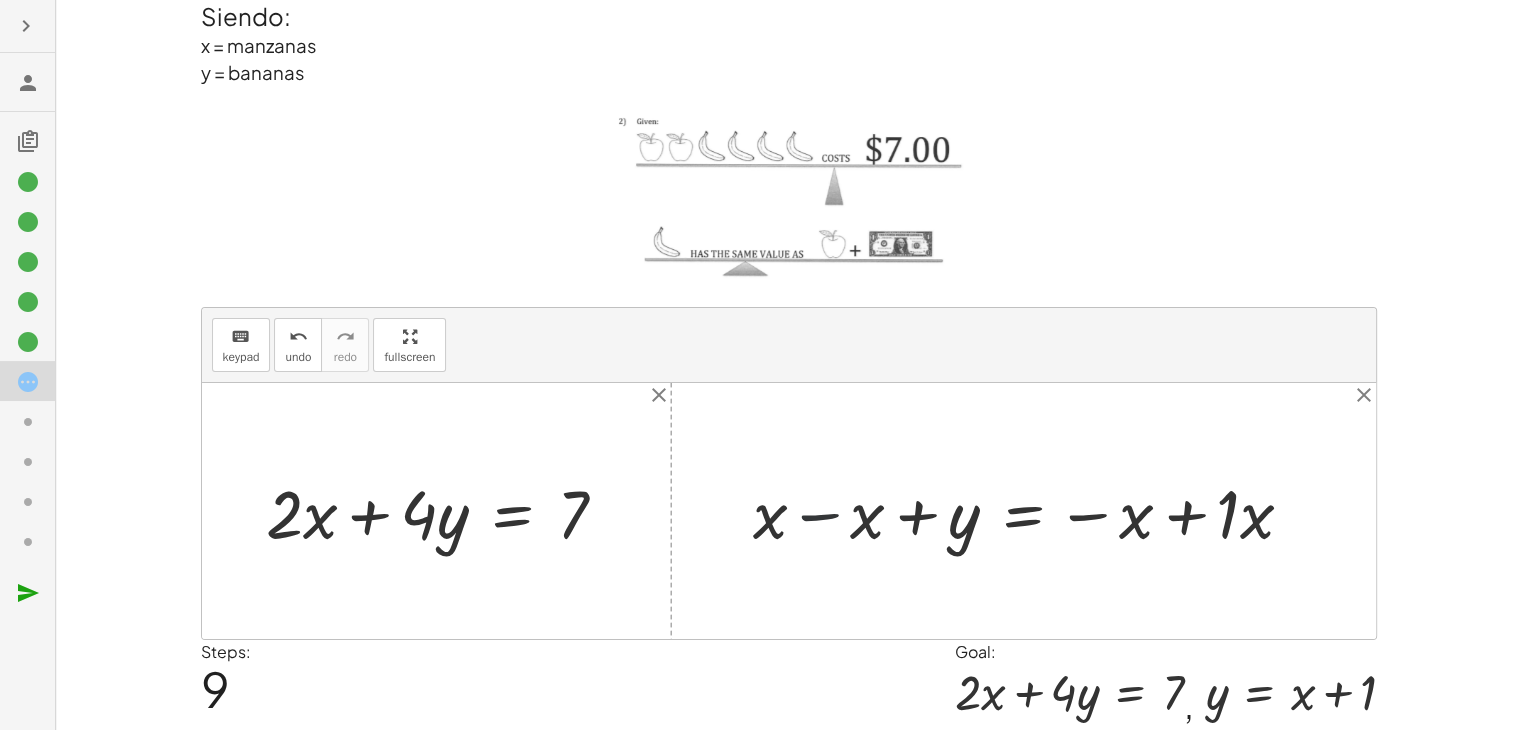 click at bounding box center (1031, 511) 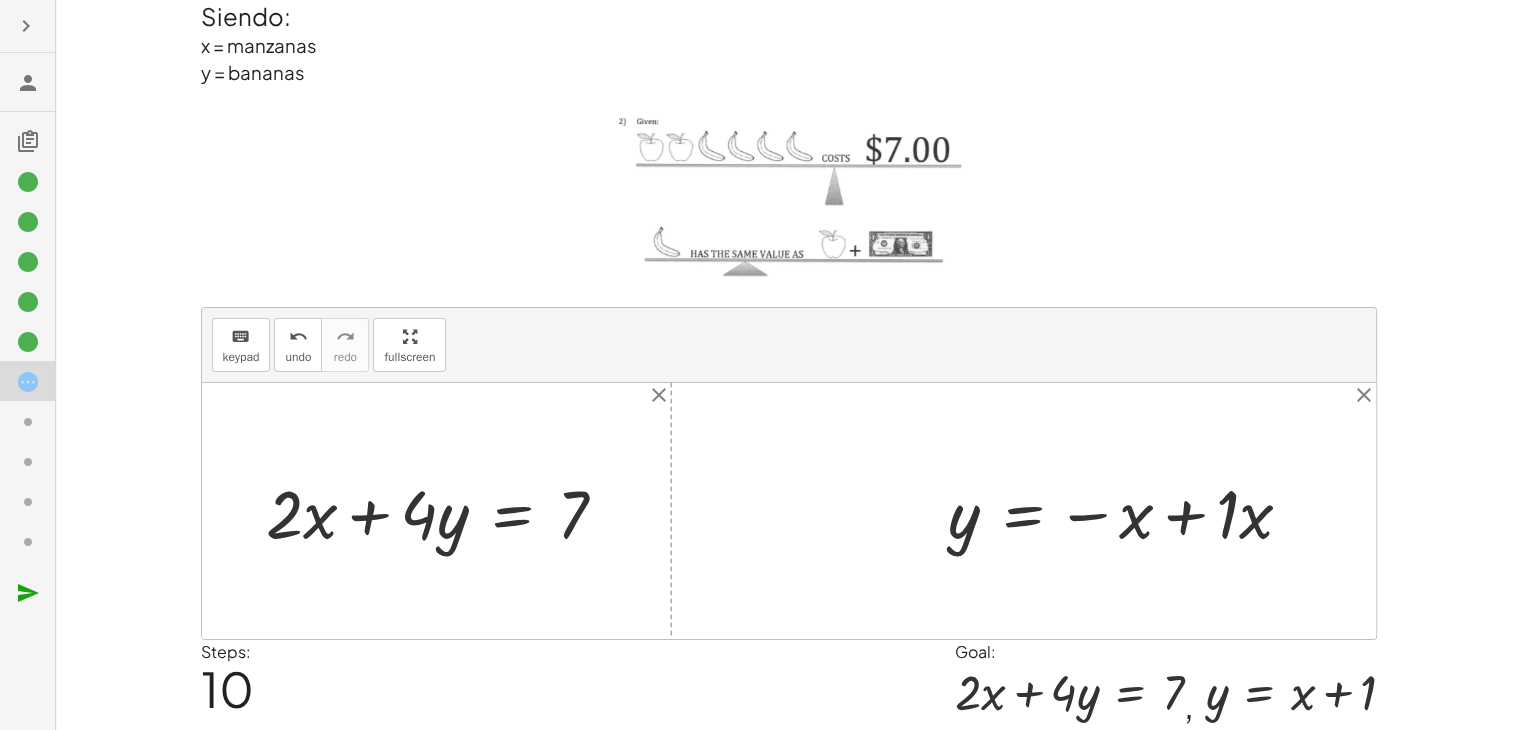 click at bounding box center [1128, 511] 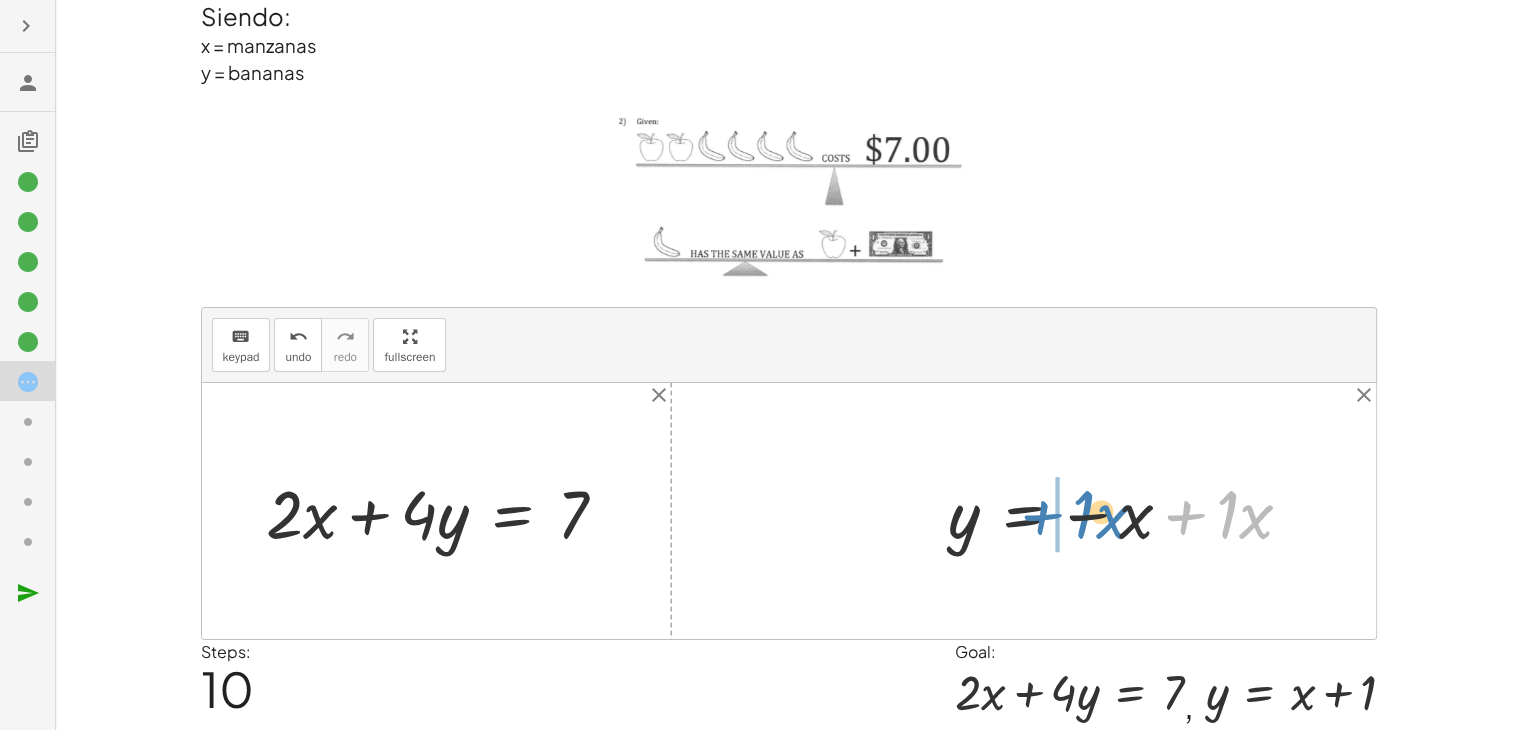 drag, startPoint x: 1180, startPoint y: 516, endPoint x: 1031, endPoint y: 516, distance: 149 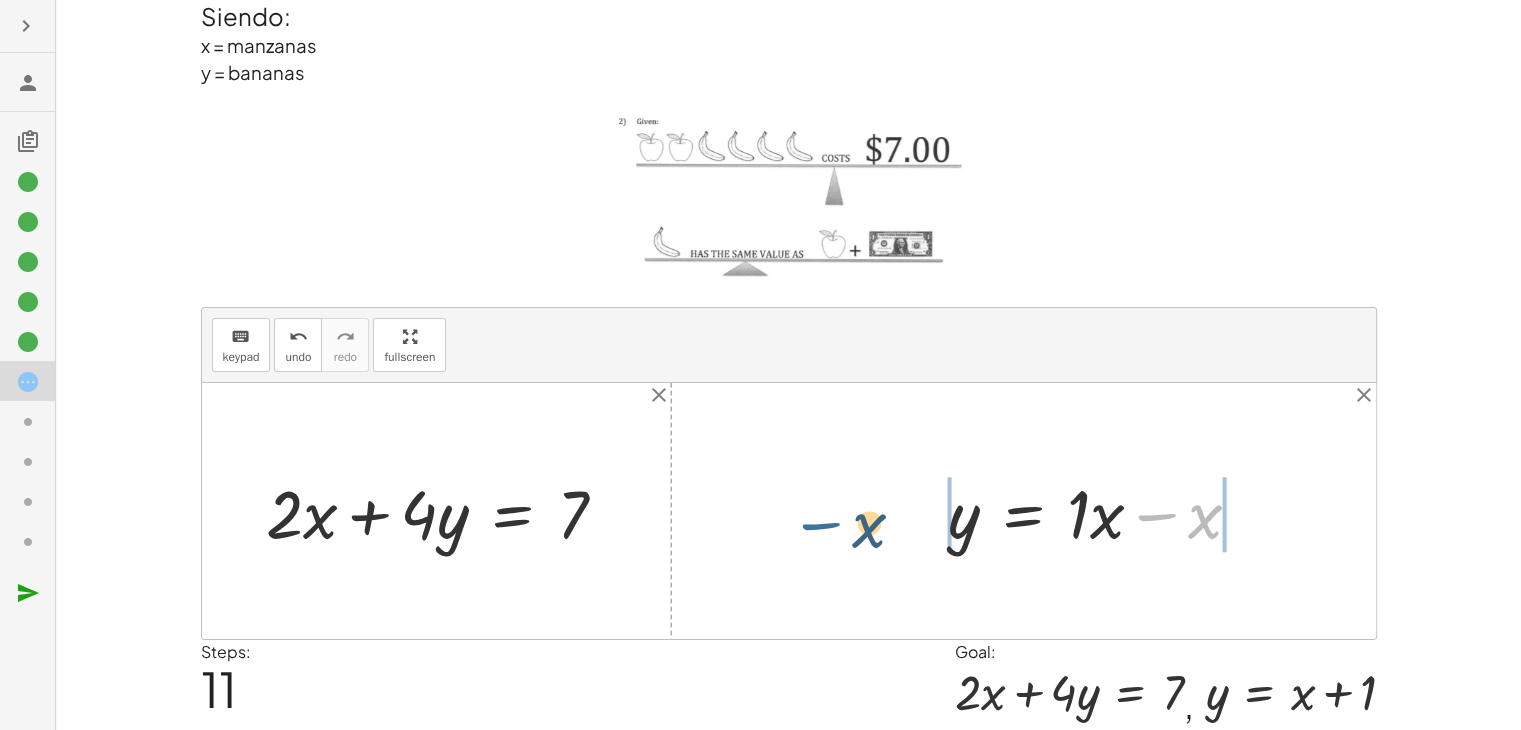 drag, startPoint x: 1177, startPoint y: 521, endPoint x: 906, endPoint y: 508, distance: 271.3116 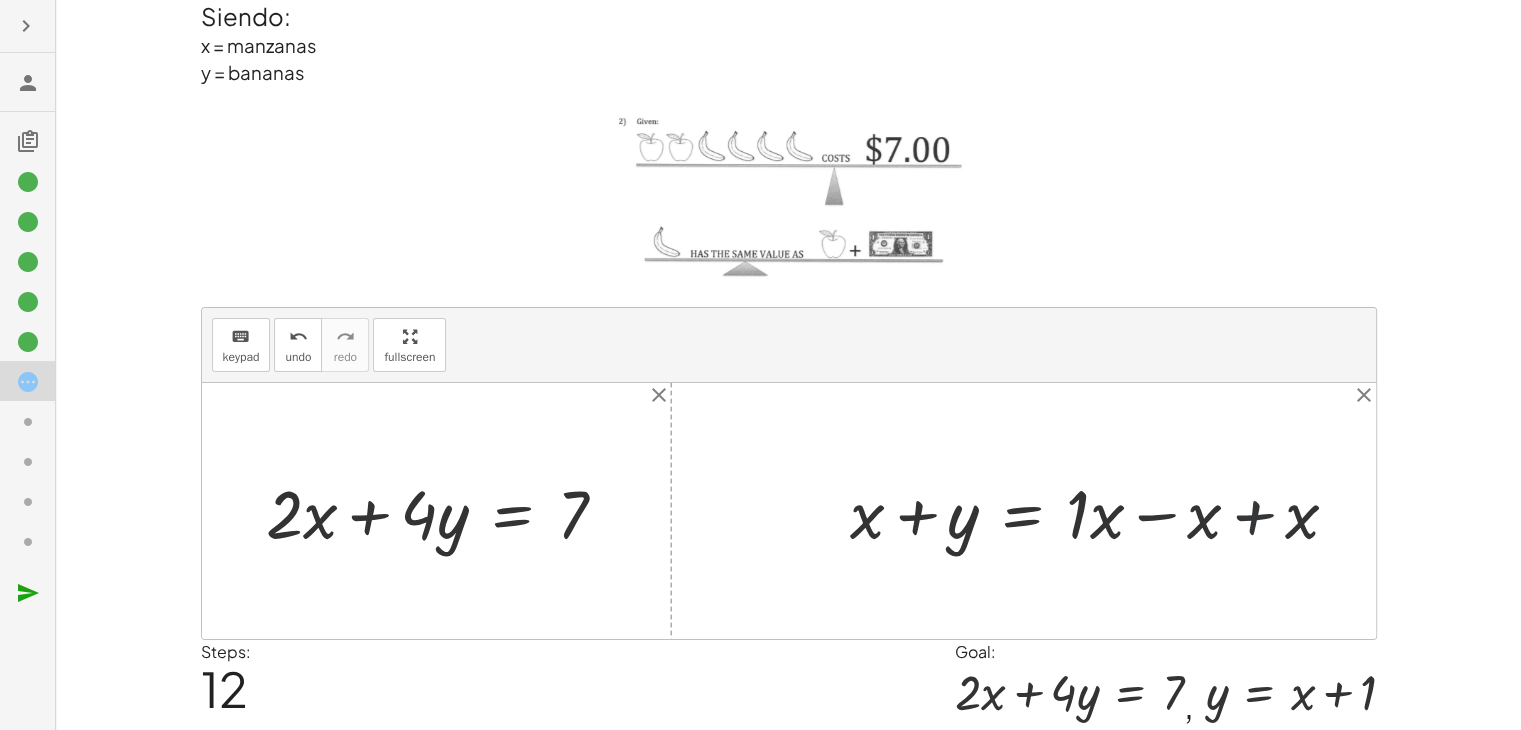 click at bounding box center [1102, 511] 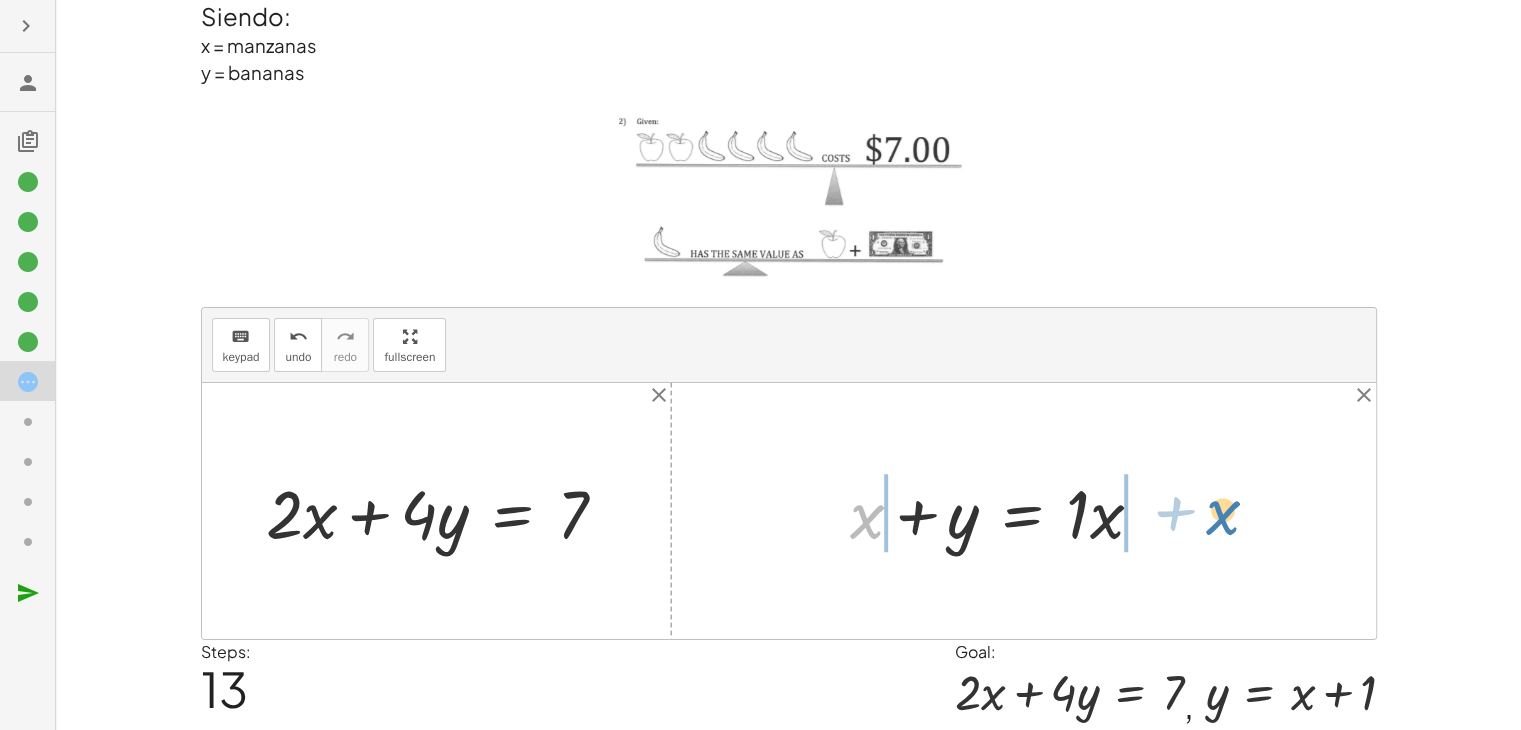 drag, startPoint x: 868, startPoint y: 513, endPoint x: 1221, endPoint y: 509, distance: 353.02267 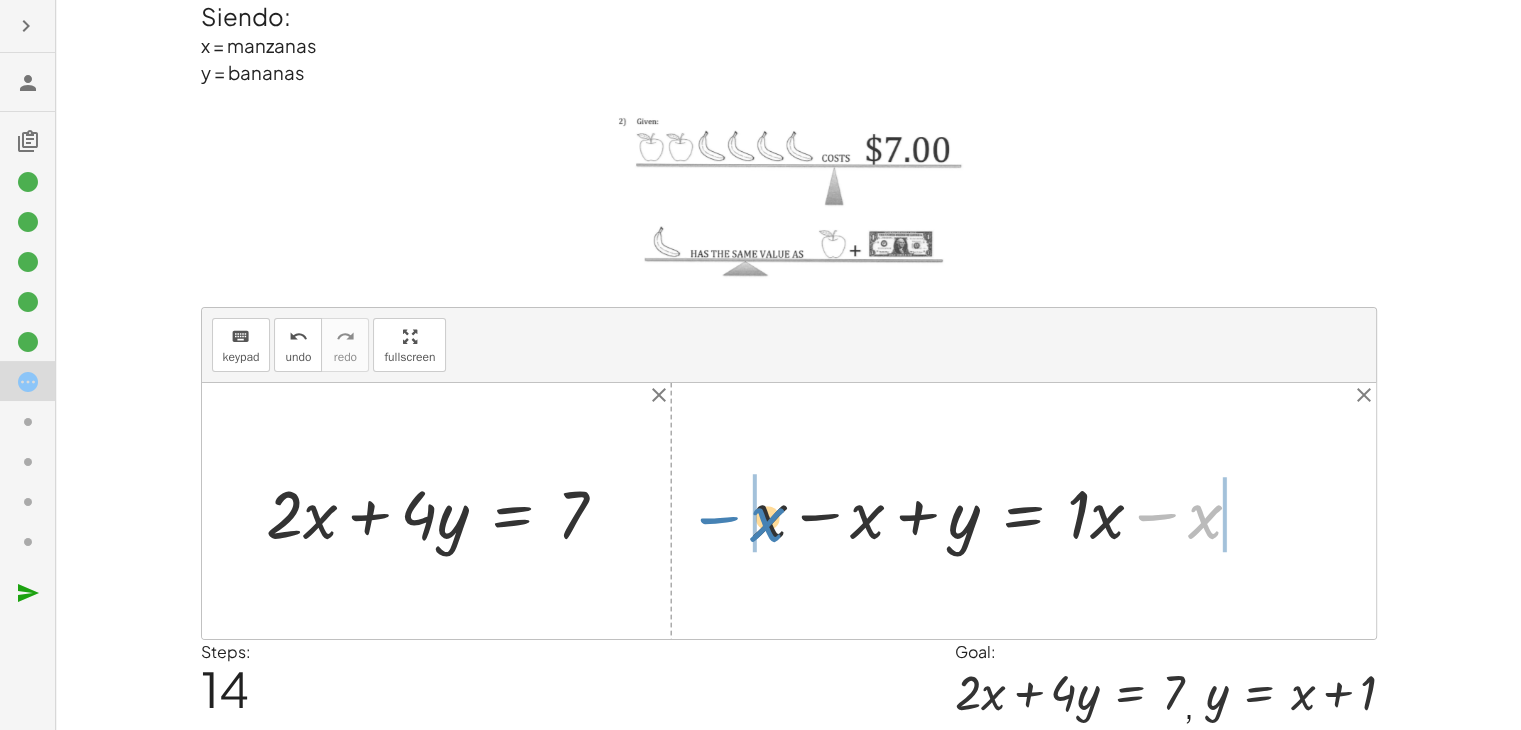 drag, startPoint x: 1176, startPoint y: 514, endPoint x: 738, endPoint y: 517, distance: 438.01028 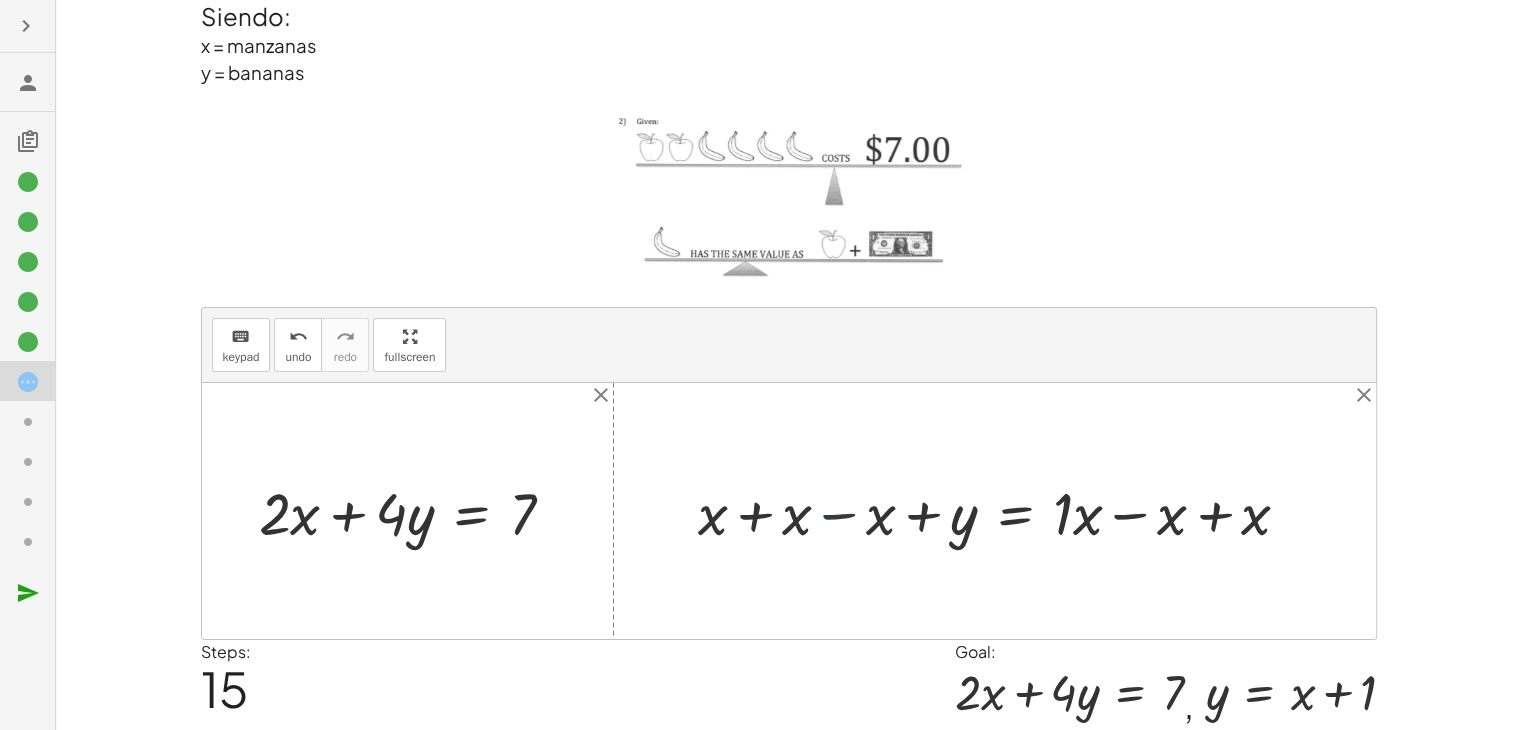 click at bounding box center [1002, 510] 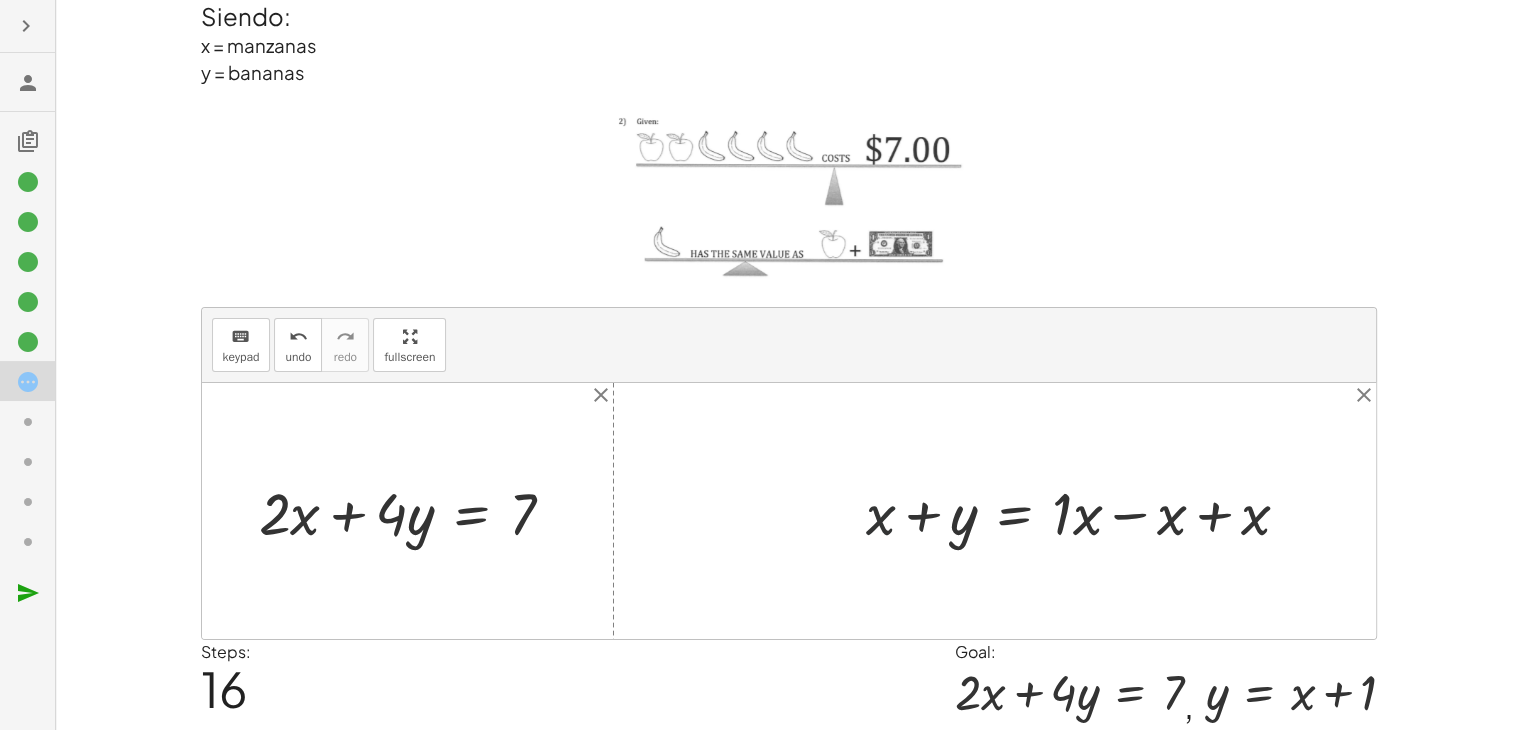 click at bounding box center [1086, 510] 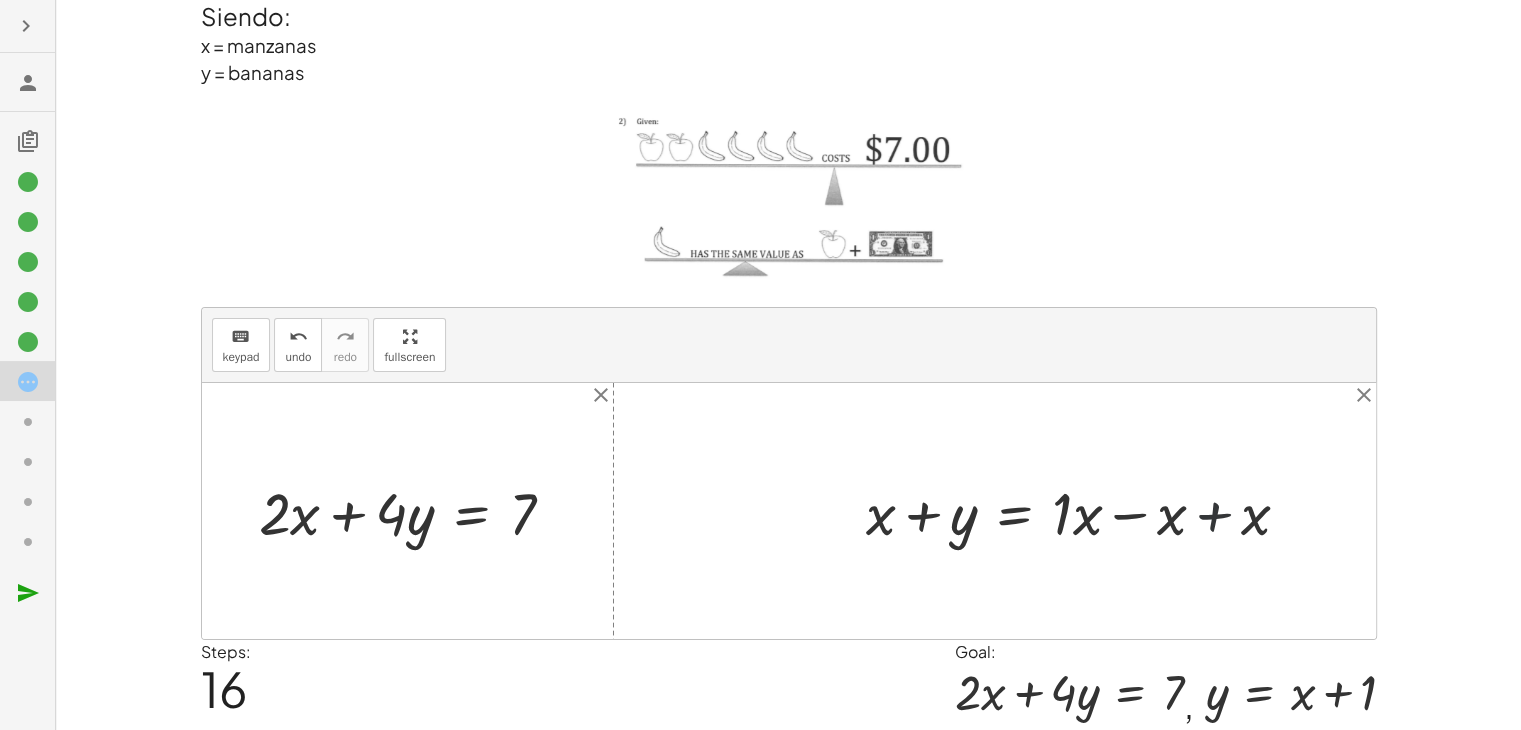 click at bounding box center [1086, 510] 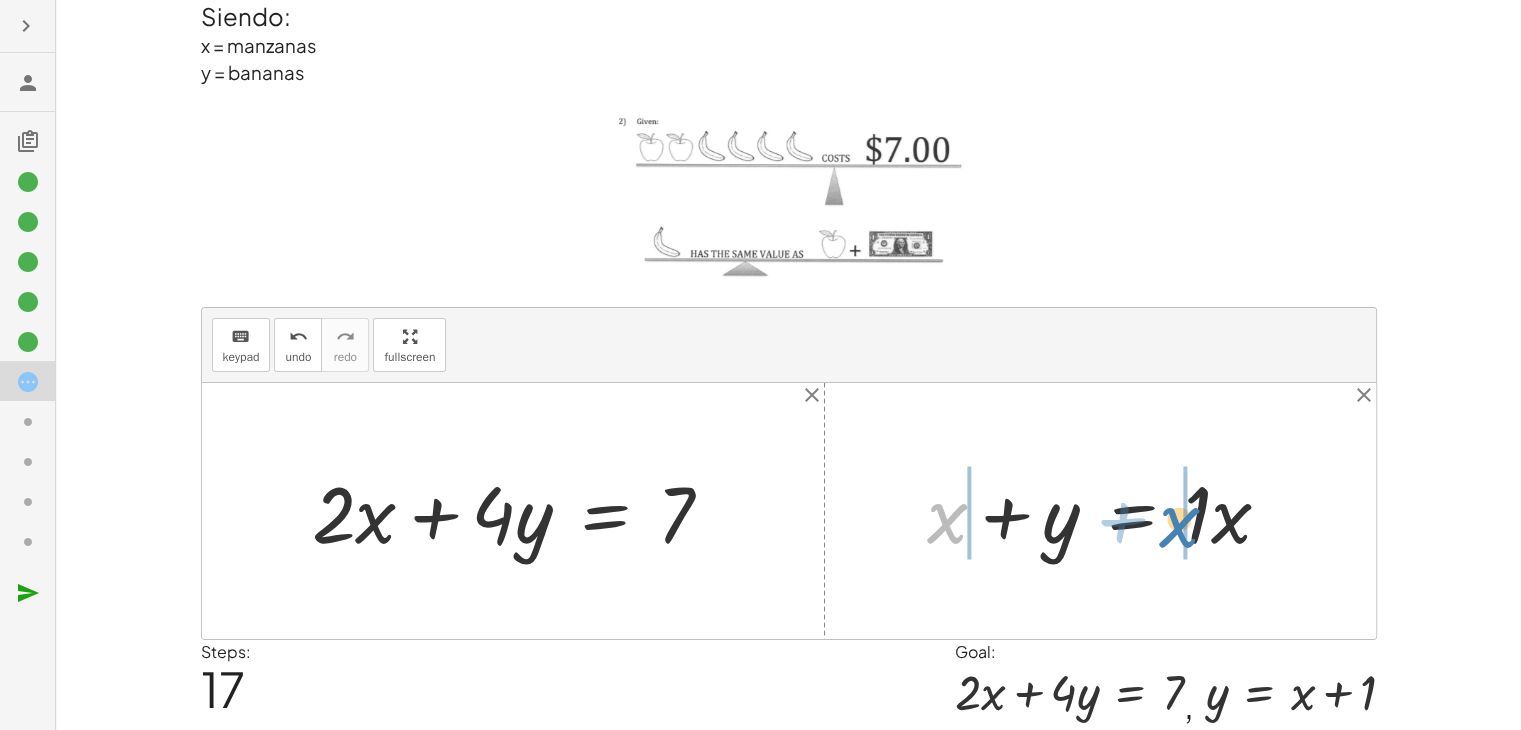 drag, startPoint x: 955, startPoint y: 509, endPoint x: 1192, endPoint y: 509, distance: 237 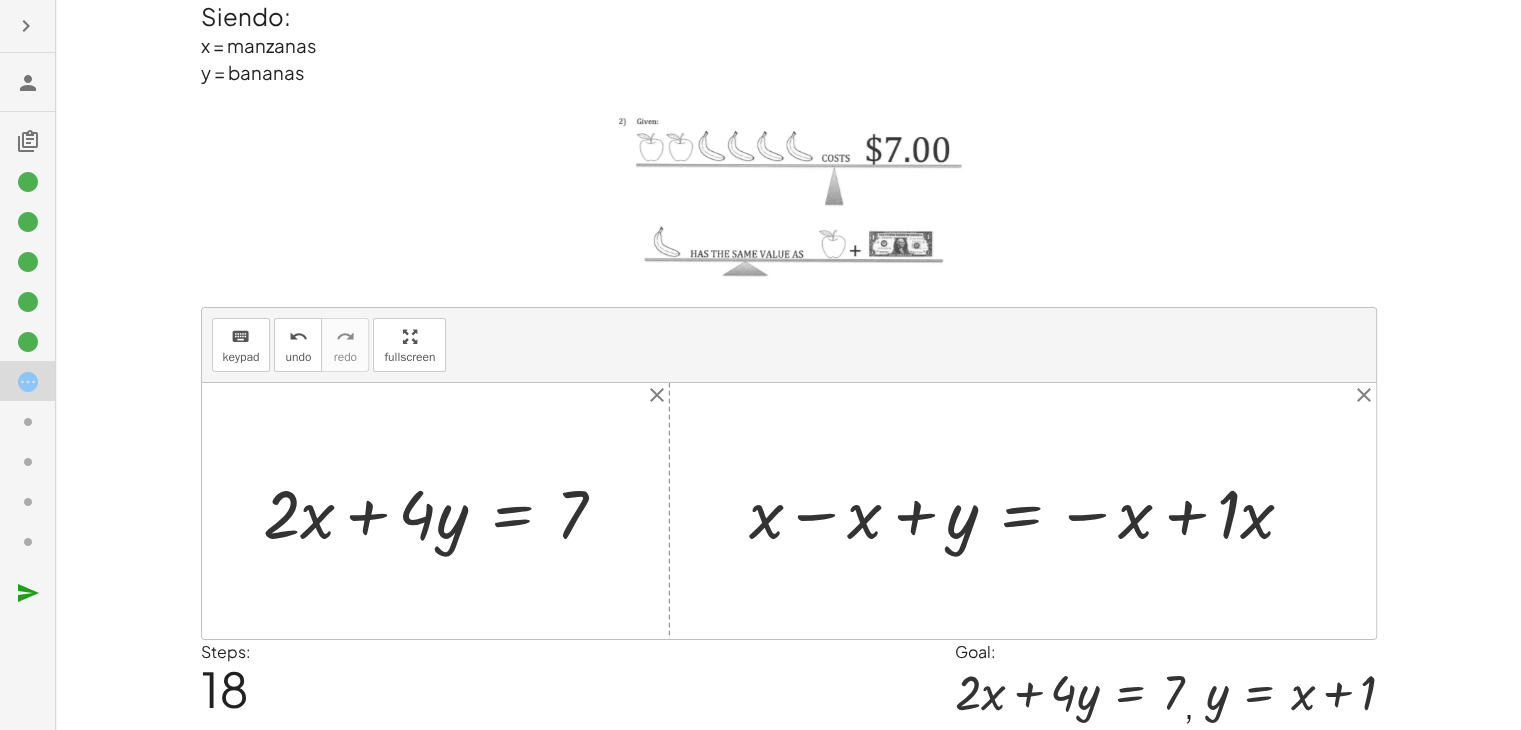 click at bounding box center [1030, 511] 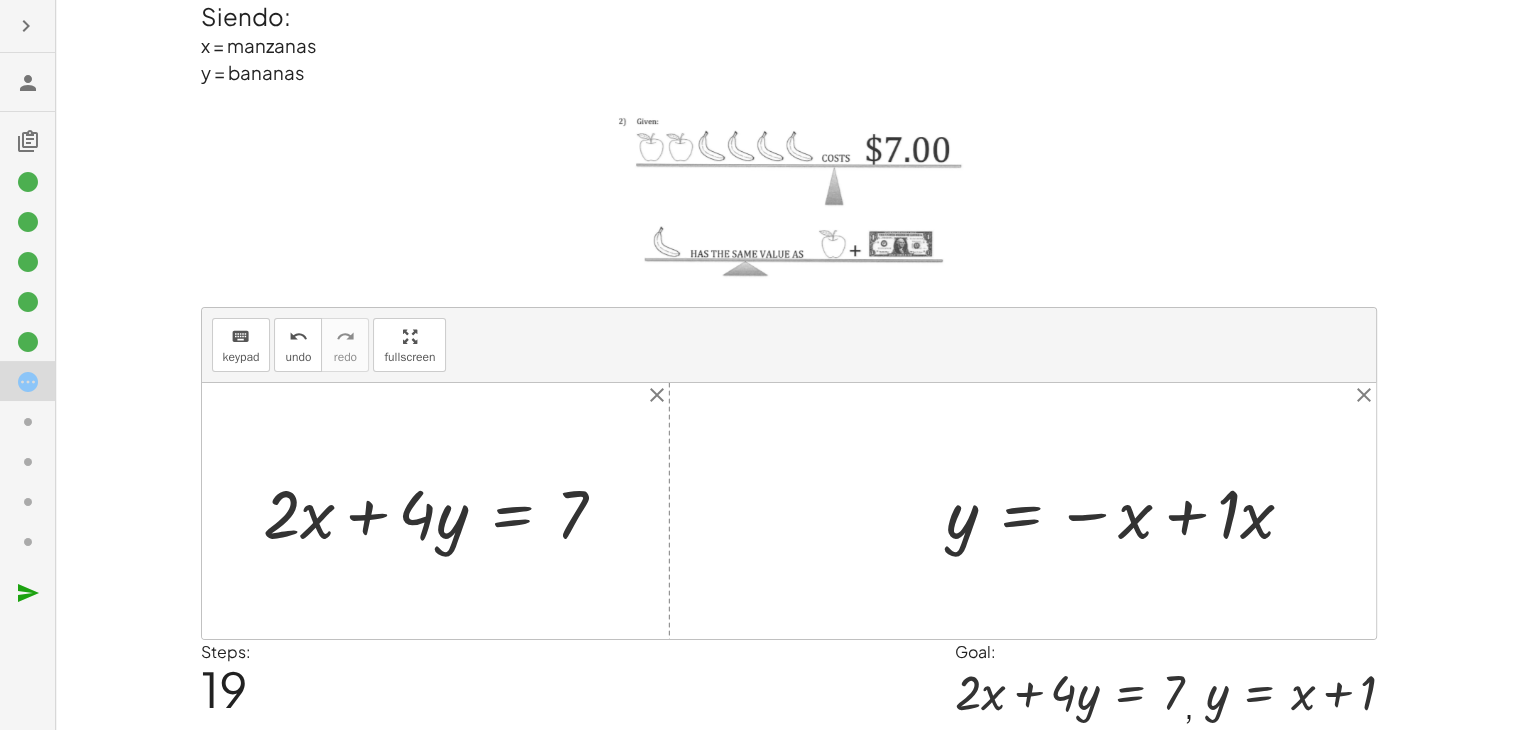 click at bounding box center (1128, 511) 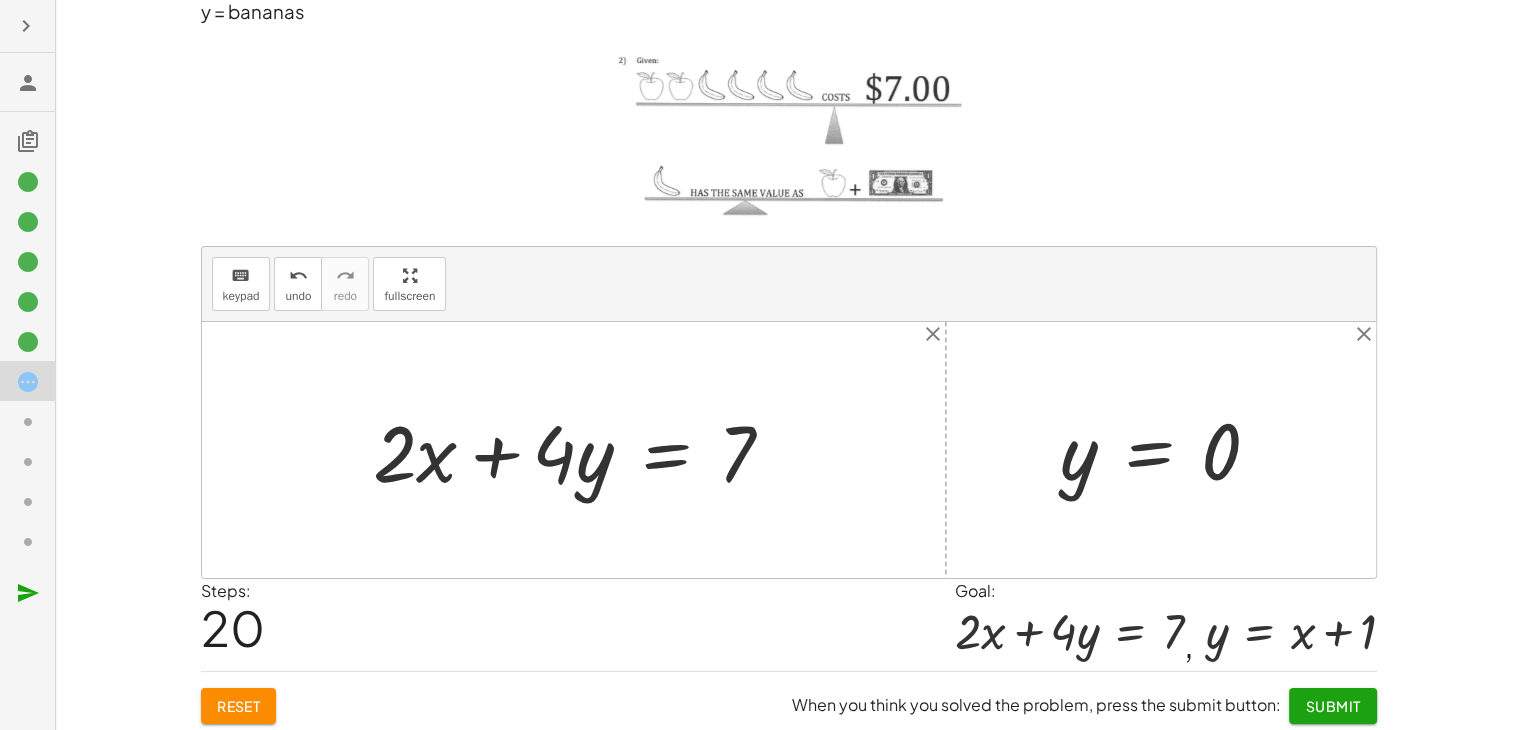 scroll, scrollTop: 112, scrollLeft: 0, axis: vertical 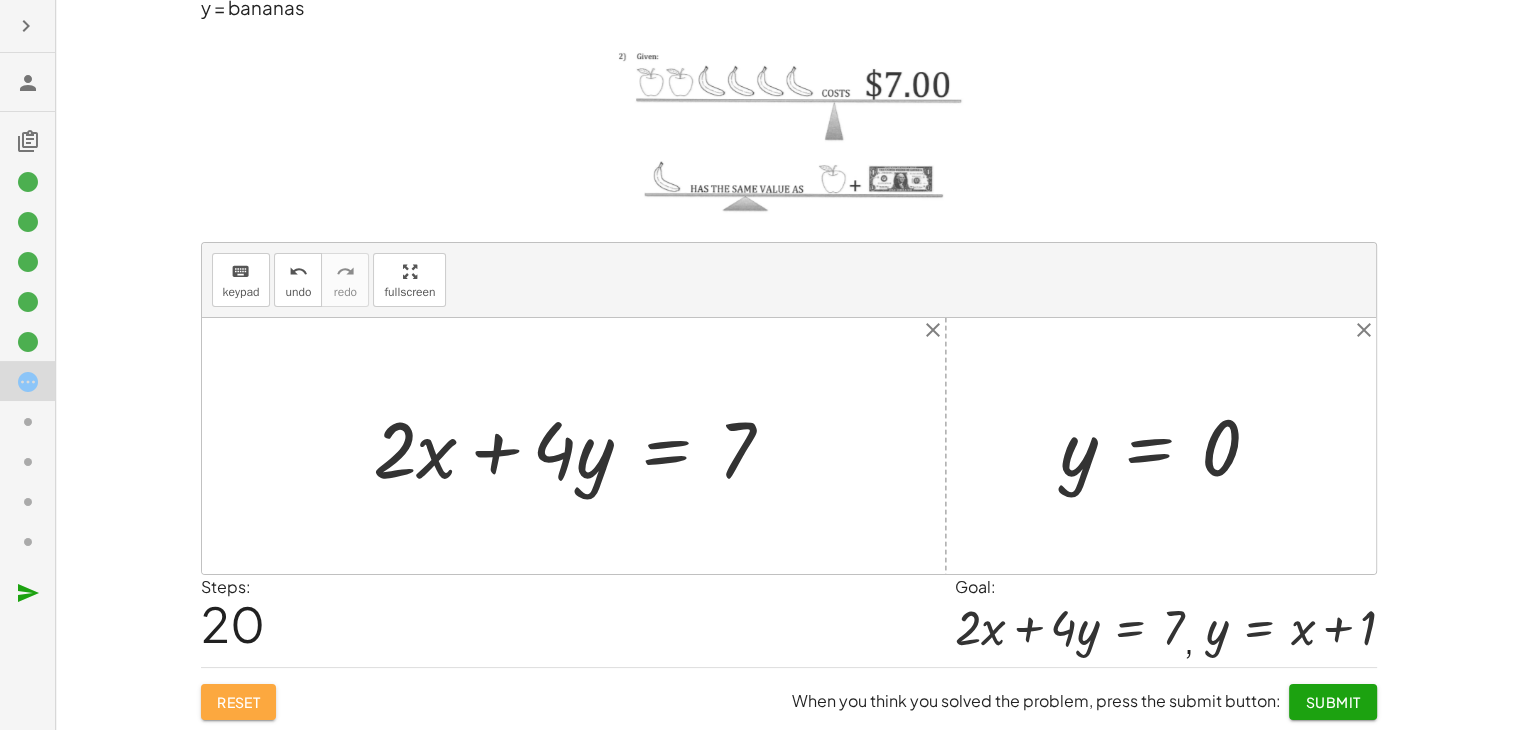 click on "Reset" 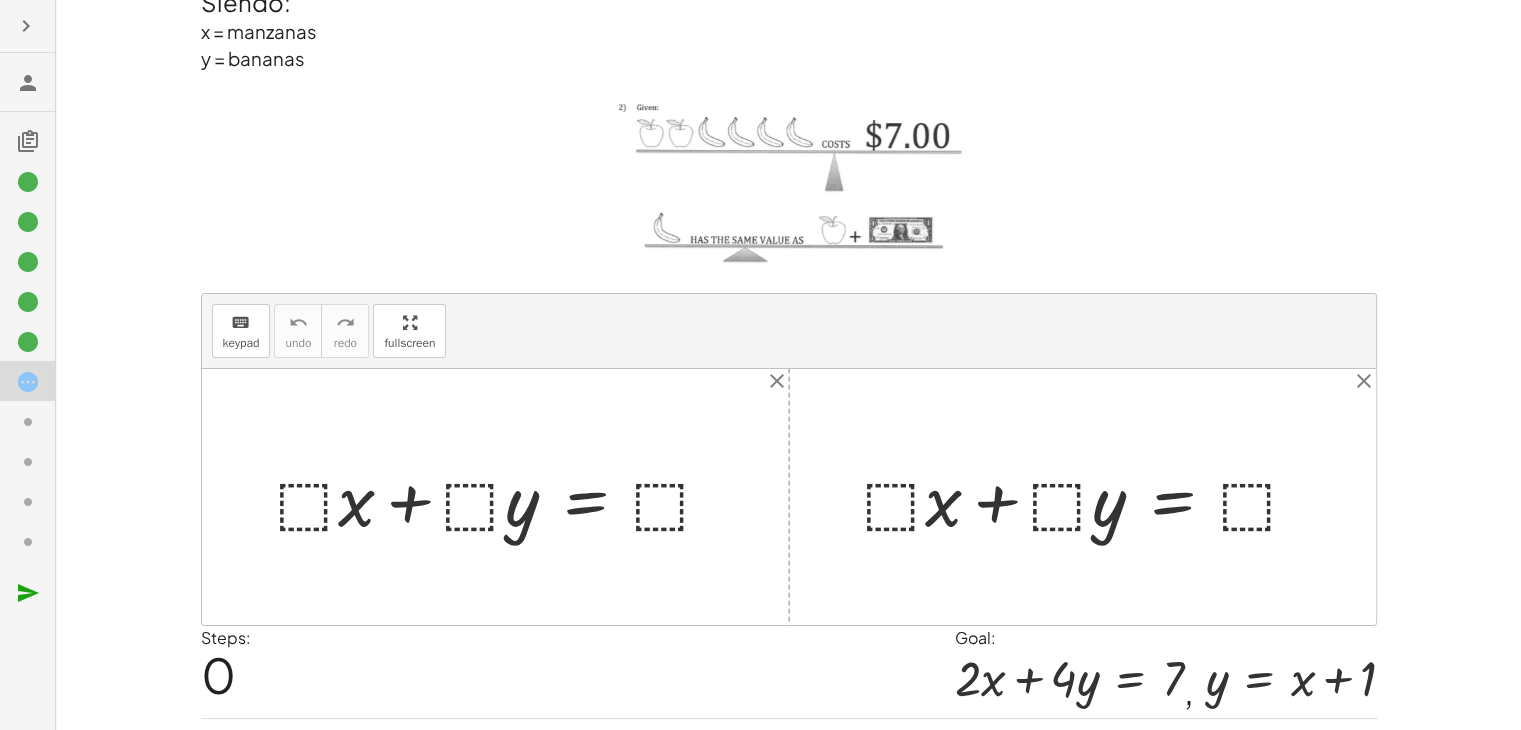 scroll, scrollTop: 63, scrollLeft: 0, axis: vertical 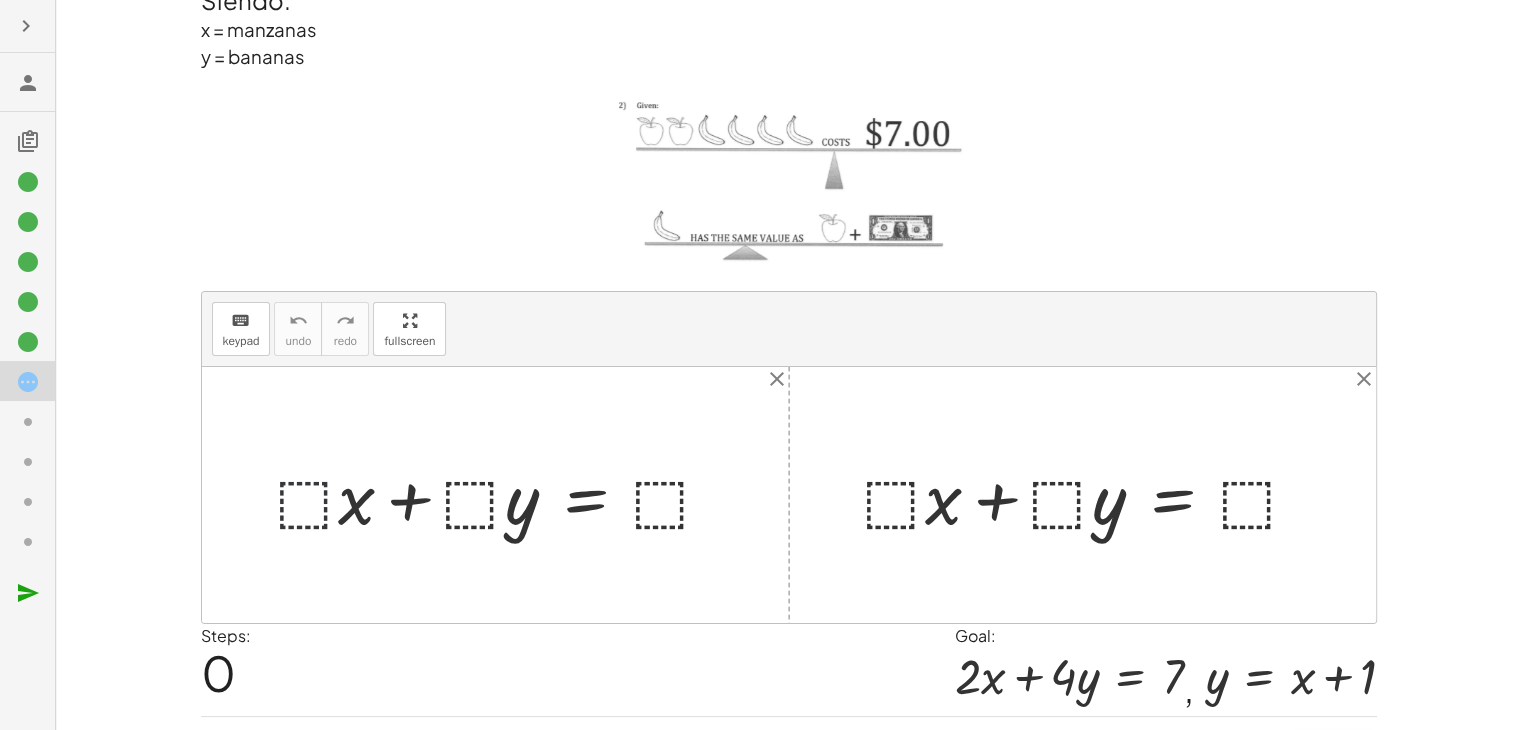 click at bounding box center [503, 495] 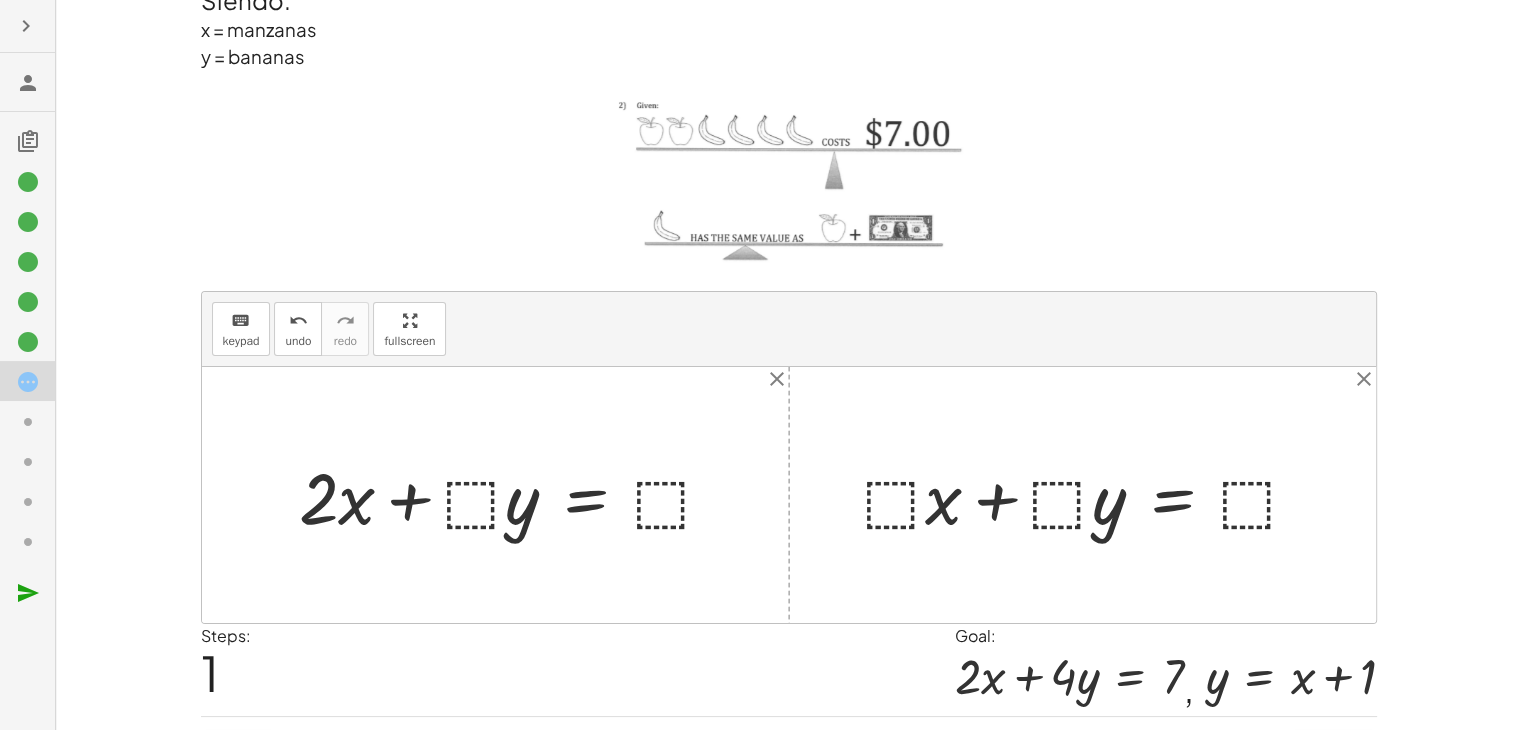 click at bounding box center [514, 495] 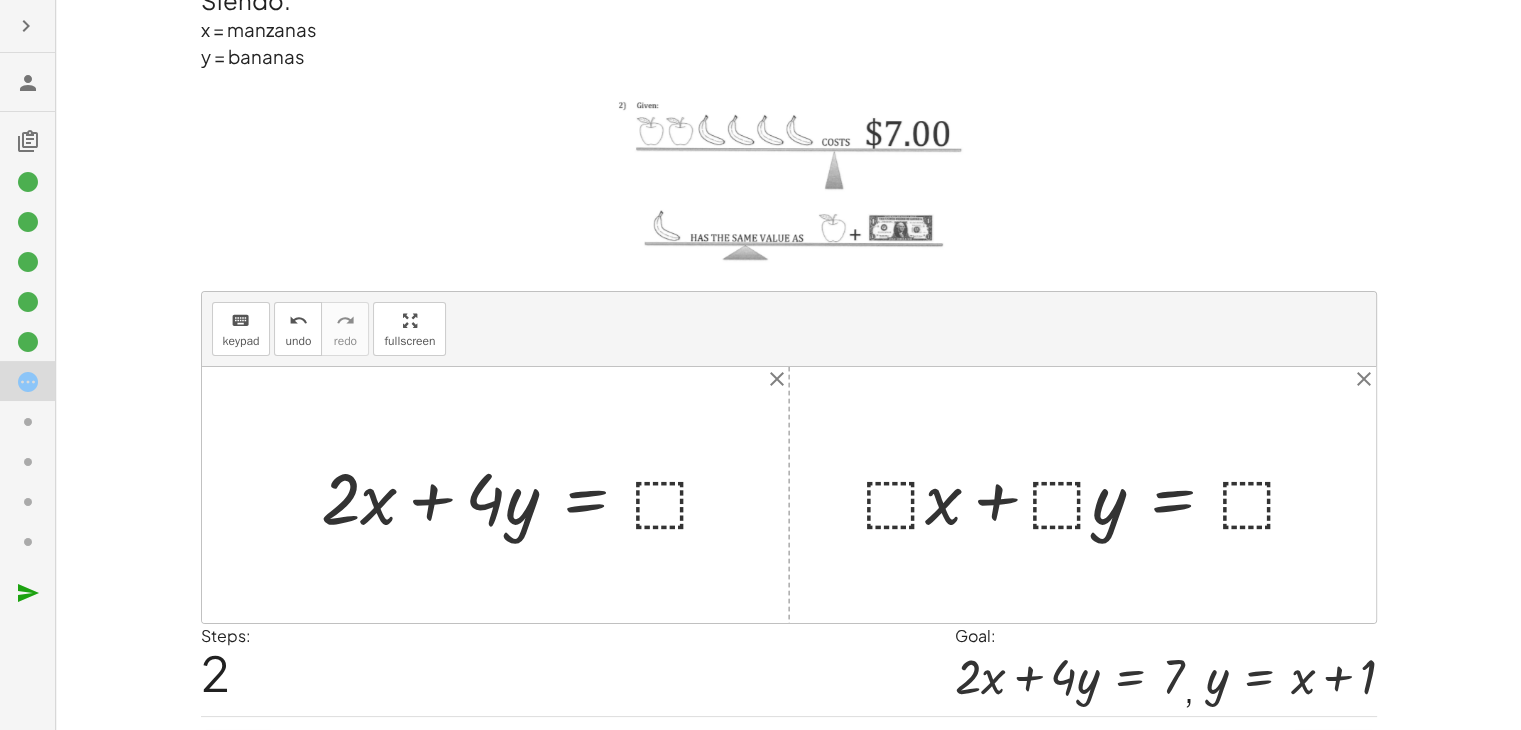 click at bounding box center (525, 495) 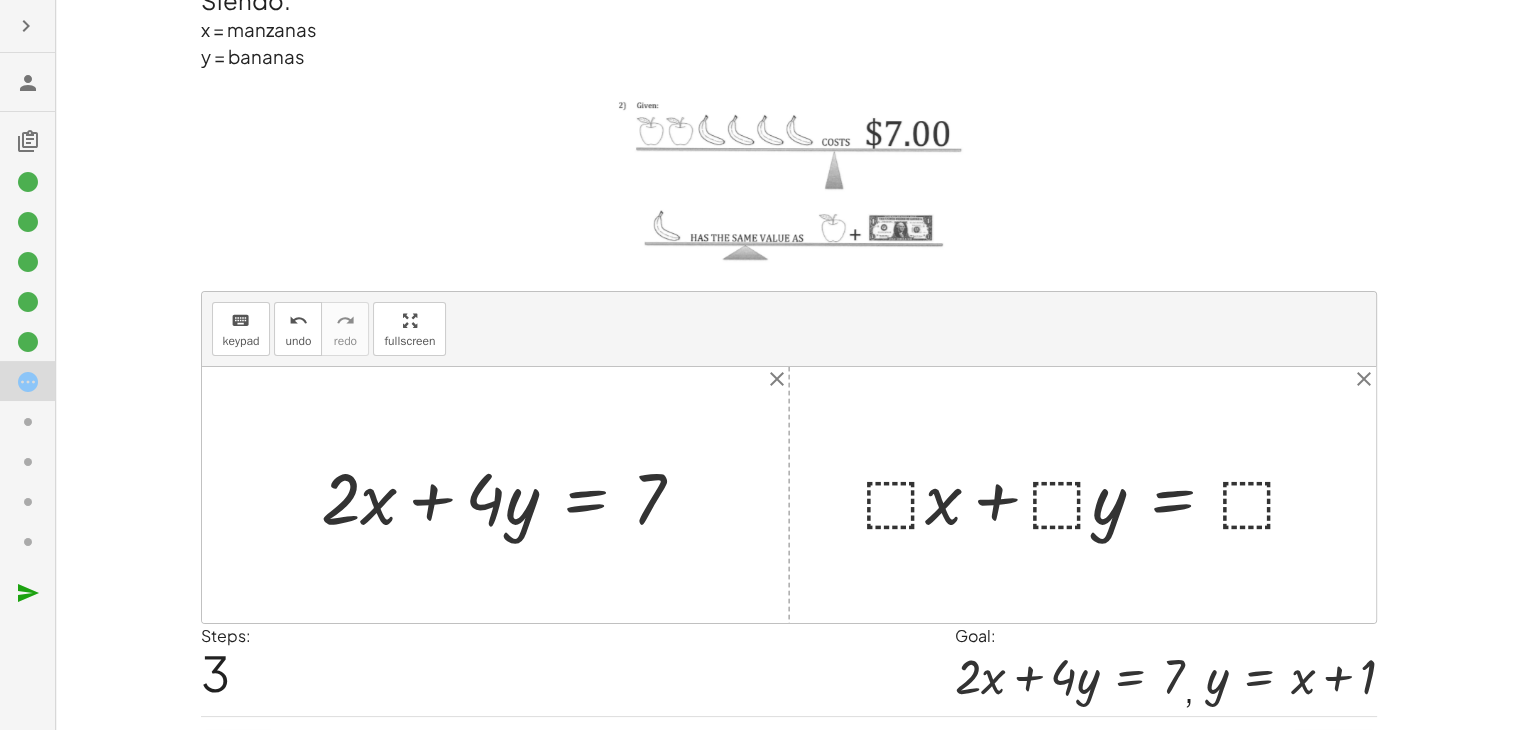 click at bounding box center (1090, 495) 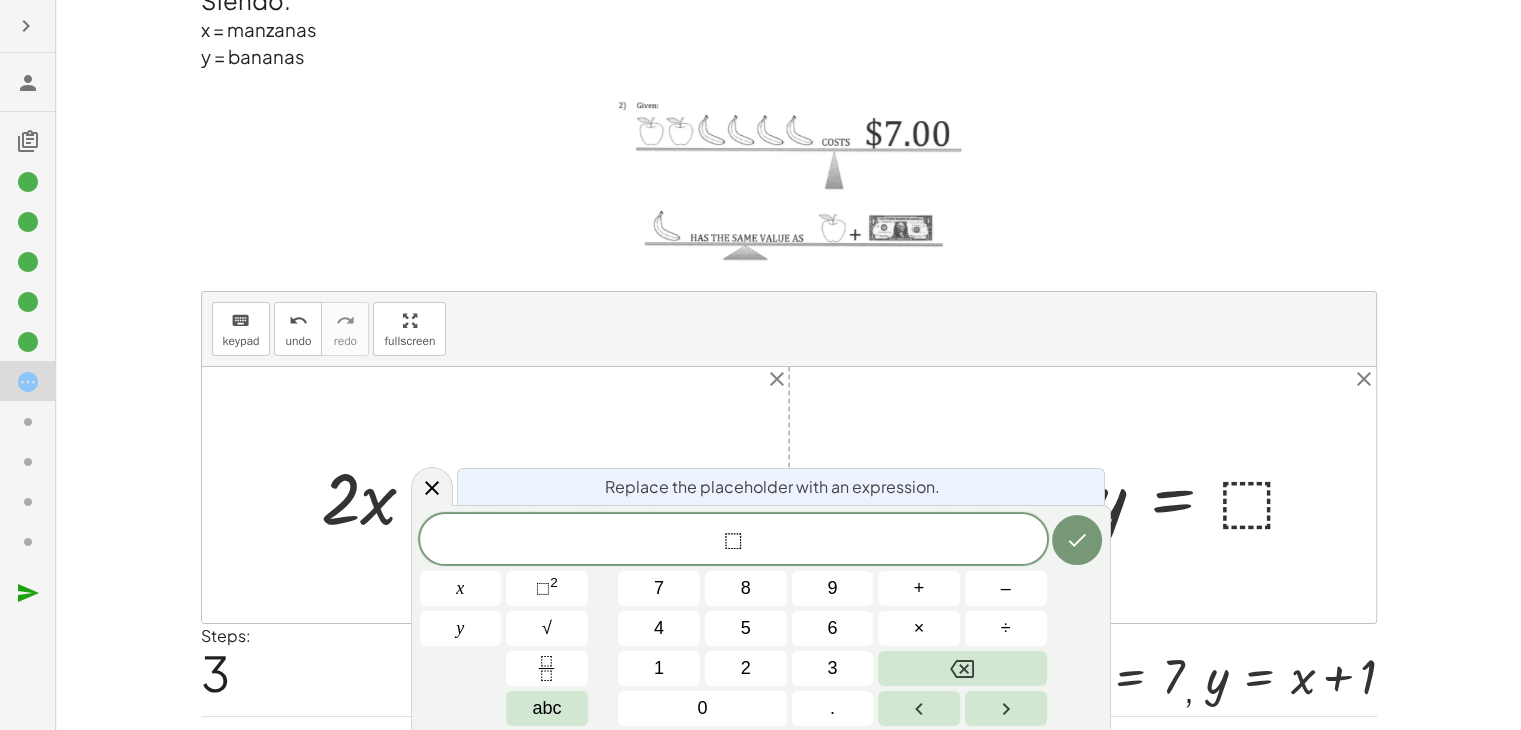 click on "keyboard keypad undo undo redo redo fullscreen" at bounding box center (789, 329) 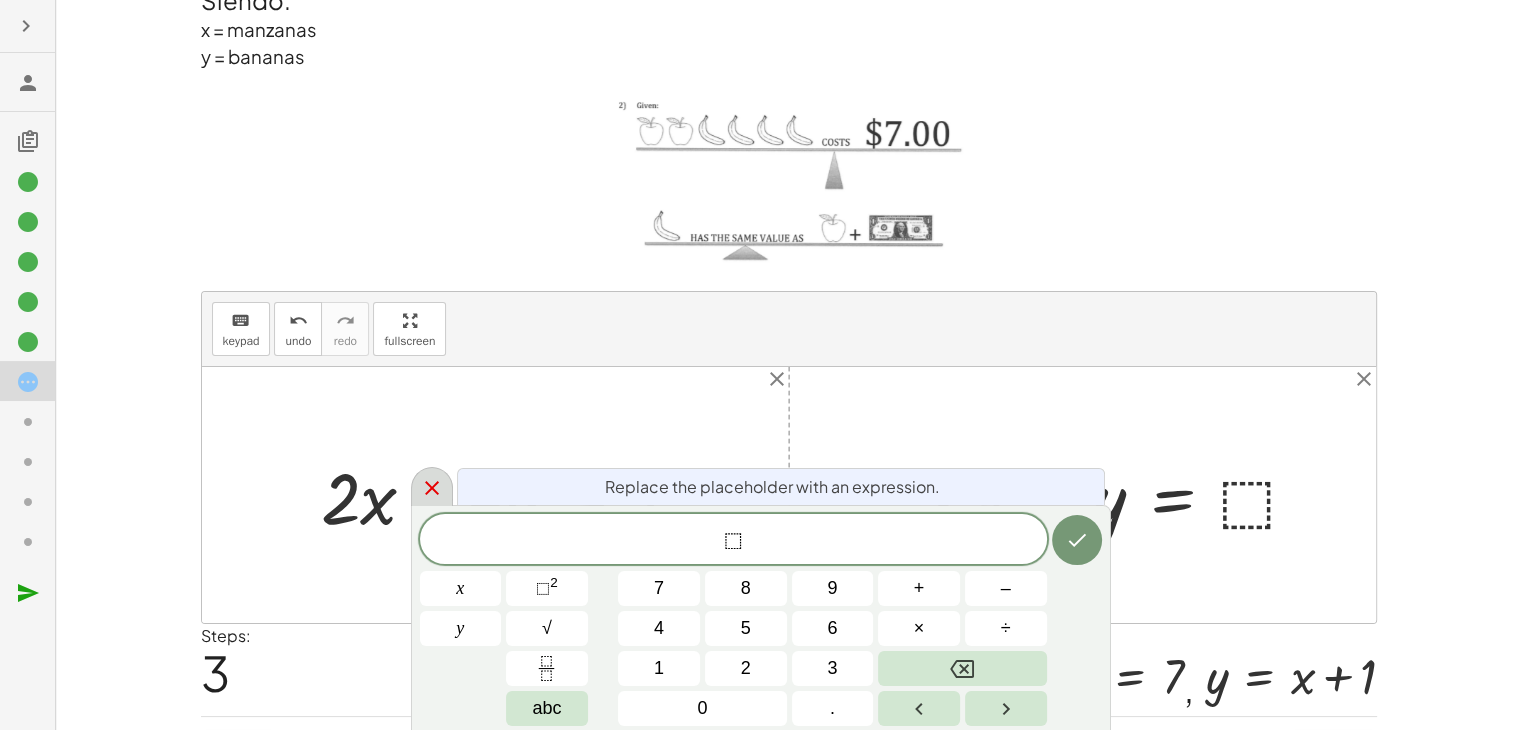 click 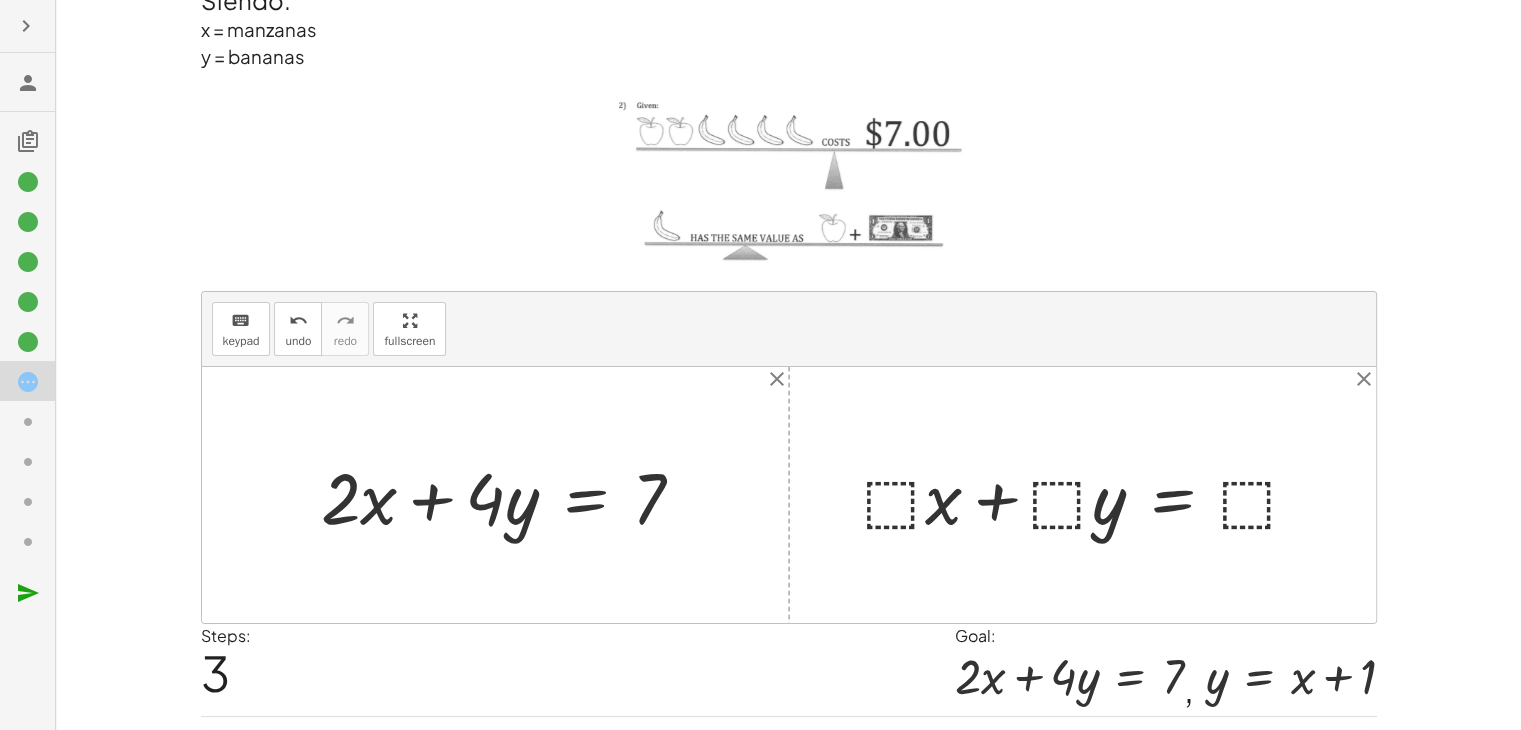 click at bounding box center [1090, 495] 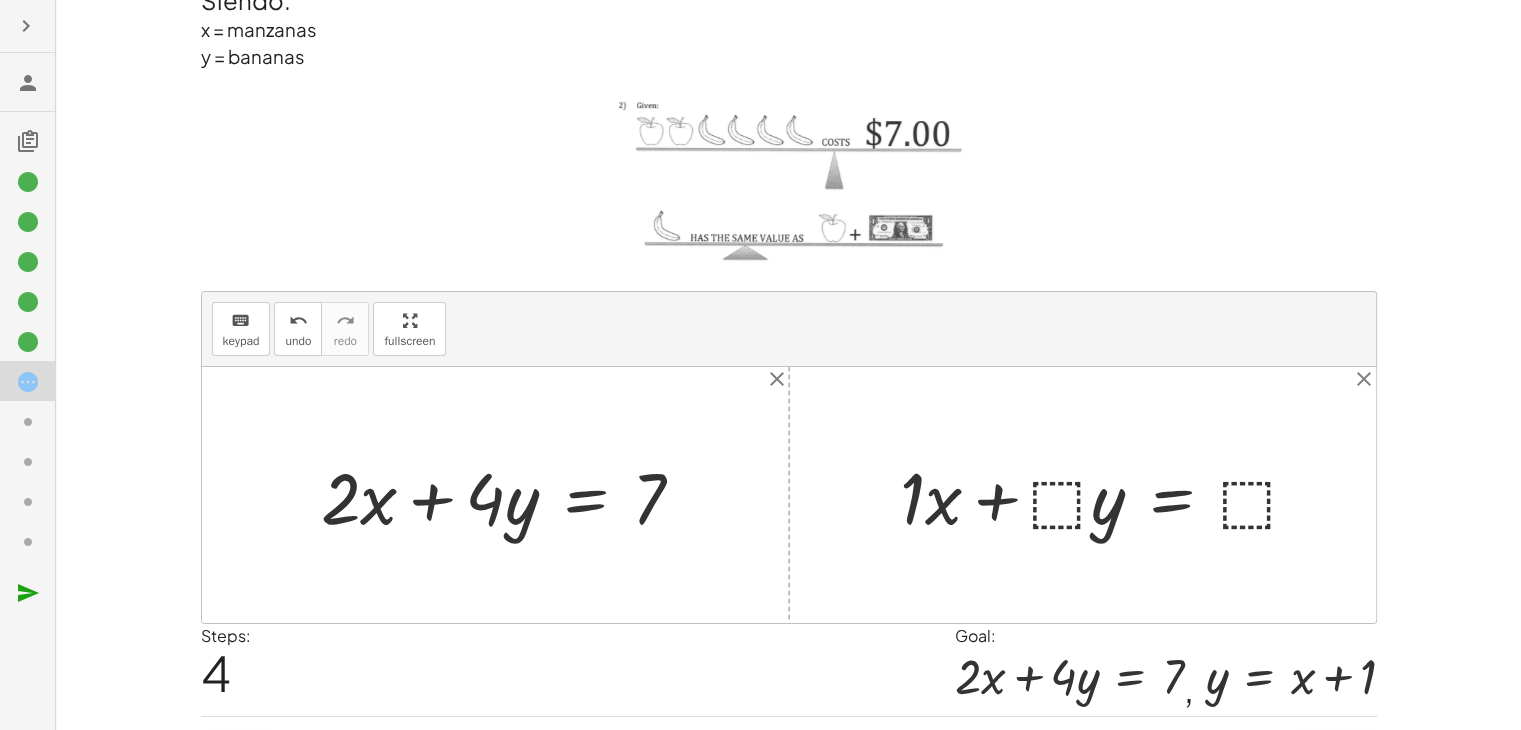 click at bounding box center (1108, 495) 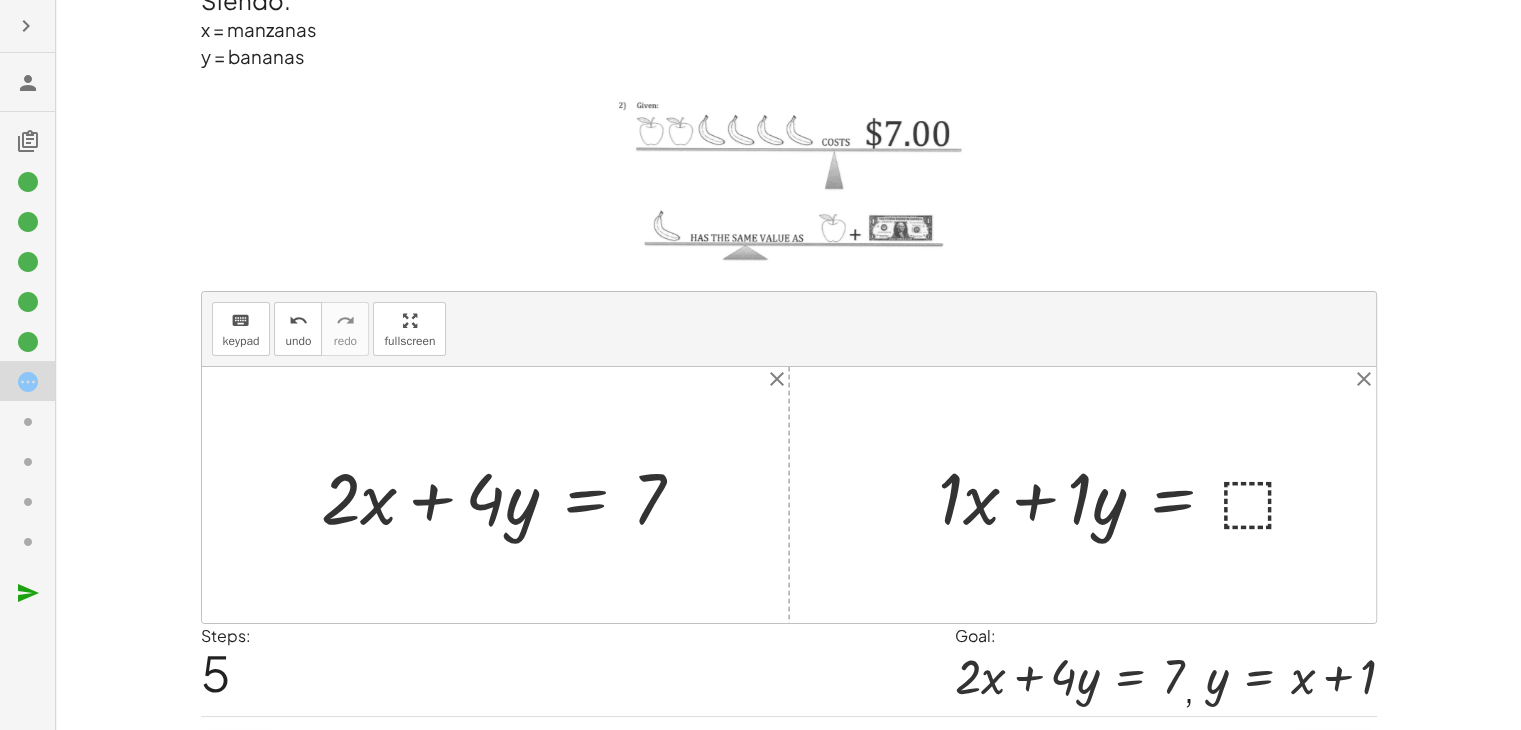 click at bounding box center [1127, 495] 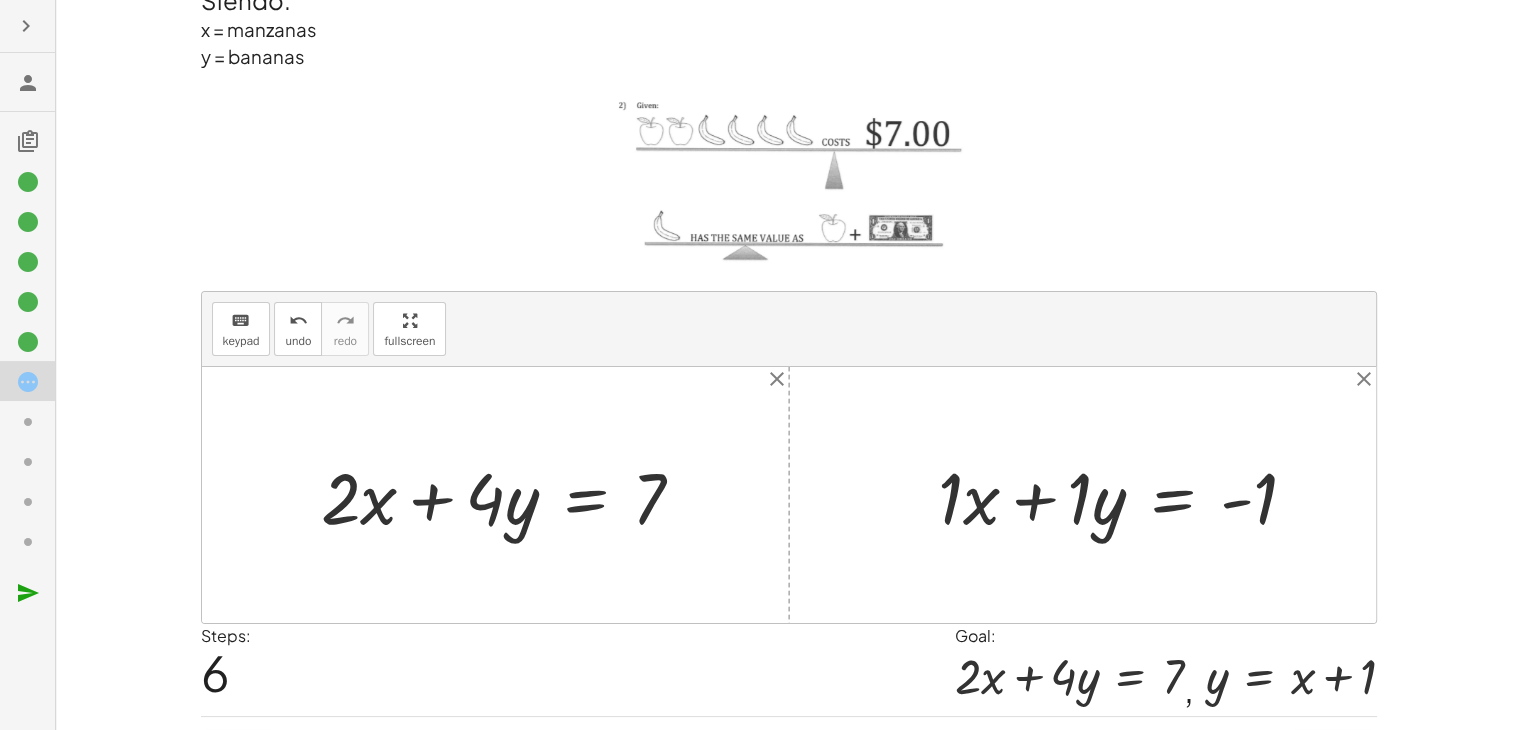 click at bounding box center [1125, 495] 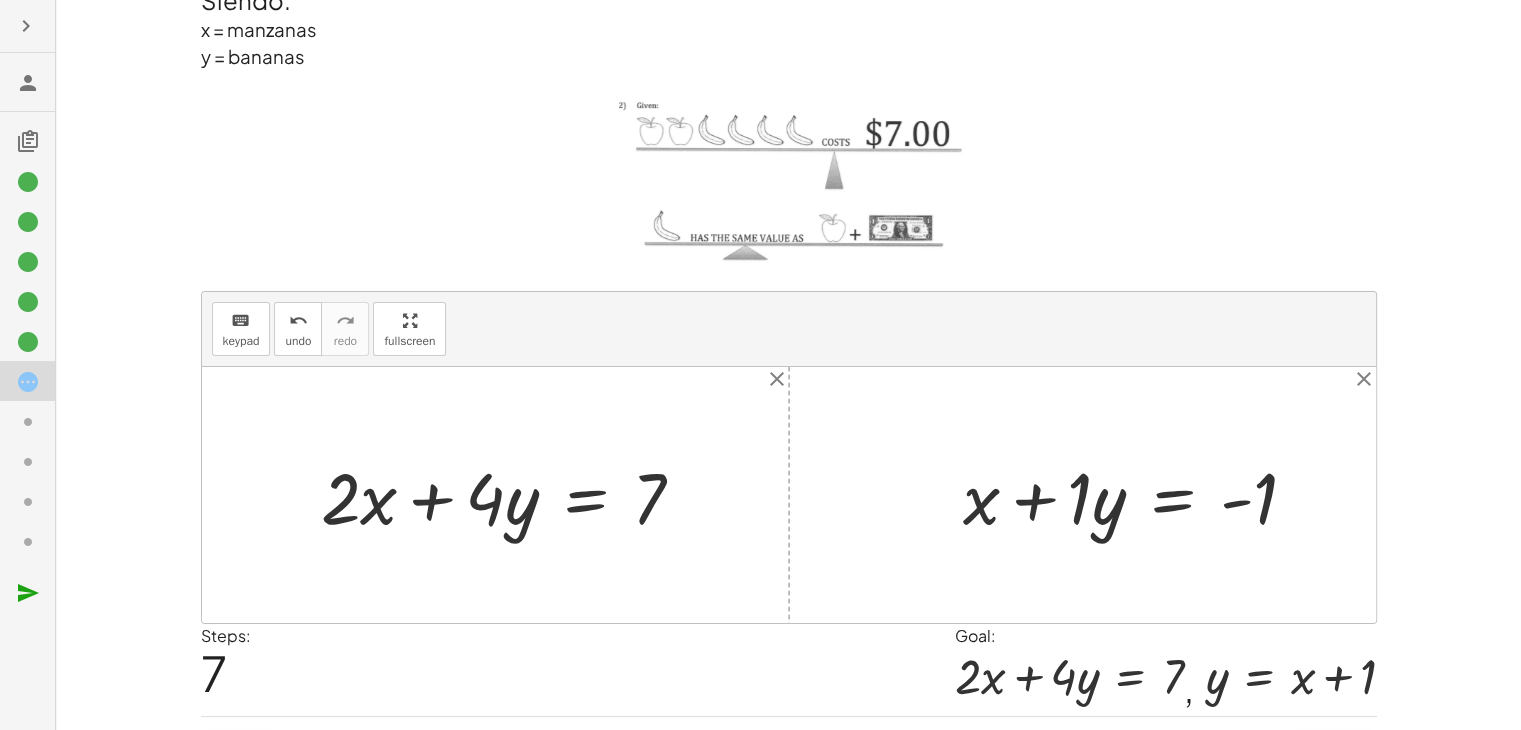 click at bounding box center [1138, 495] 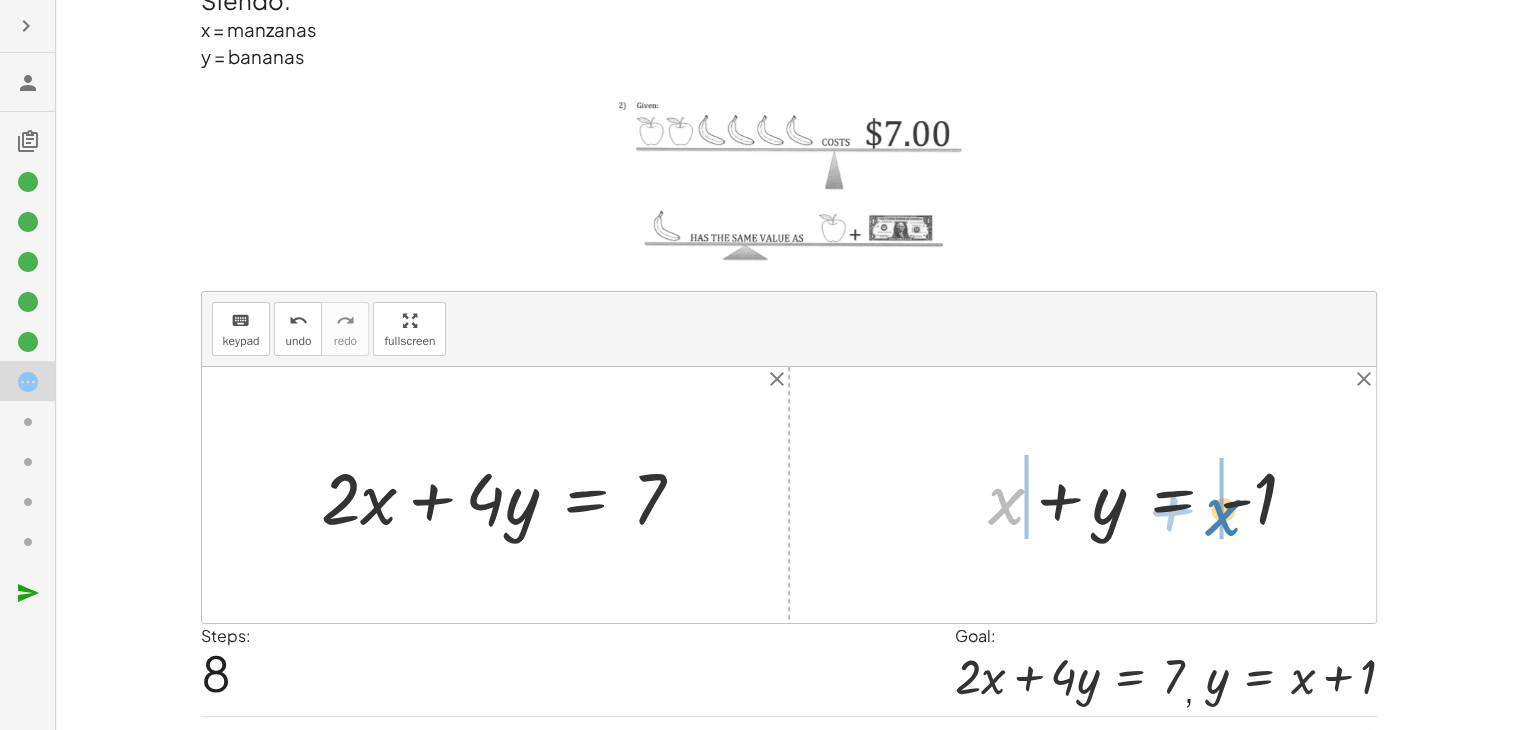 drag, startPoint x: 1010, startPoint y: 508, endPoint x: 1226, endPoint y: 517, distance: 216.18742 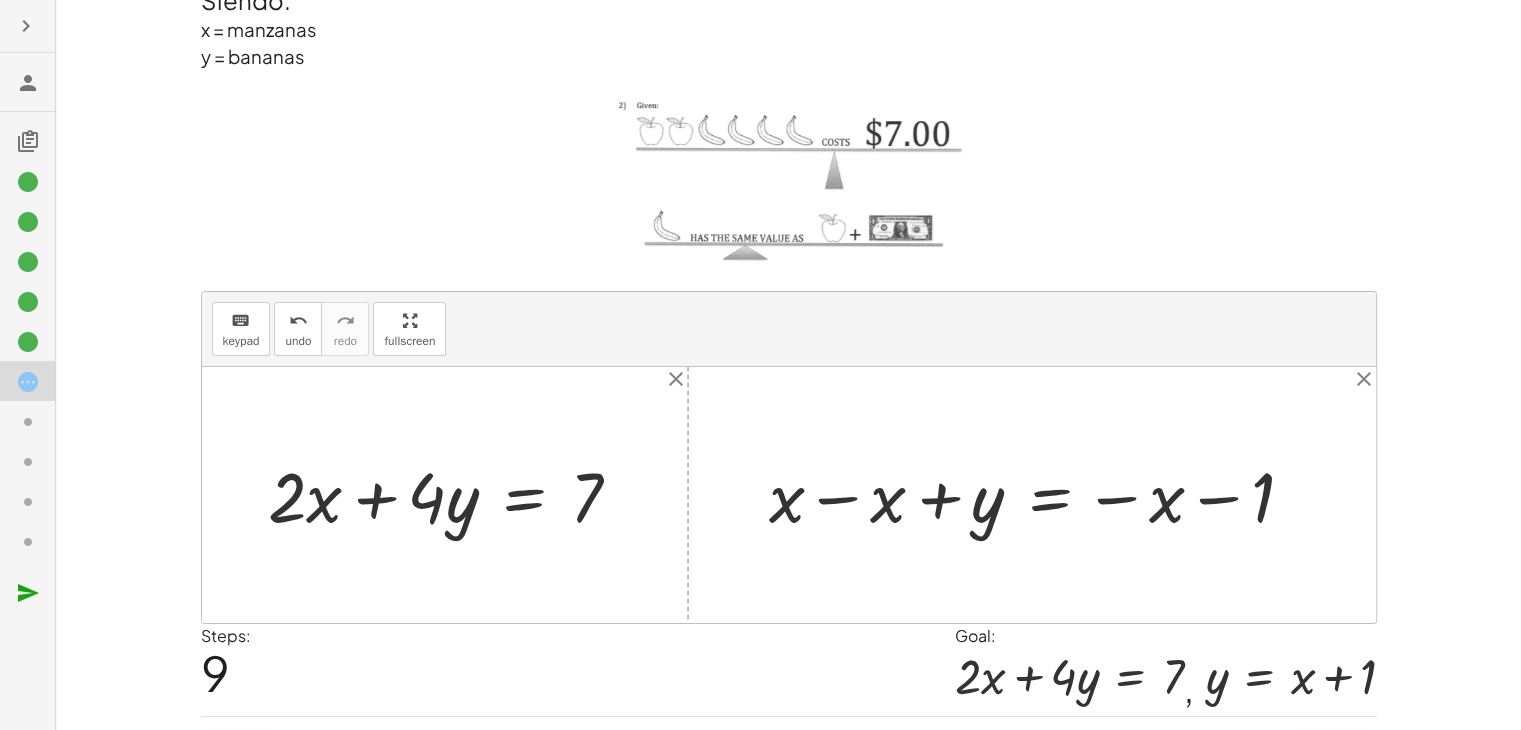 click at bounding box center [1039, 494] 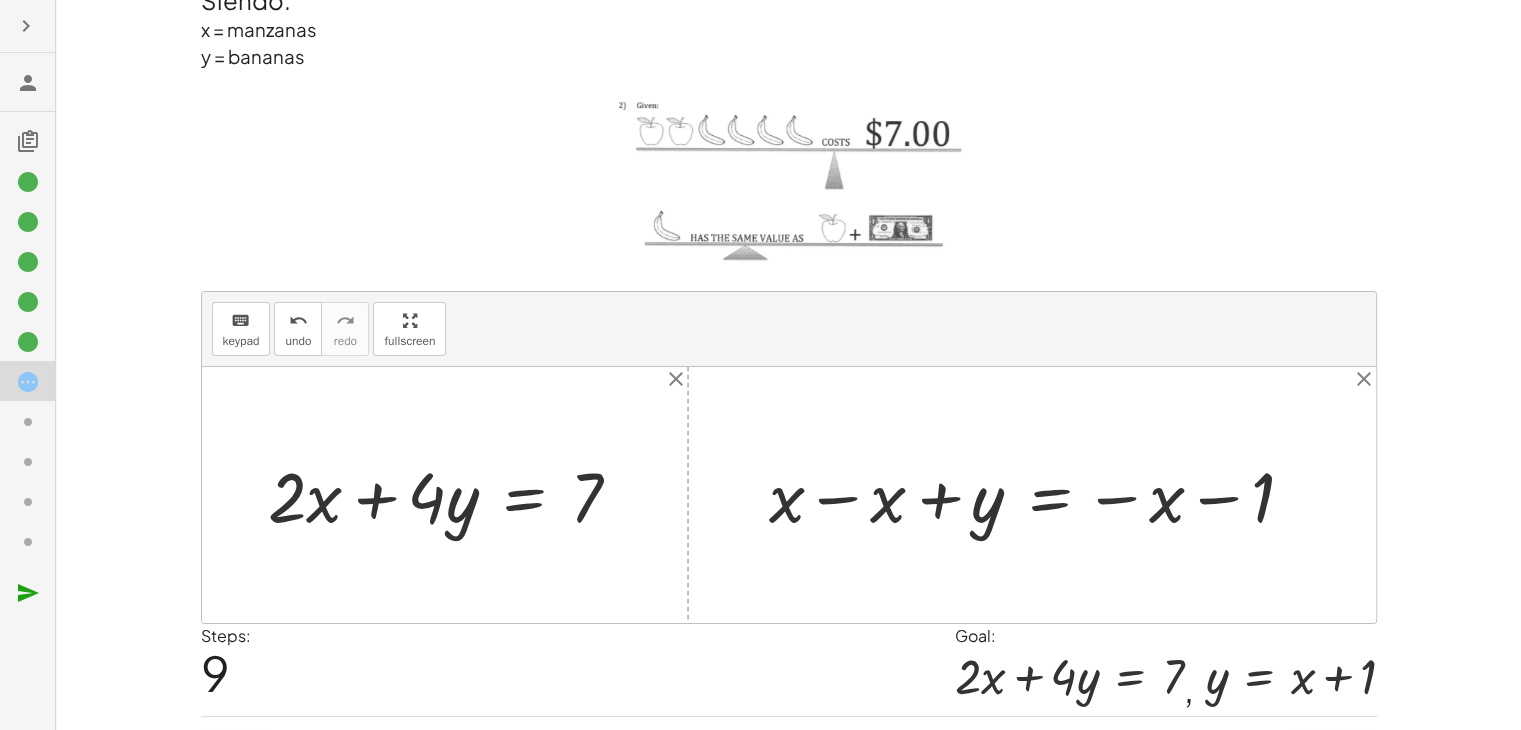 click at bounding box center (1039, 494) 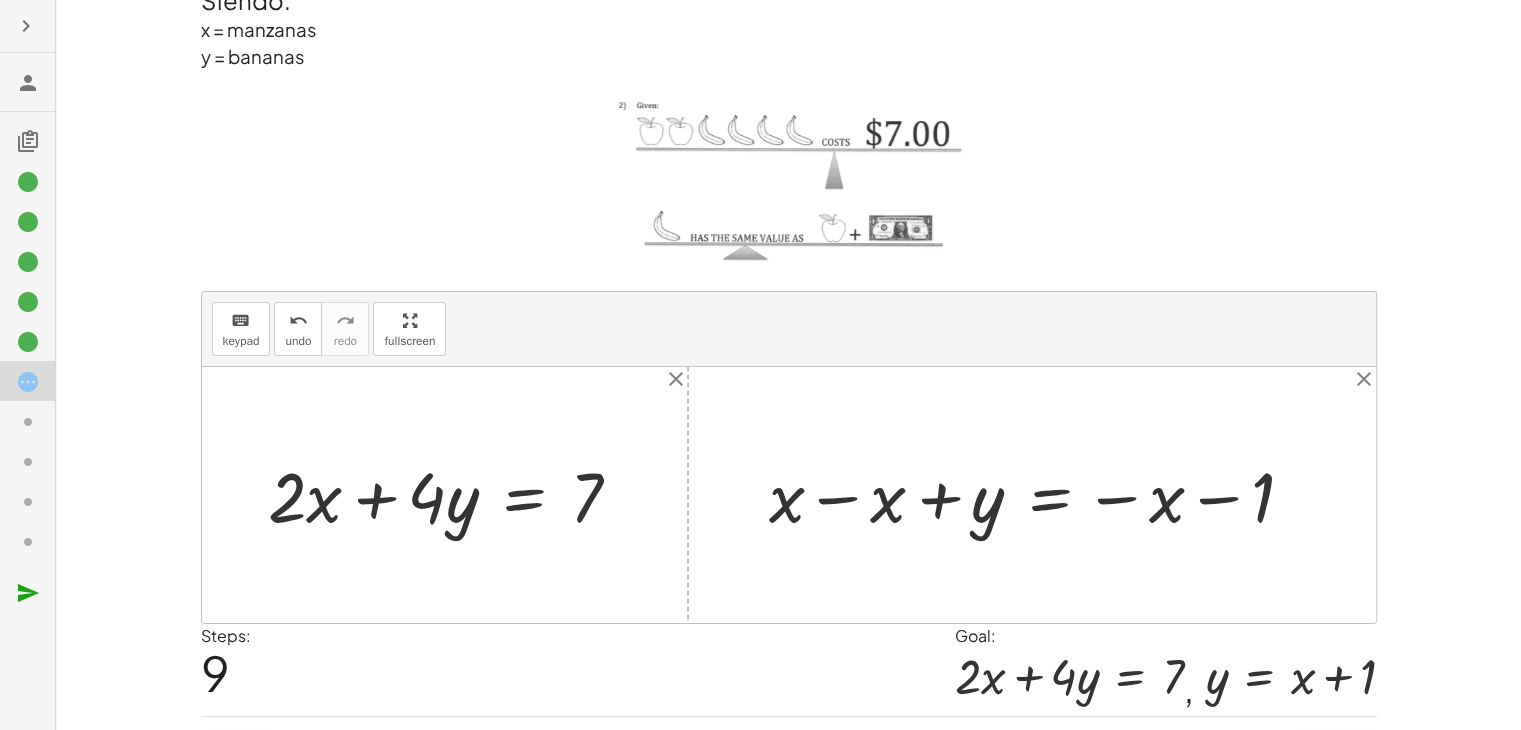 click at bounding box center [1039, 494] 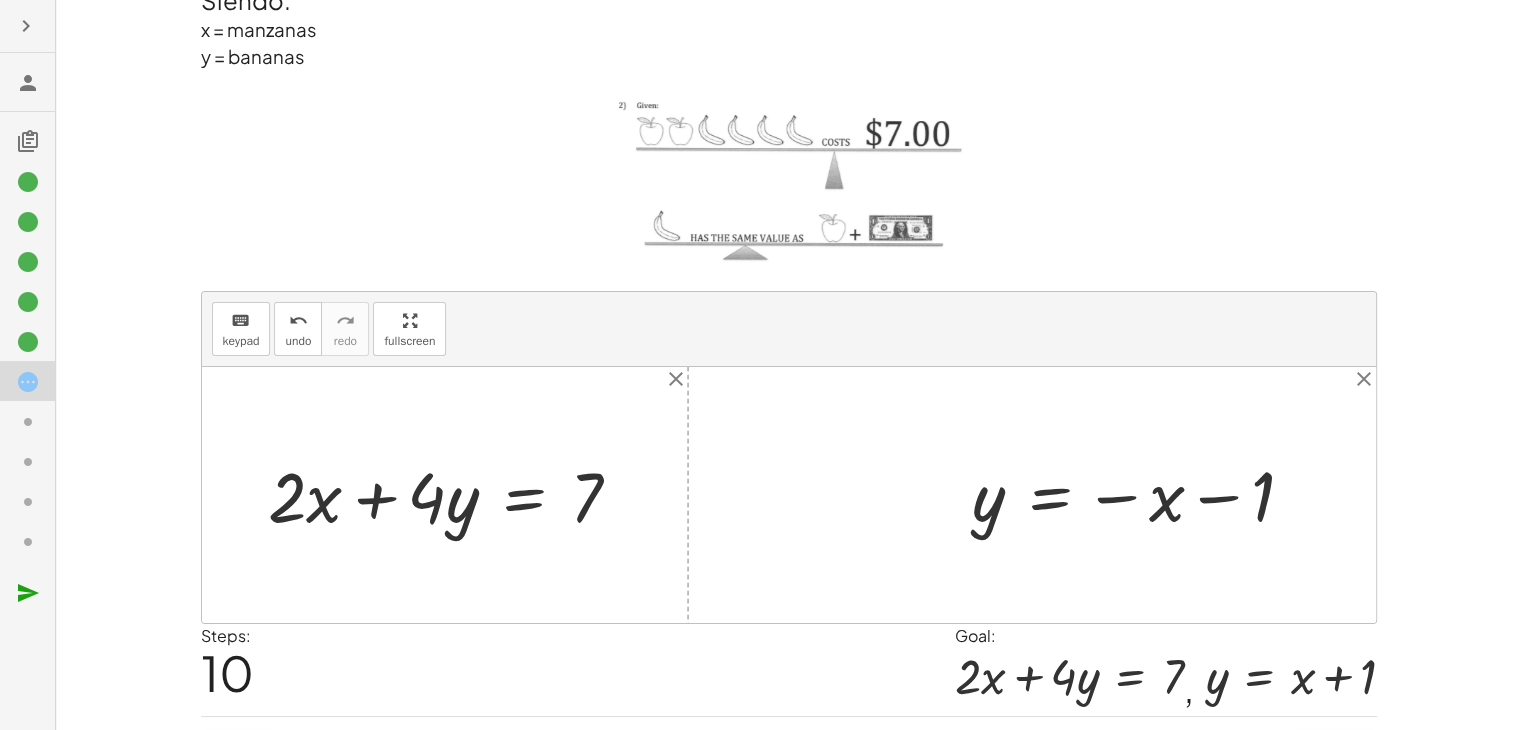 click at bounding box center [1141, 495] 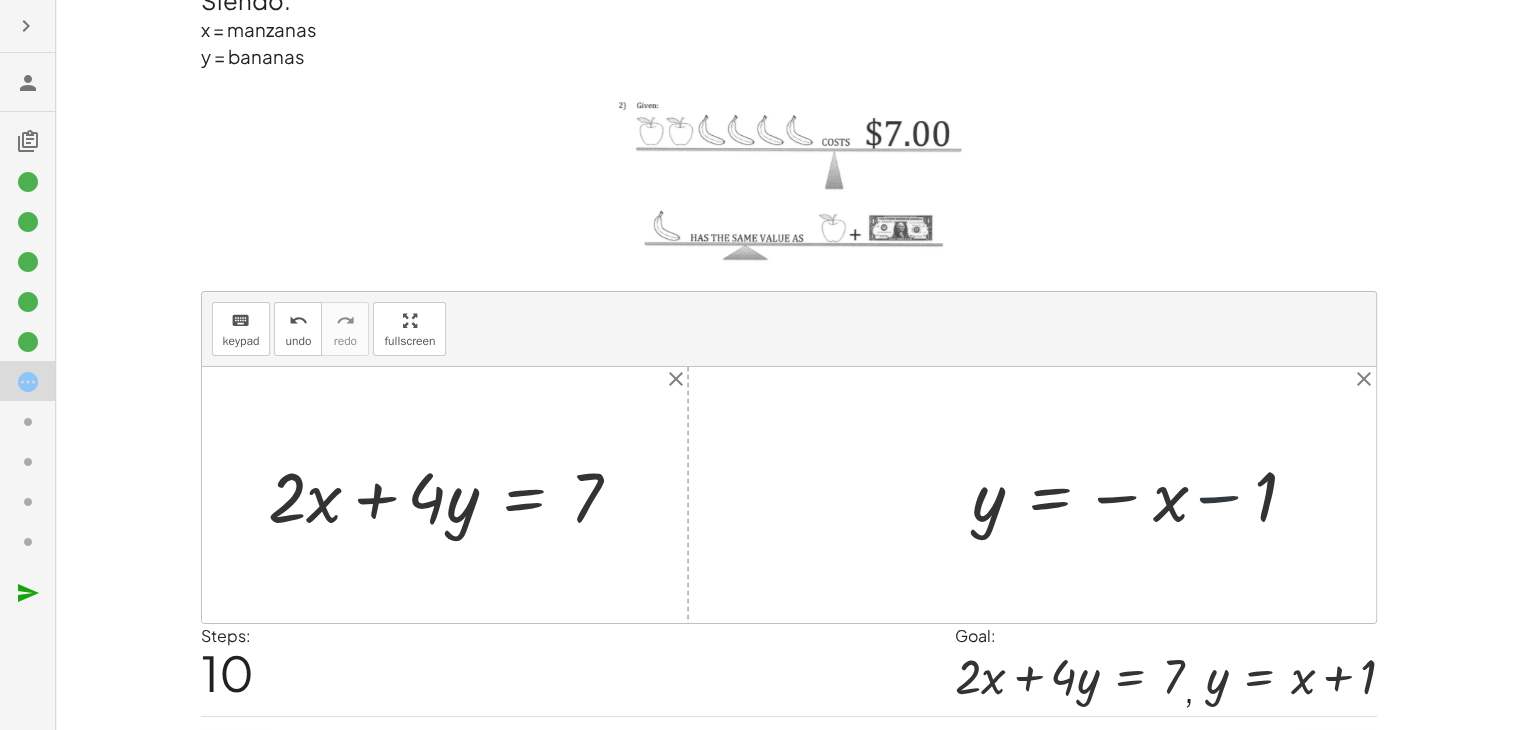 click at bounding box center [1141, 495] 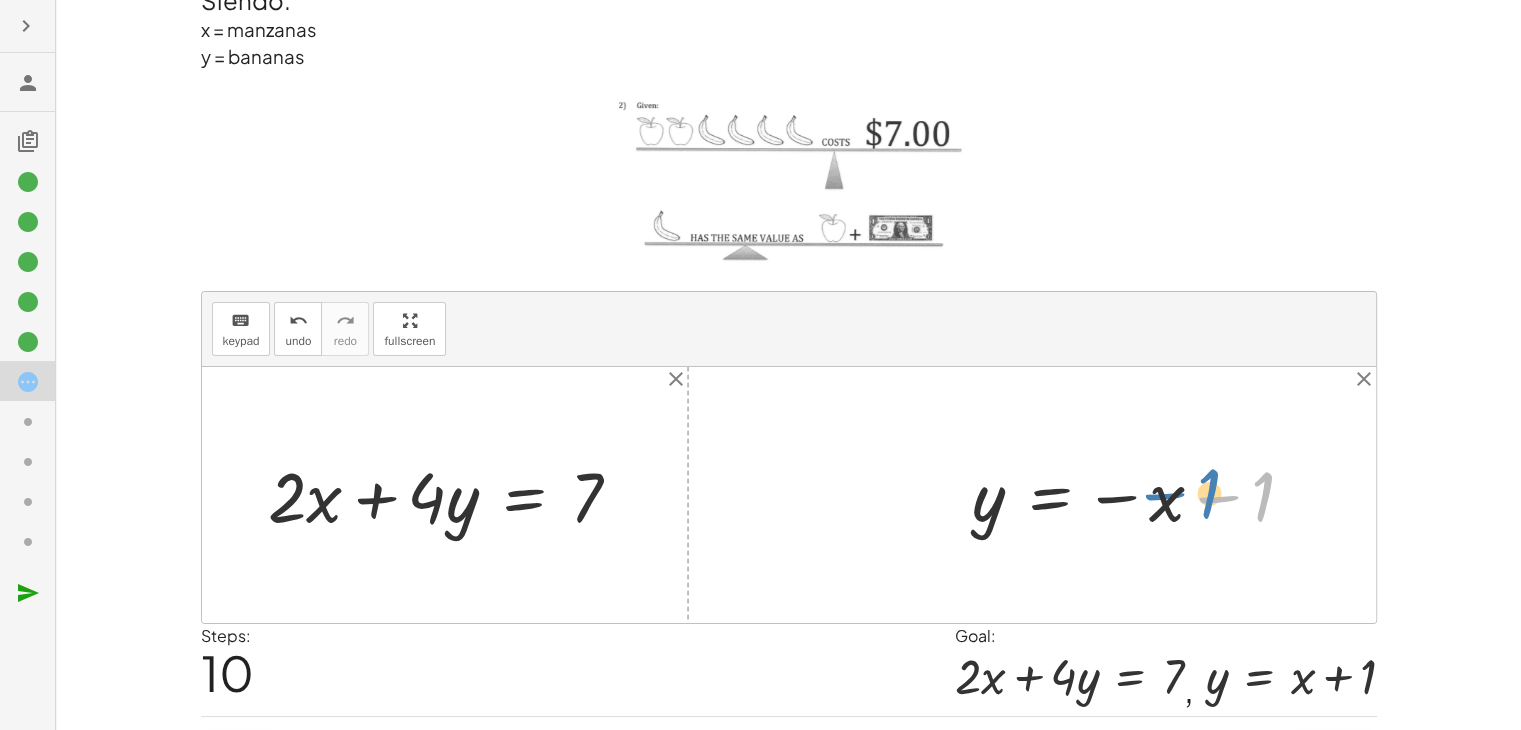 drag, startPoint x: 1272, startPoint y: 492, endPoint x: 1245, endPoint y: 491, distance: 27.018513 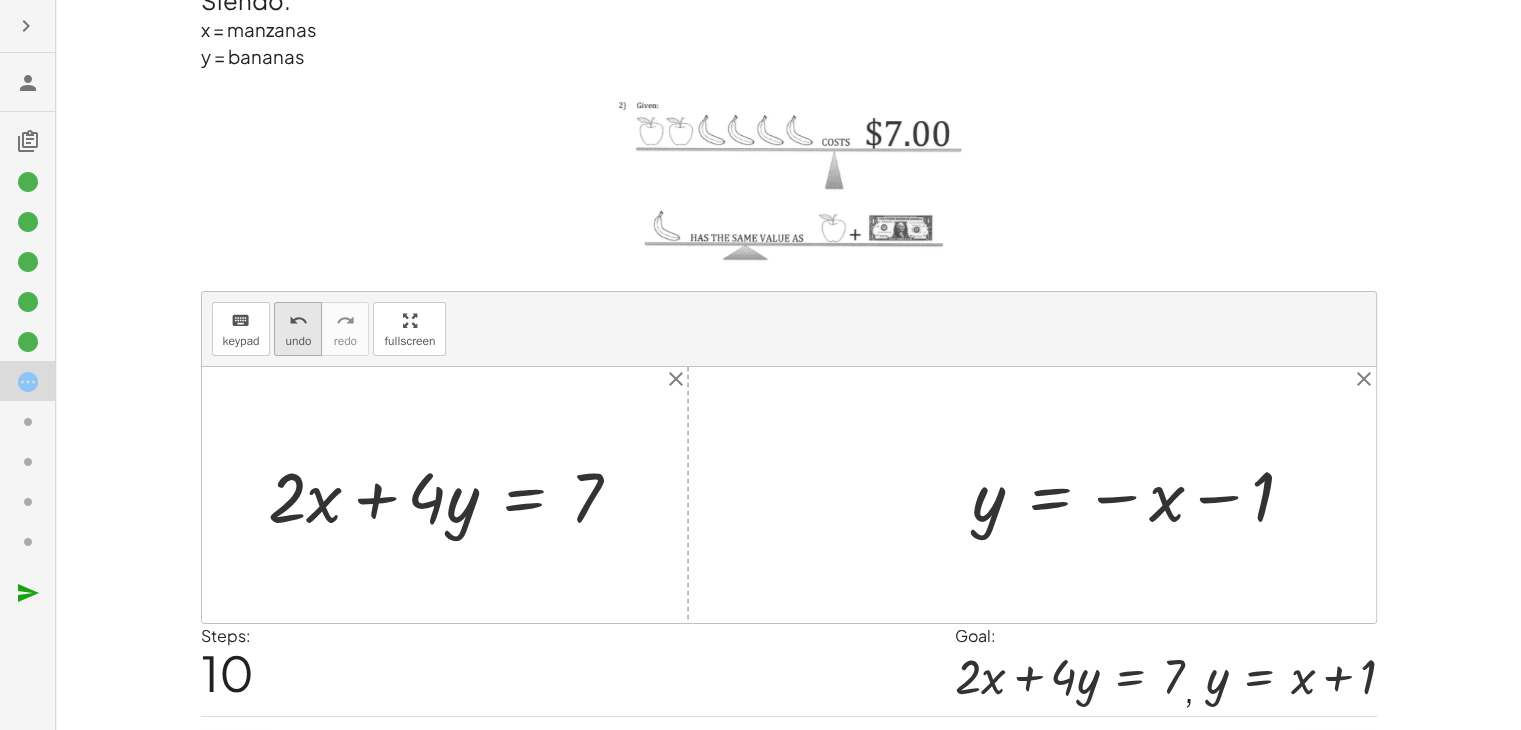 click on "undo undo" at bounding box center [298, 329] 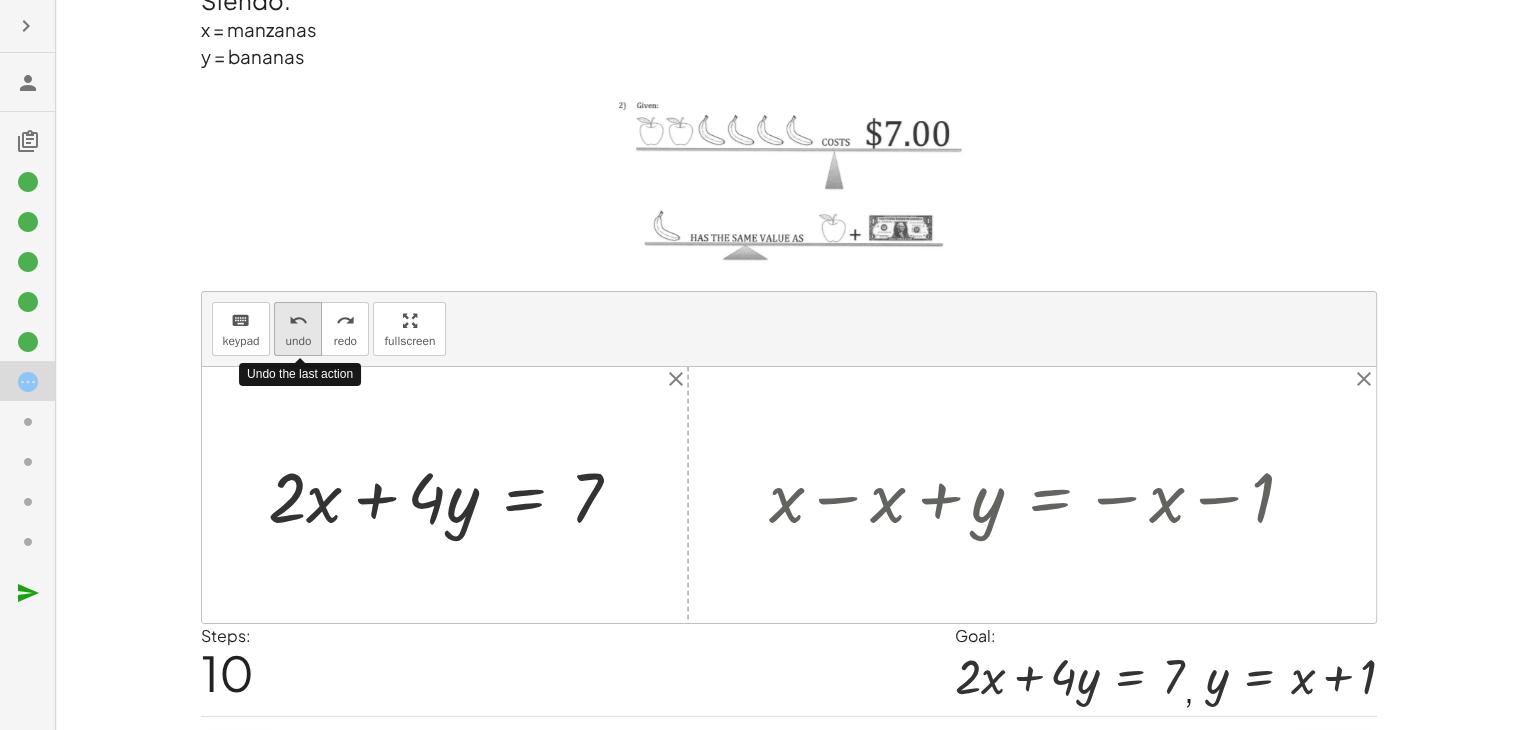 click on "undo undo" at bounding box center (298, 329) 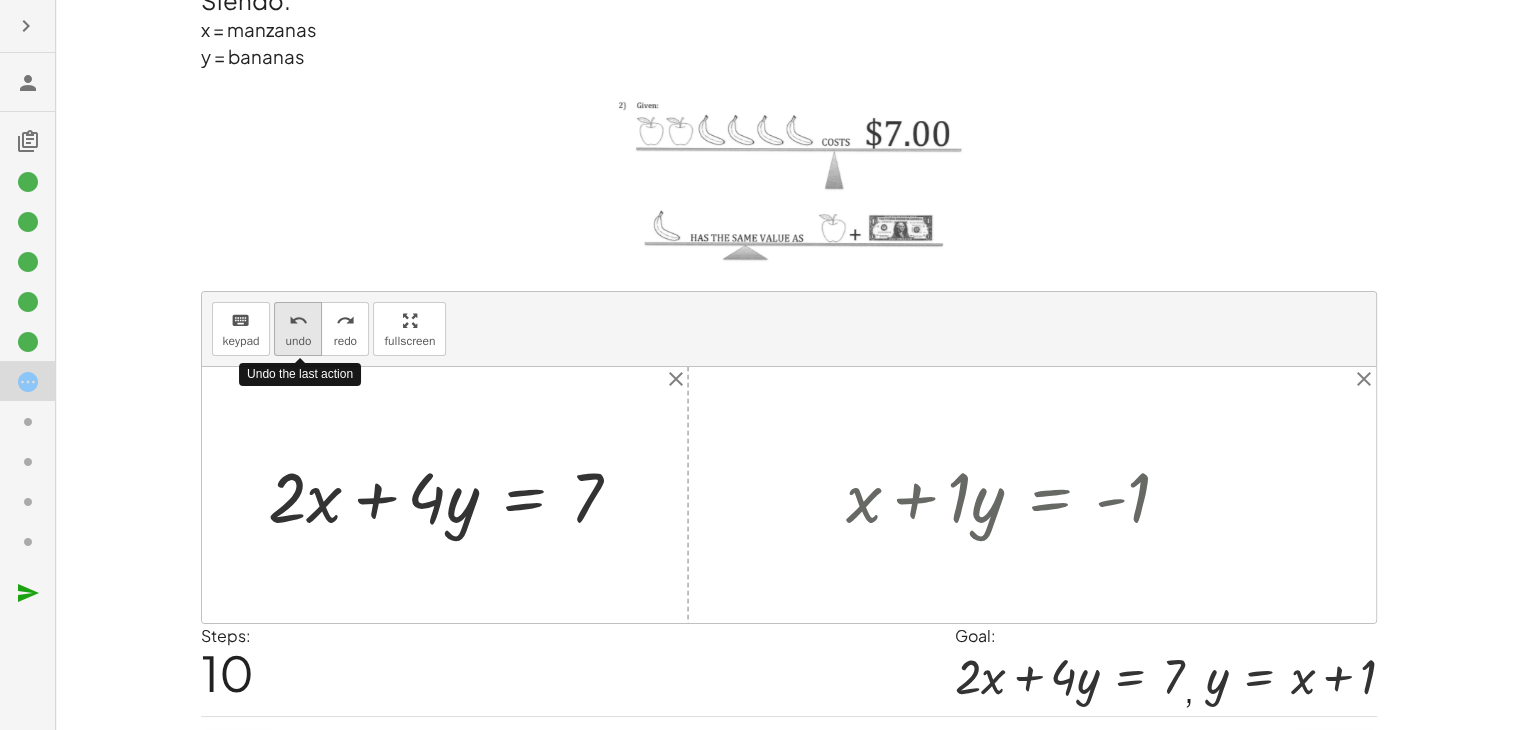 click on "undo undo" at bounding box center (298, 329) 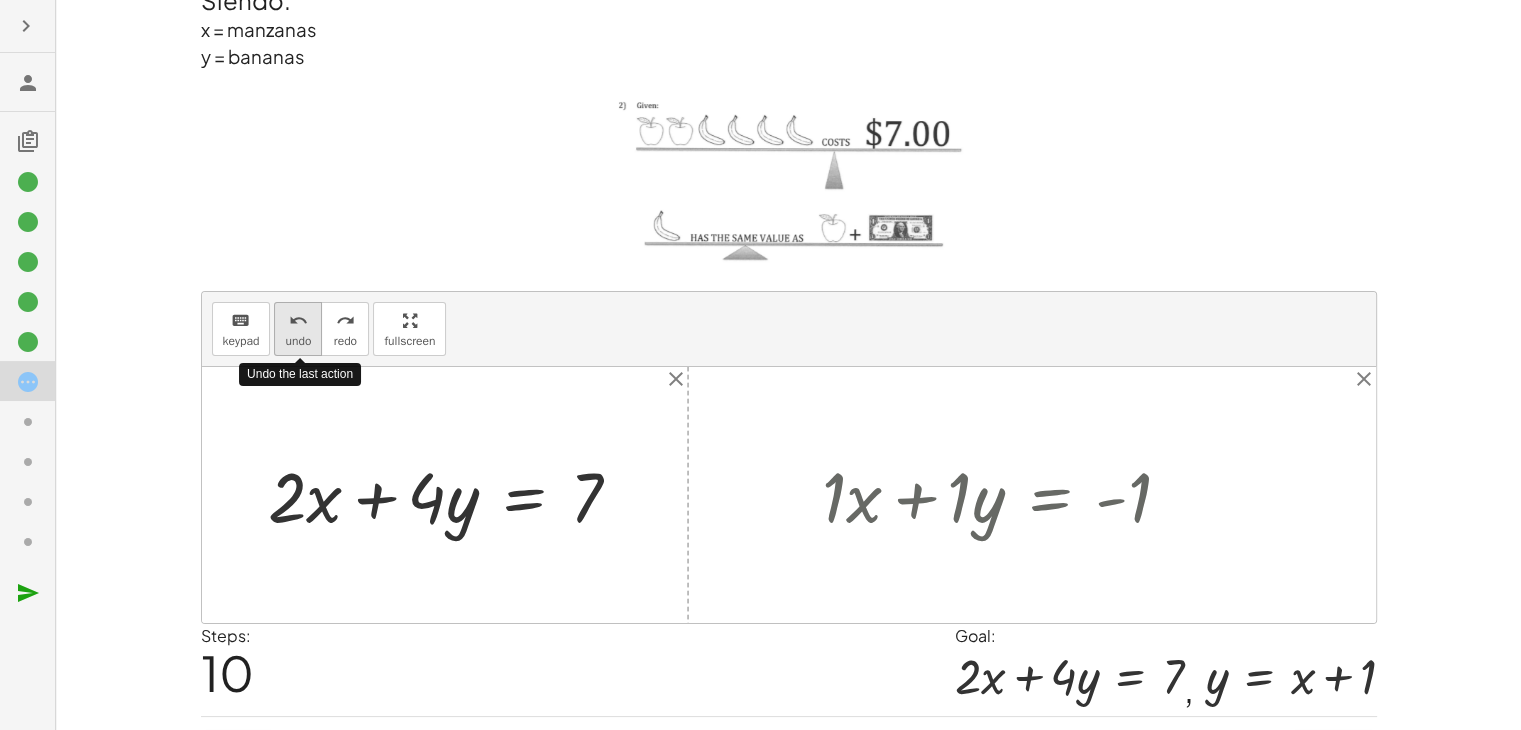 click on "undo undo" at bounding box center (298, 329) 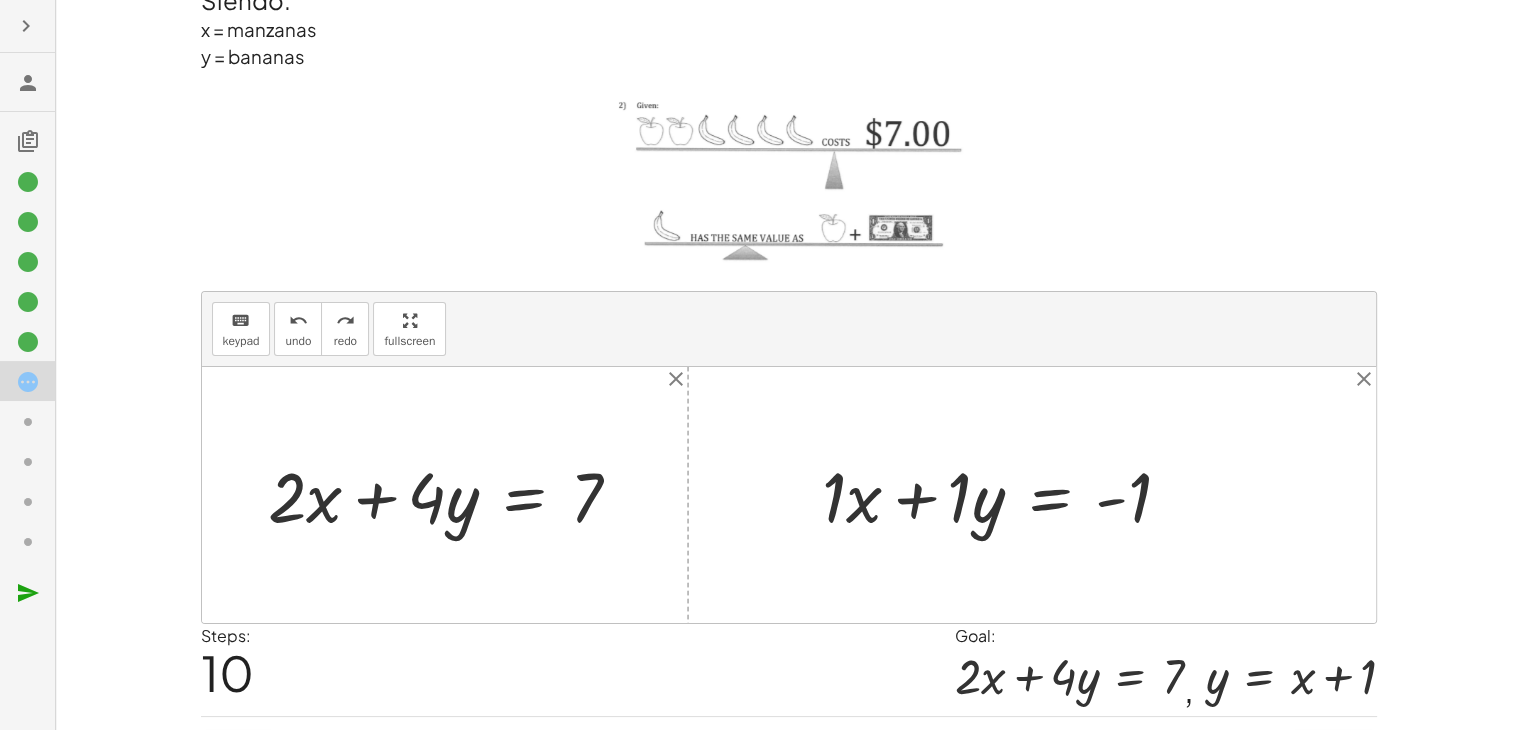 scroll, scrollTop: 112, scrollLeft: 0, axis: vertical 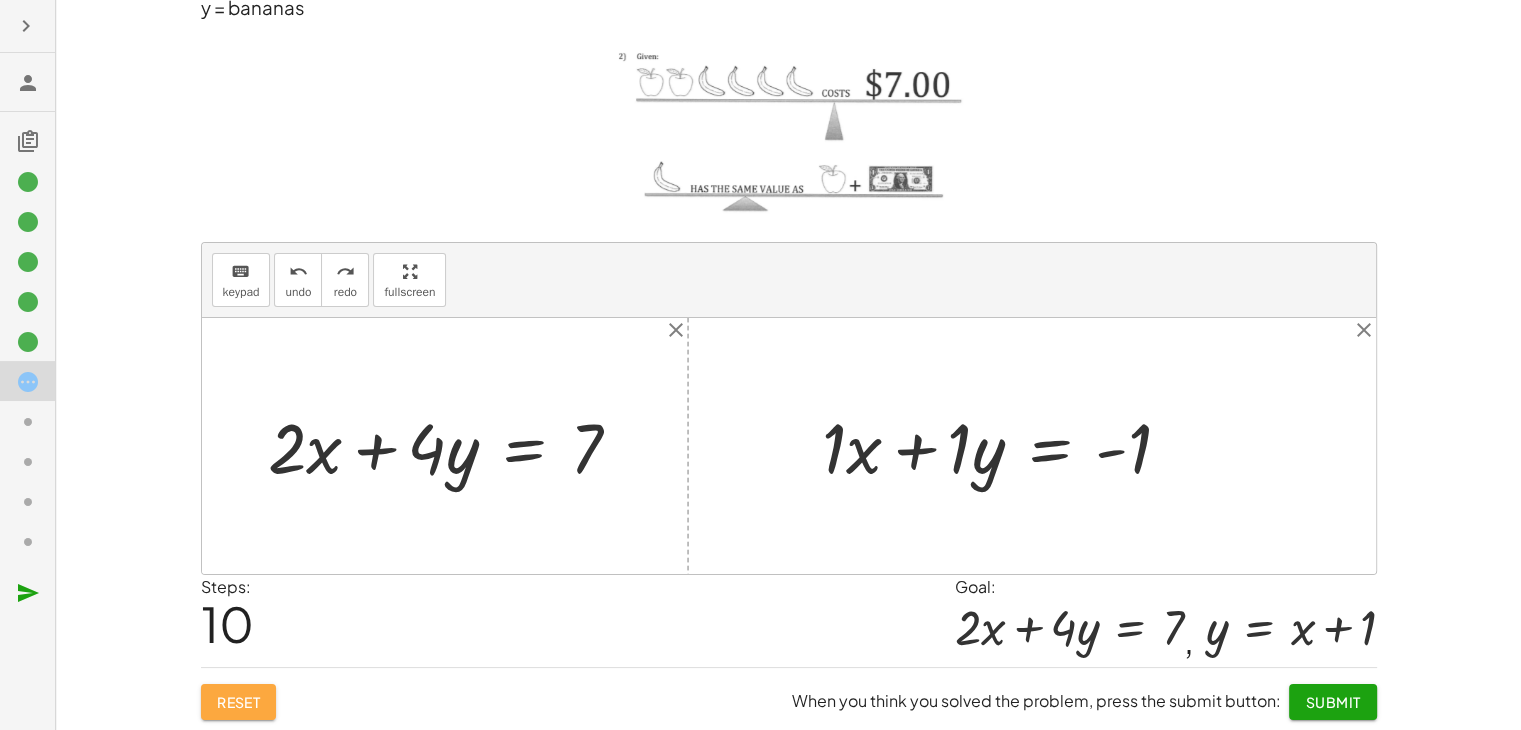 click on "Reset" at bounding box center [239, 702] 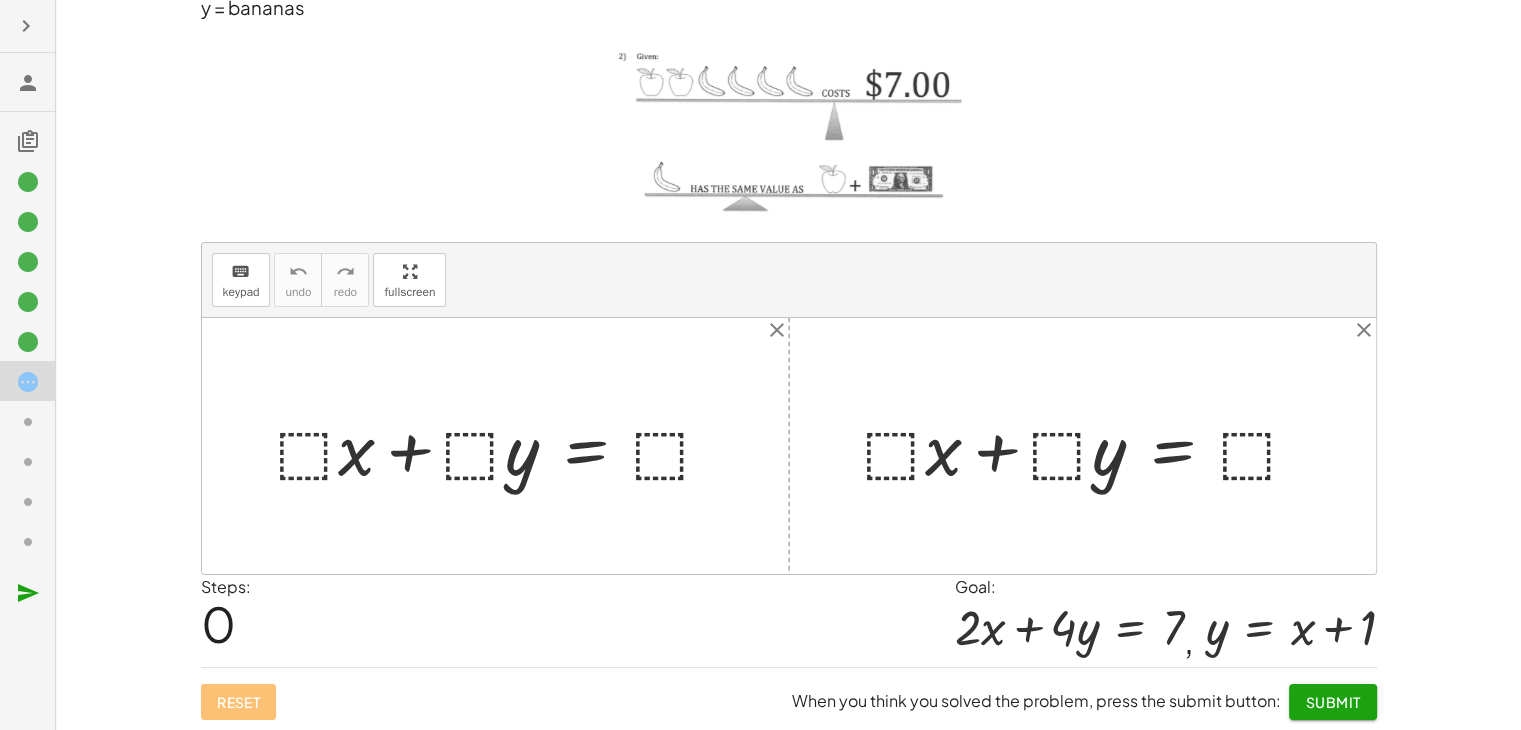 click at bounding box center (503, 446) 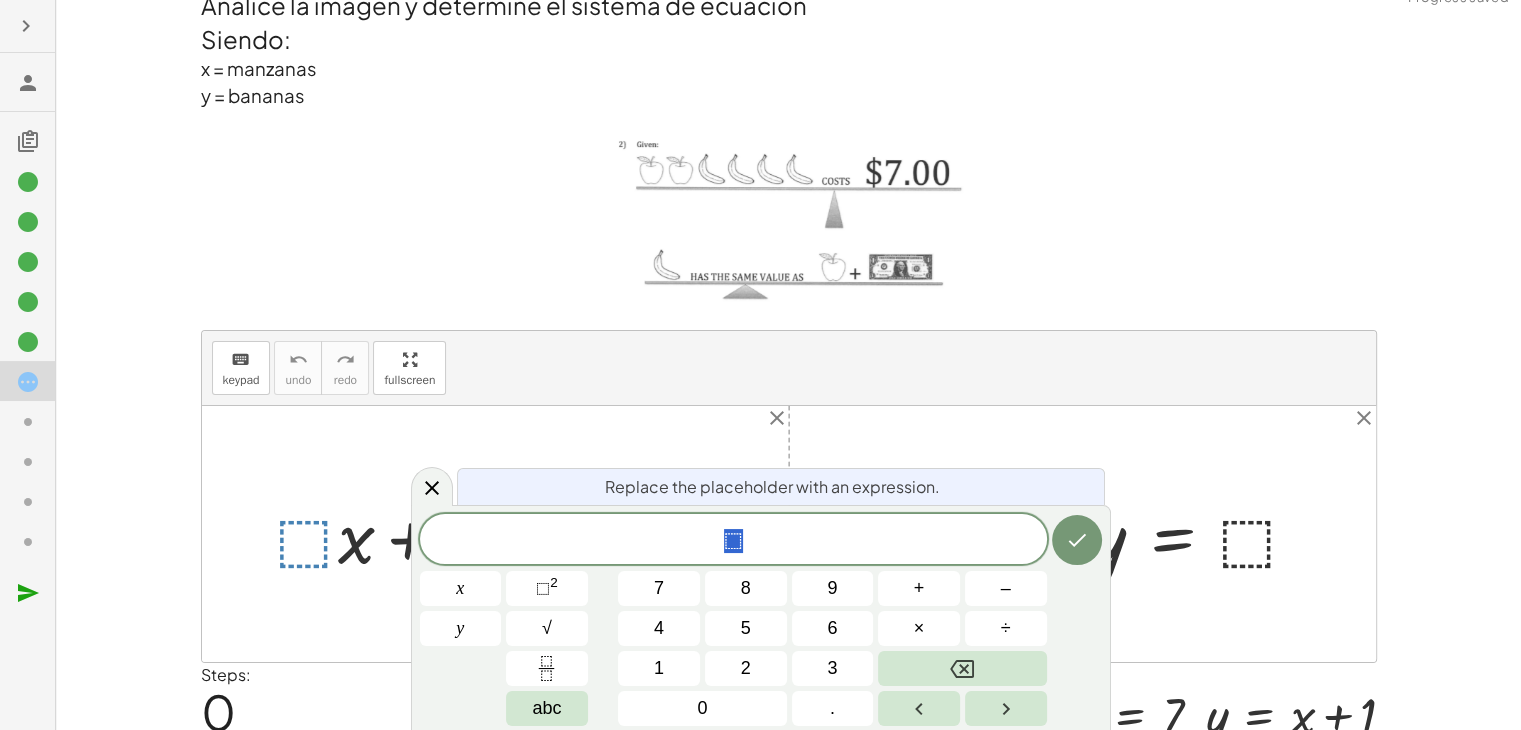 scroll, scrollTop: 24, scrollLeft: 0, axis: vertical 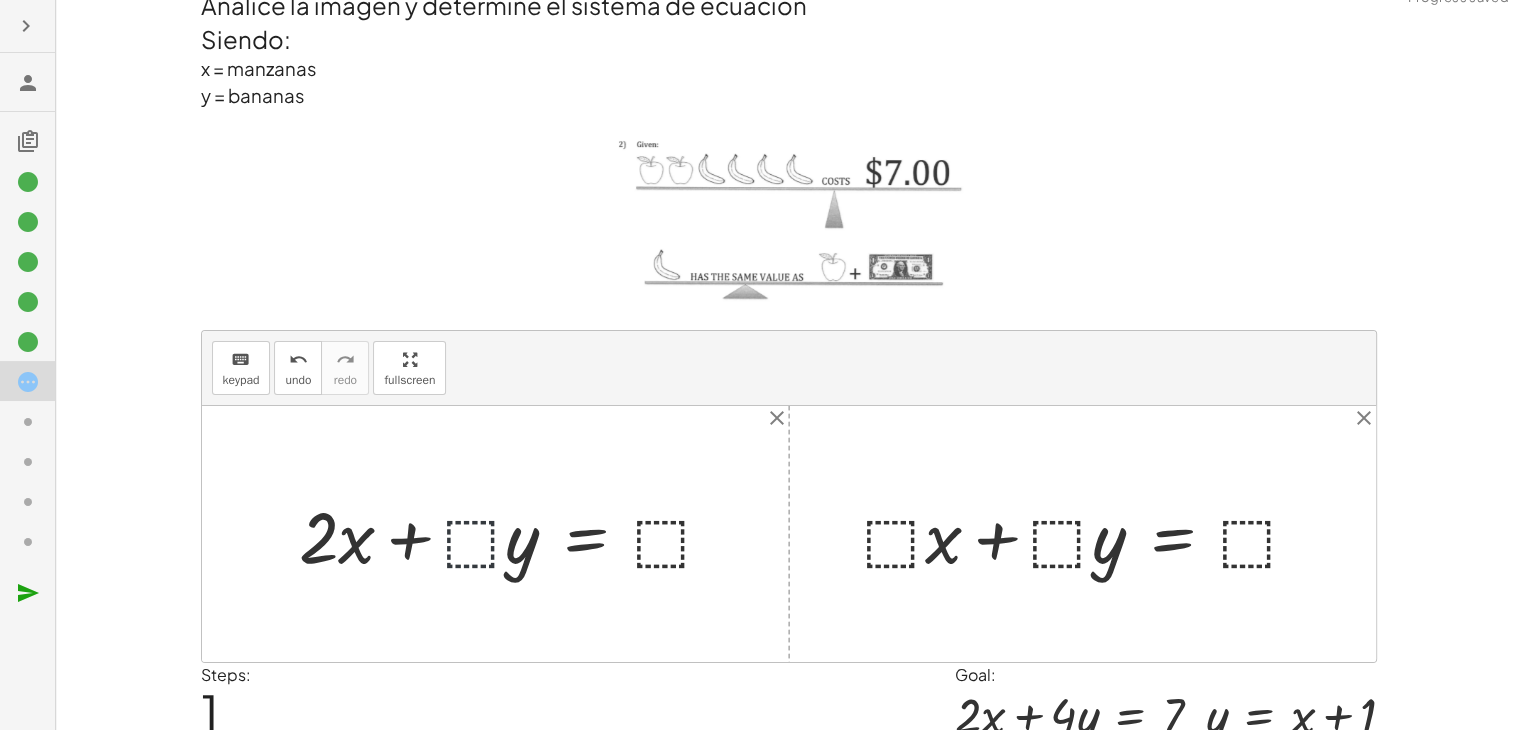 click at bounding box center [514, 534] 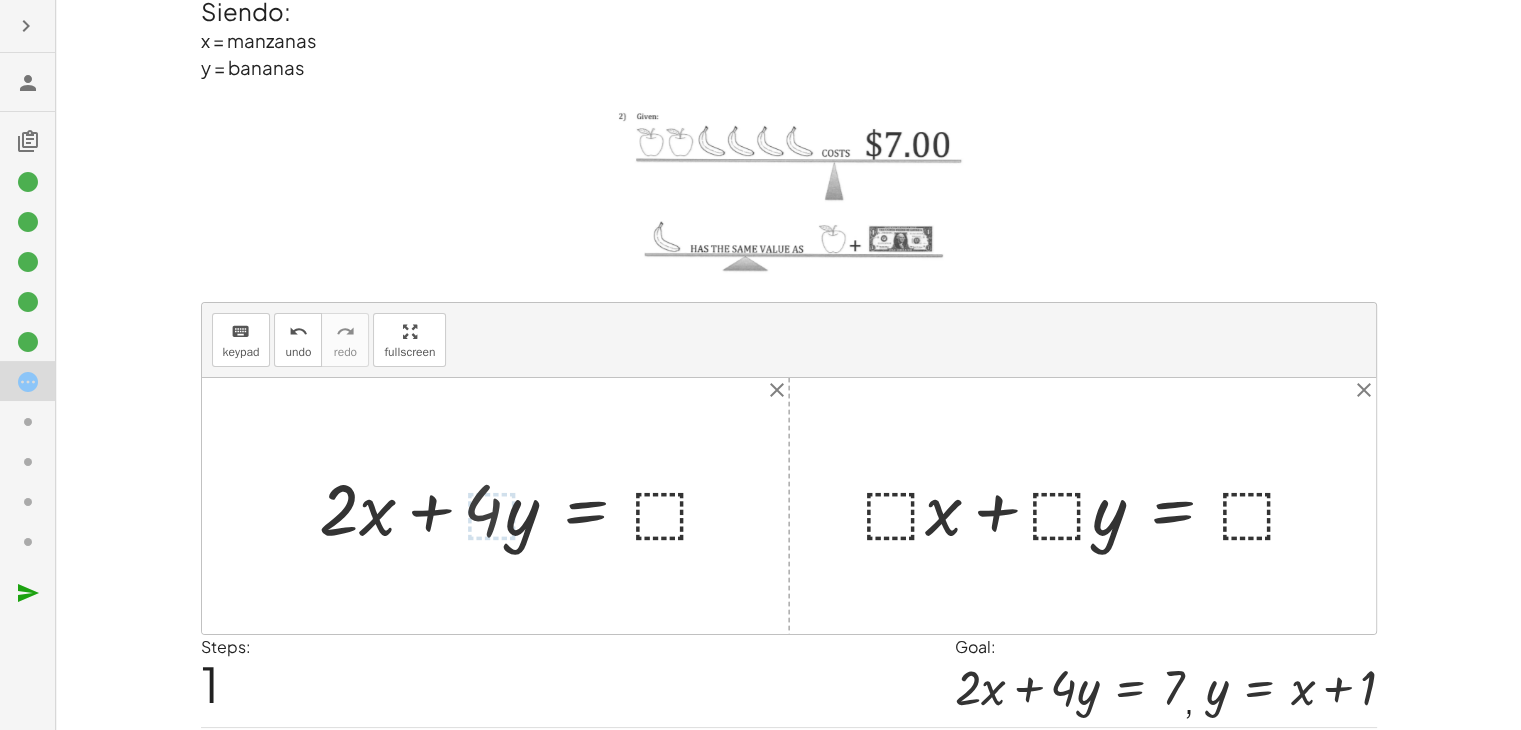scroll, scrollTop: 52, scrollLeft: 0, axis: vertical 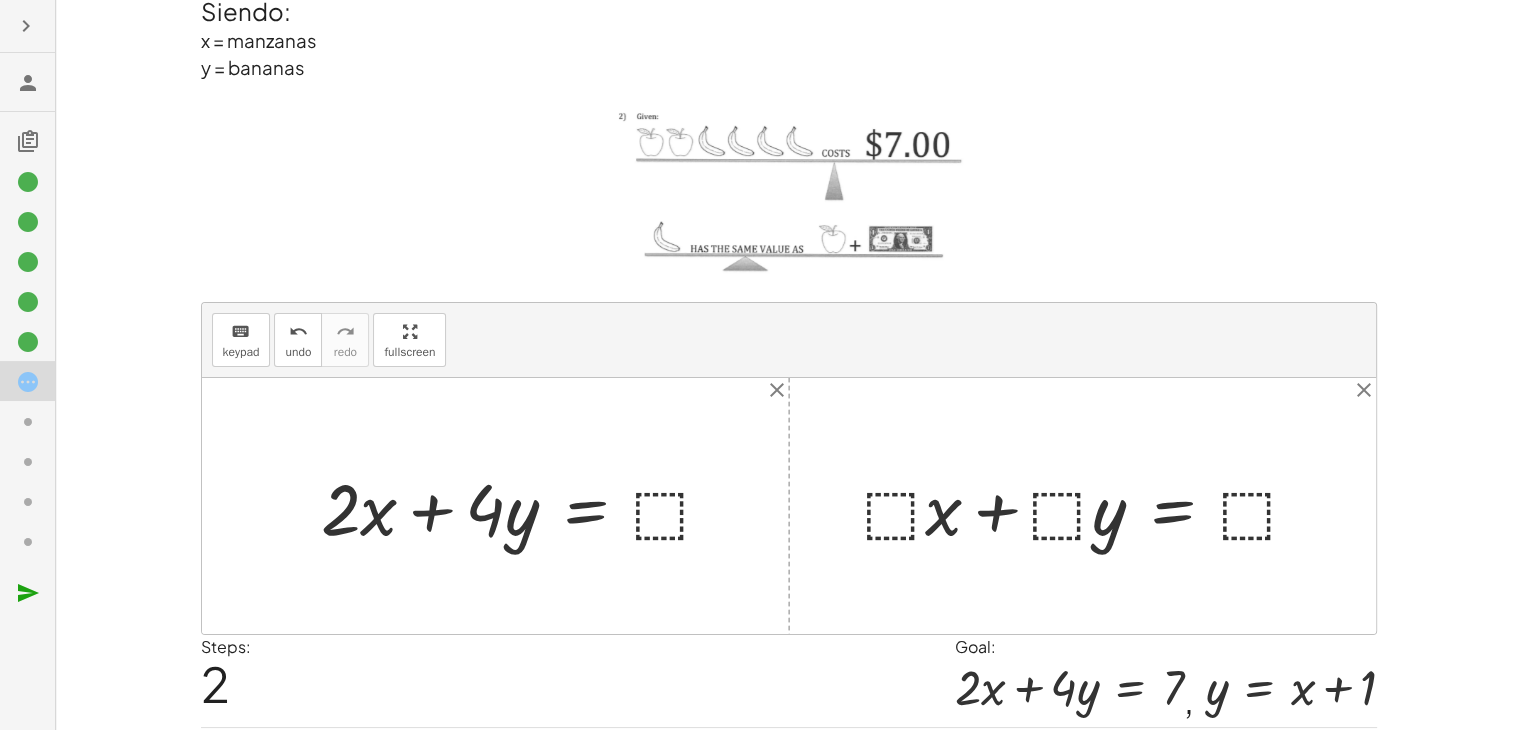 click at bounding box center (525, 506) 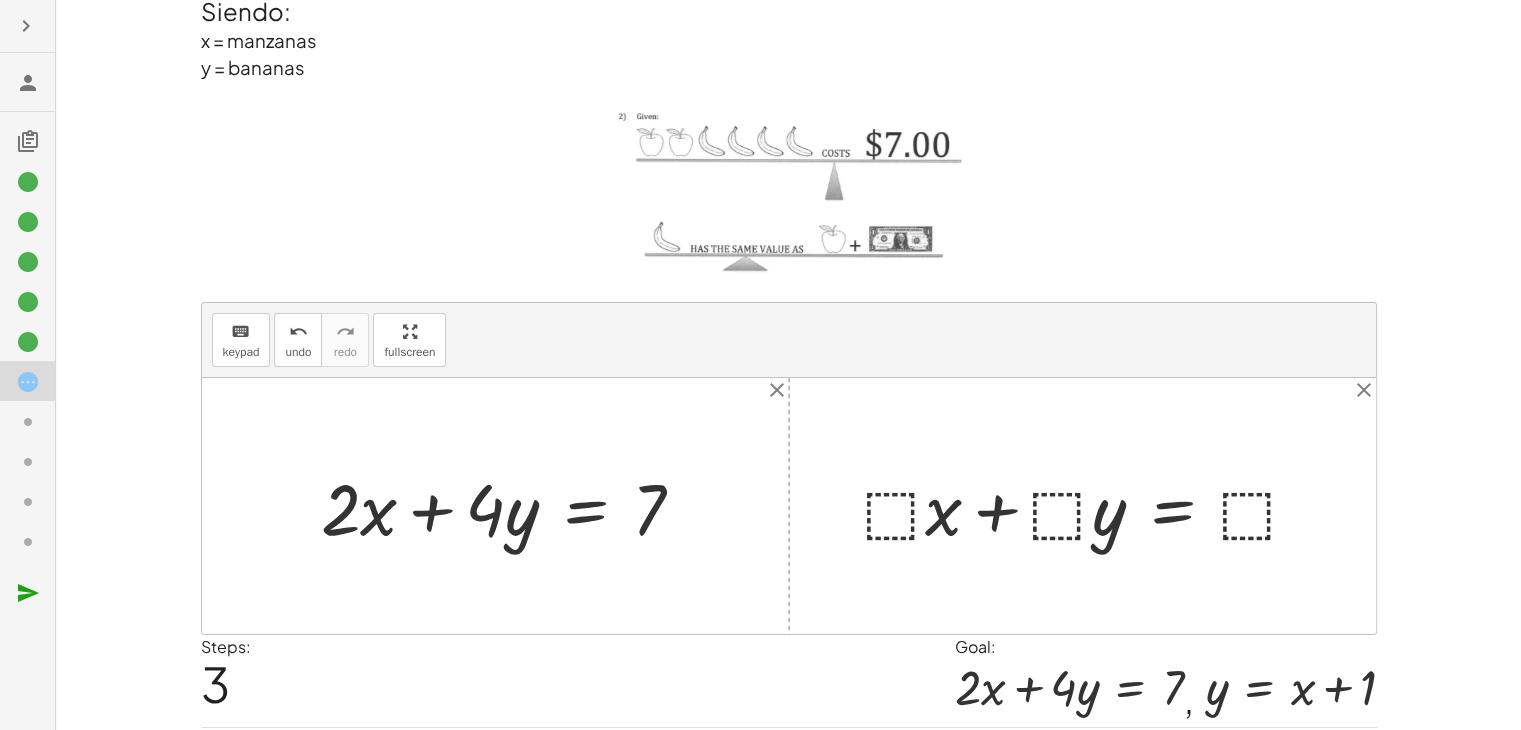 click at bounding box center [1090, 506] 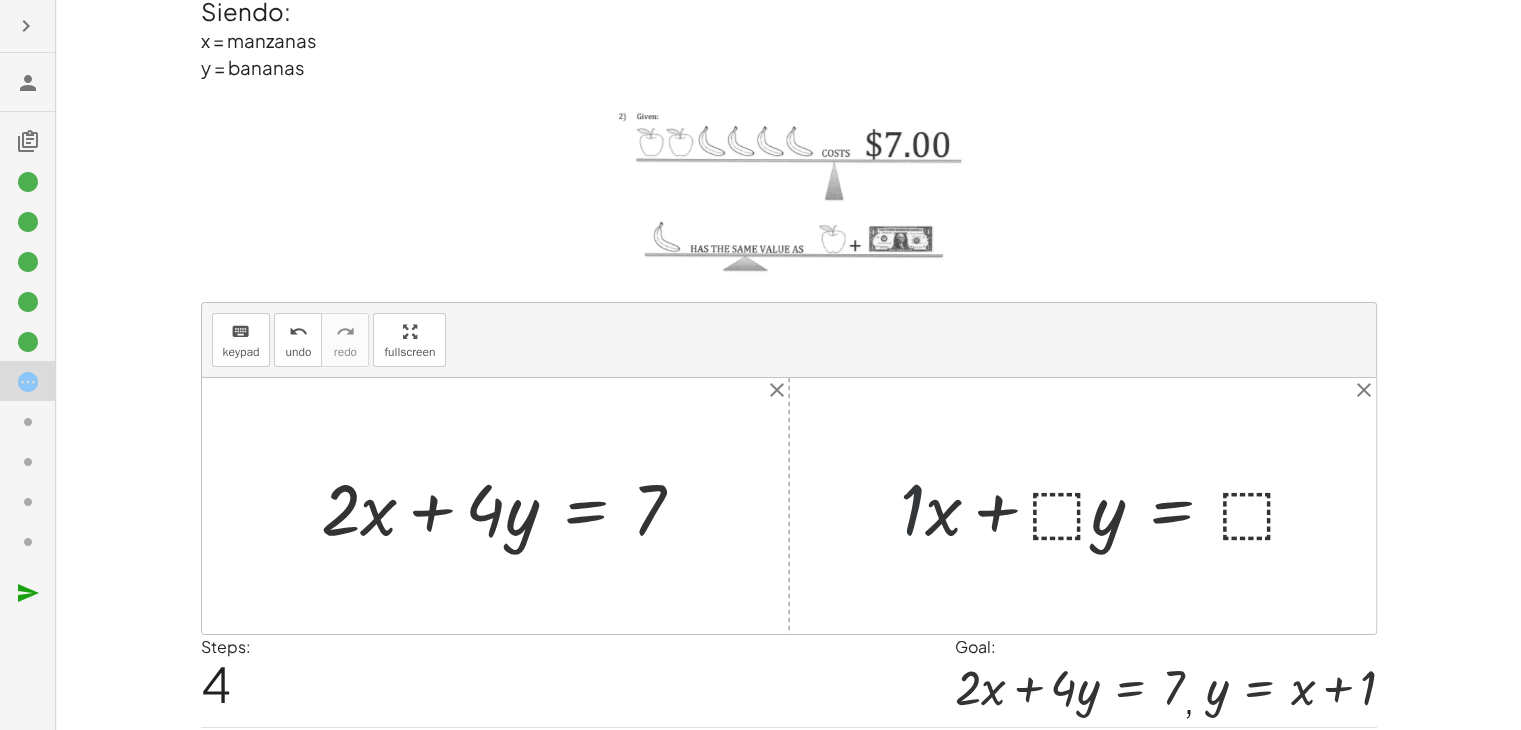 click at bounding box center (1108, 506) 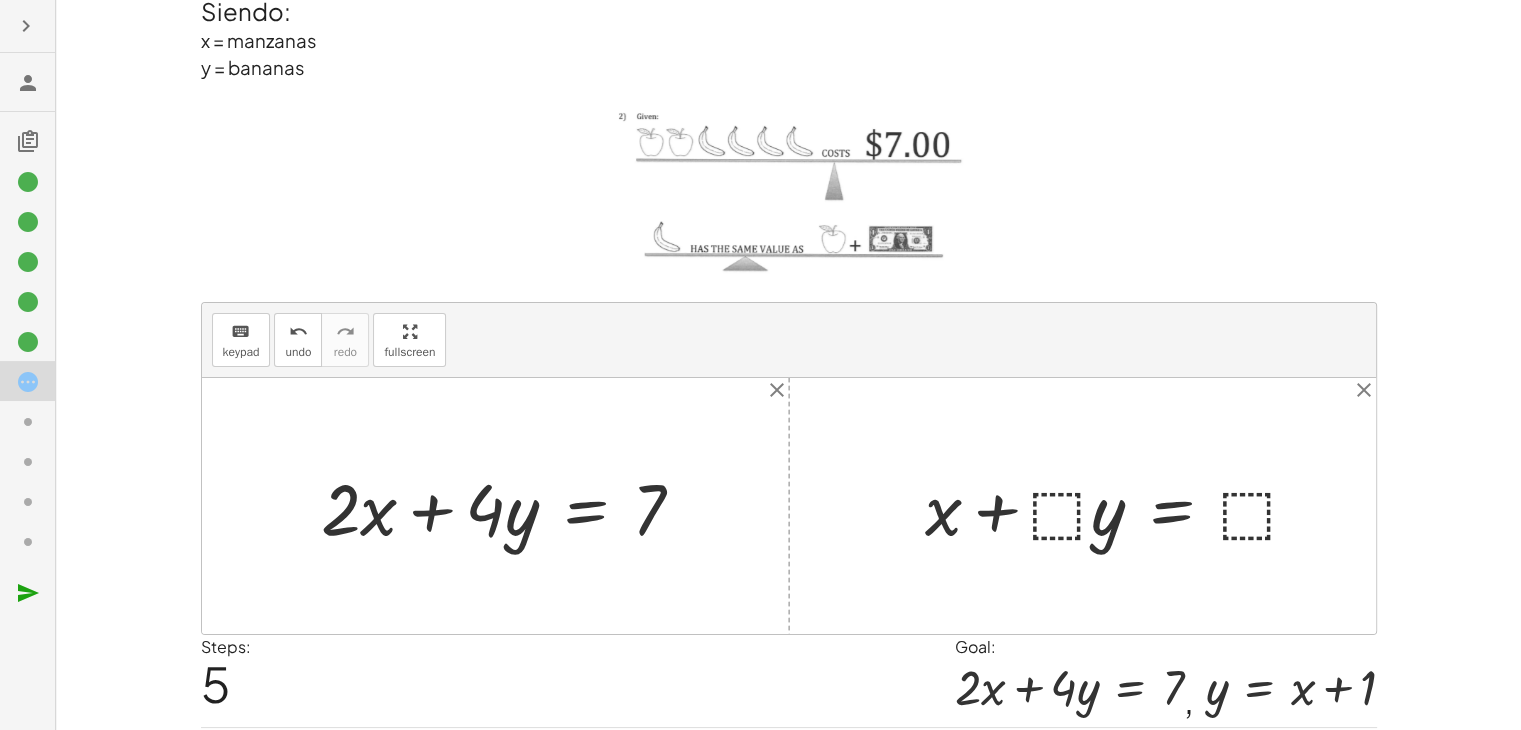 click at bounding box center [1121, 506] 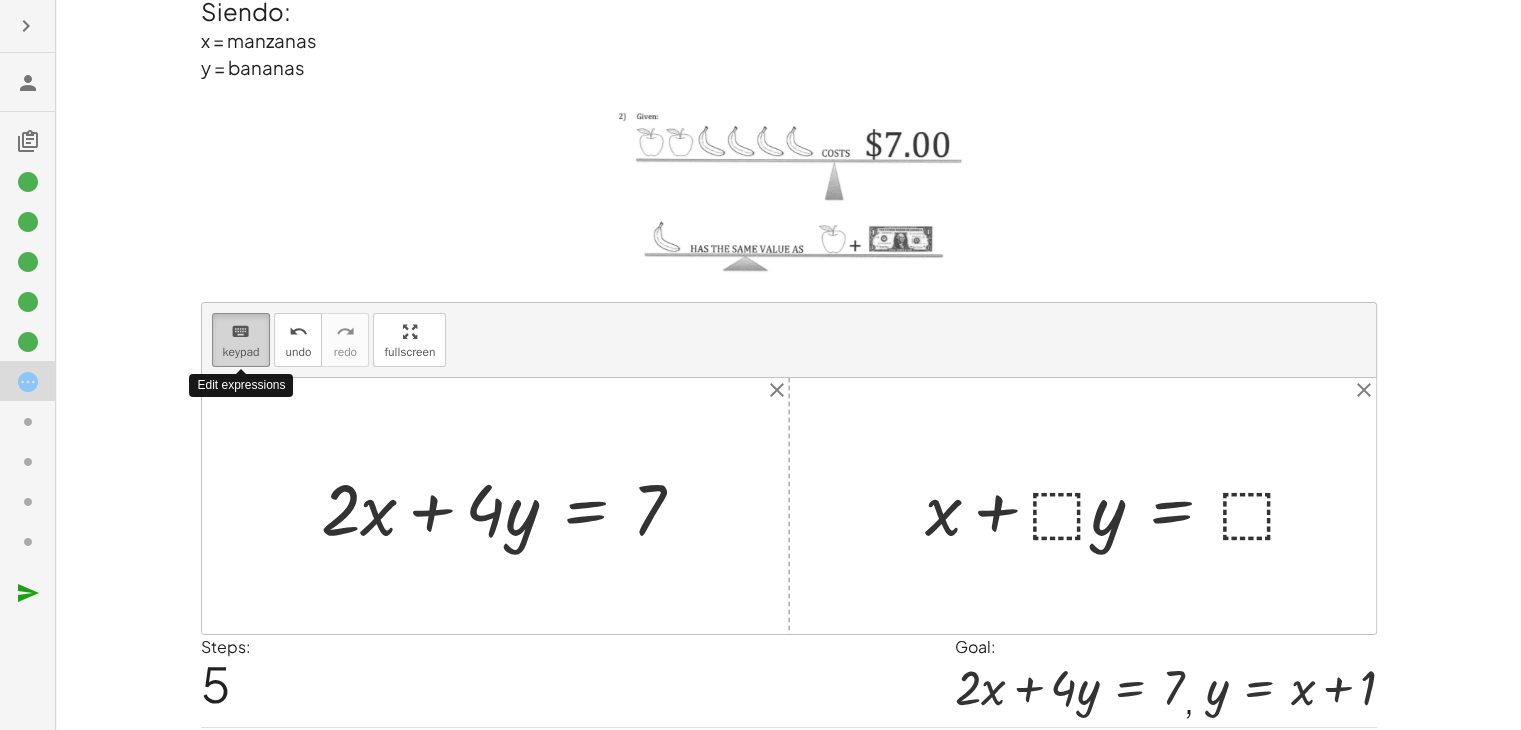 click on "keyboard keypad" at bounding box center [241, 340] 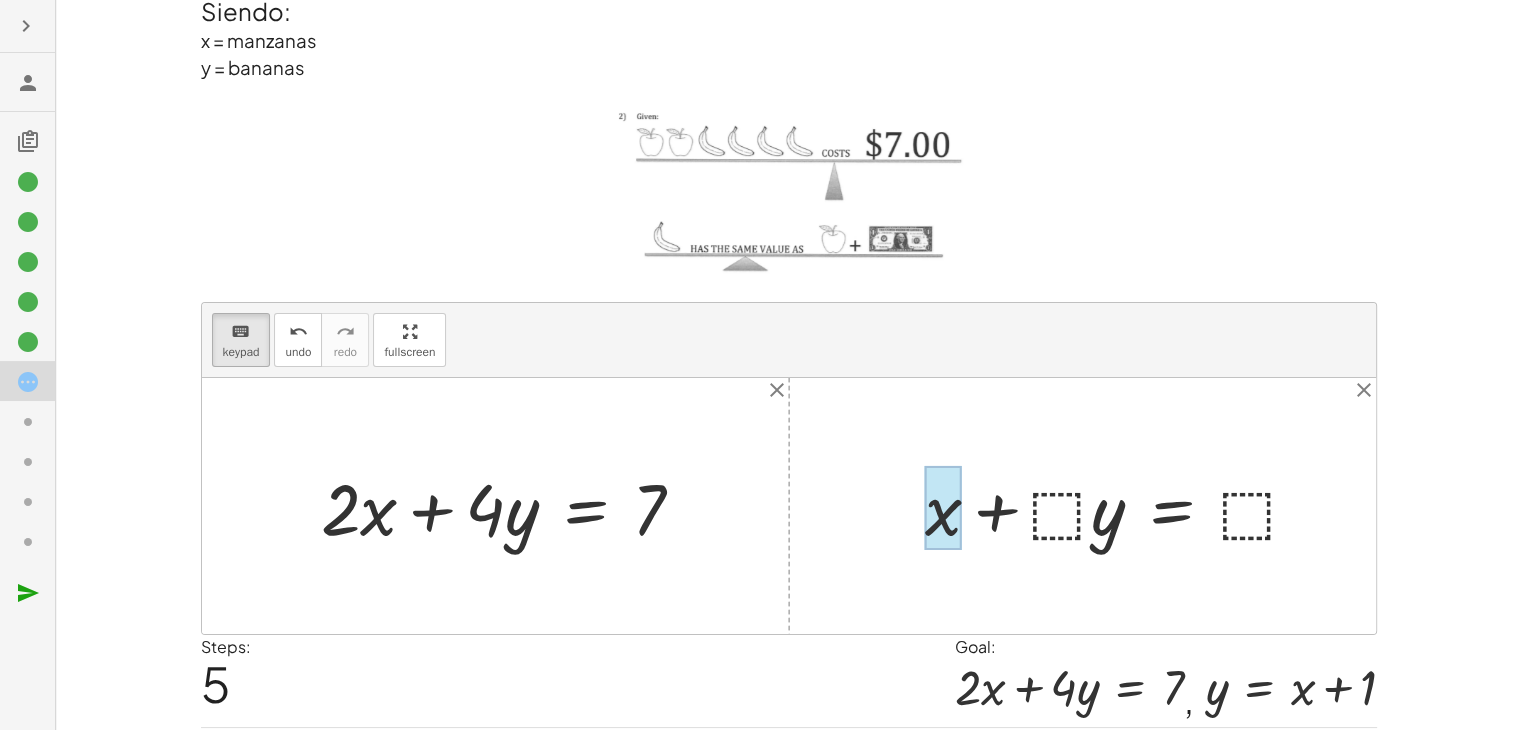 click at bounding box center (943, 508) 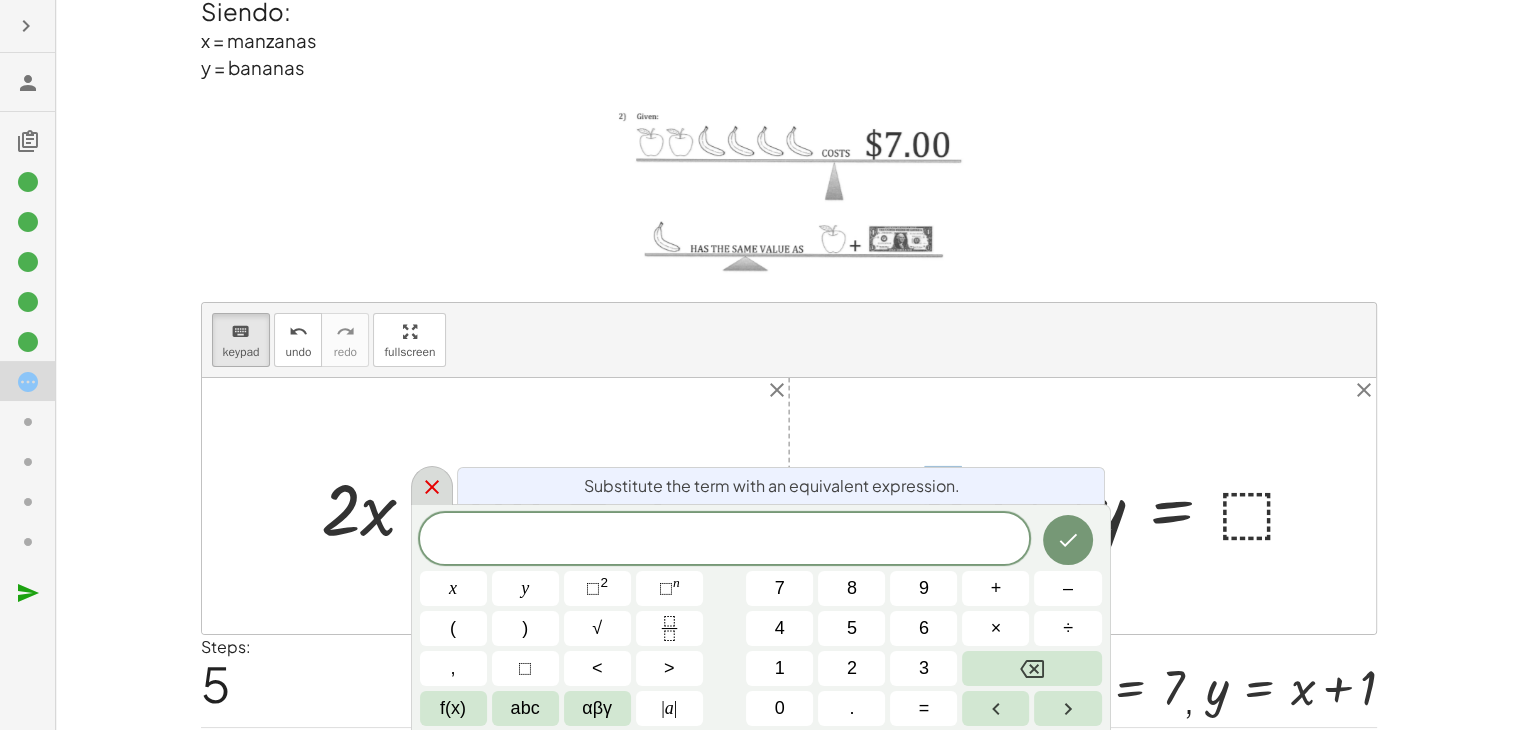 click 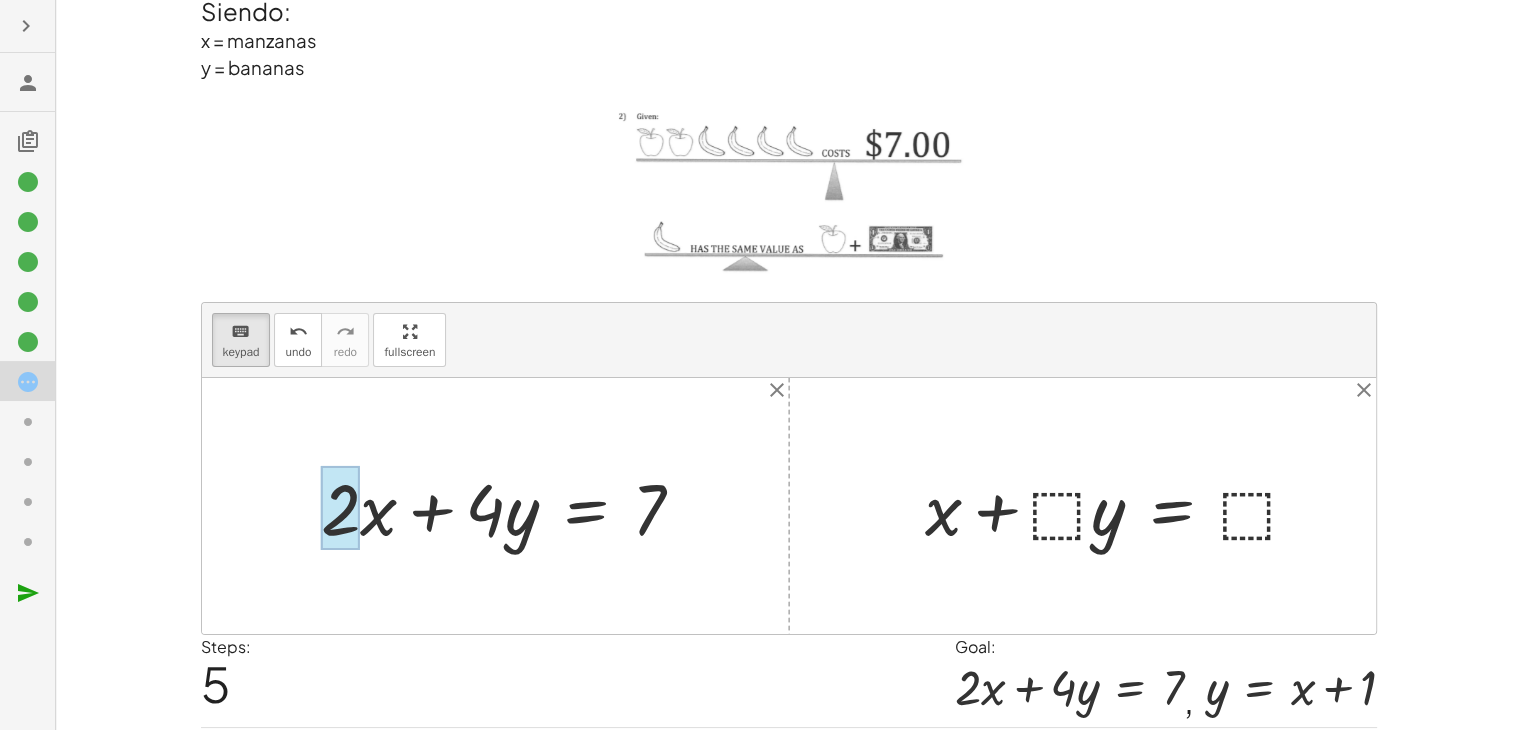 scroll, scrollTop: 112, scrollLeft: 0, axis: vertical 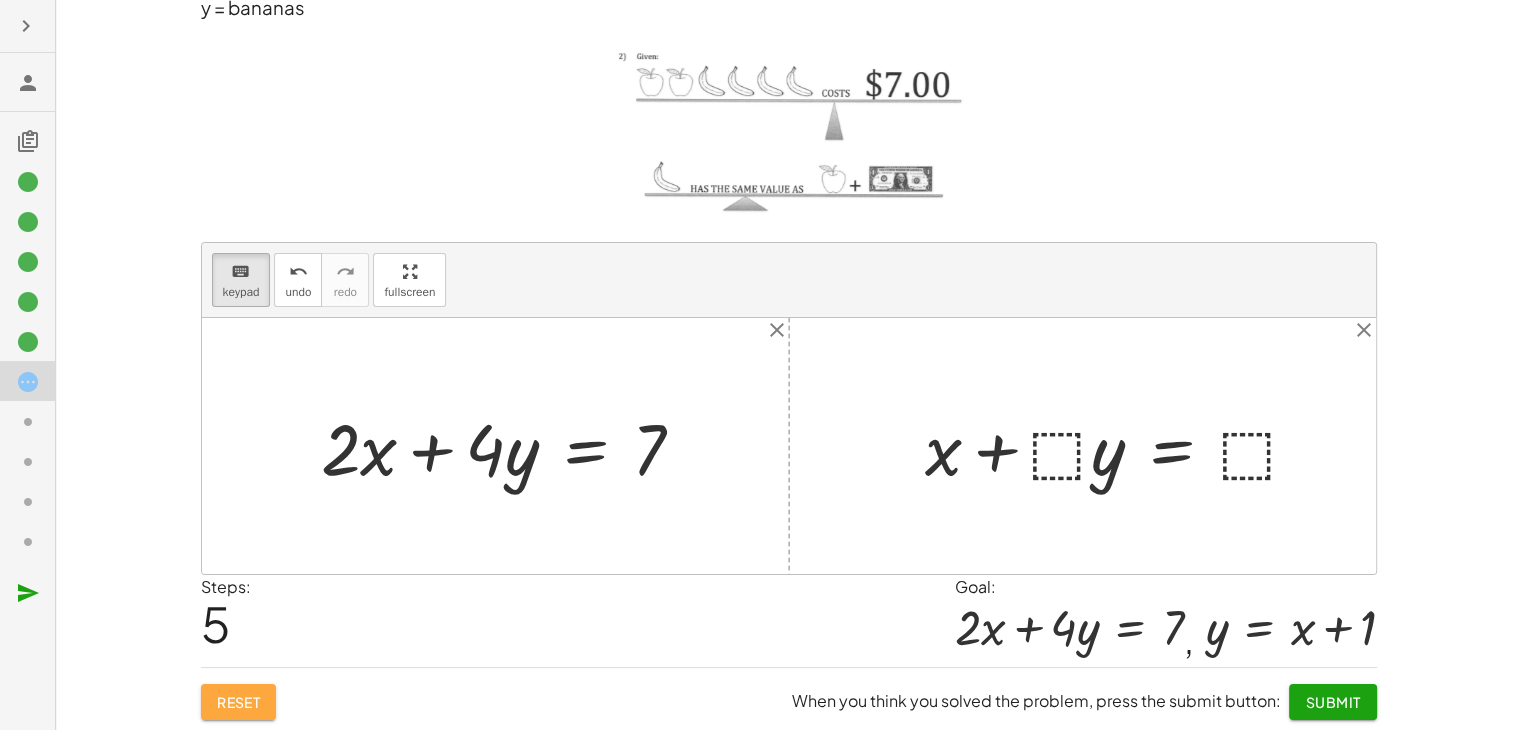 click on "Reset" 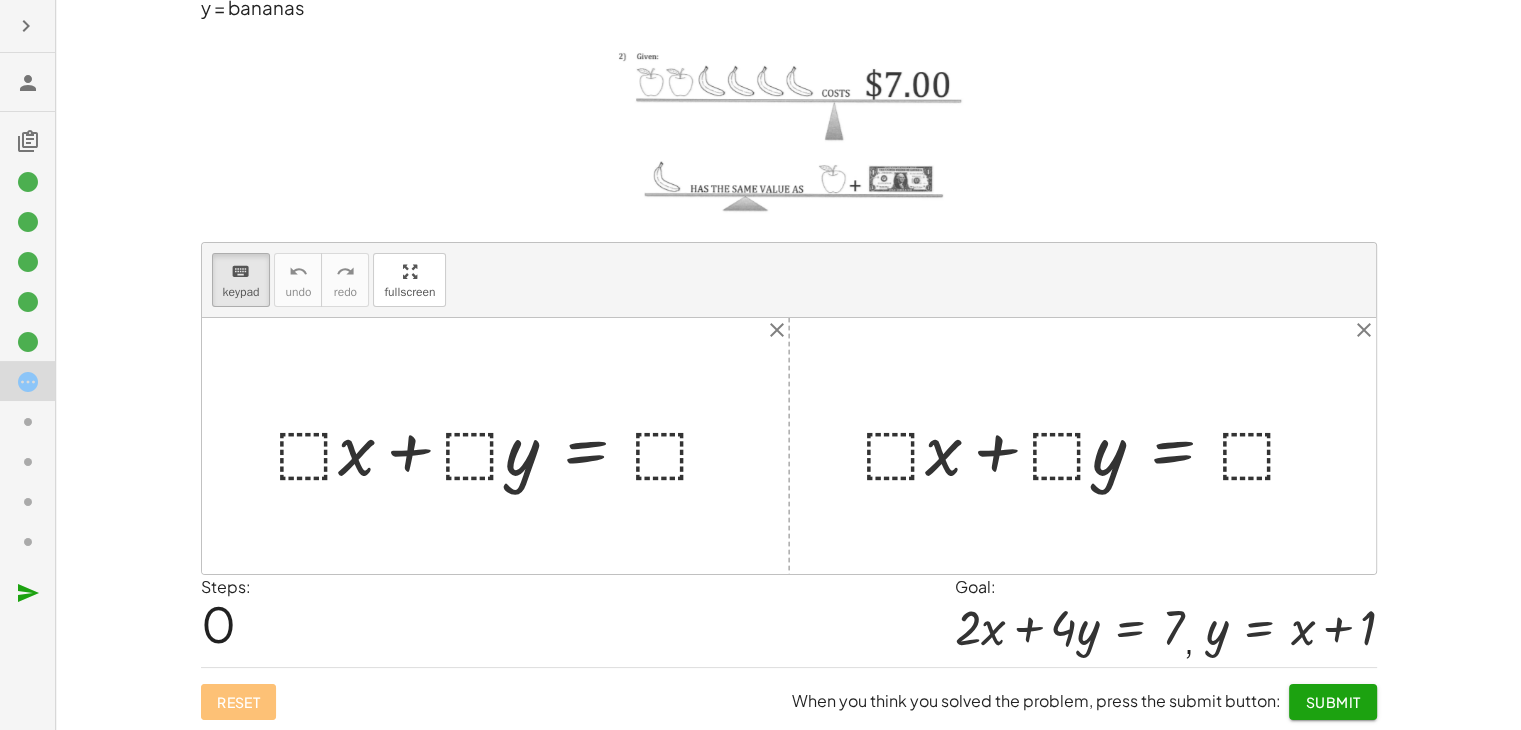 click at bounding box center (1090, 446) 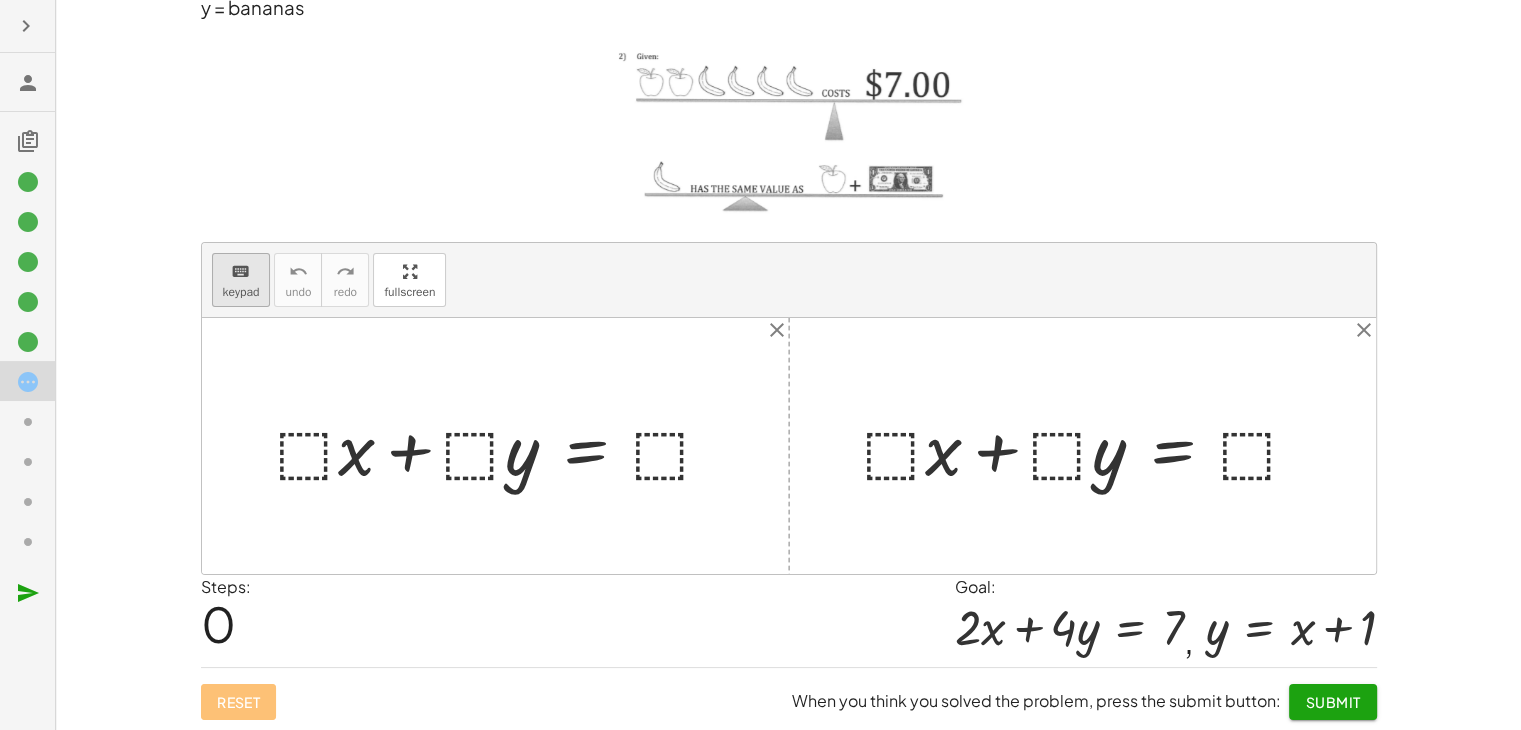 click on "keypad" at bounding box center [241, 292] 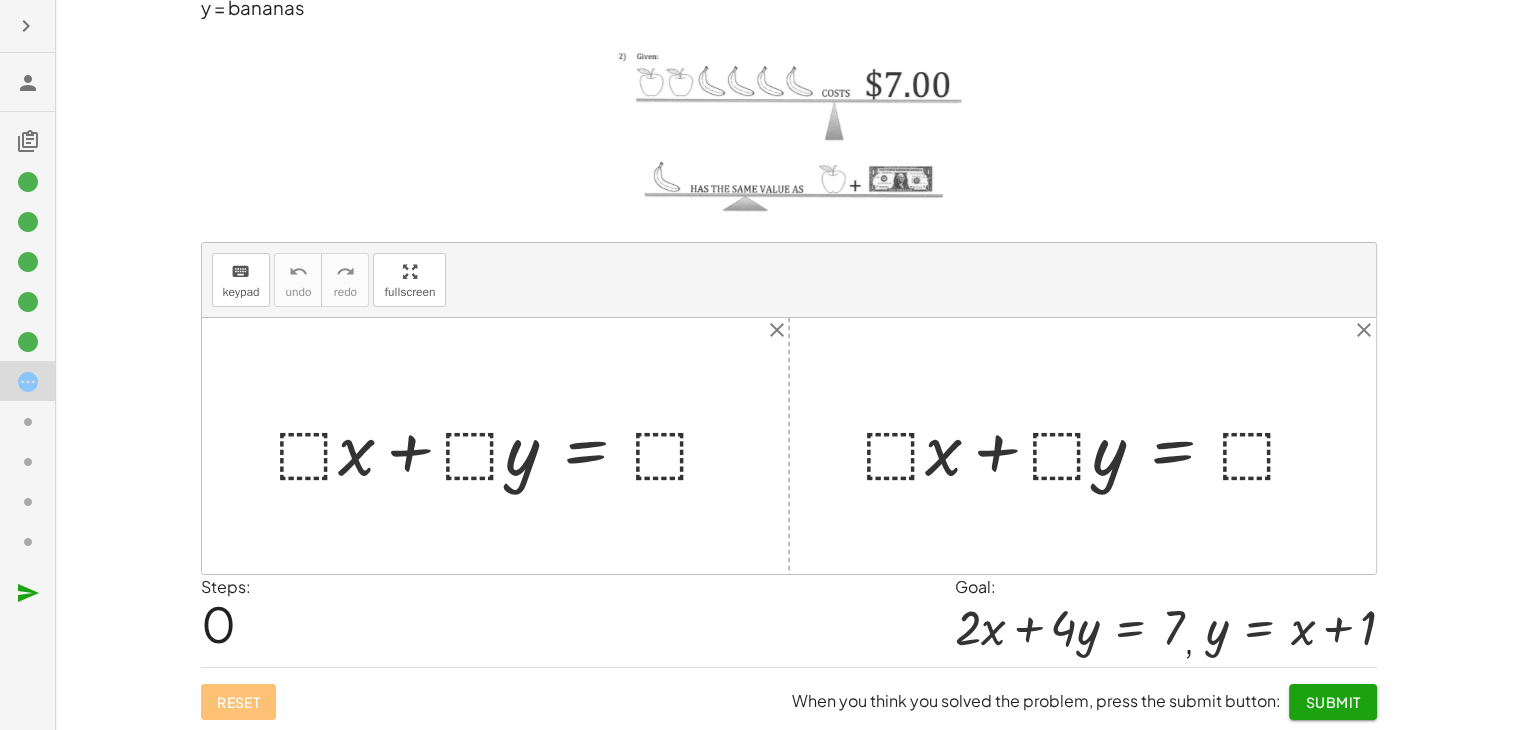 click at bounding box center (1090, 446) 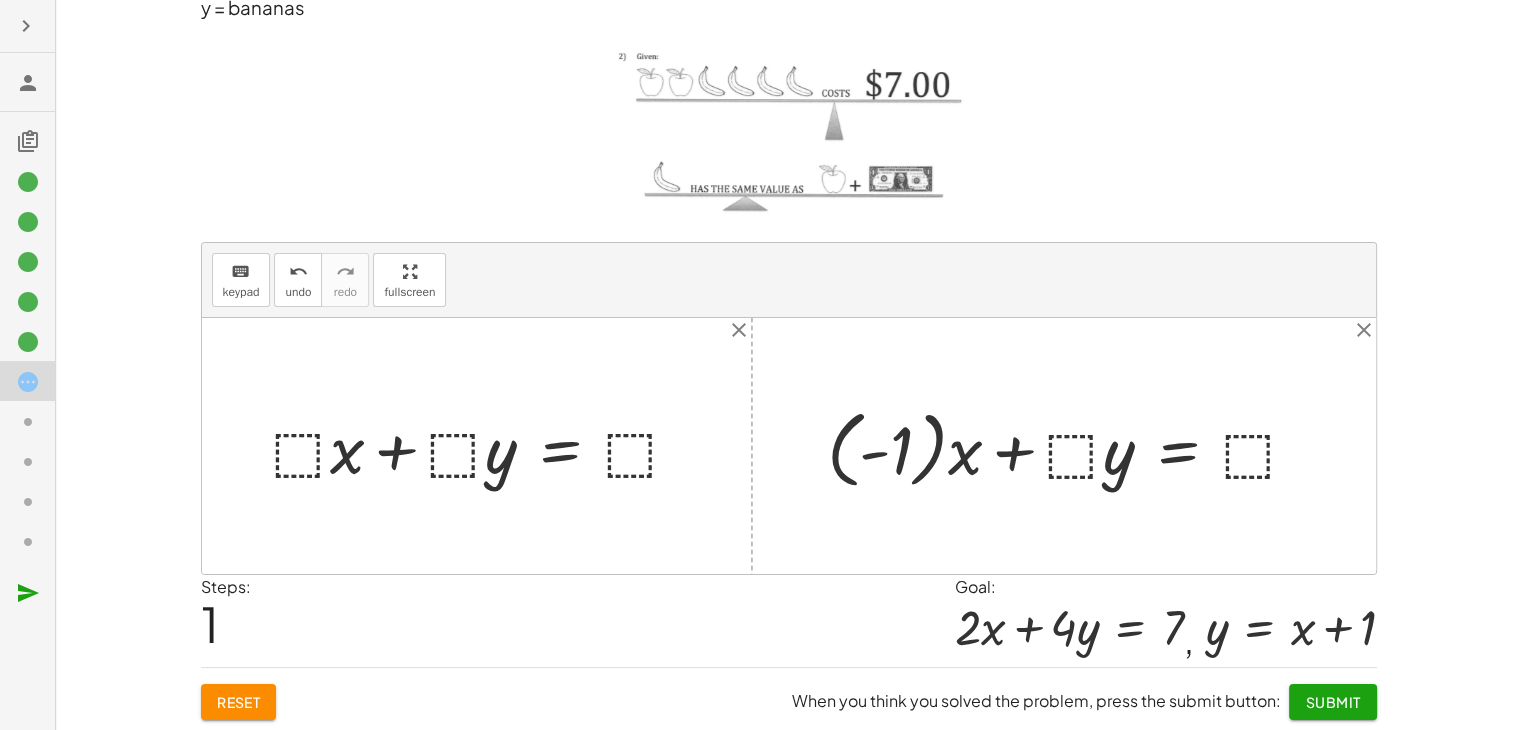 click at bounding box center [1071, 446] 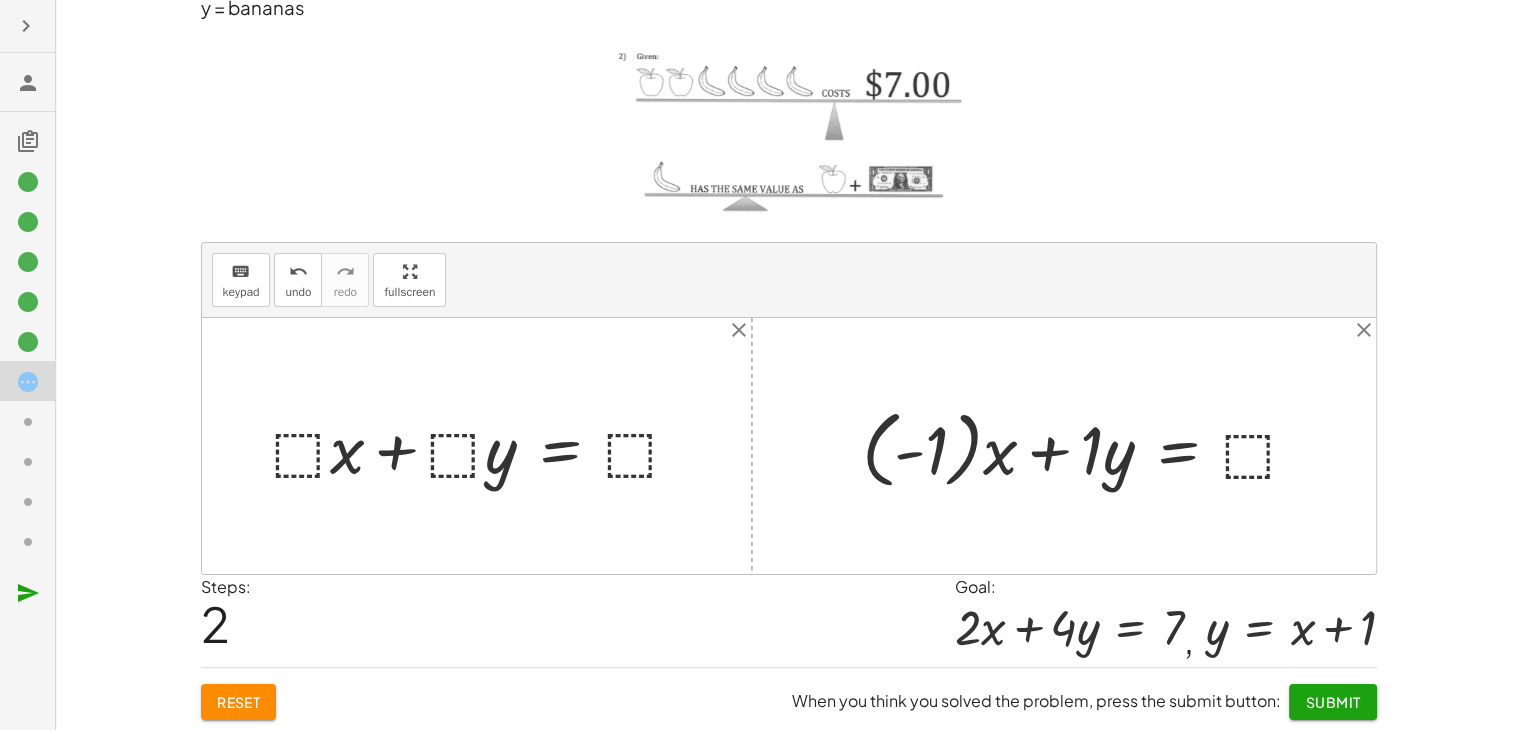 click at bounding box center [1089, 446] 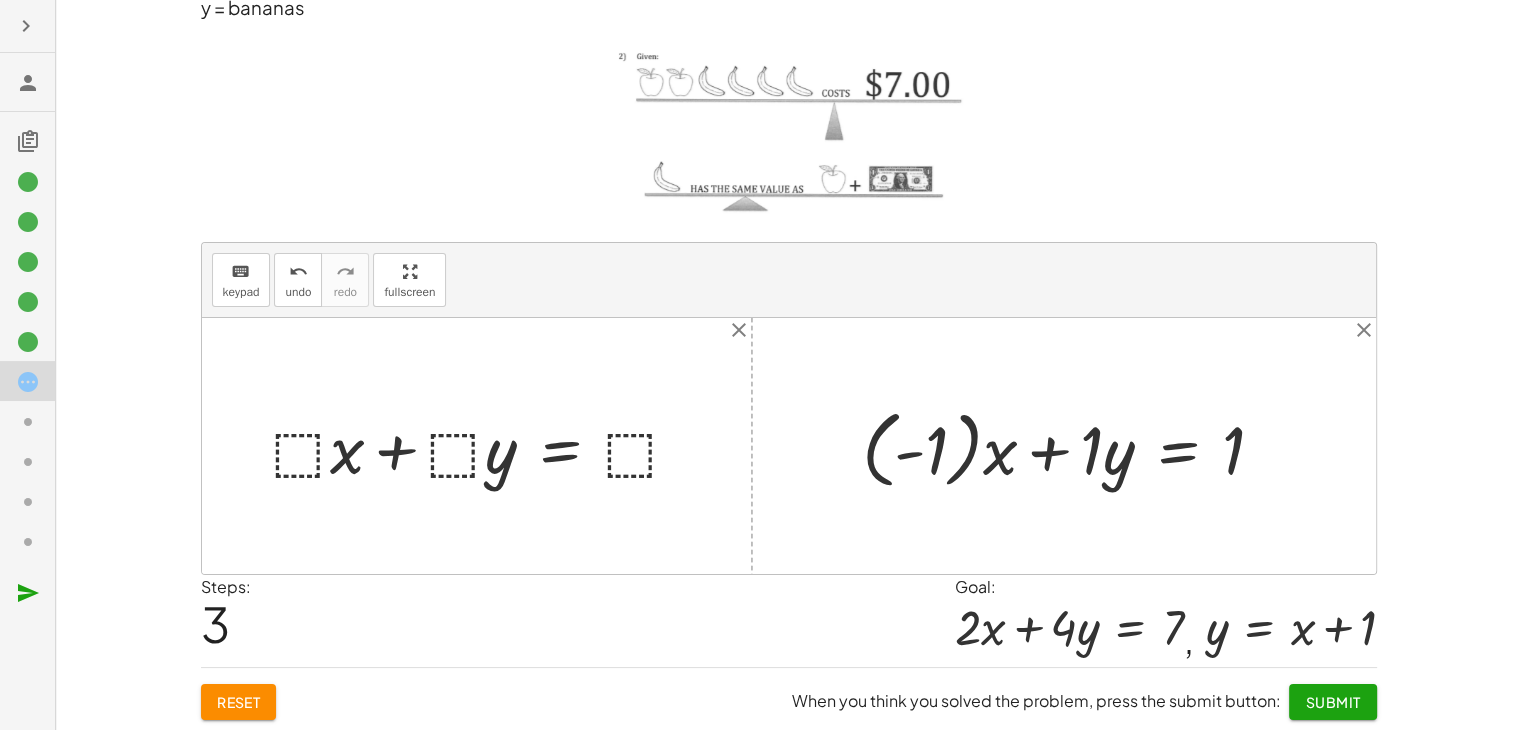 click at bounding box center [1071, 446] 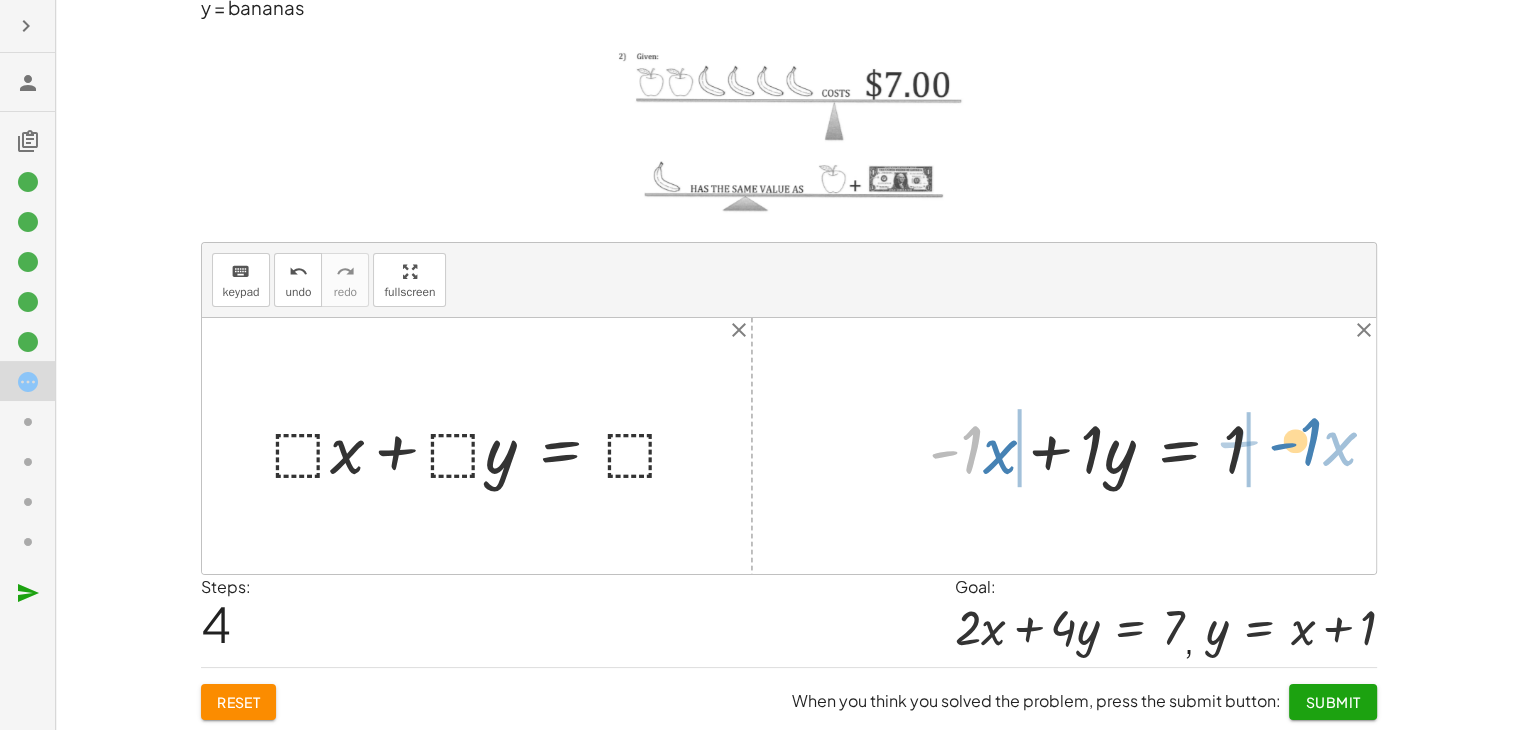drag, startPoint x: 969, startPoint y: 445, endPoint x: 1309, endPoint y: 437, distance: 340.09412 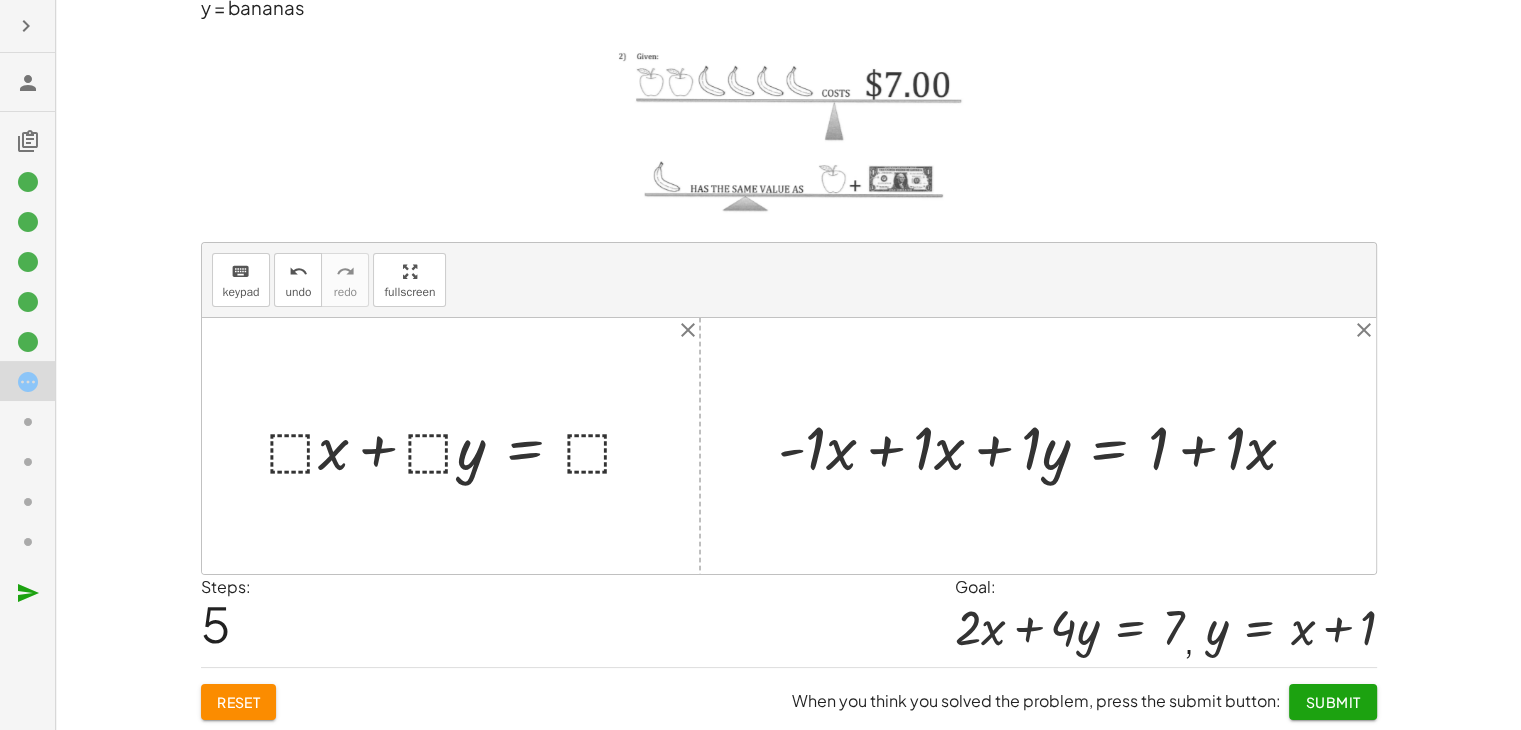 click at bounding box center [1045, 446] 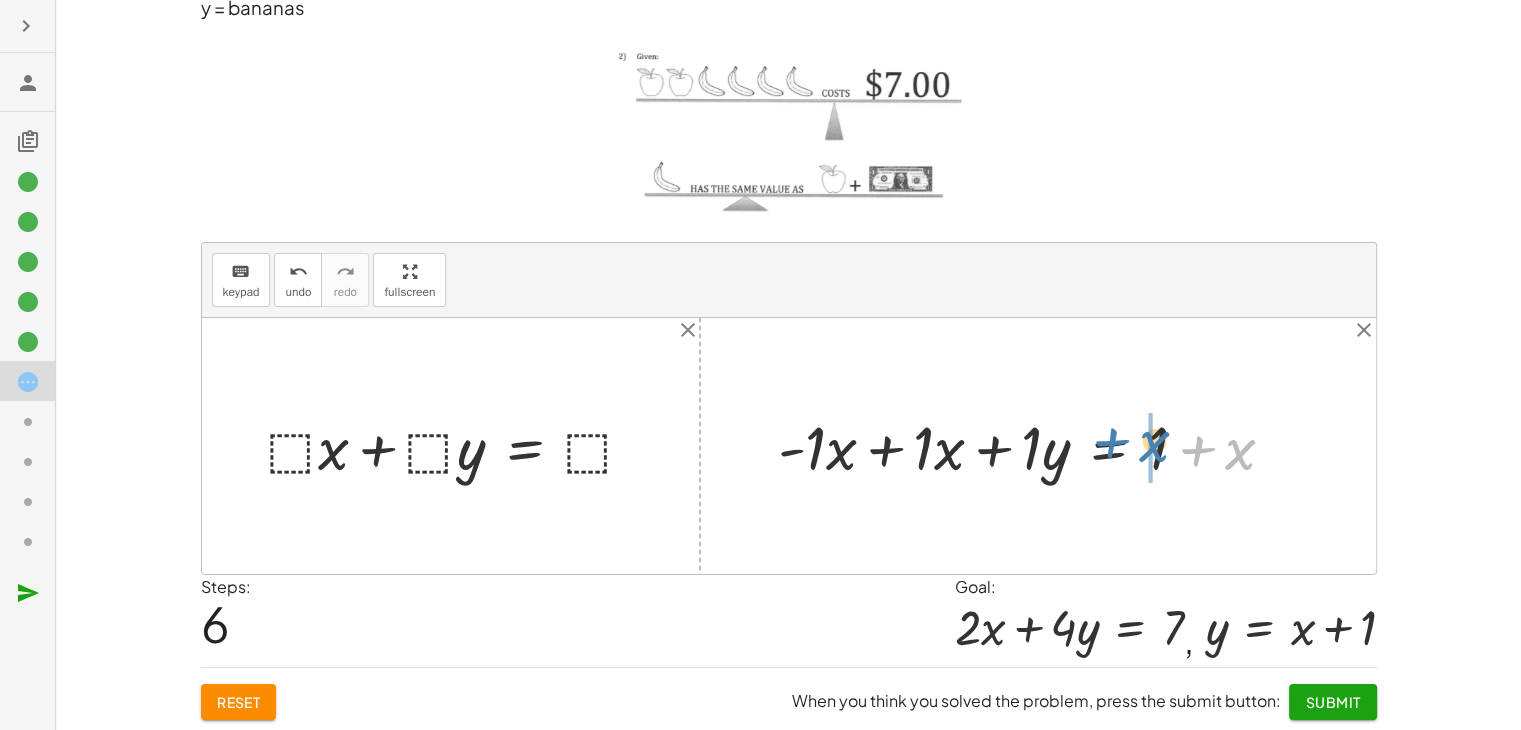 drag, startPoint x: 1238, startPoint y: 445, endPoint x: 1152, endPoint y: 437, distance: 86.37129 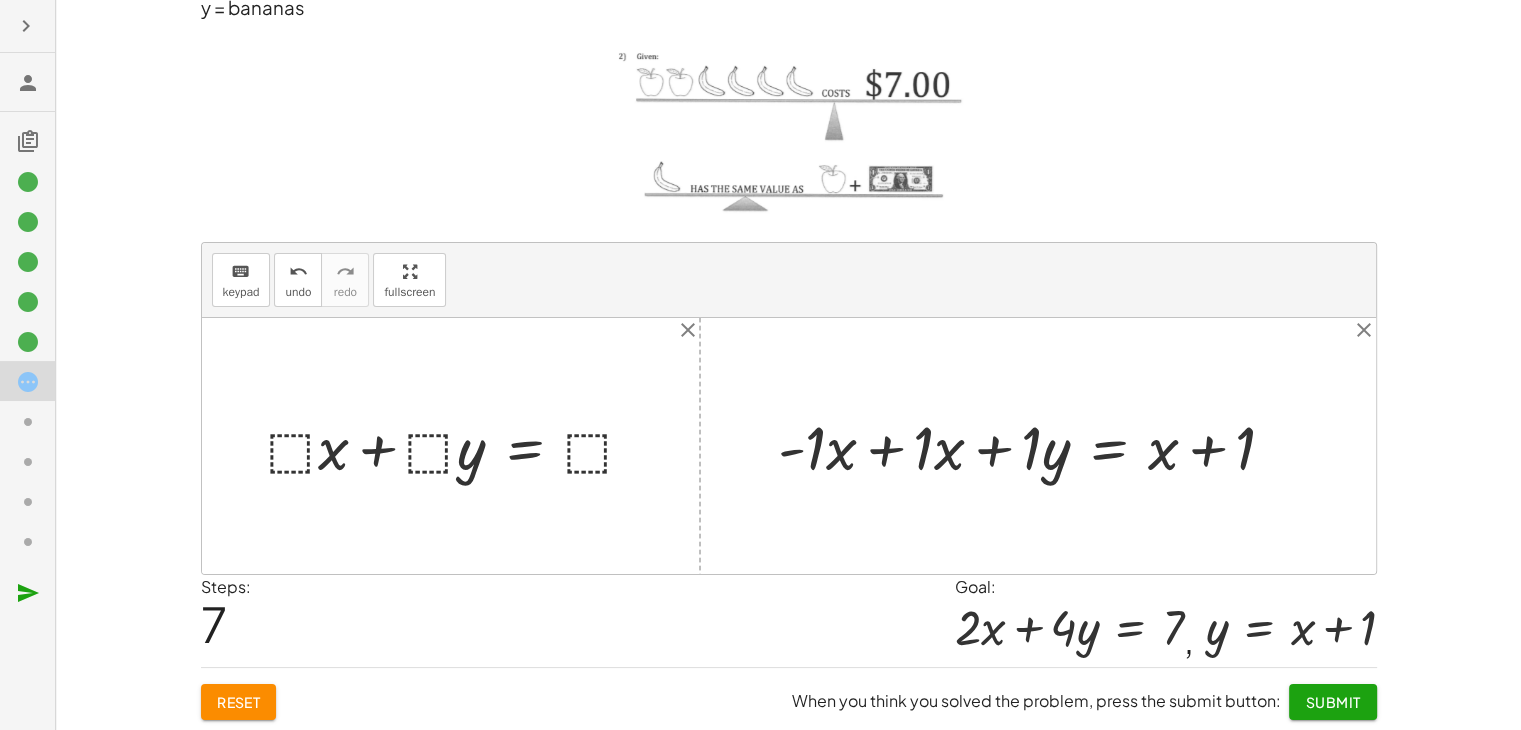 click at bounding box center [1034, 446] 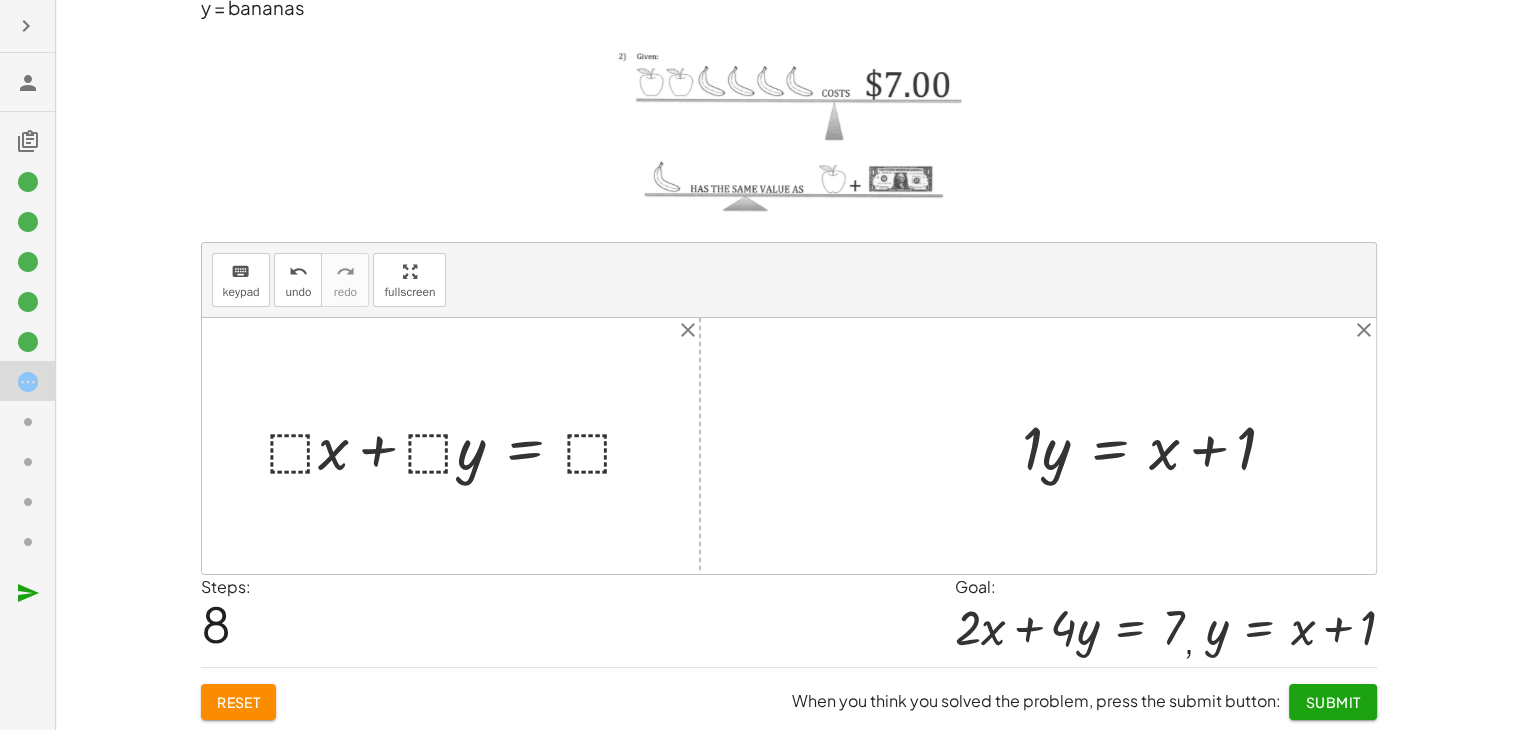 click at bounding box center (1157, 446) 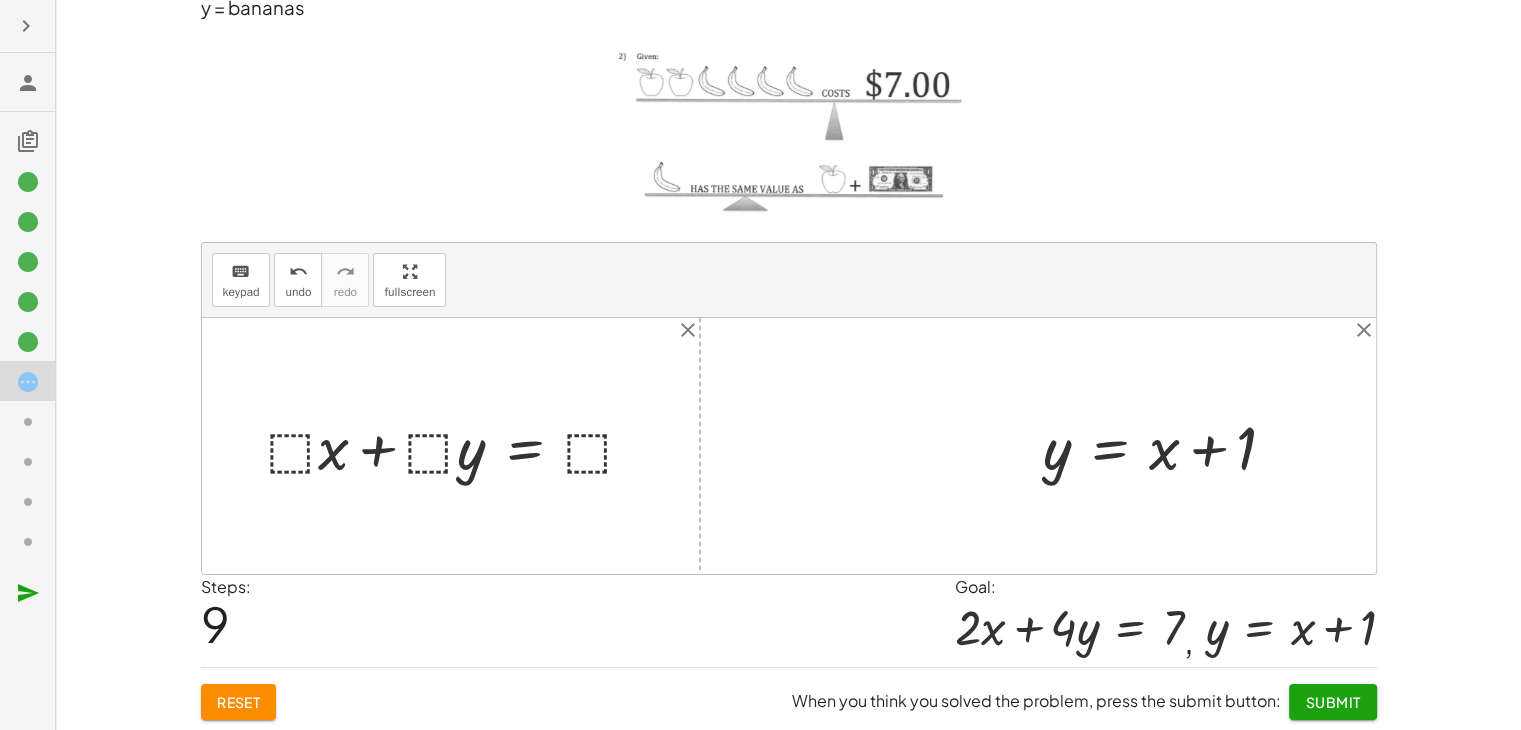 click at bounding box center [459, 446] 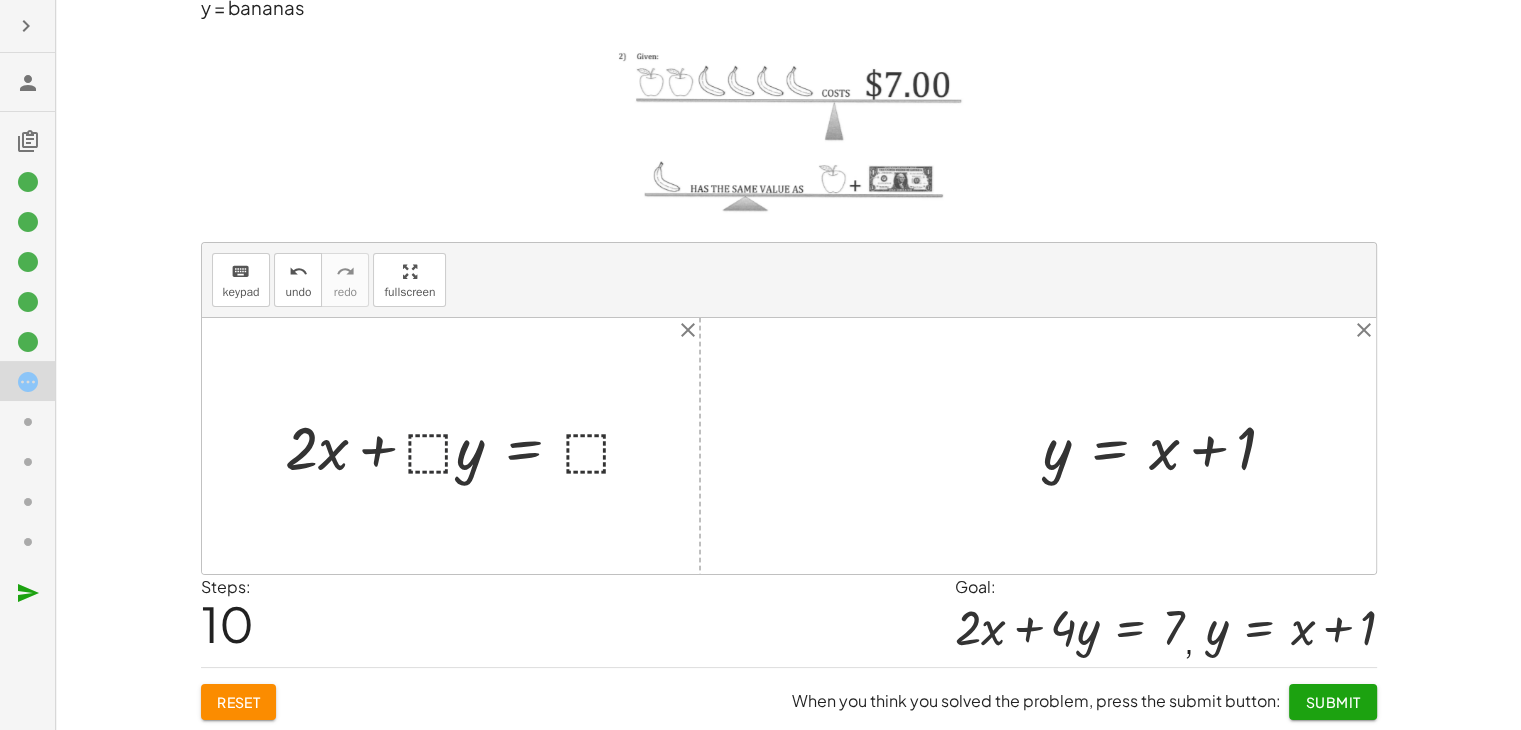 click at bounding box center (467, 446) 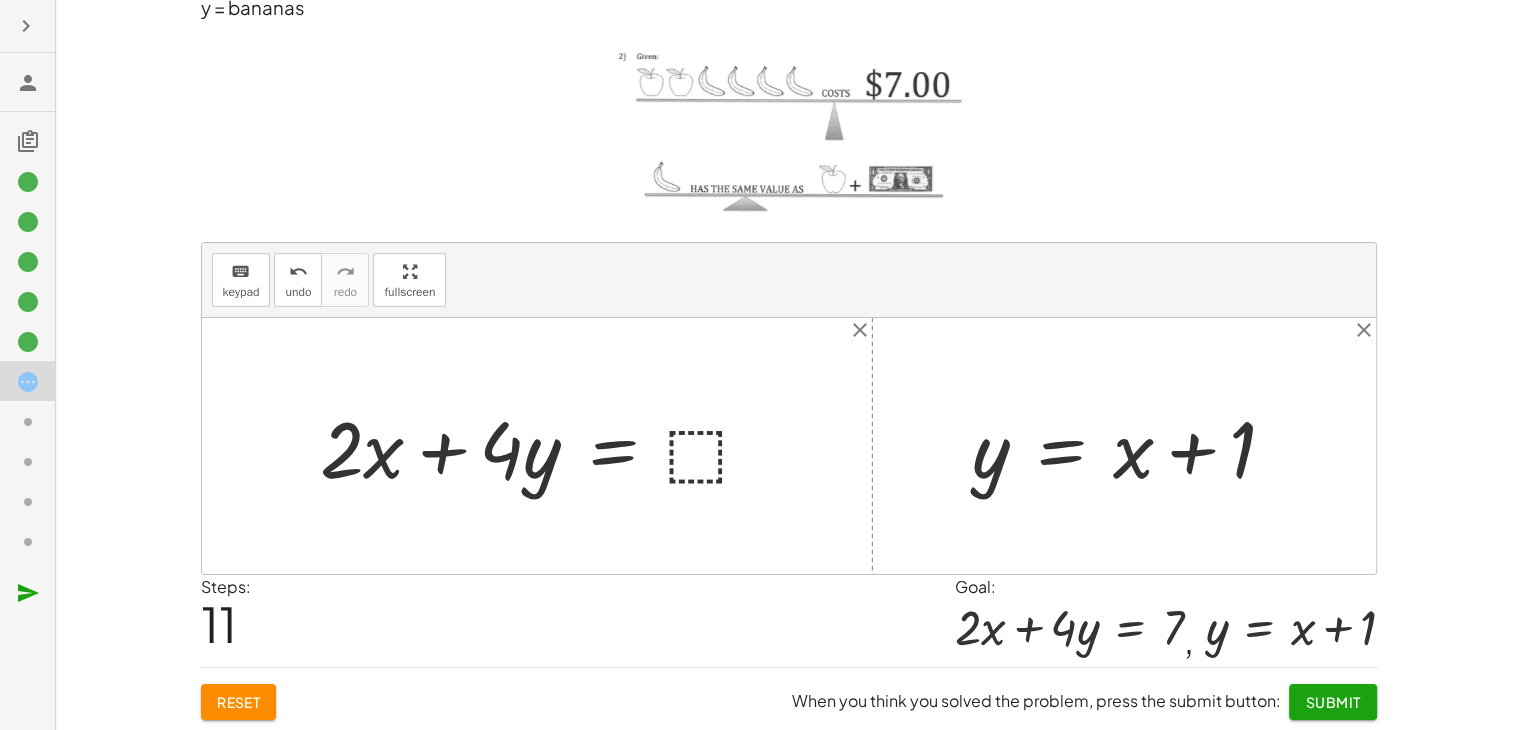 click at bounding box center [544, 446] 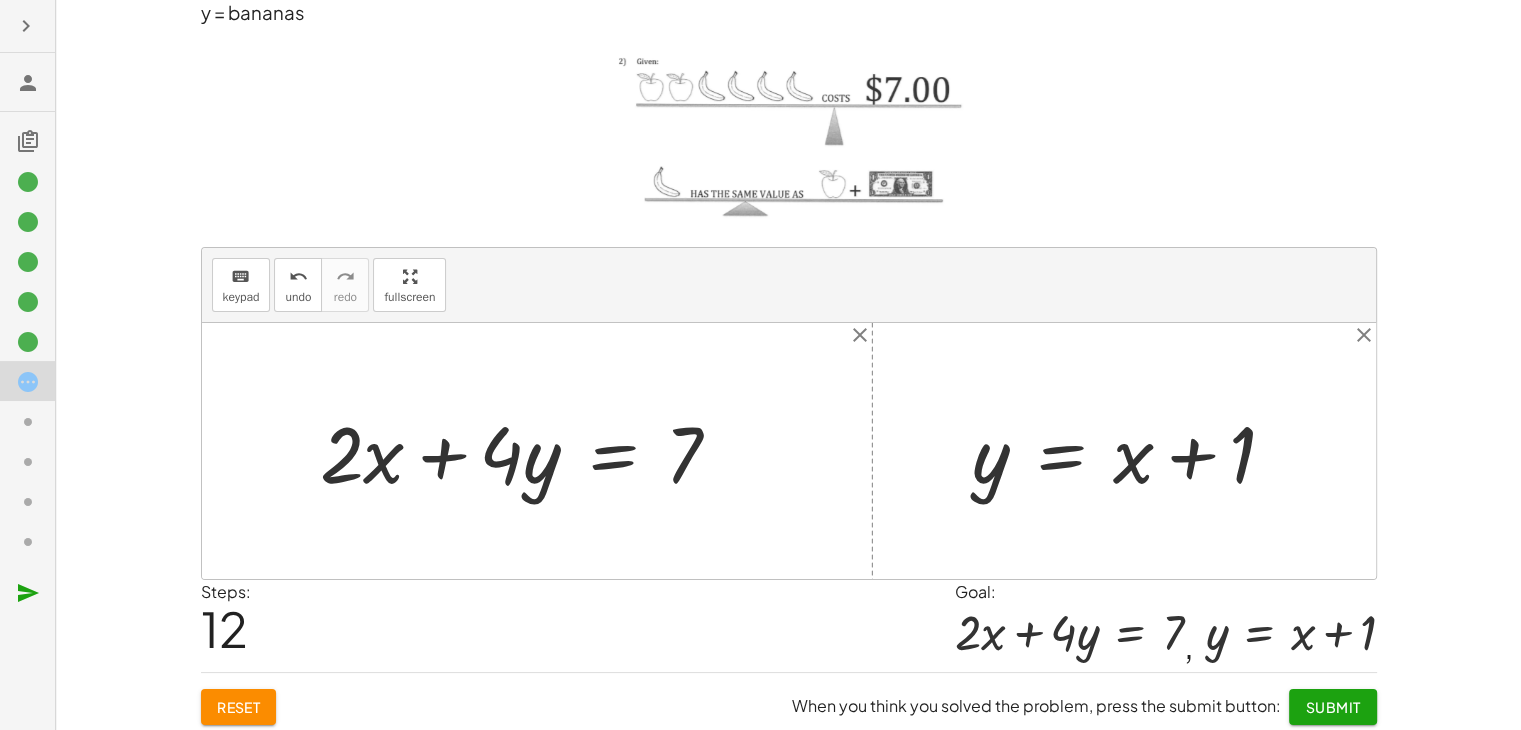 scroll, scrollTop: 112, scrollLeft: 0, axis: vertical 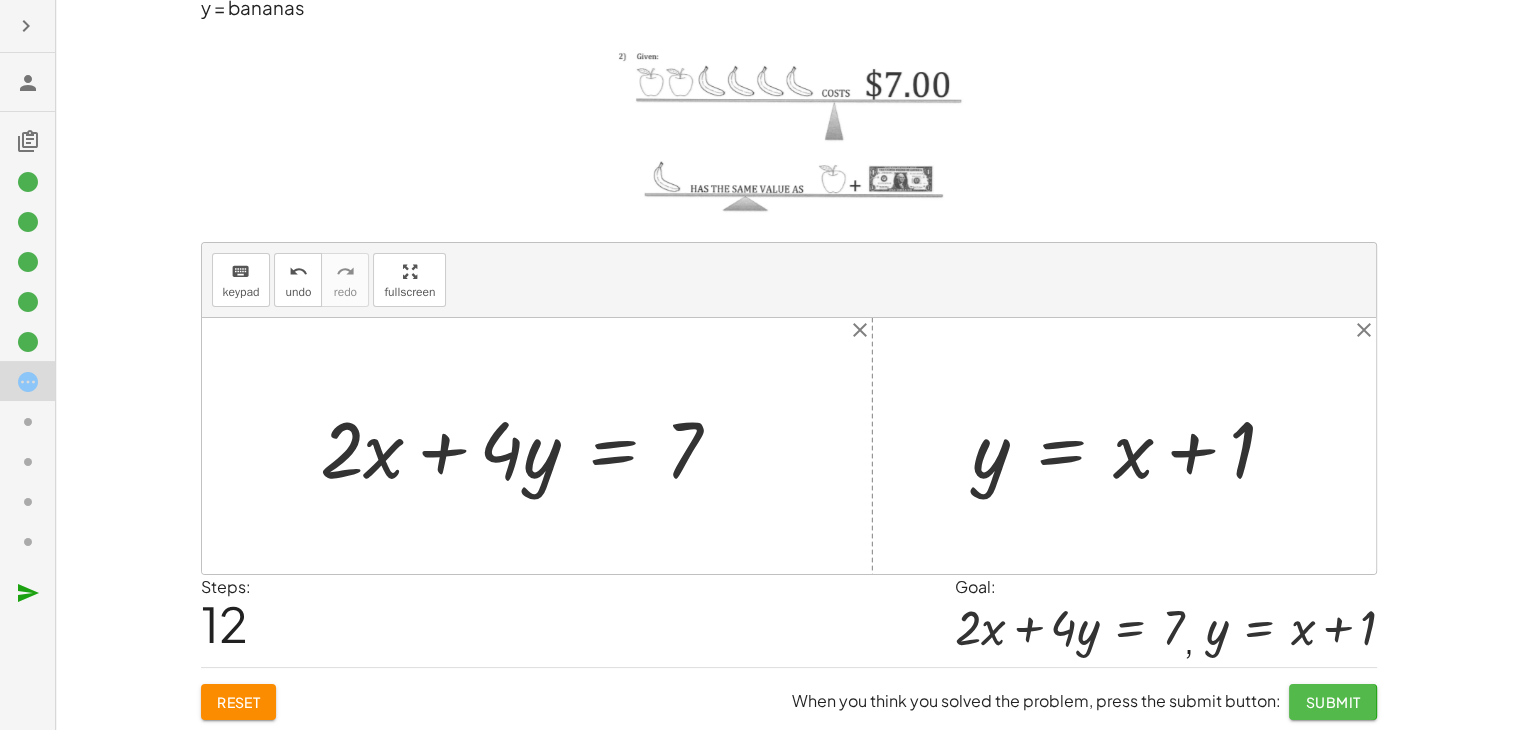 click on "Submit" 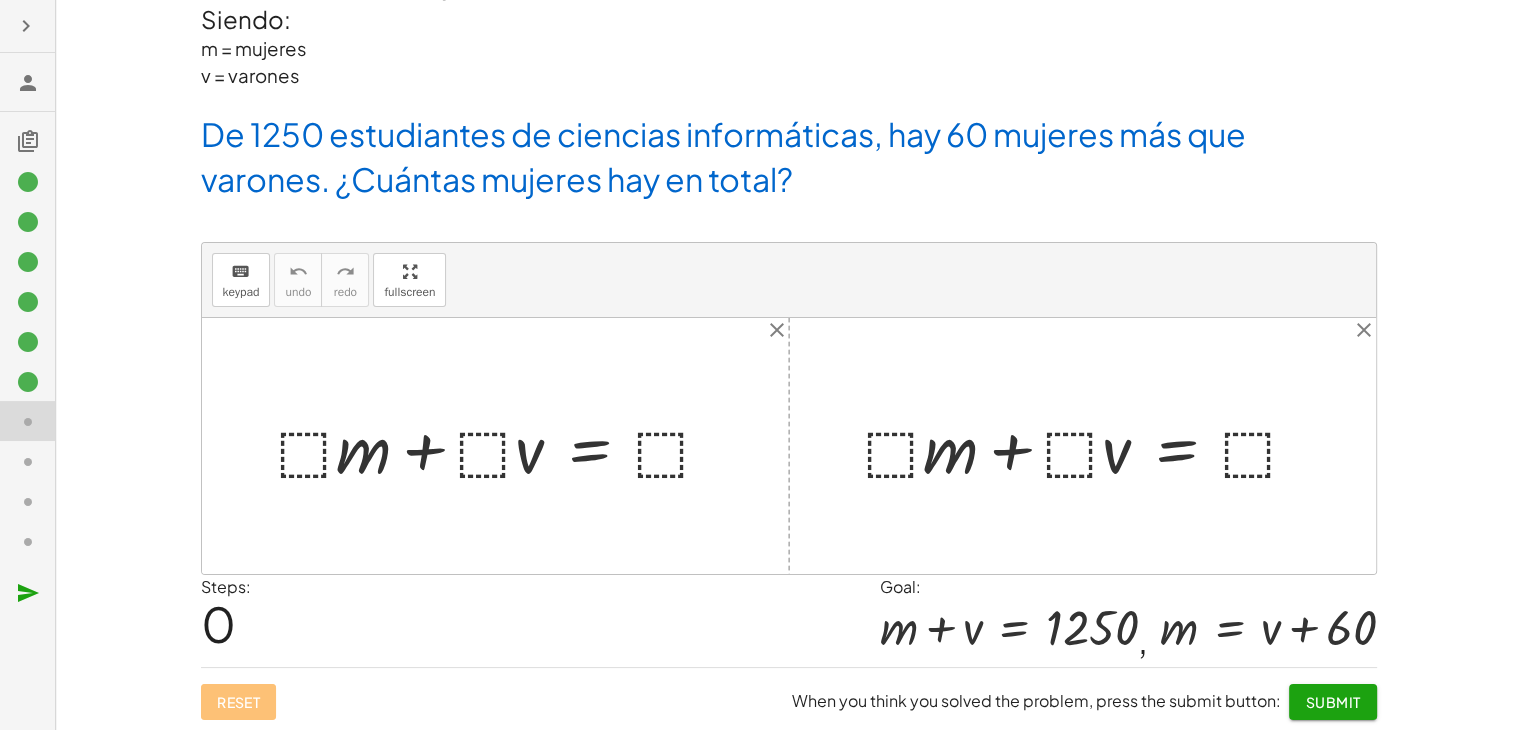 scroll, scrollTop: 0, scrollLeft: 0, axis: both 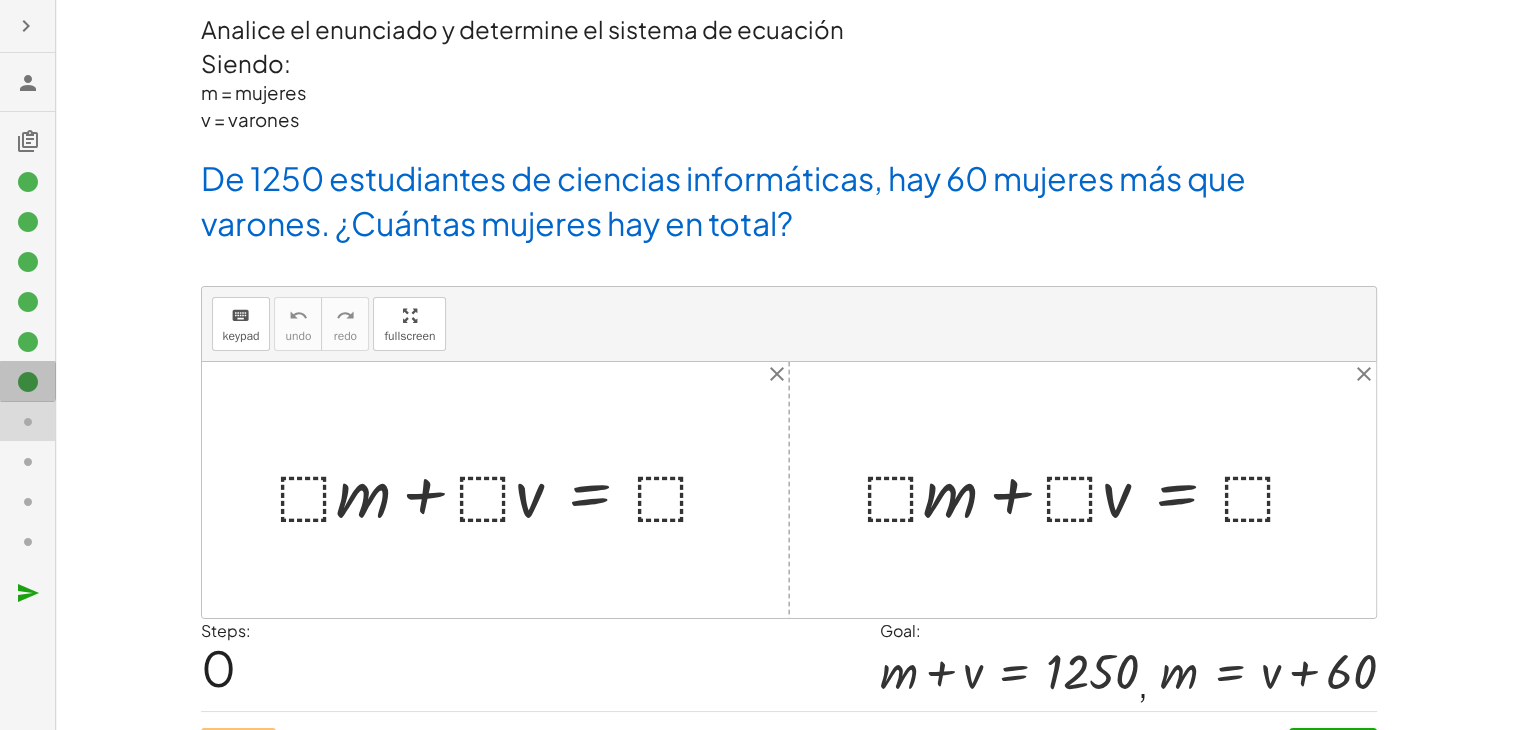 click 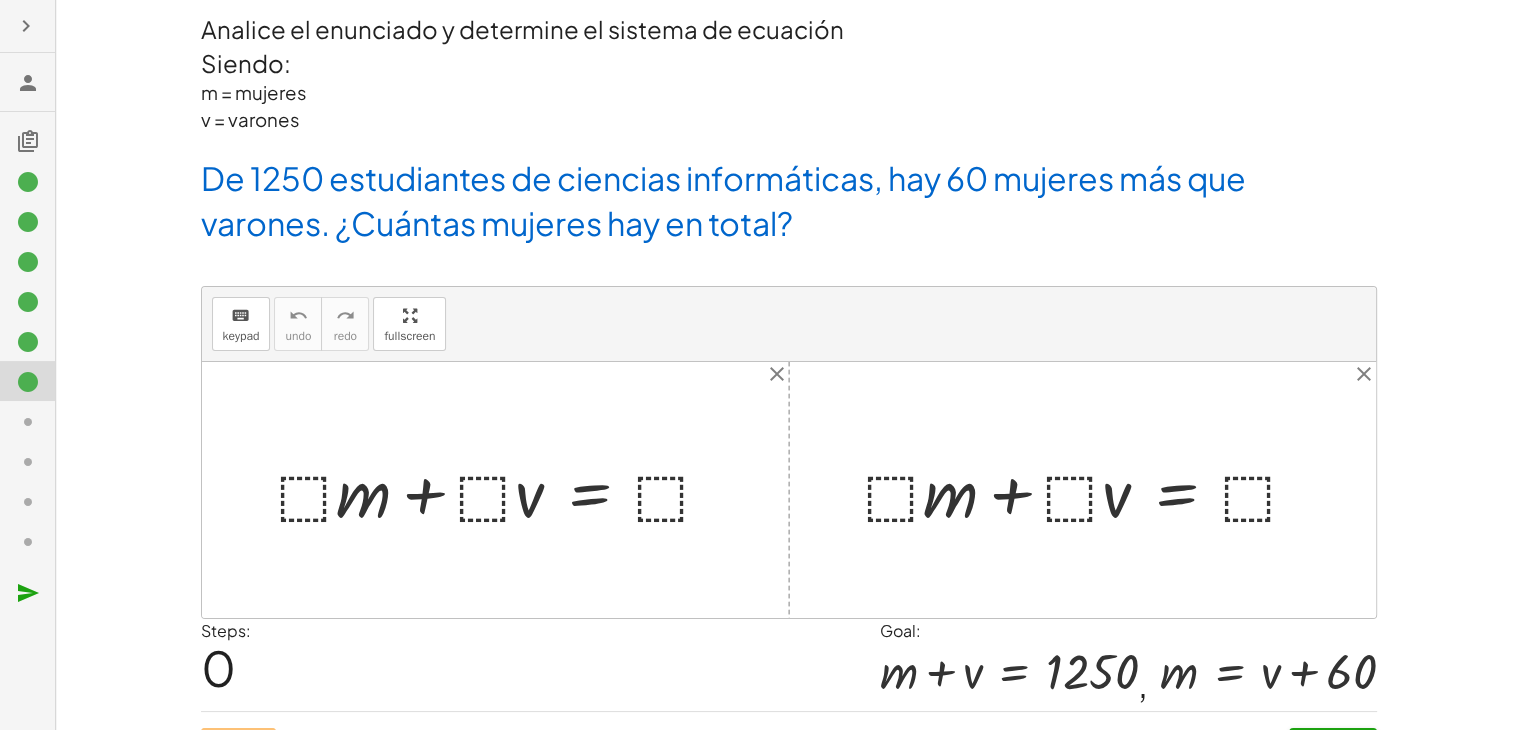 click 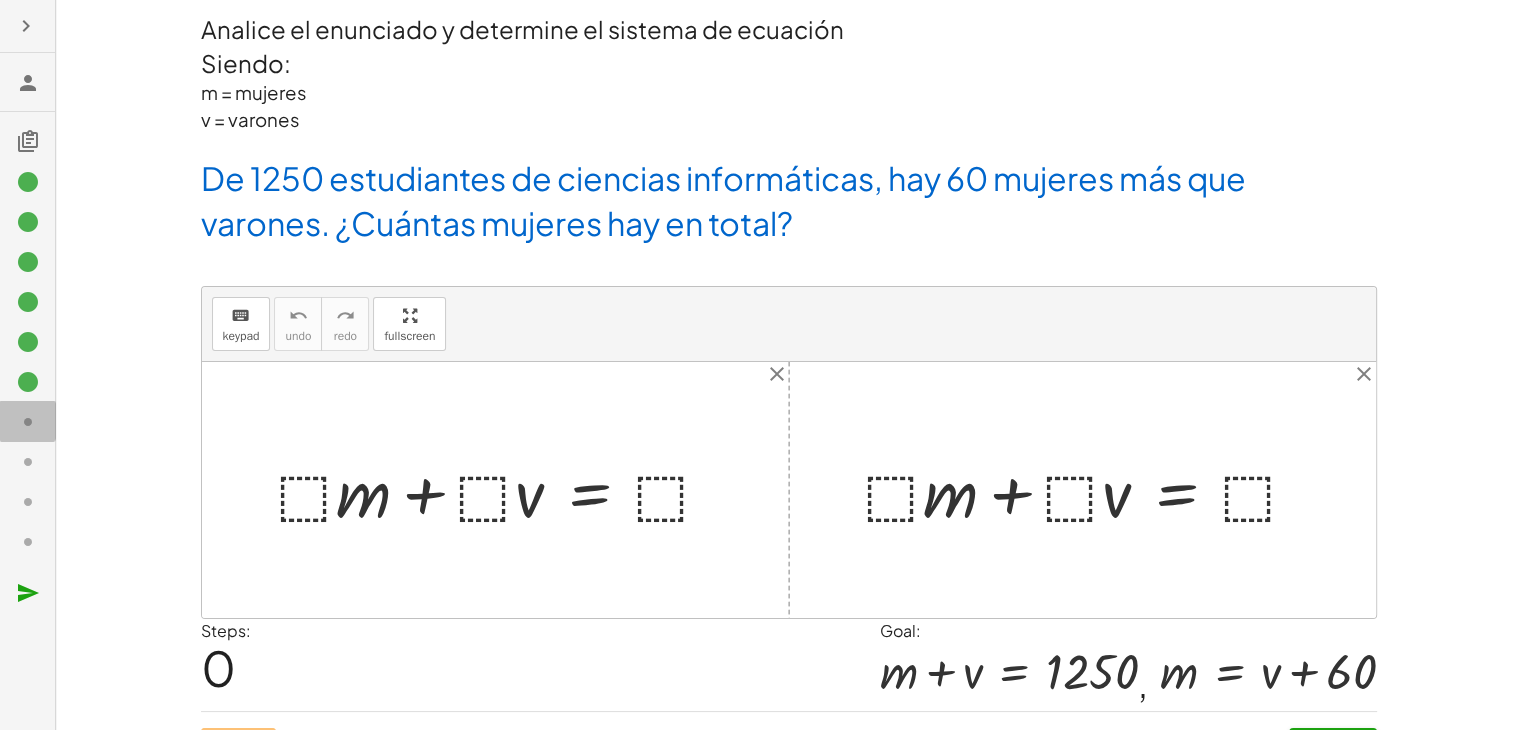 click 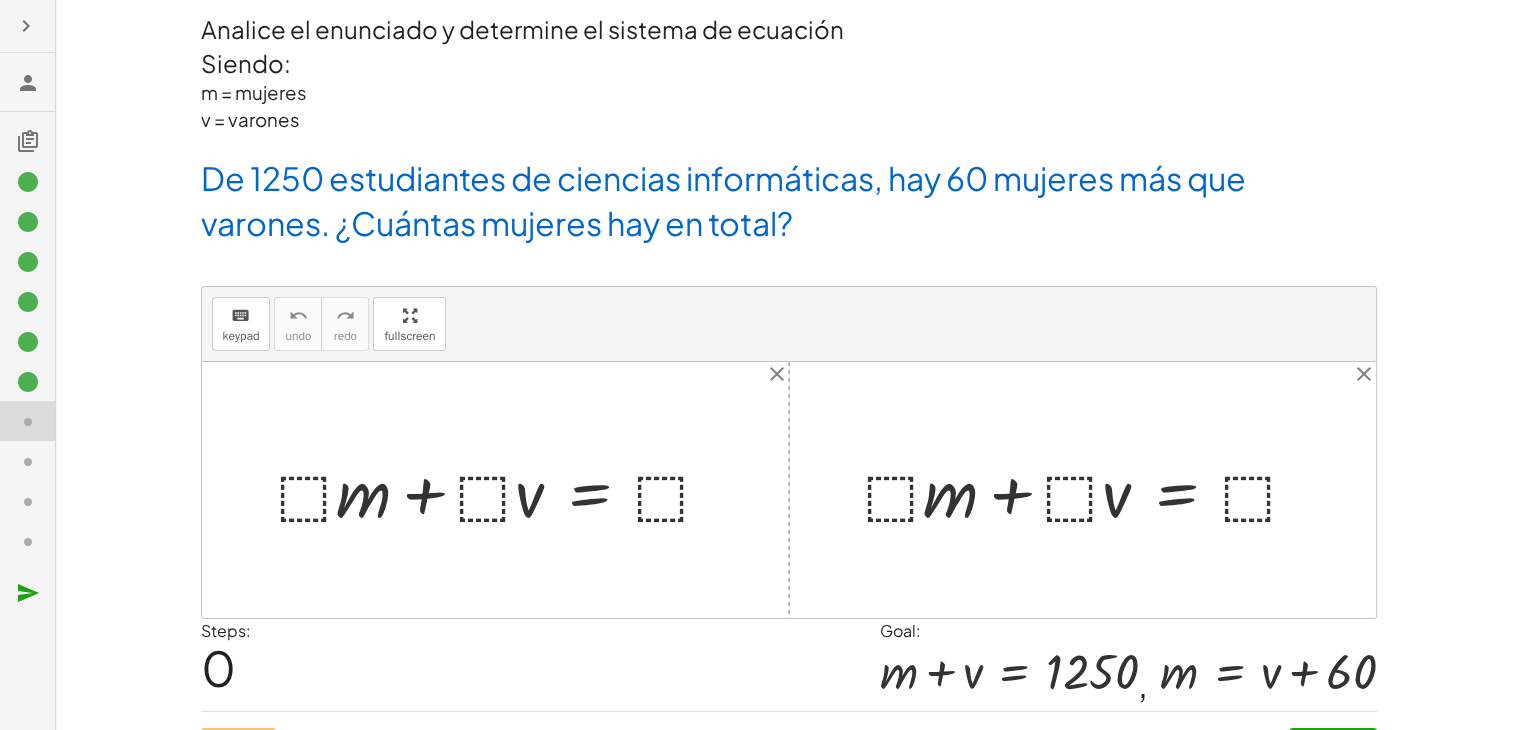 click at bounding box center [503, 490] 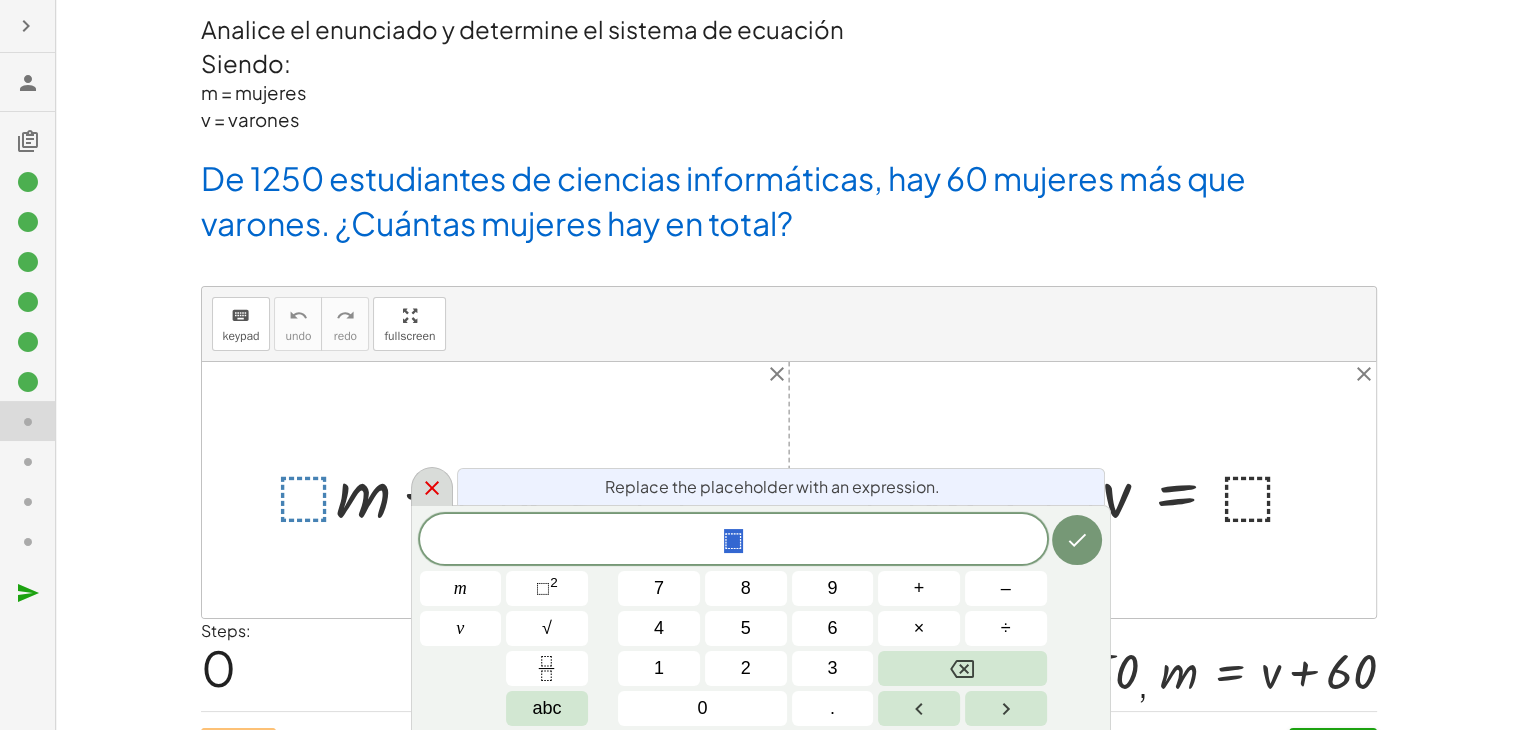 click 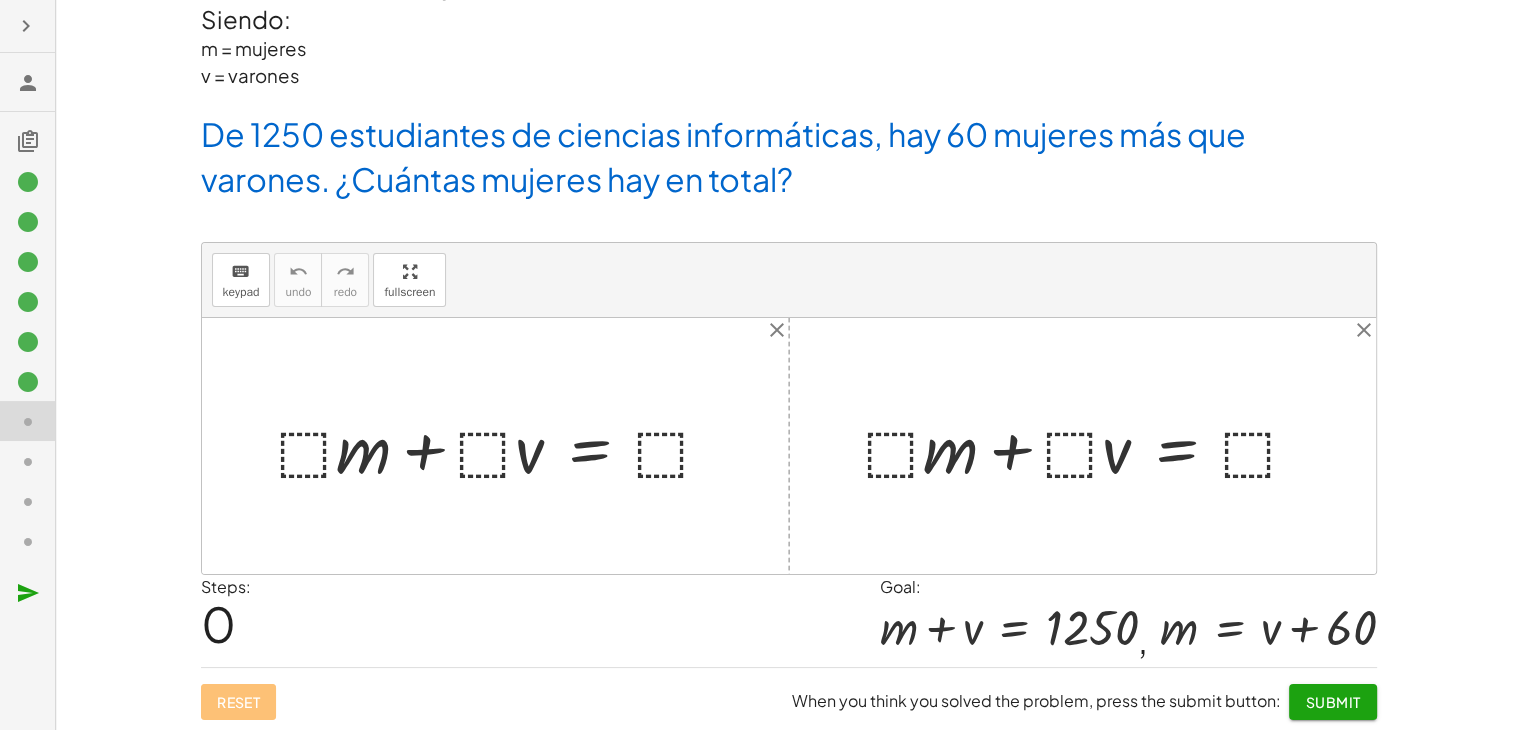 scroll, scrollTop: 0, scrollLeft: 0, axis: both 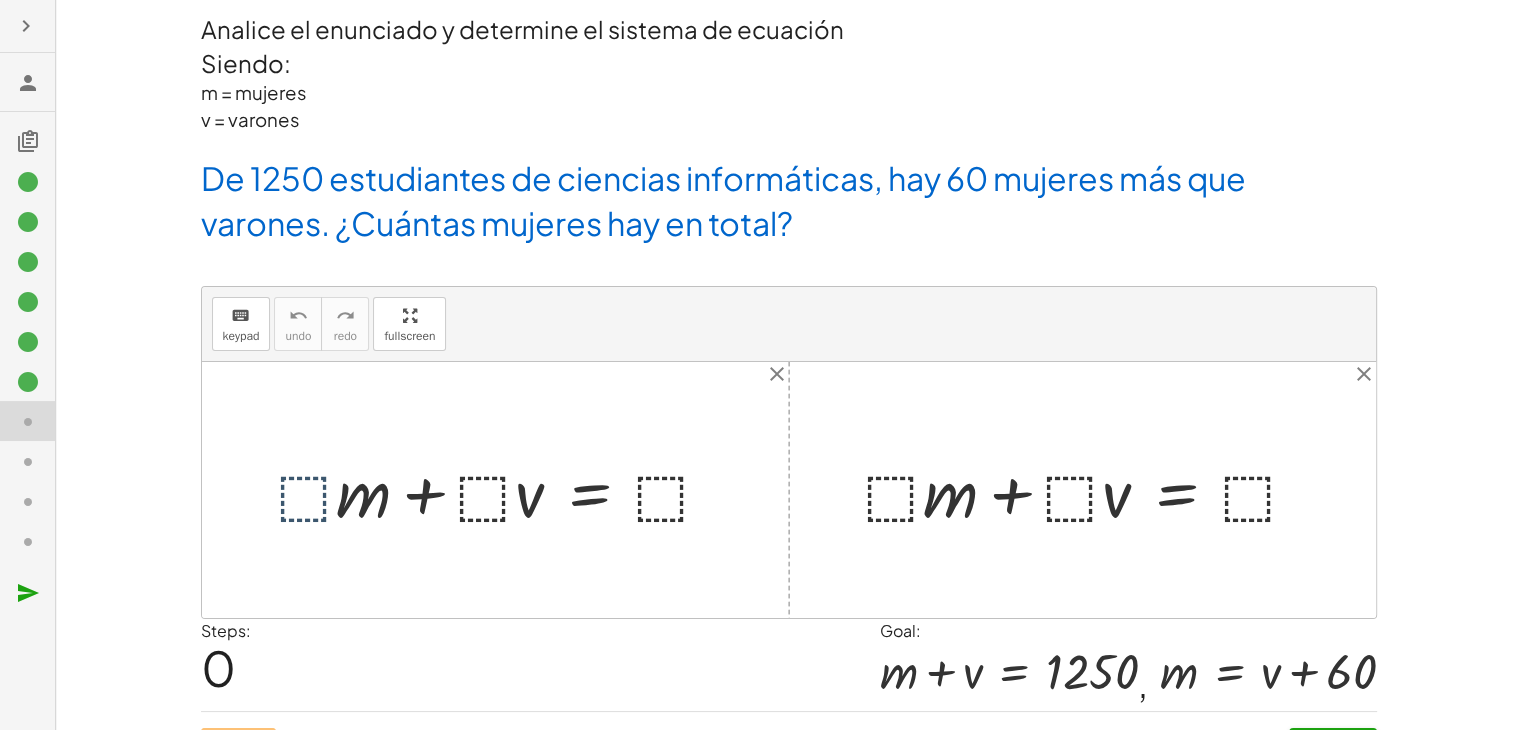 drag, startPoint x: 280, startPoint y: 501, endPoint x: 292, endPoint y: 497, distance: 12.649111 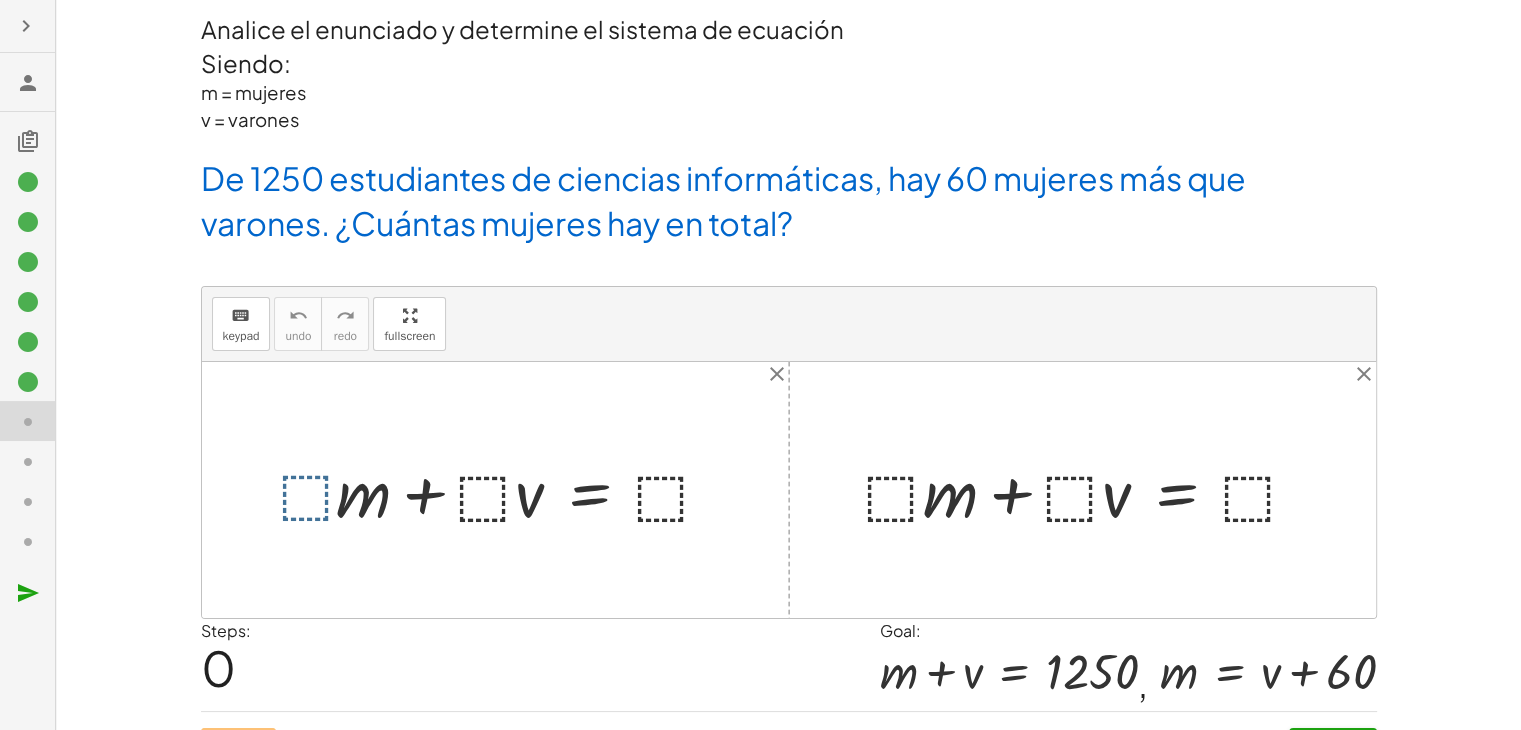 click at bounding box center [503, 490] 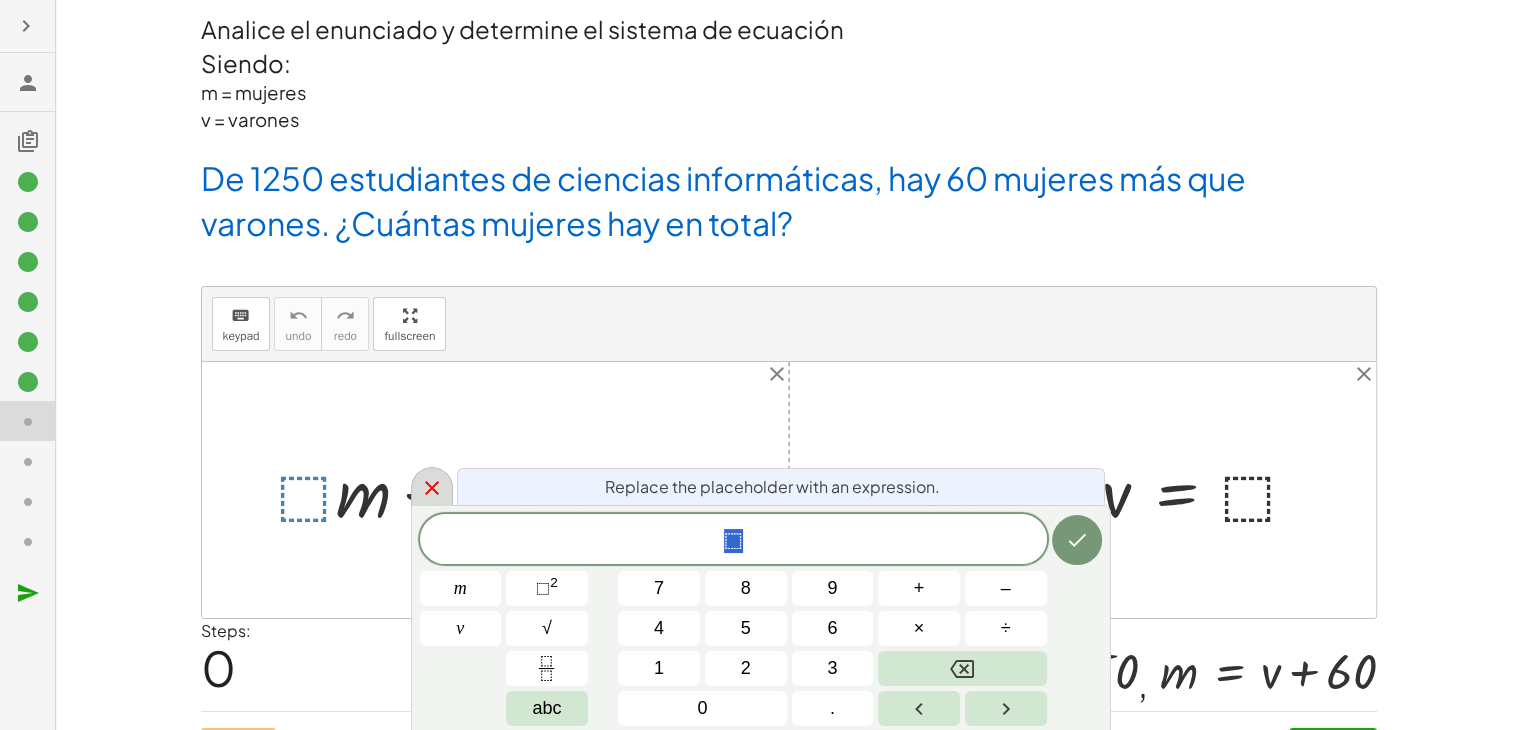 click at bounding box center [432, 486] 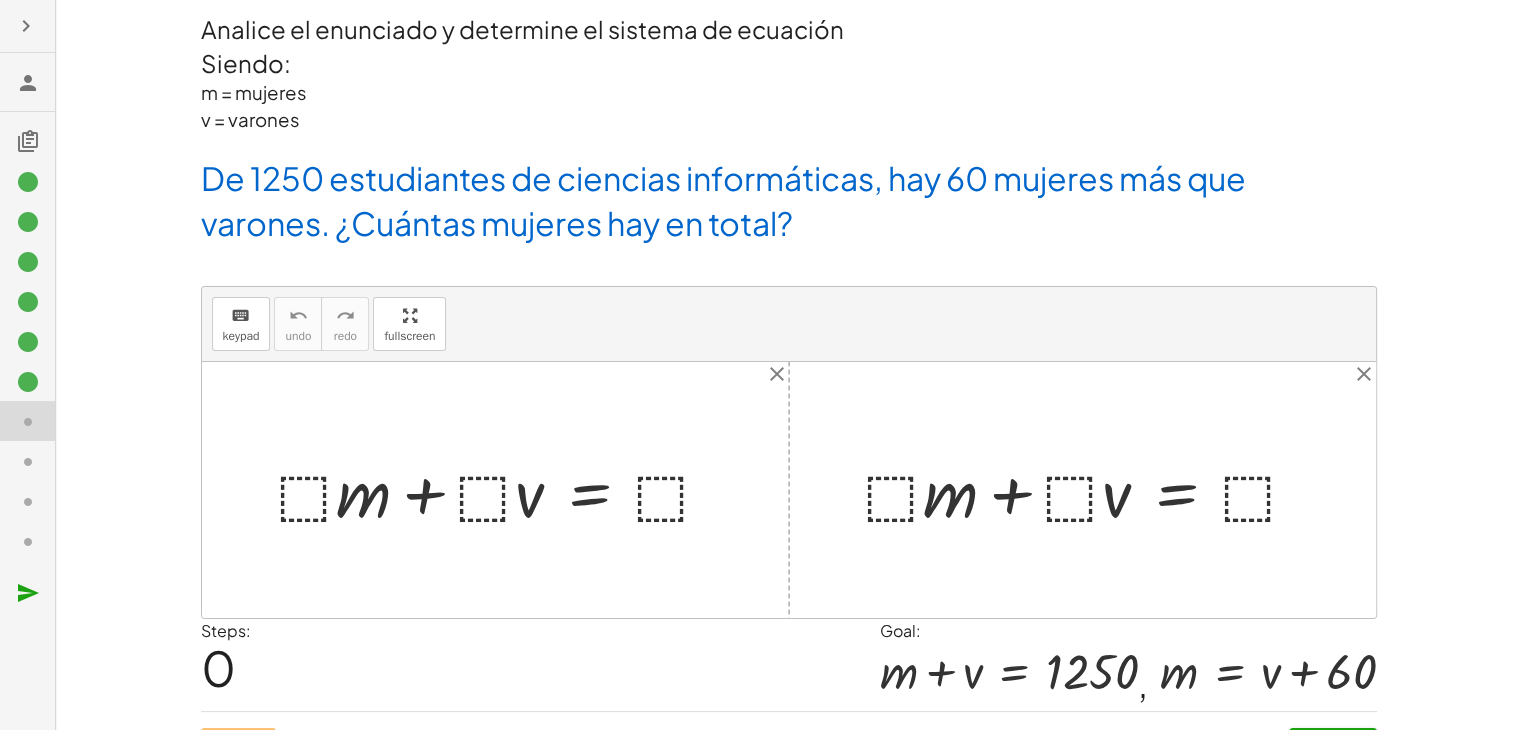 click at bounding box center [503, 490] 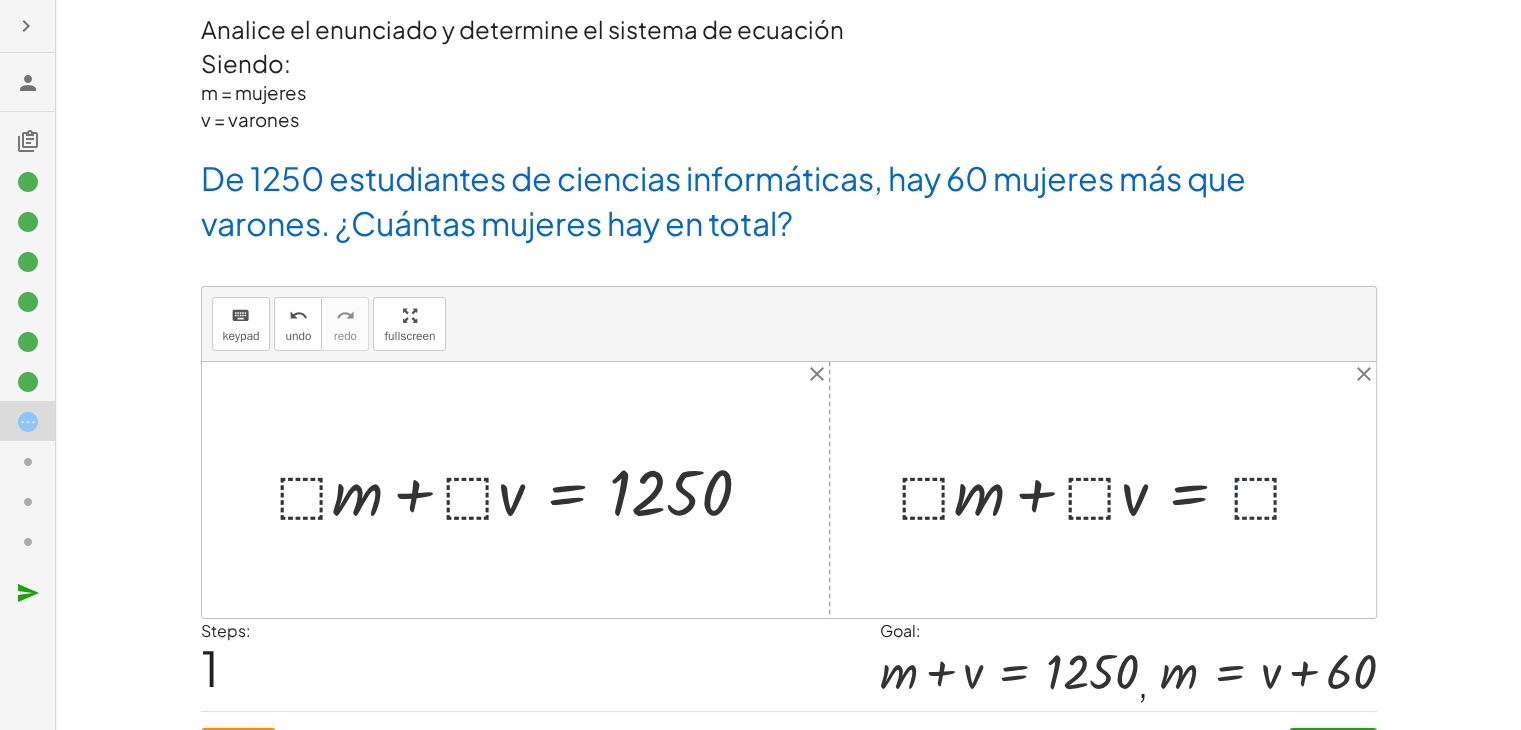click at bounding box center [1110, 490] 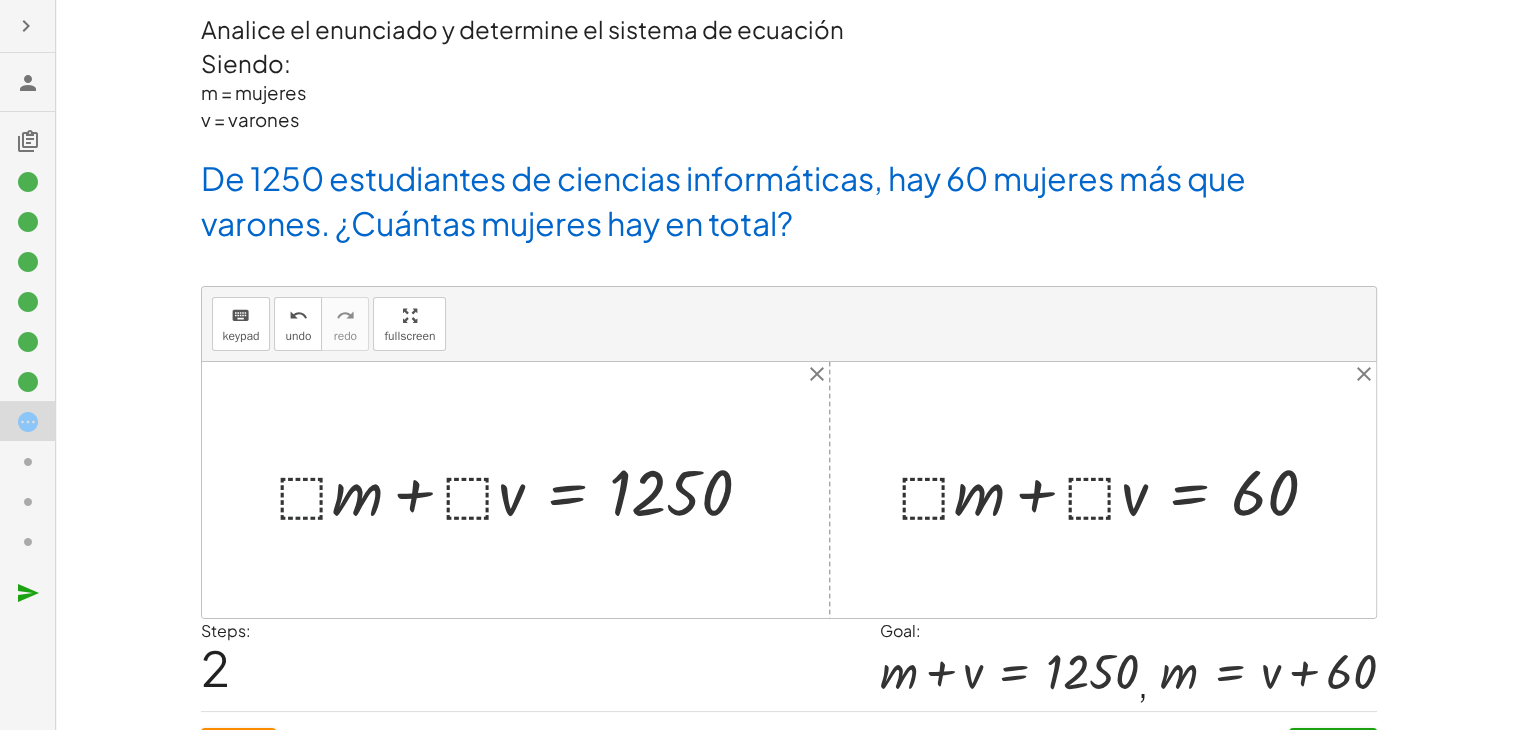 click at bounding box center [523, 490] 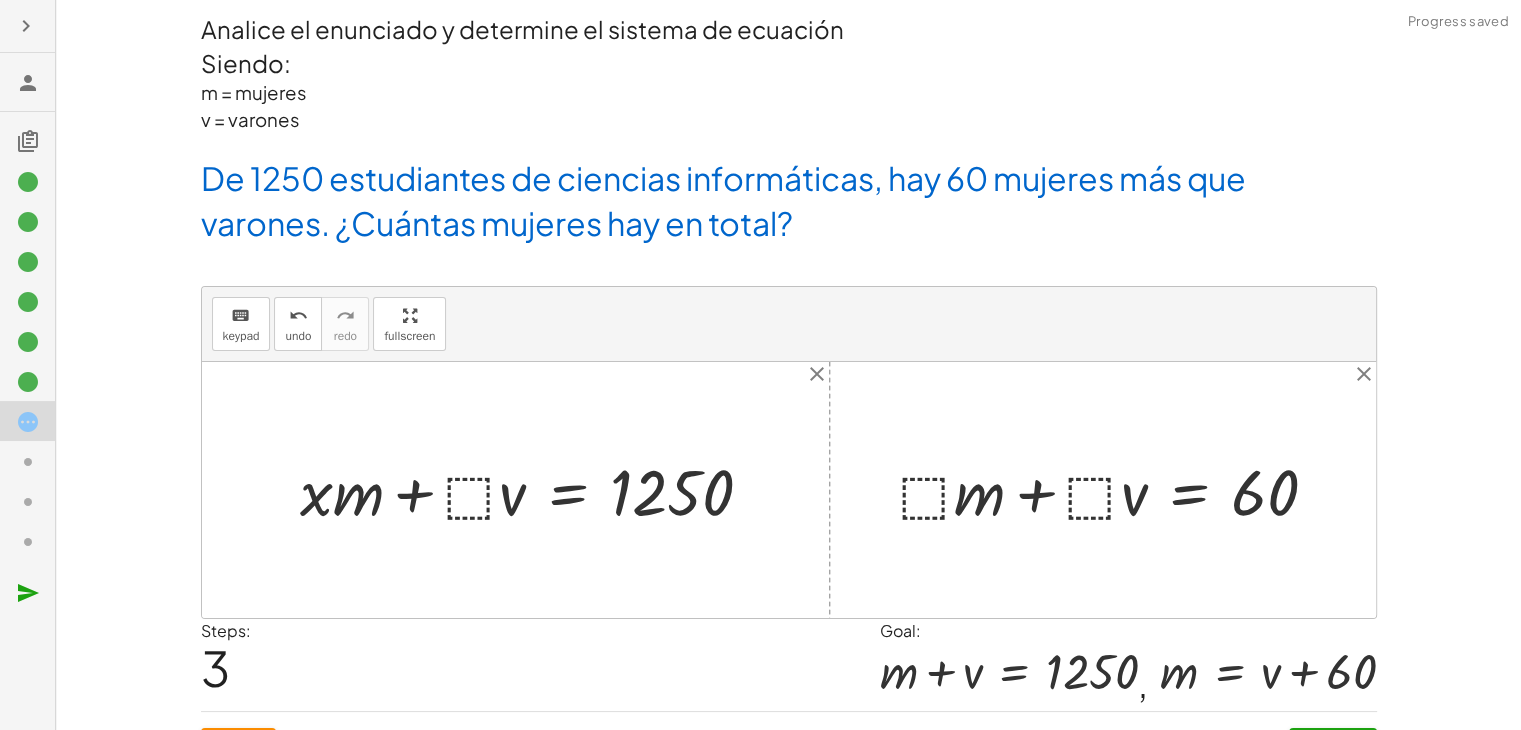 click at bounding box center [534, 490] 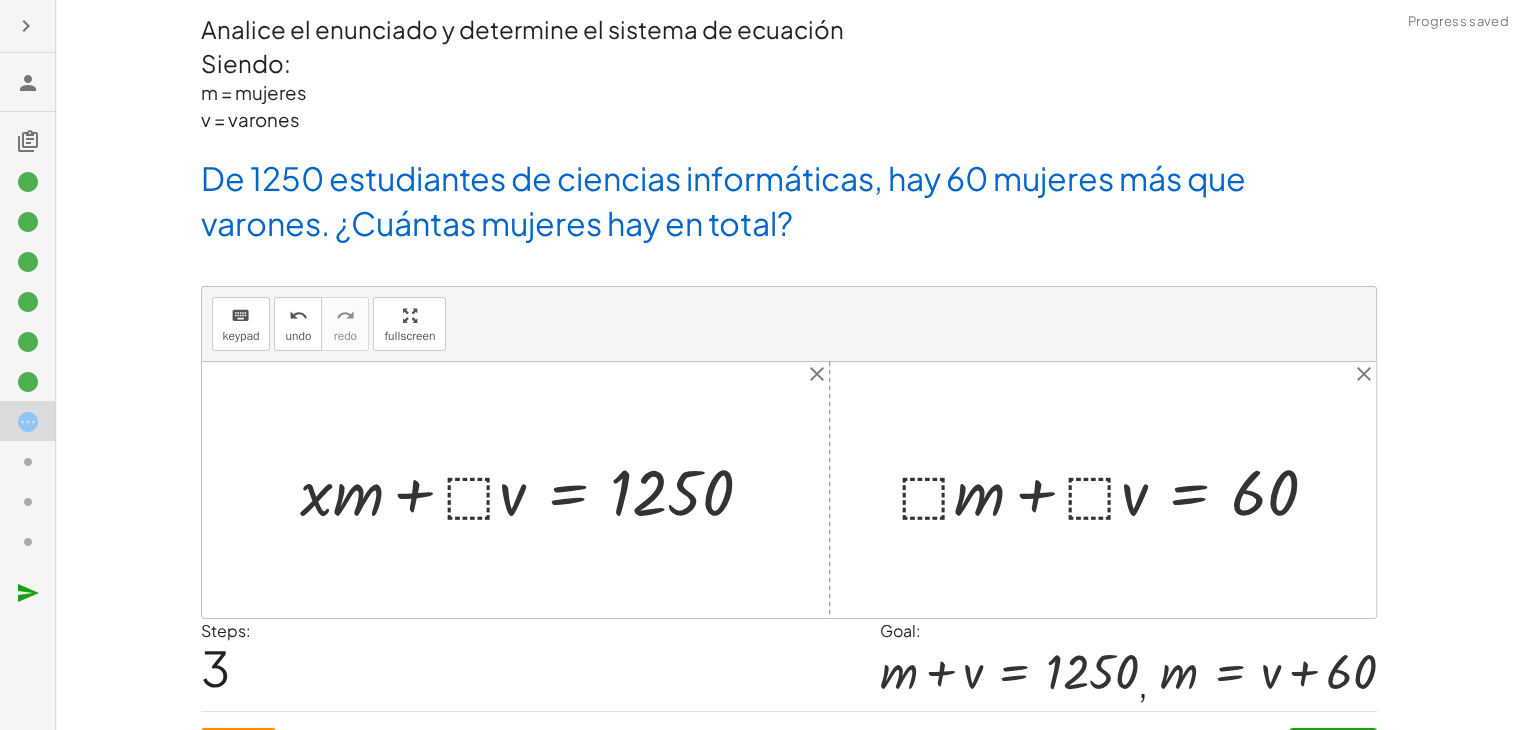 click at bounding box center (534, 490) 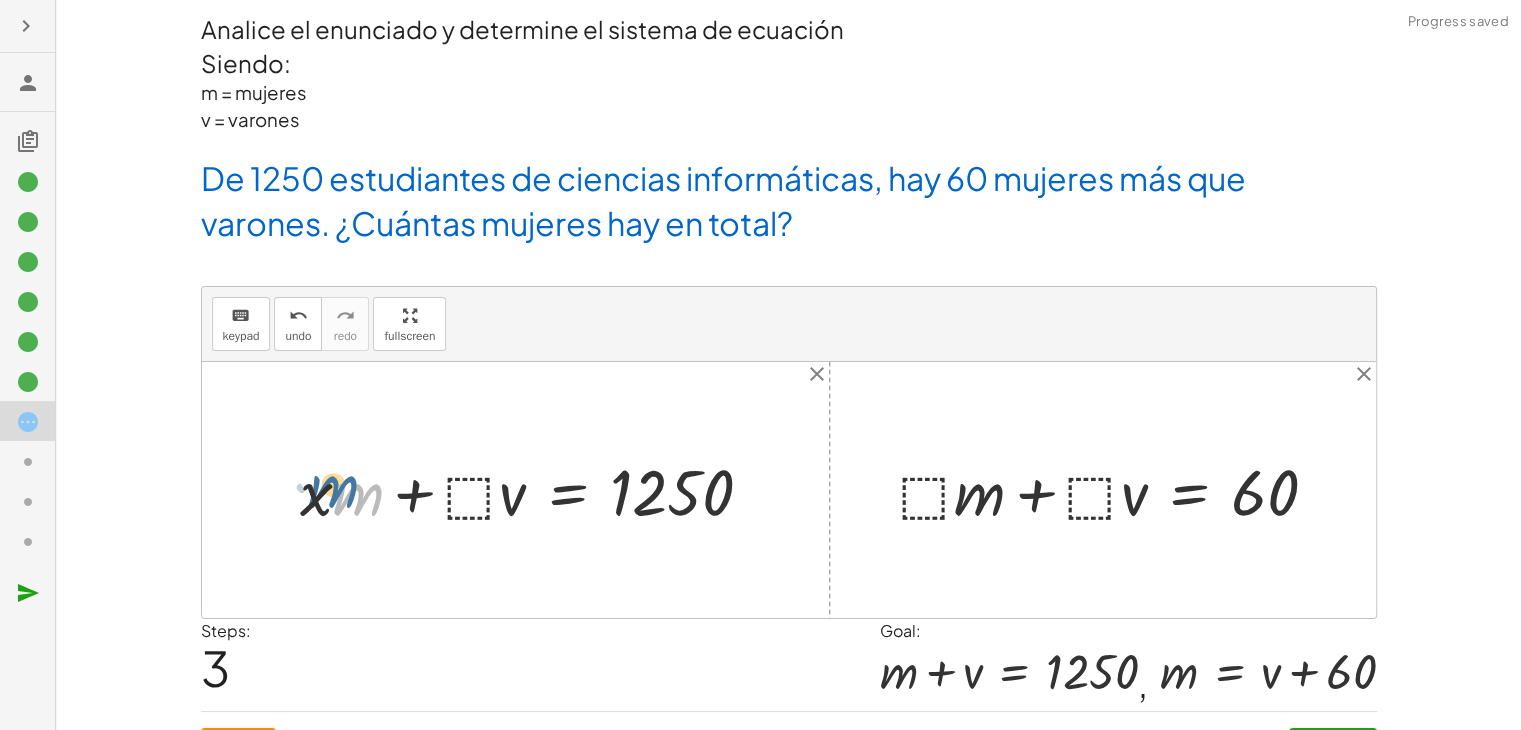 drag, startPoint x: 340, startPoint y: 500, endPoint x: 323, endPoint y: 493, distance: 18.384777 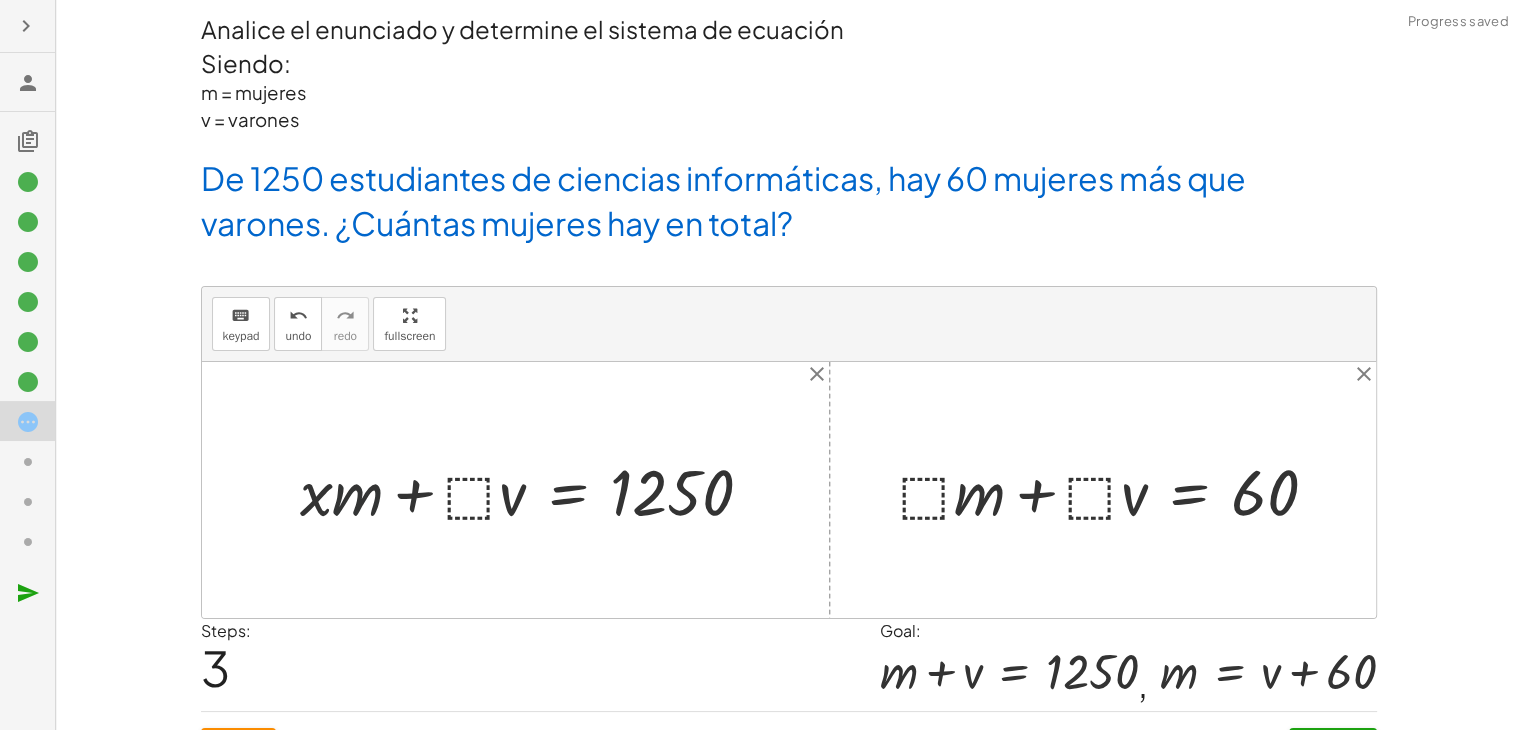 click at bounding box center [534, 490] 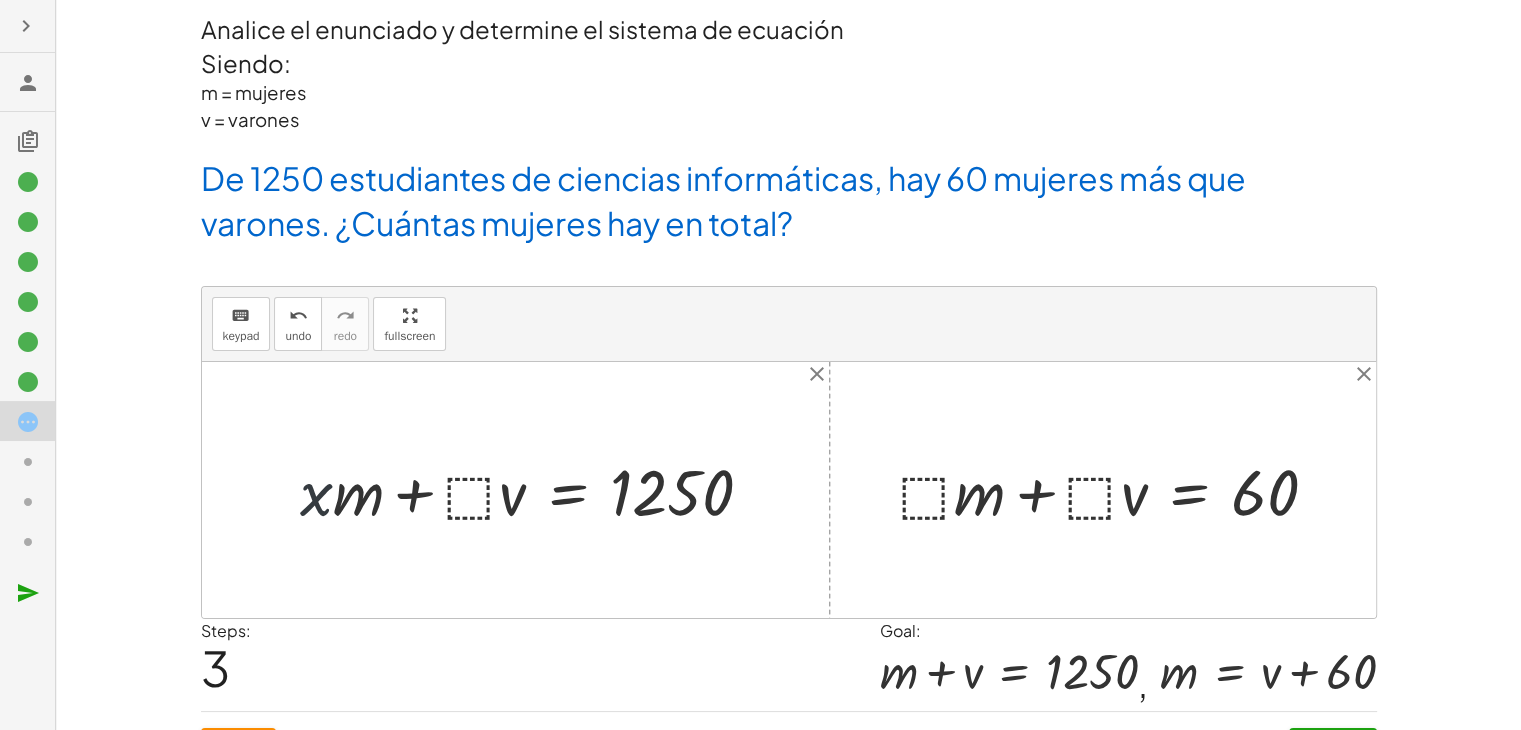 click at bounding box center (534, 490) 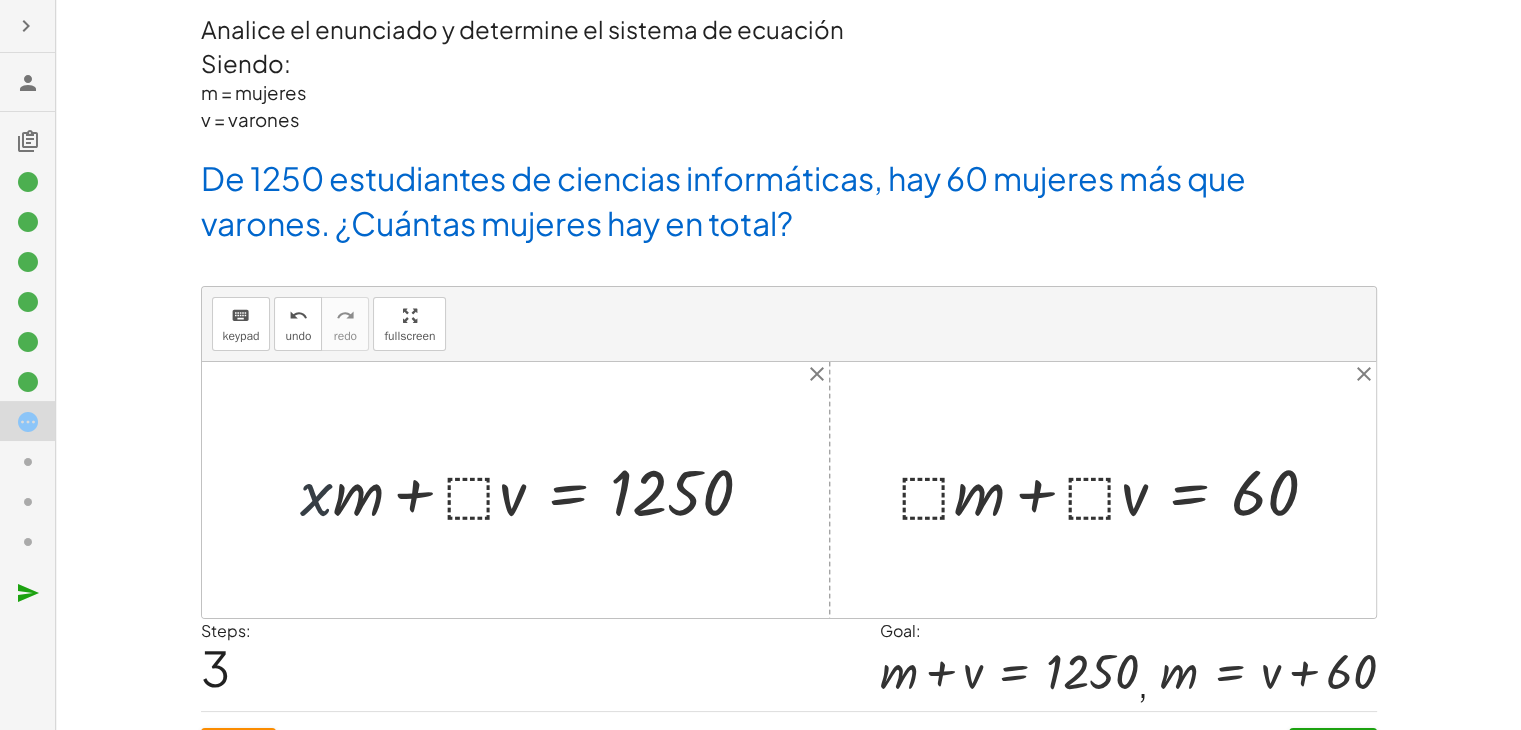 click at bounding box center [534, 490] 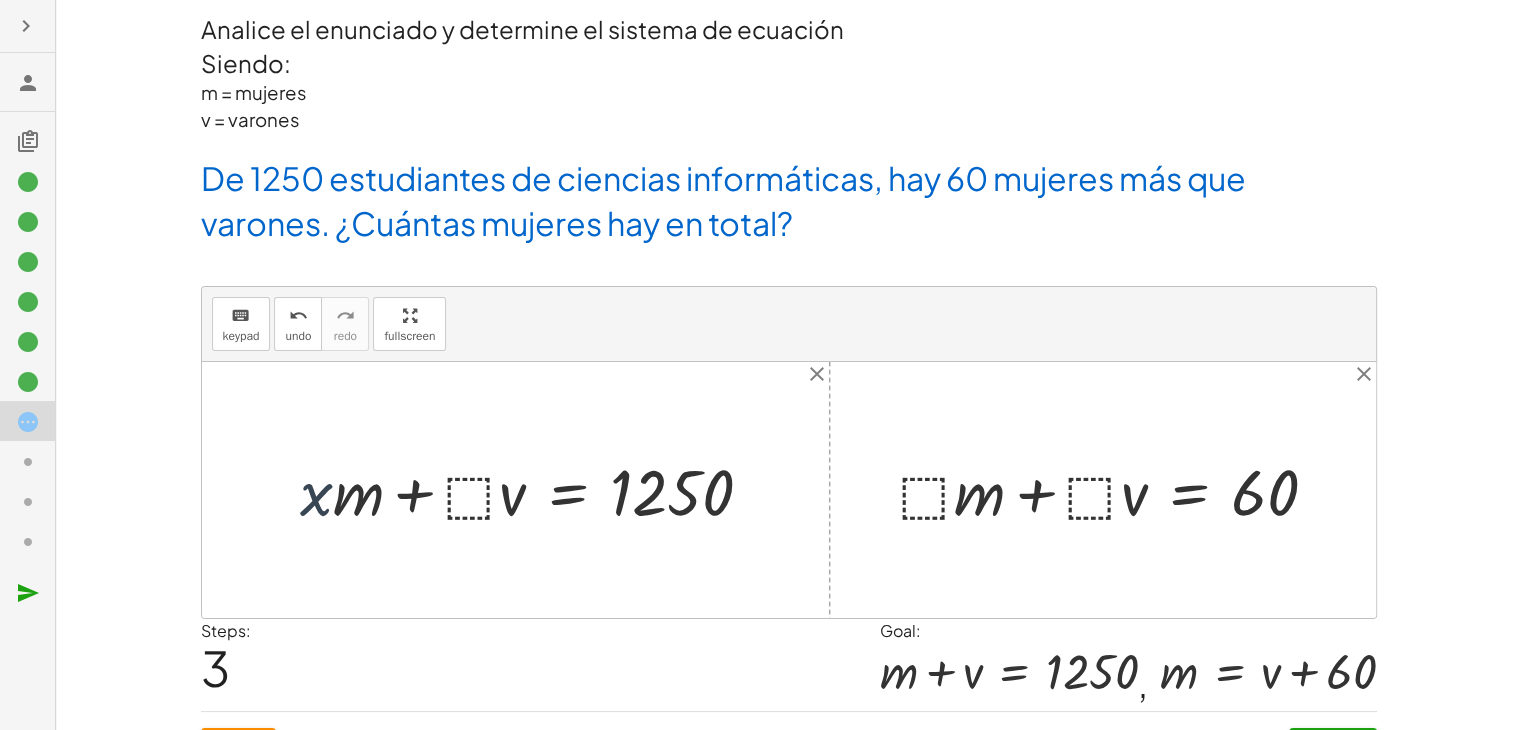 click at bounding box center [534, 490] 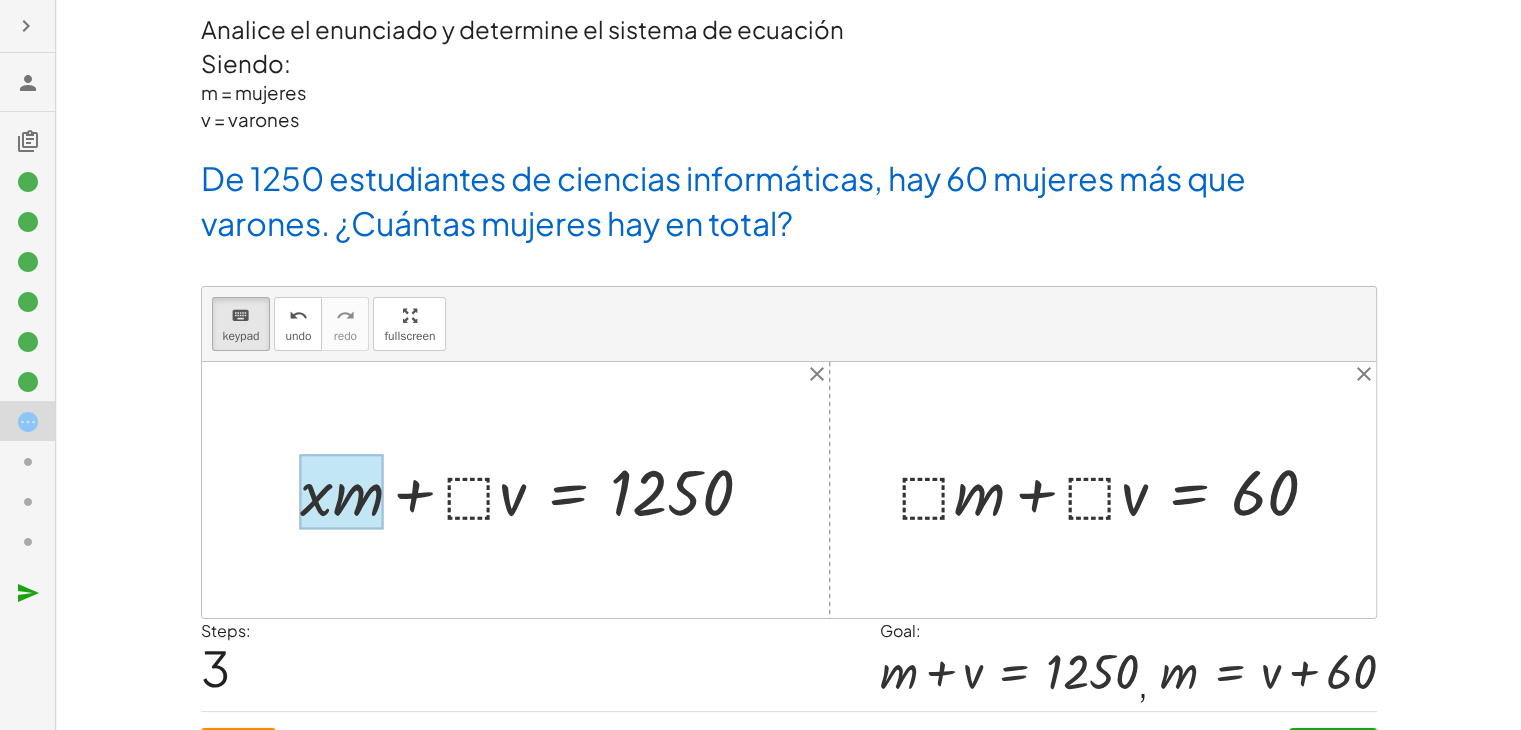 drag, startPoint x: 252, startPoint y: 315, endPoint x: 322, endPoint y: 525, distance: 221.35944 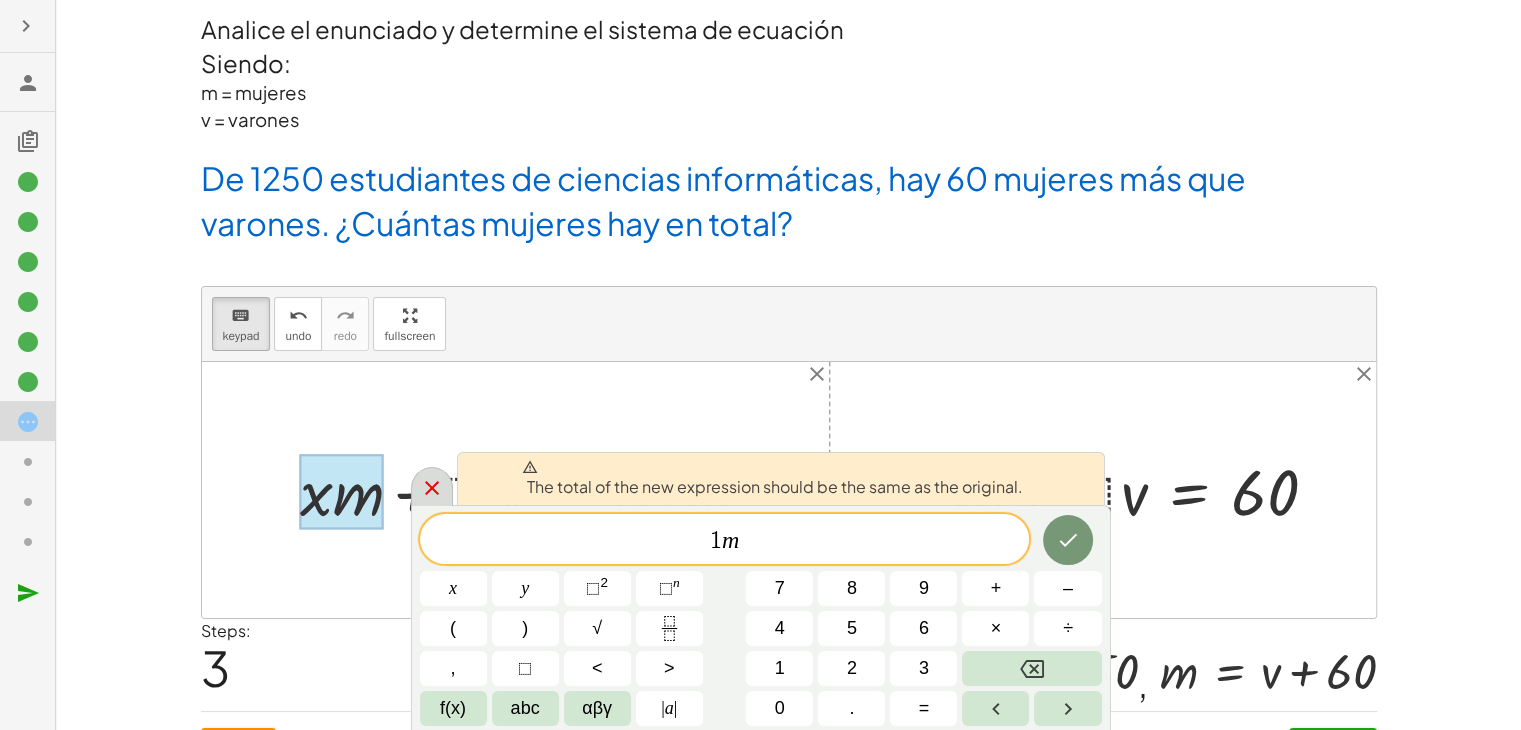 click 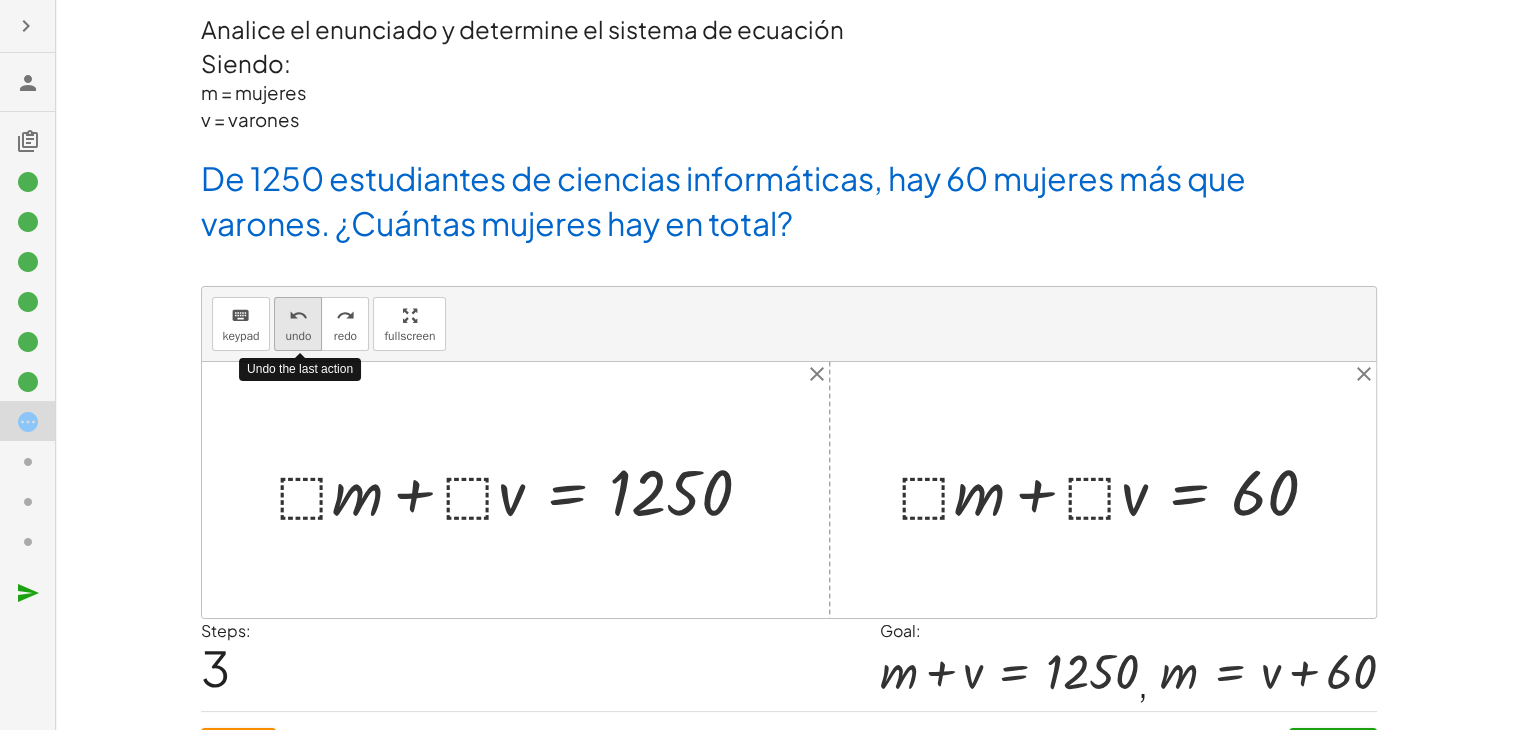 click on "undo undo" at bounding box center [298, 324] 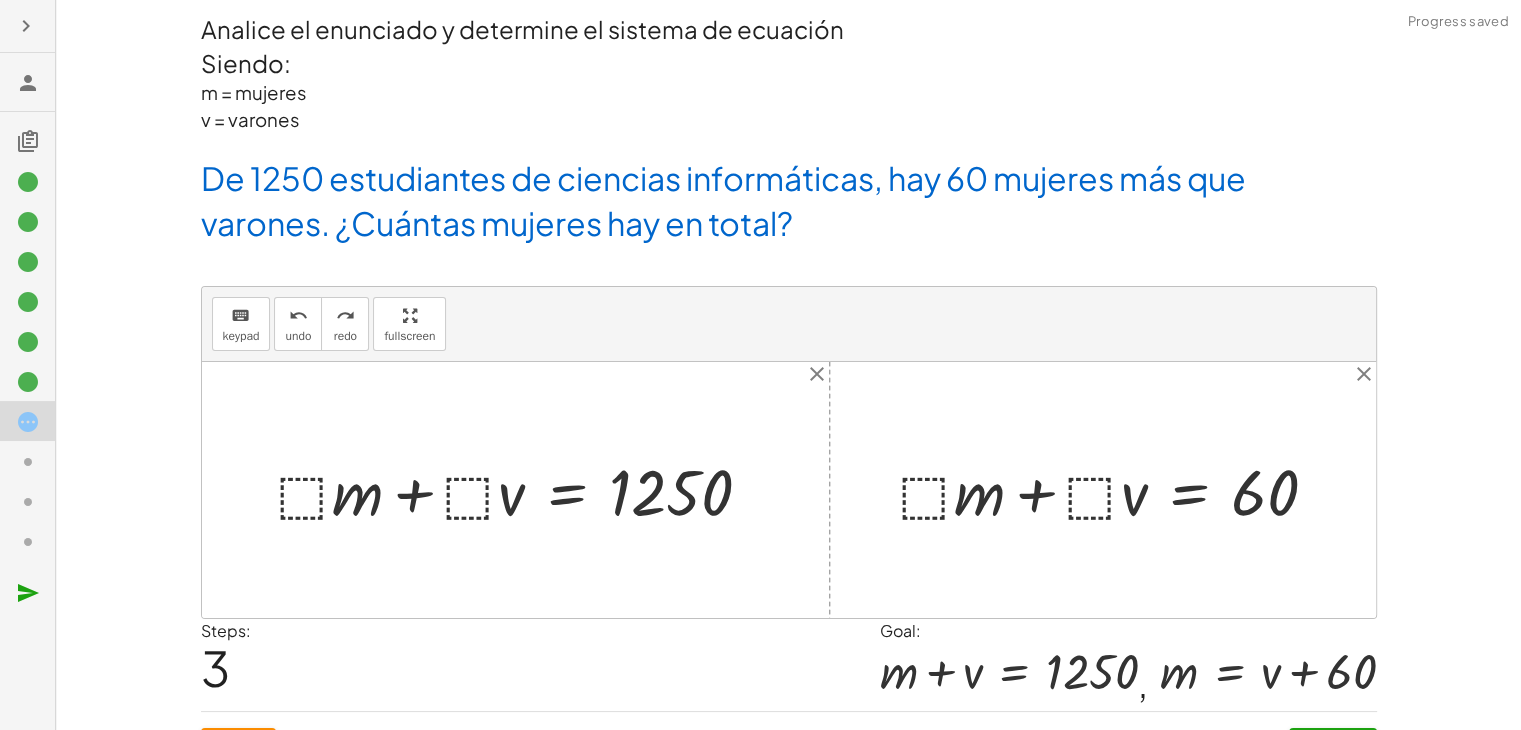 click at bounding box center [523, 490] 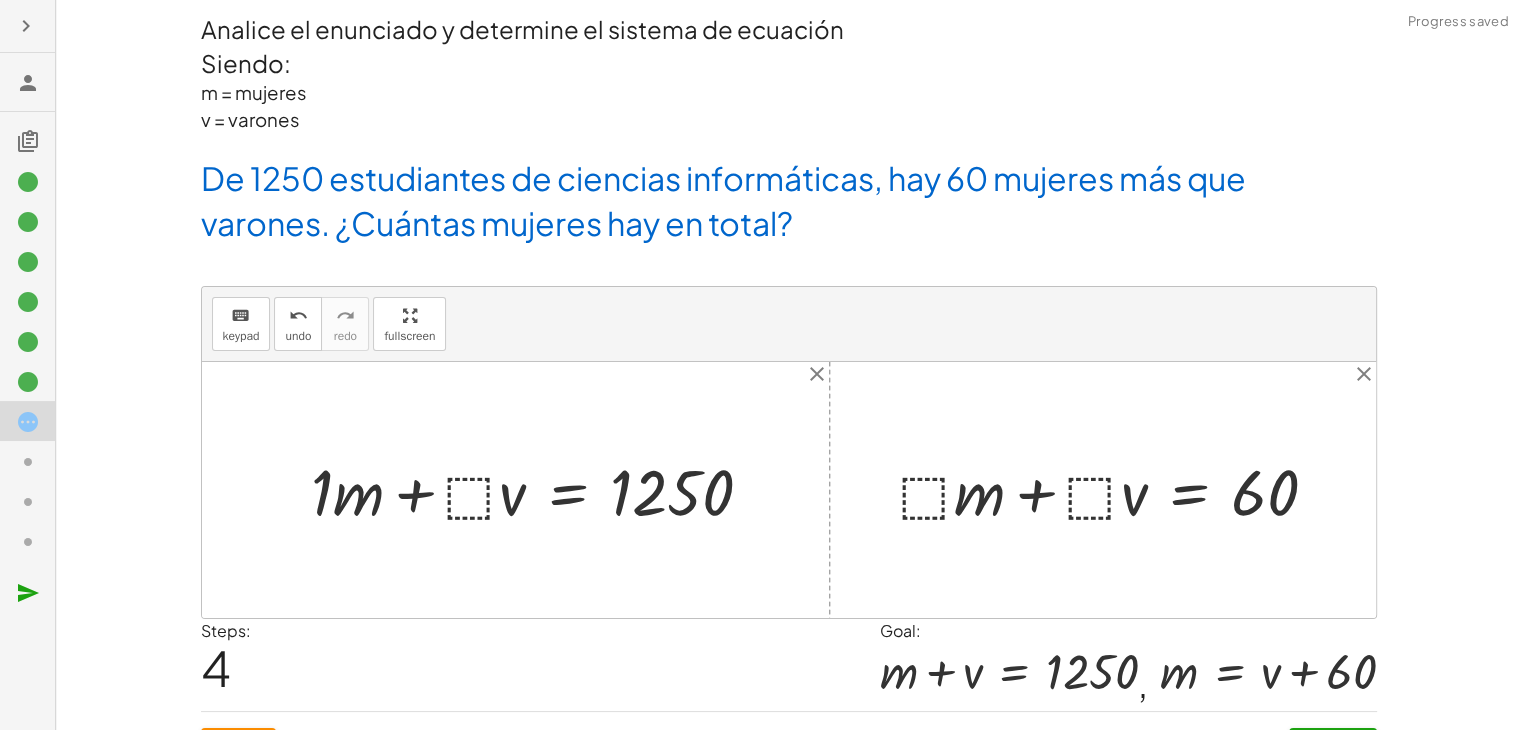 click at bounding box center [540, 490] 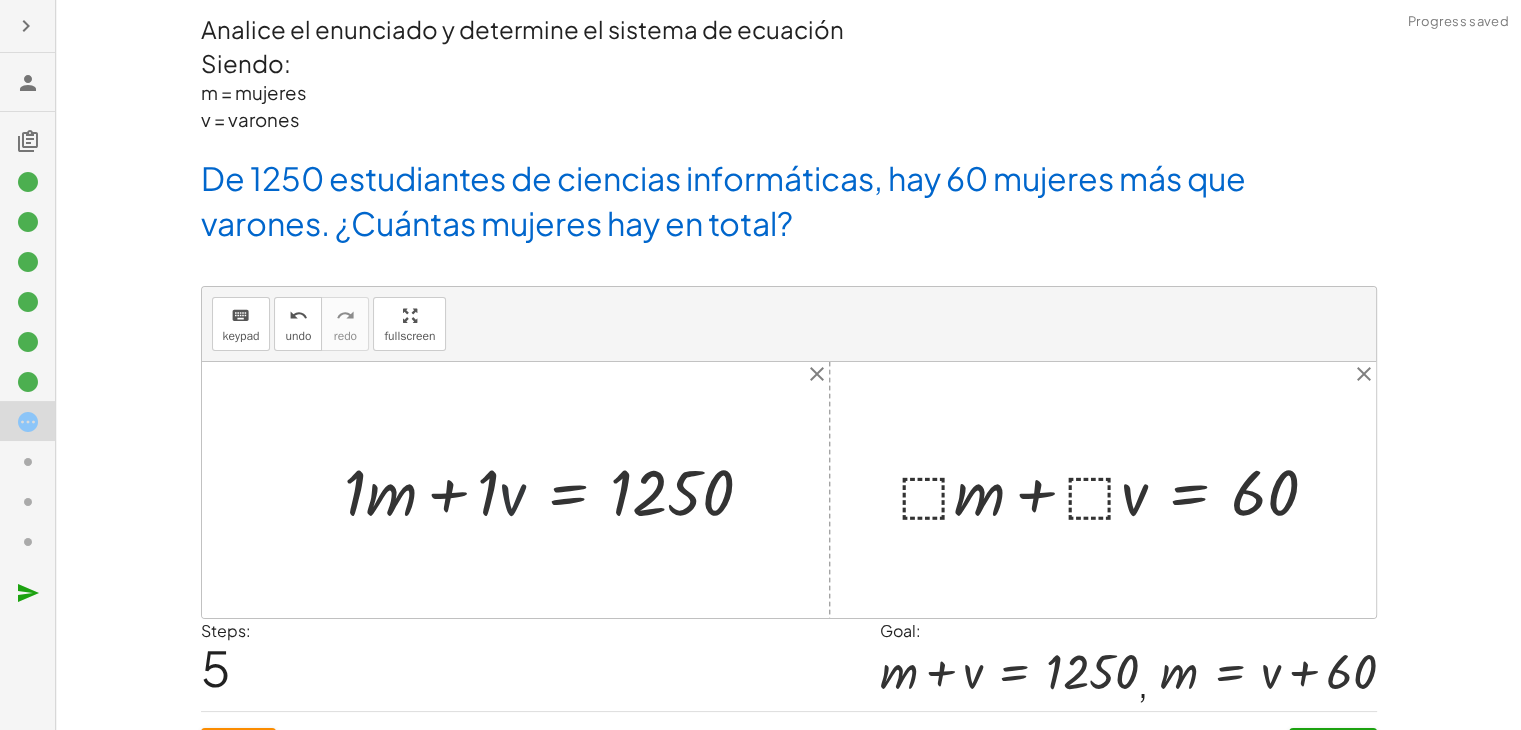 click at bounding box center (556, 490) 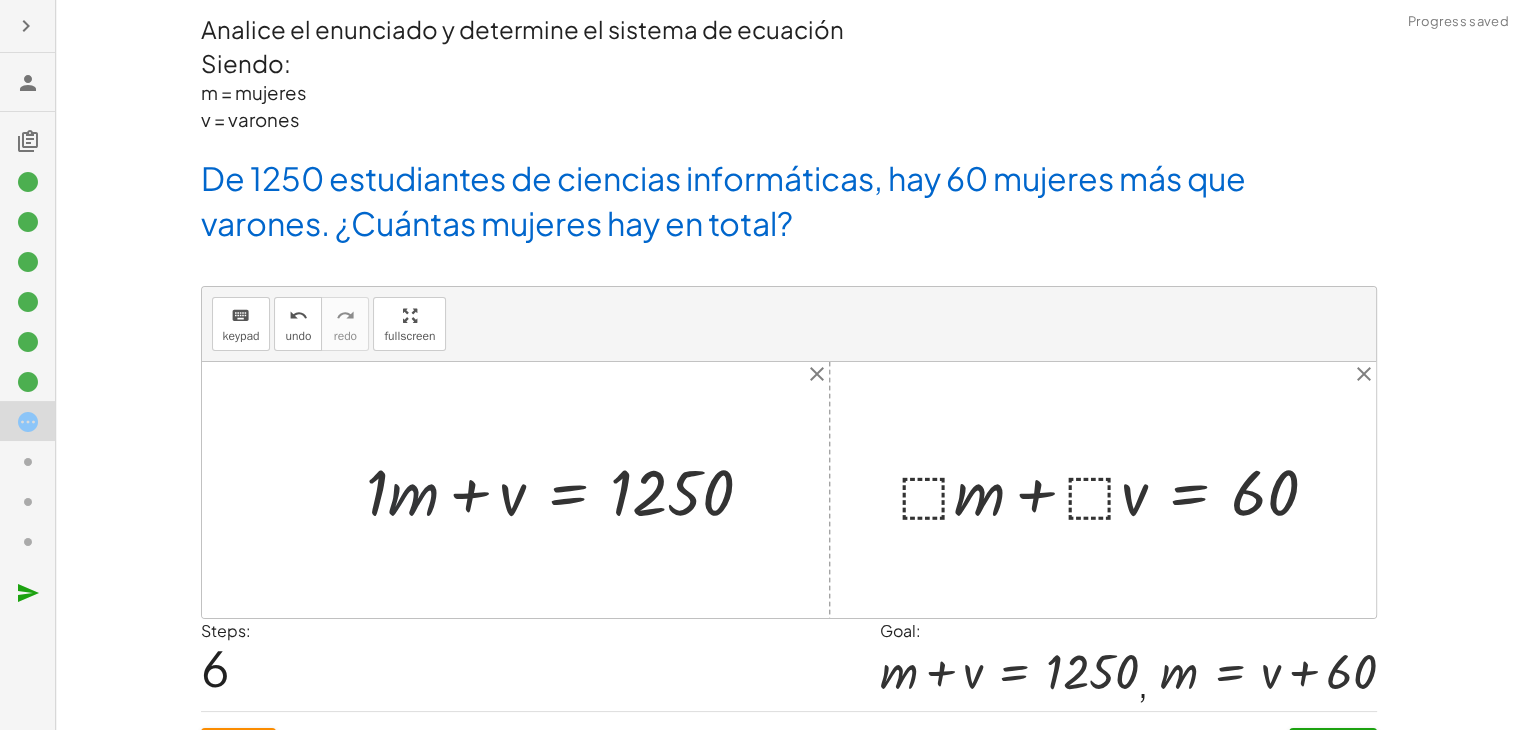 click at bounding box center (567, 490) 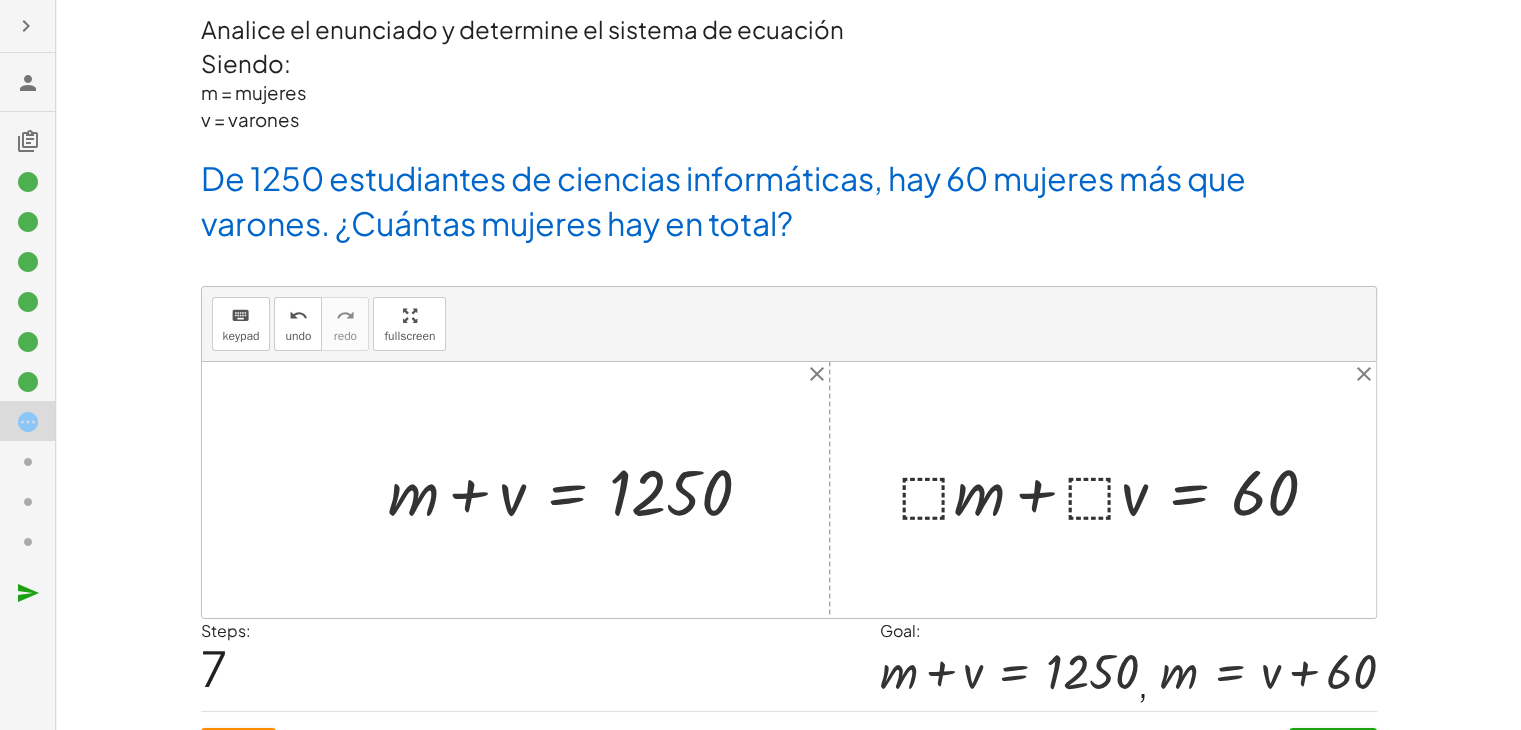 click at bounding box center [1116, 490] 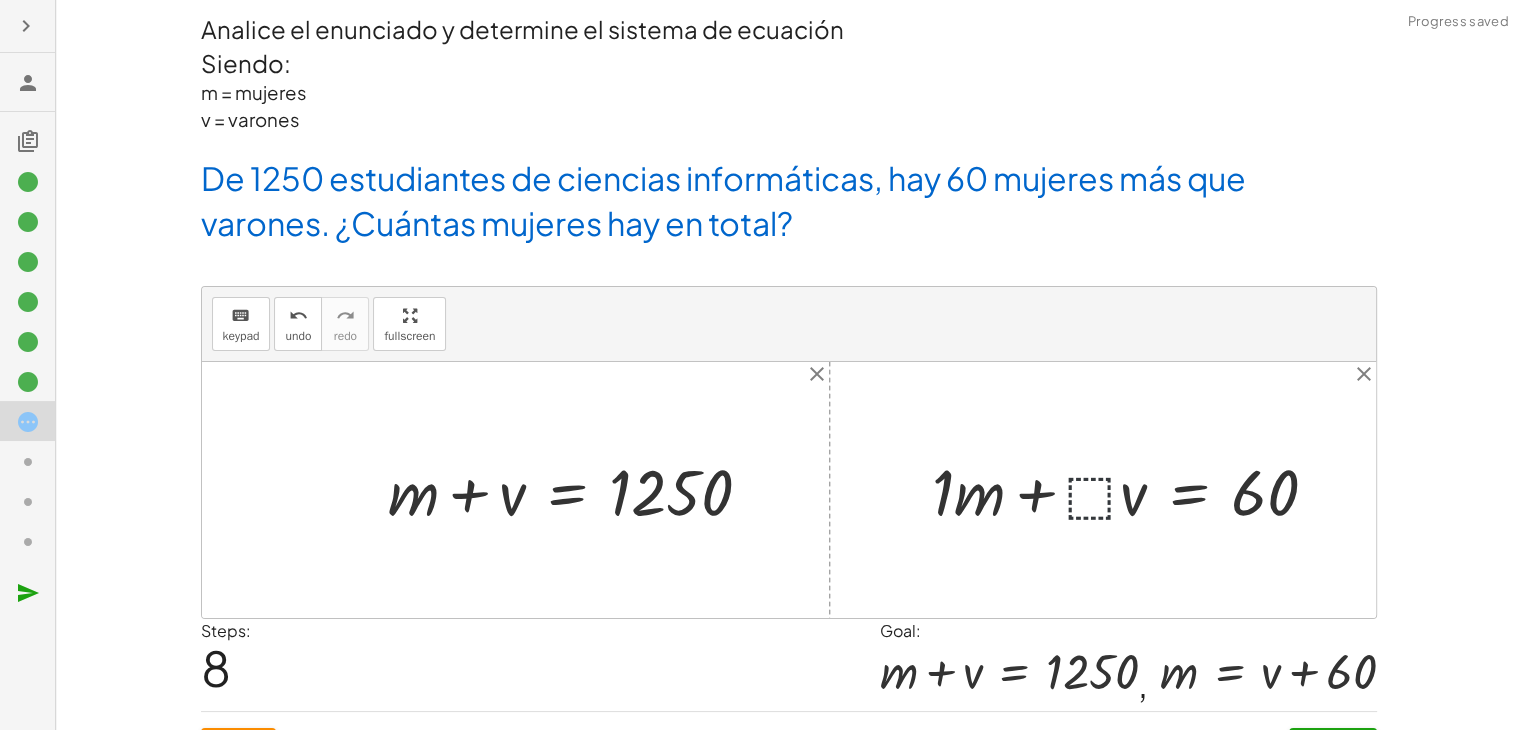 click at bounding box center (1133, 490) 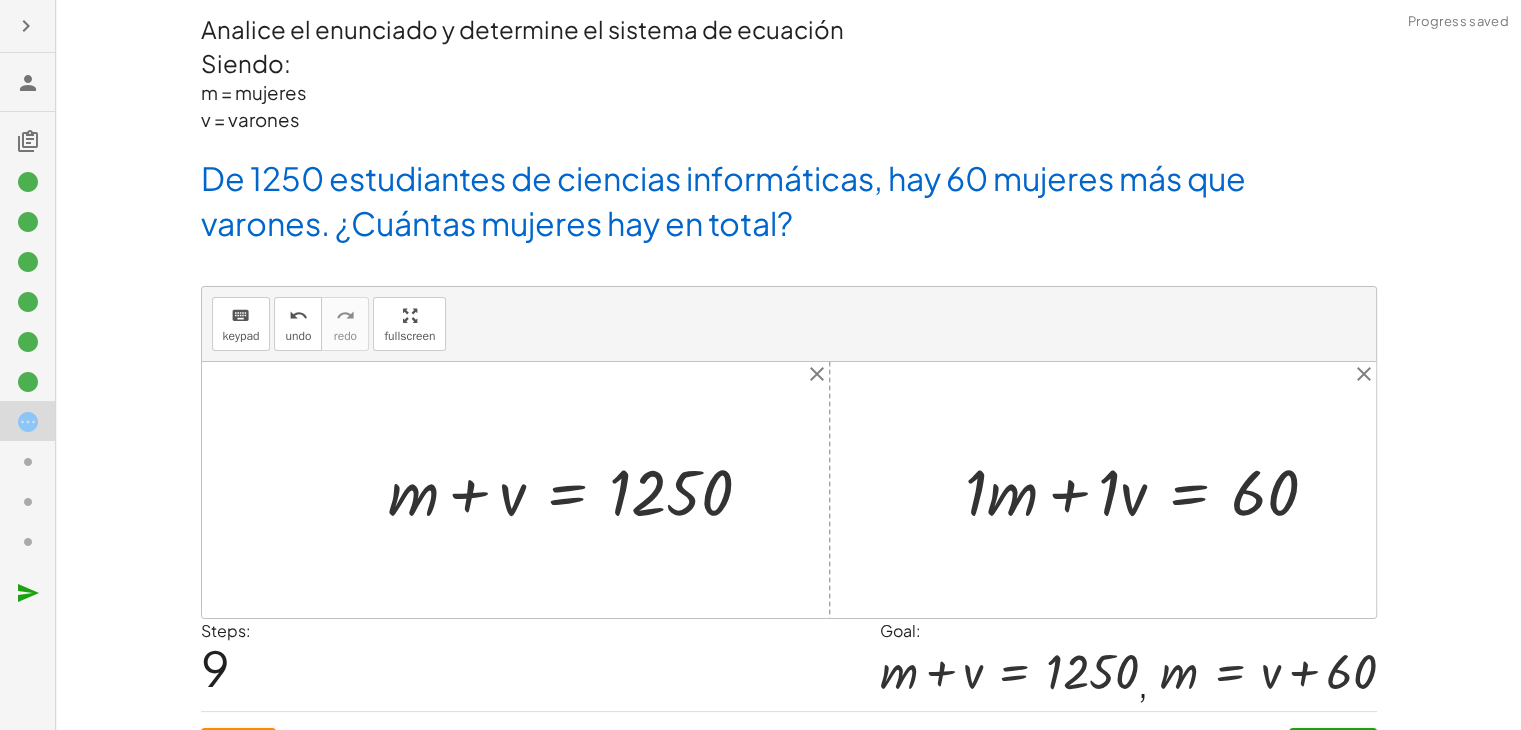 click at bounding box center (1149, 490) 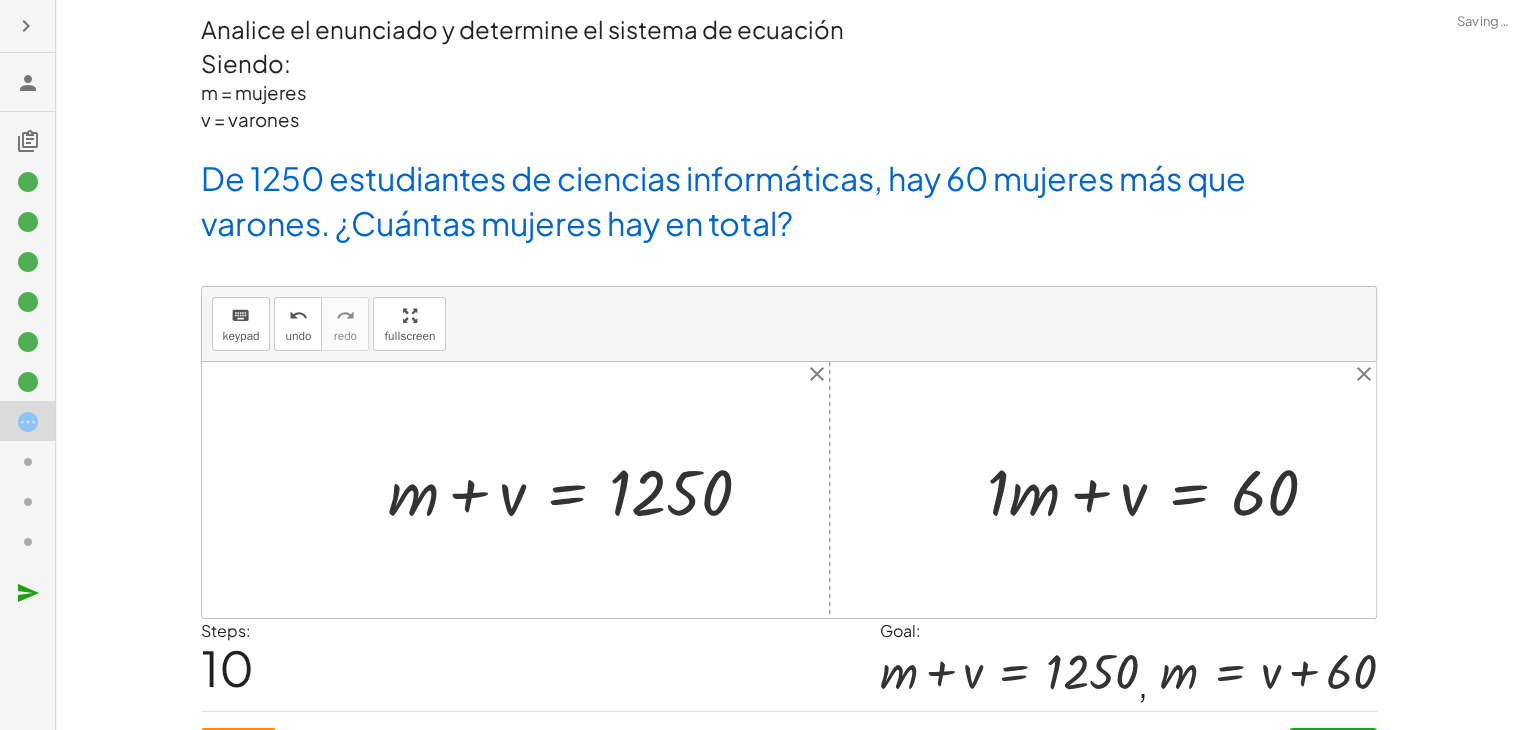 click at bounding box center [1160, 490] 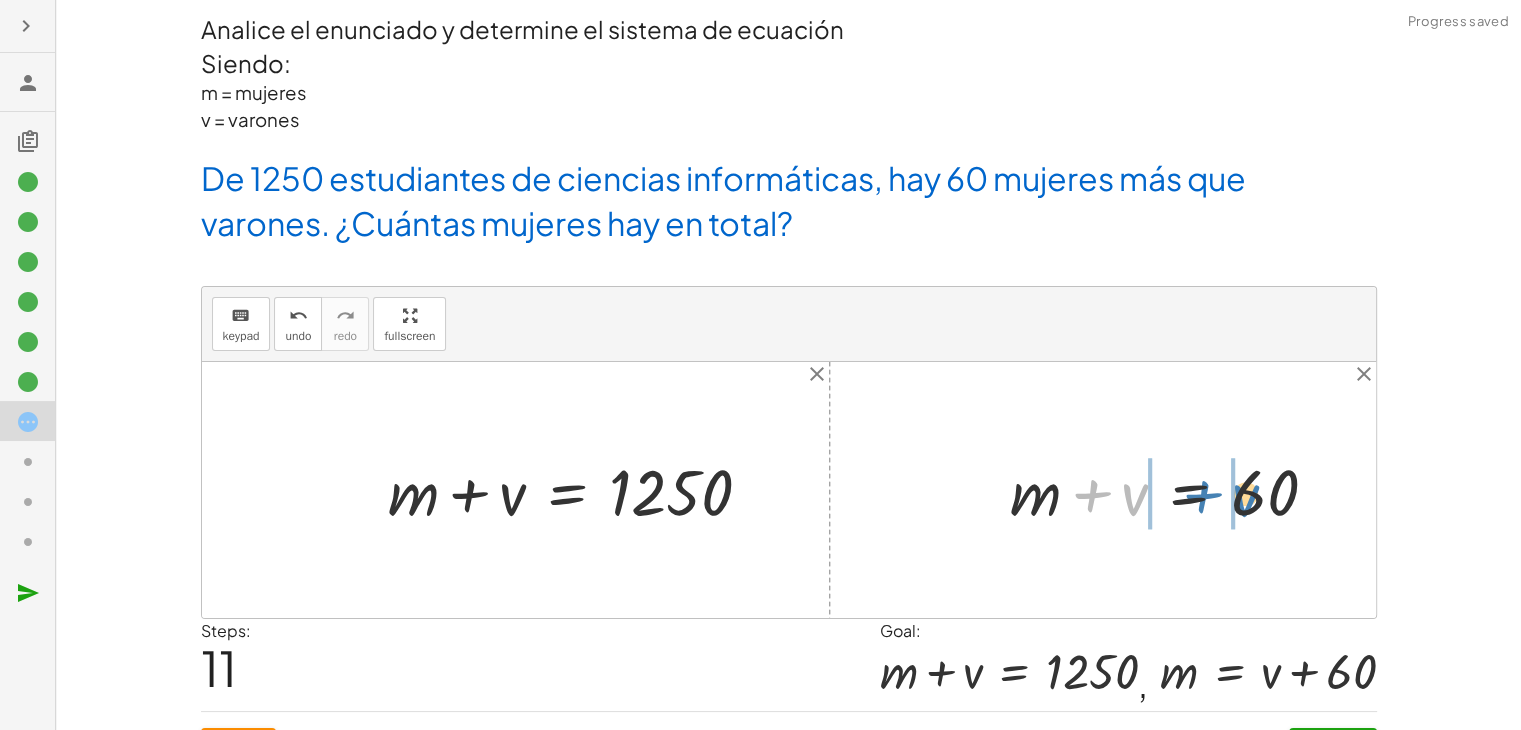 drag, startPoint x: 1104, startPoint y: 496, endPoint x: 1214, endPoint y: 497, distance: 110.00455 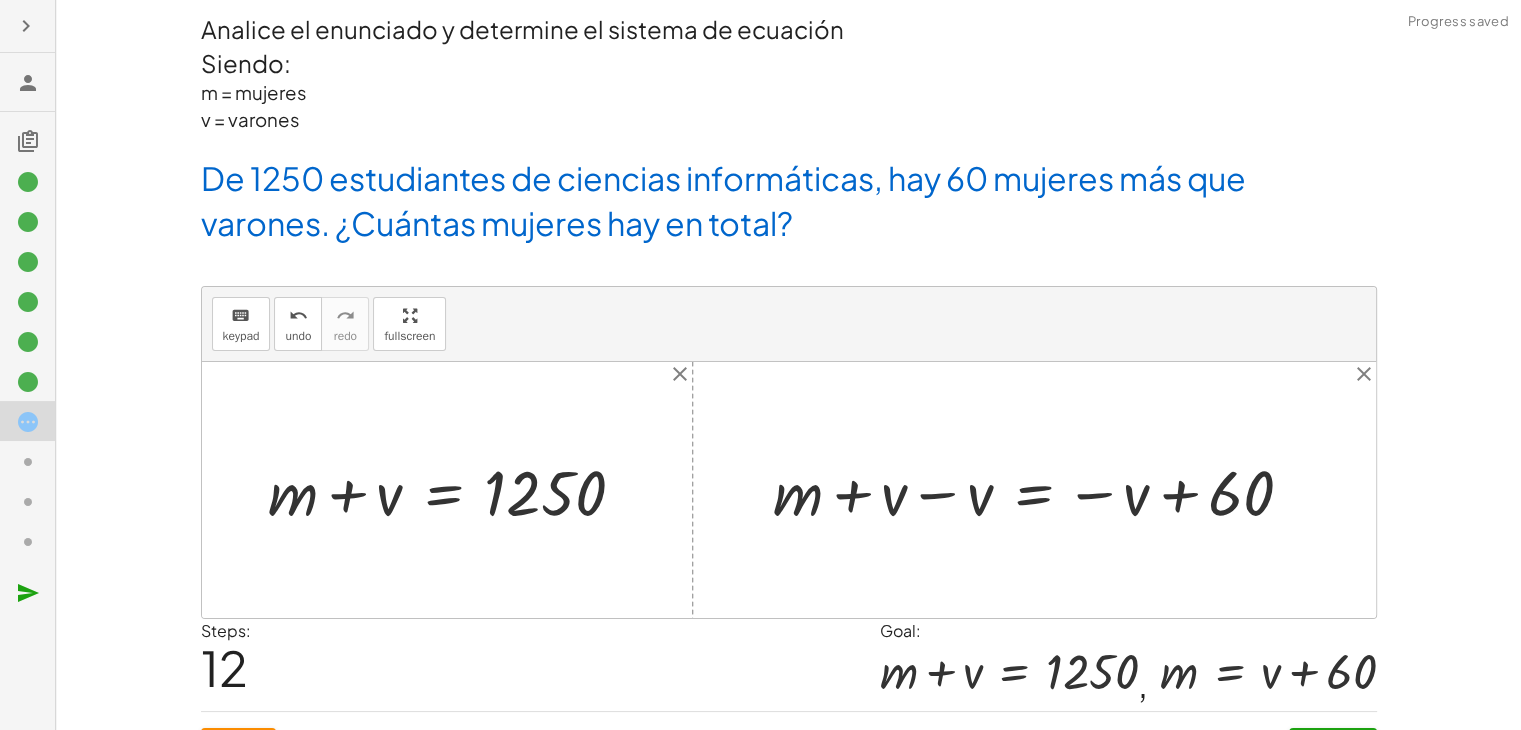 click at bounding box center [1041, 490] 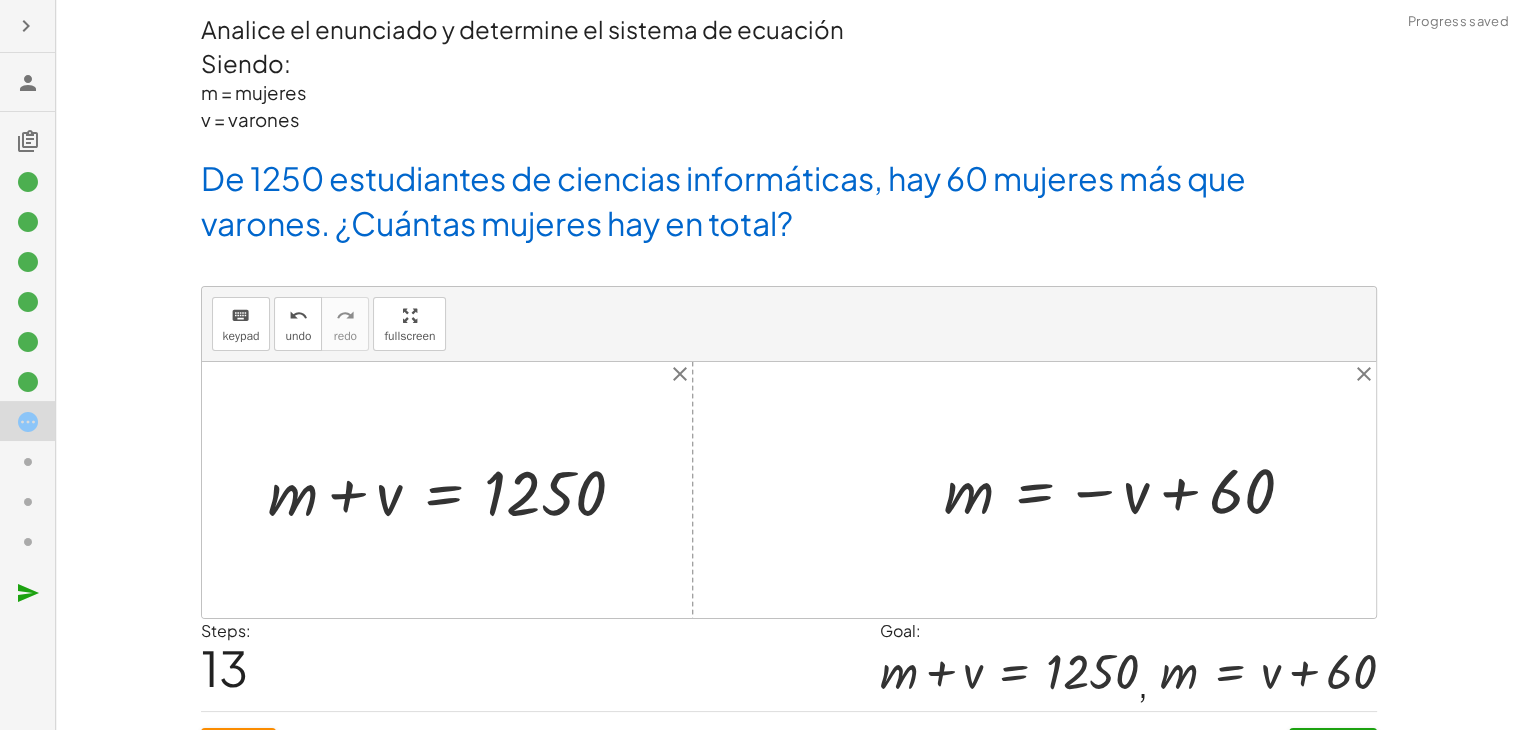 click at bounding box center (1127, 490) 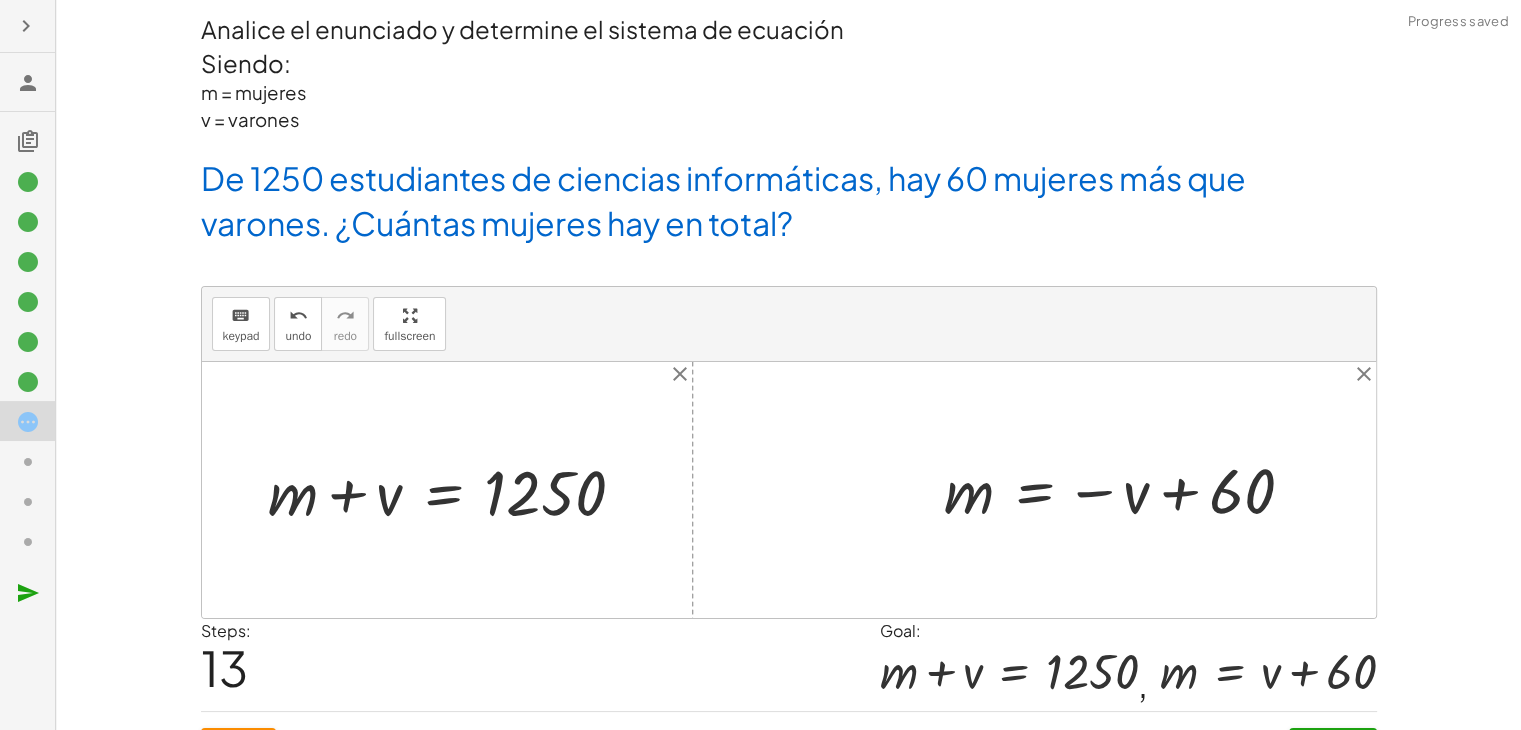 click at bounding box center [1127, 490] 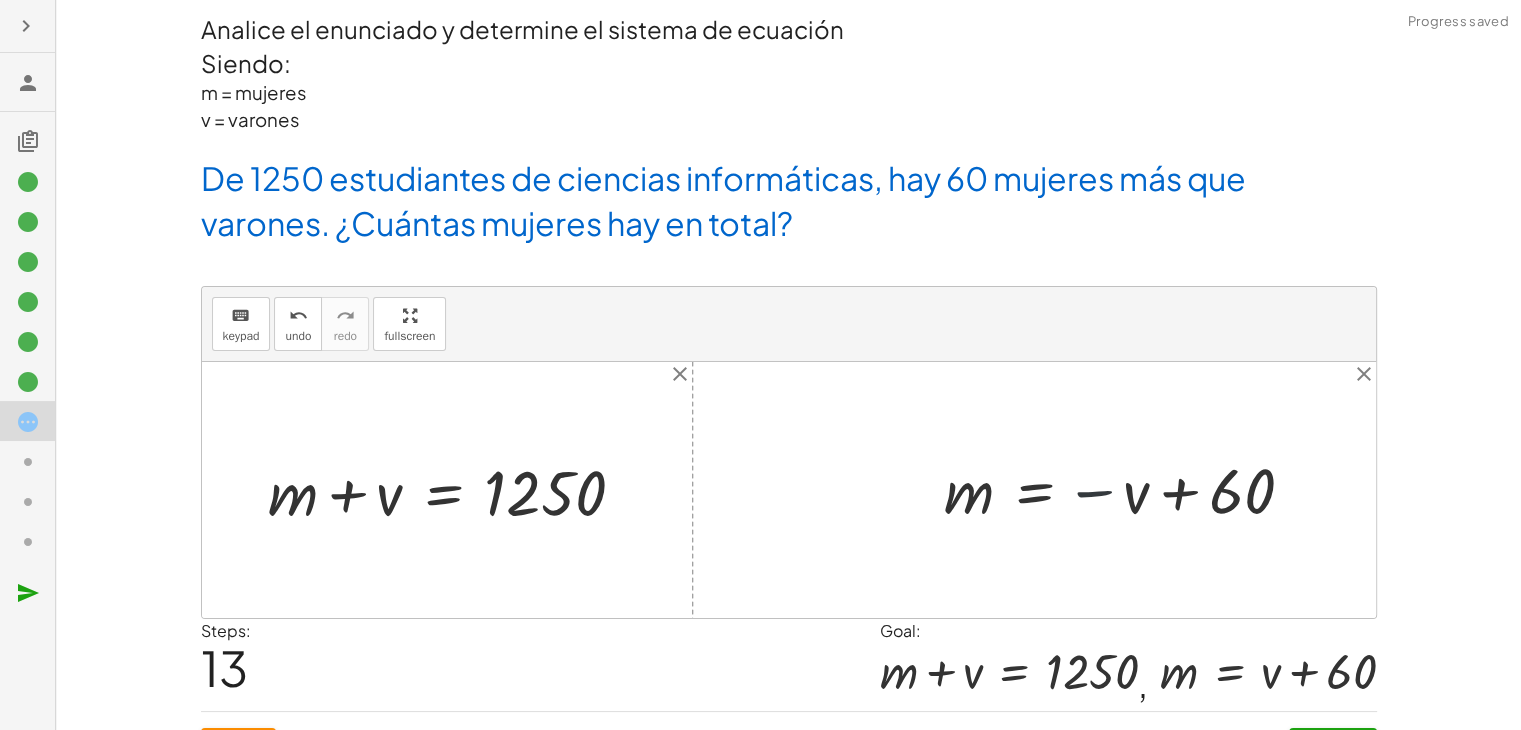 click at bounding box center (1127, 490) 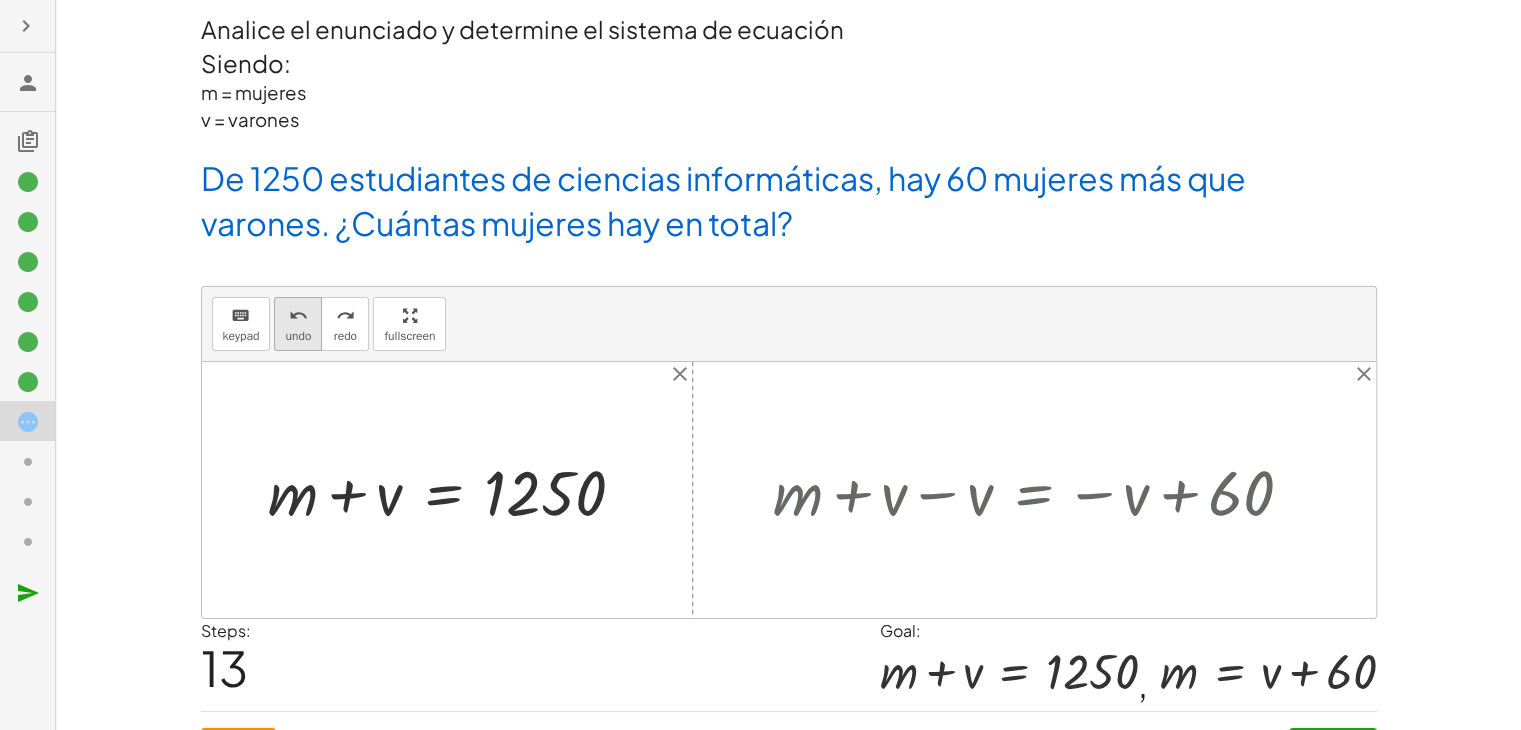 click on "undo" at bounding box center (298, 315) 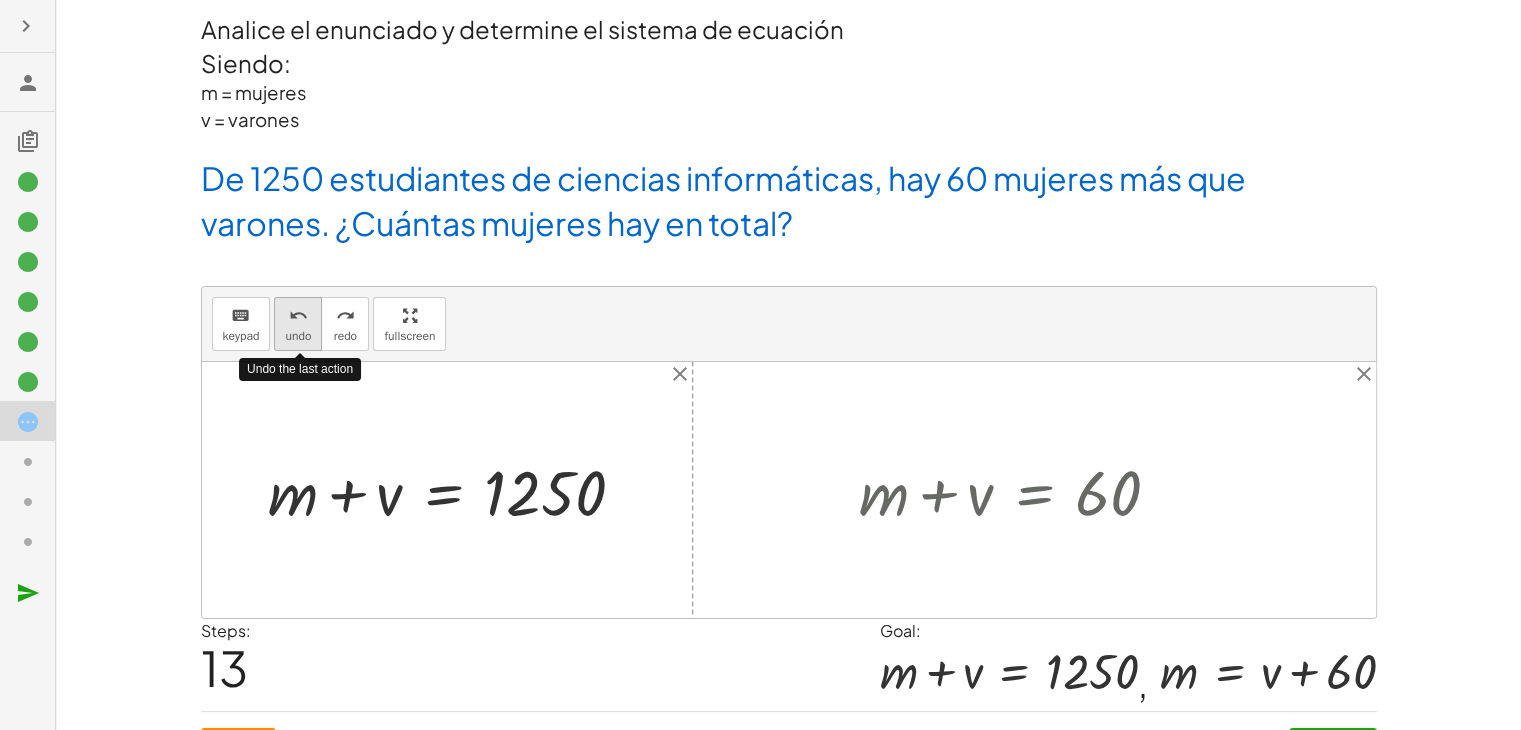 click on "undo" at bounding box center [298, 315] 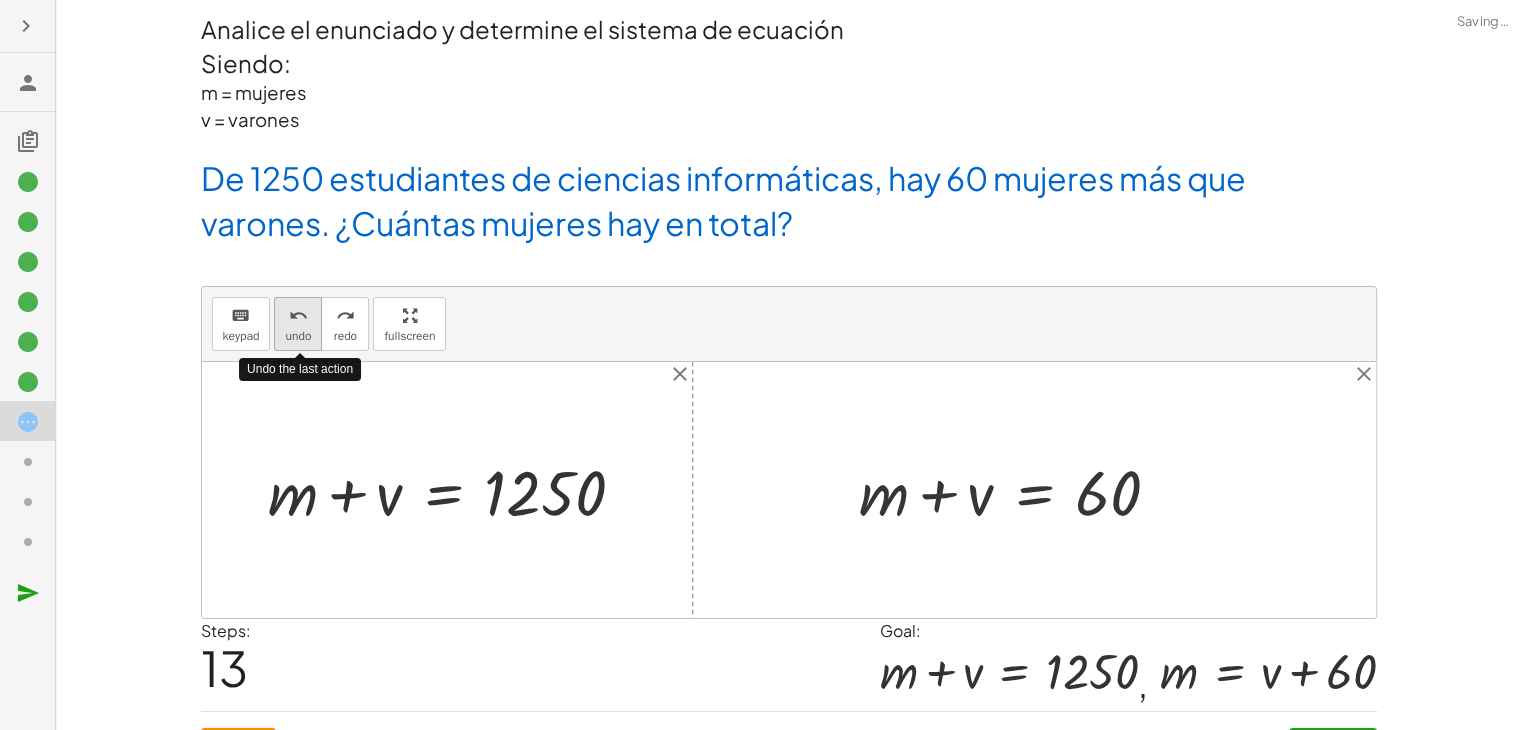 click on "undo" at bounding box center (298, 315) 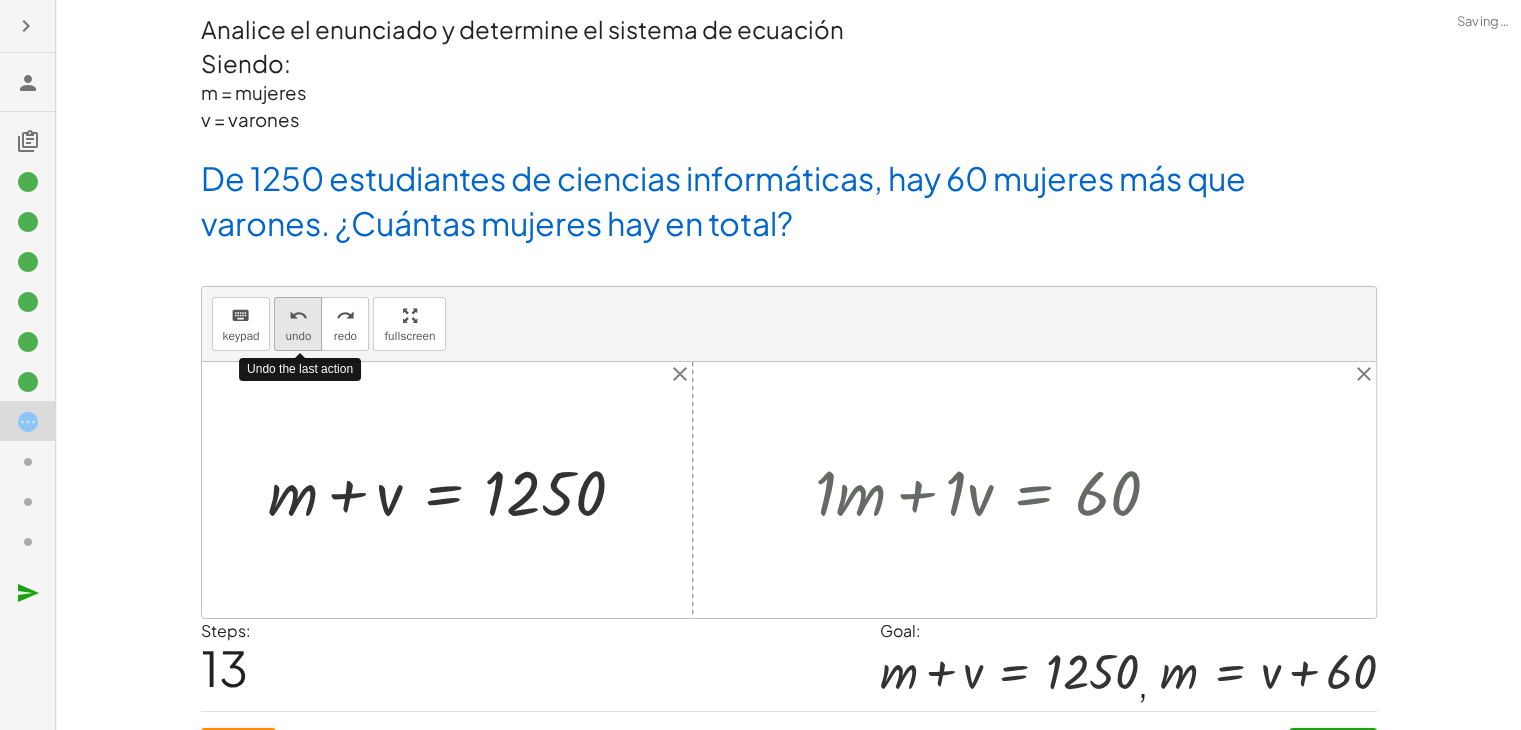 click on "undo" at bounding box center [298, 315] 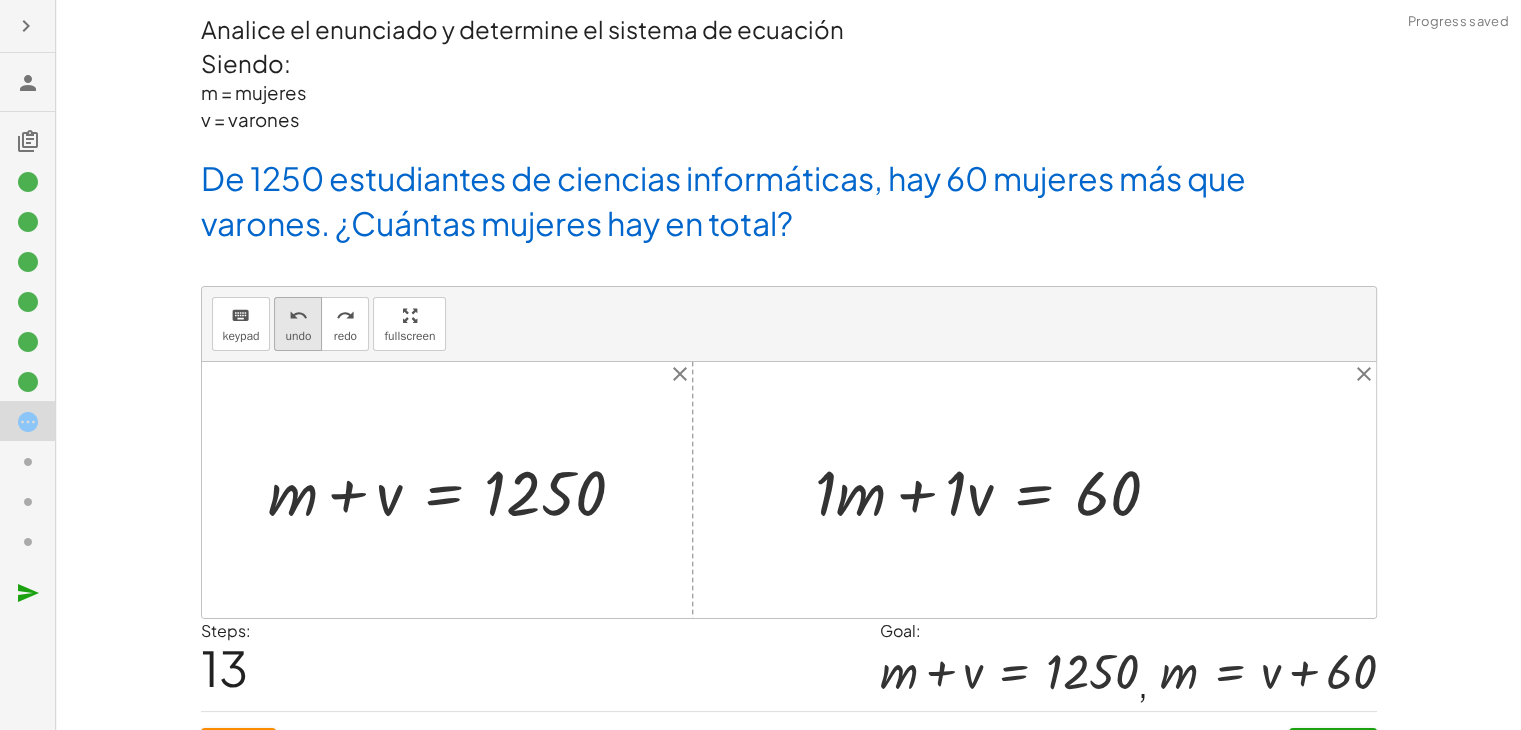 click on "undo" at bounding box center (298, 316) 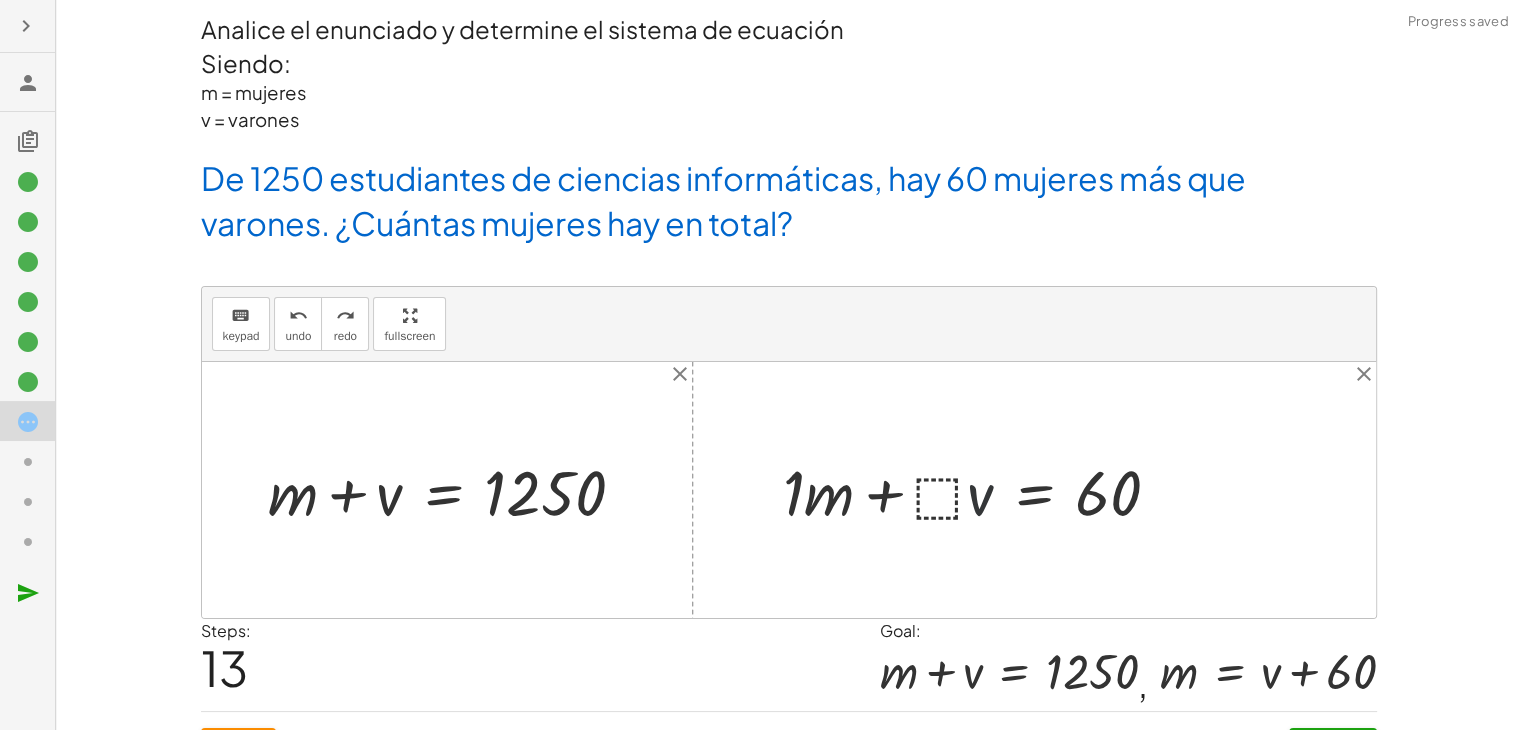 drag, startPoint x: 975, startPoint y: 497, endPoint x: 936, endPoint y: 481, distance: 42.154476 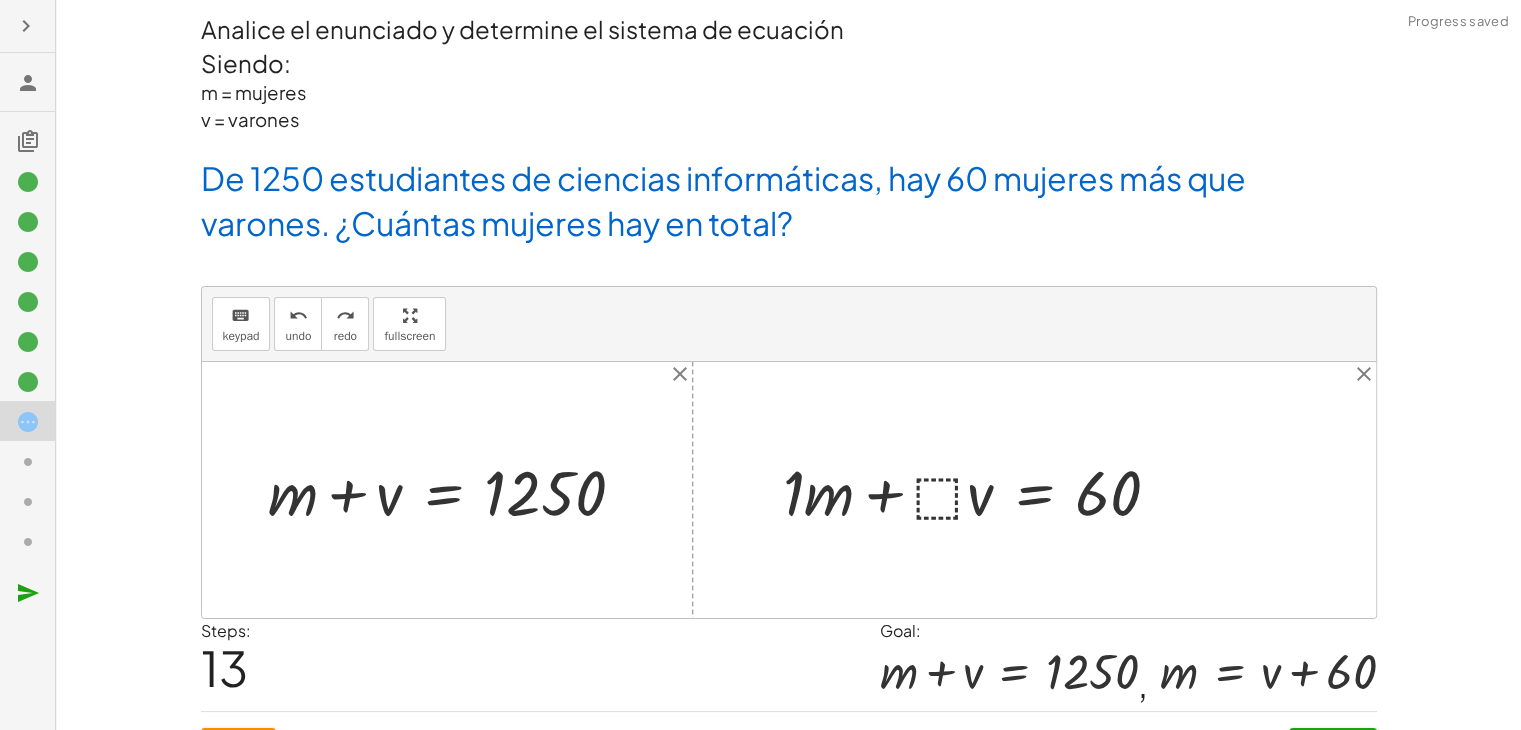 click at bounding box center [980, 490] 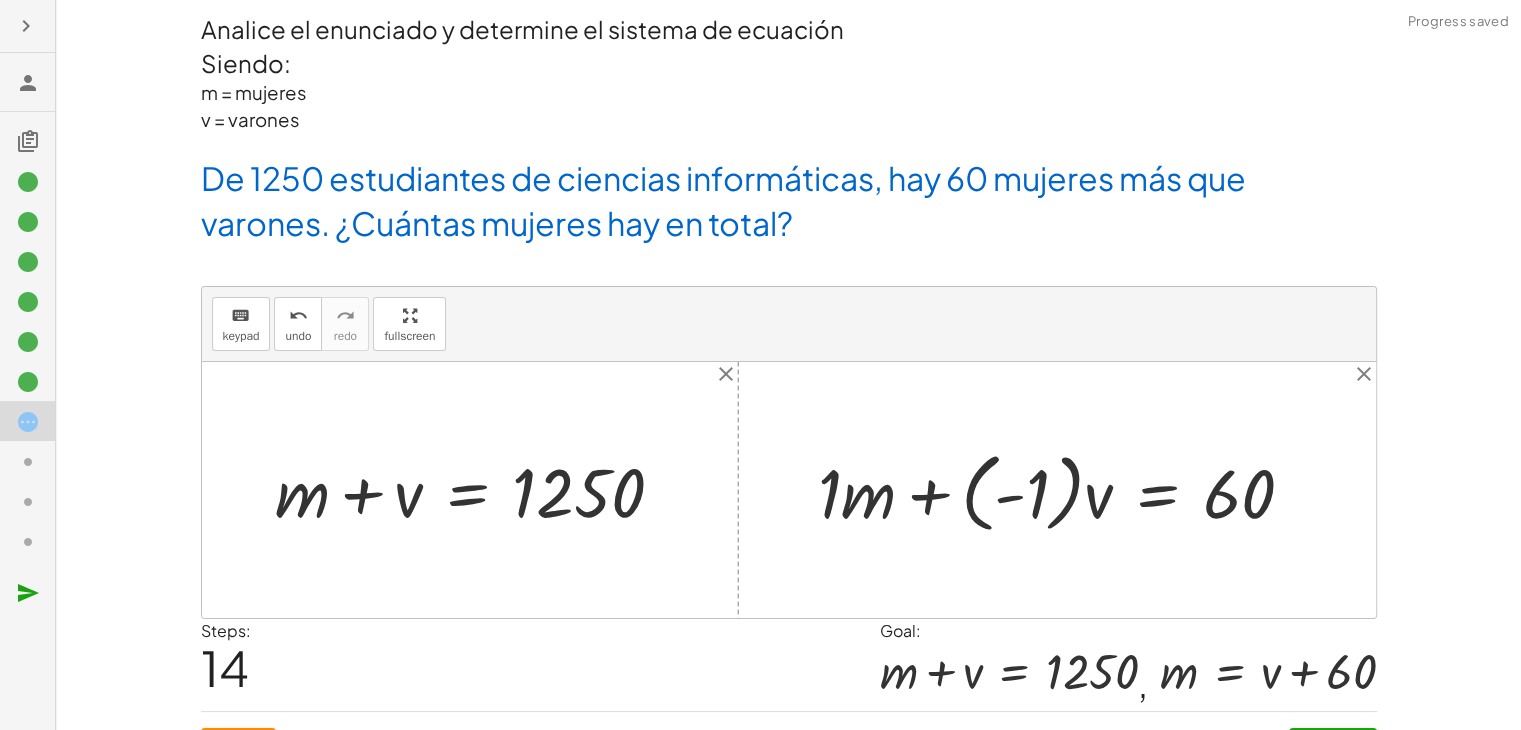 click at bounding box center (1064, 490) 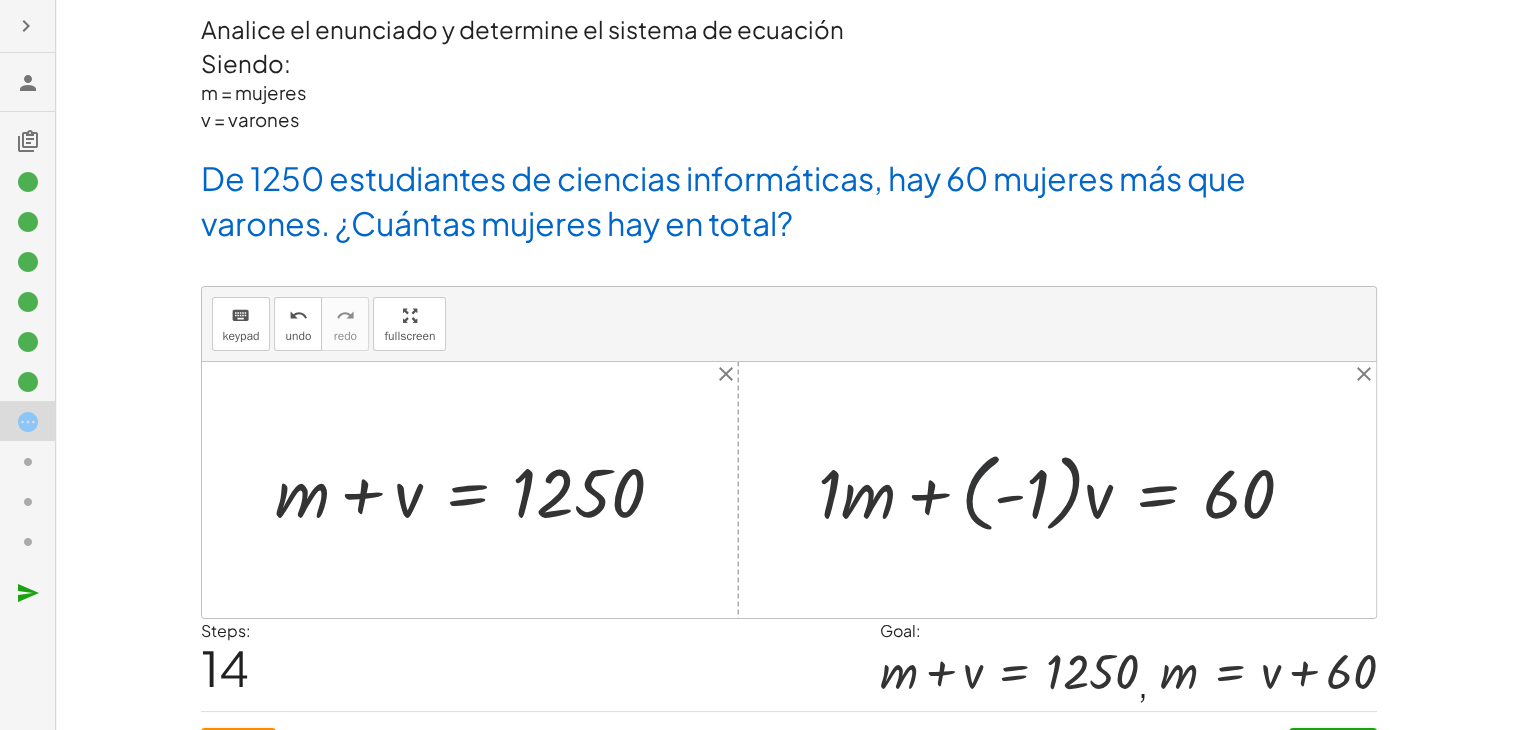 click at bounding box center [1064, 490] 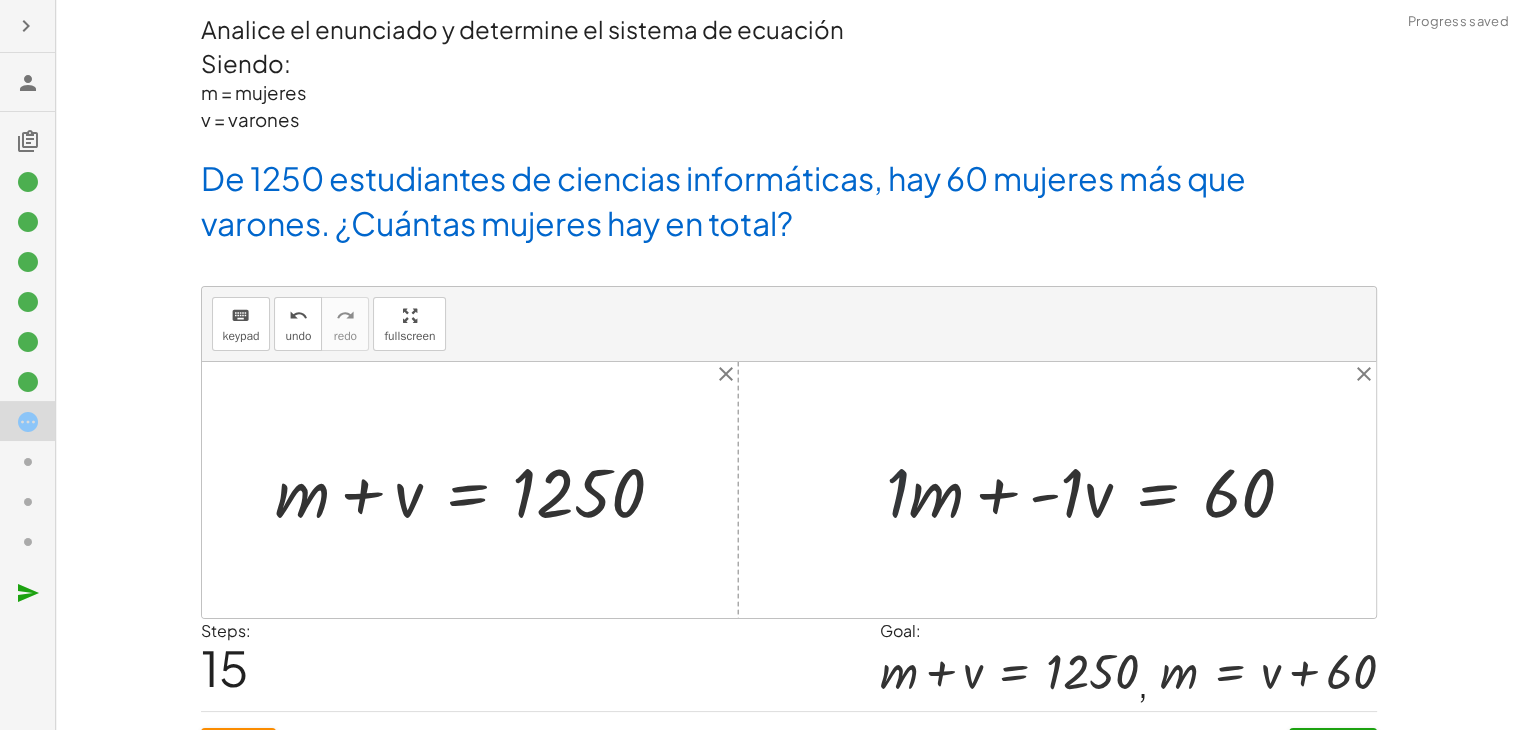 click at bounding box center (1098, 490) 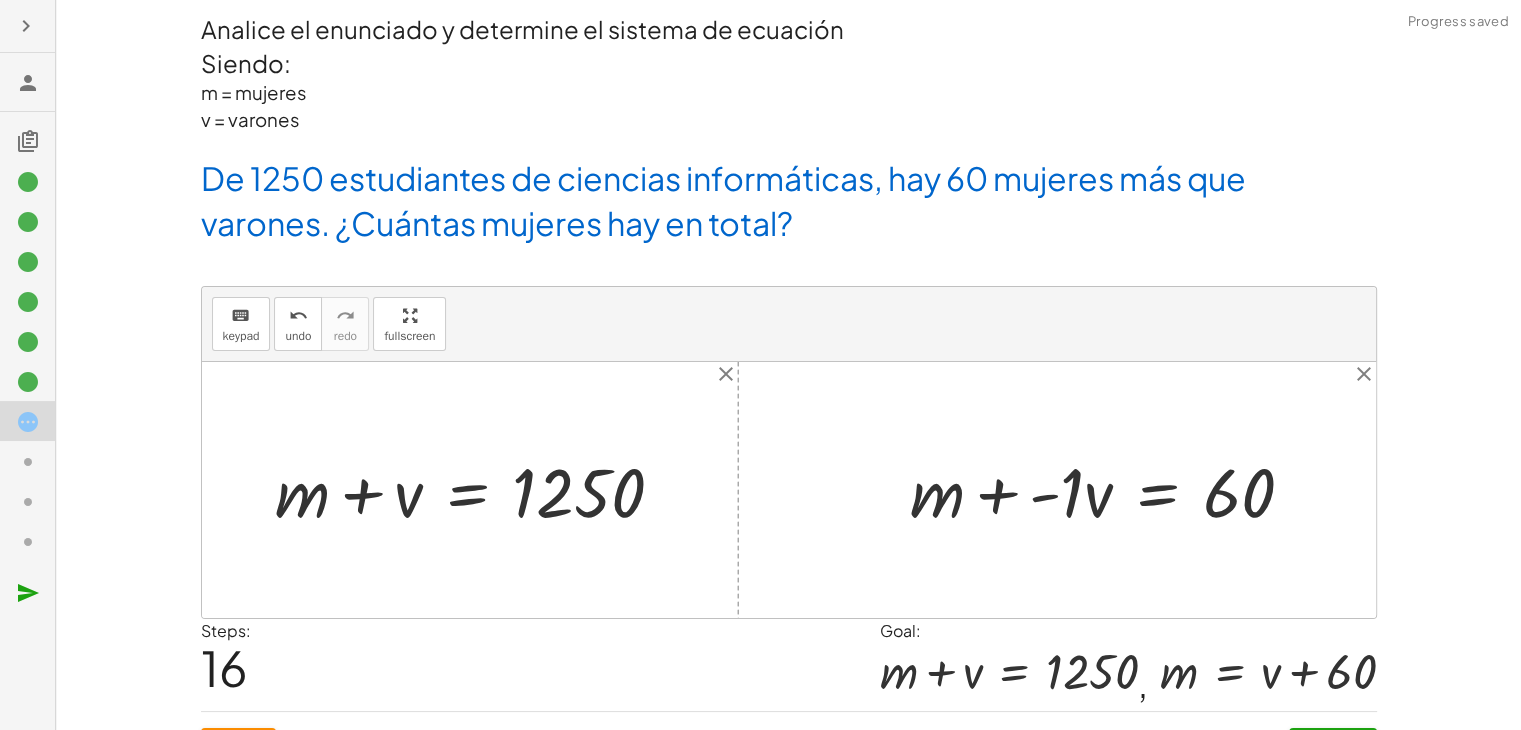 click at bounding box center (1110, 490) 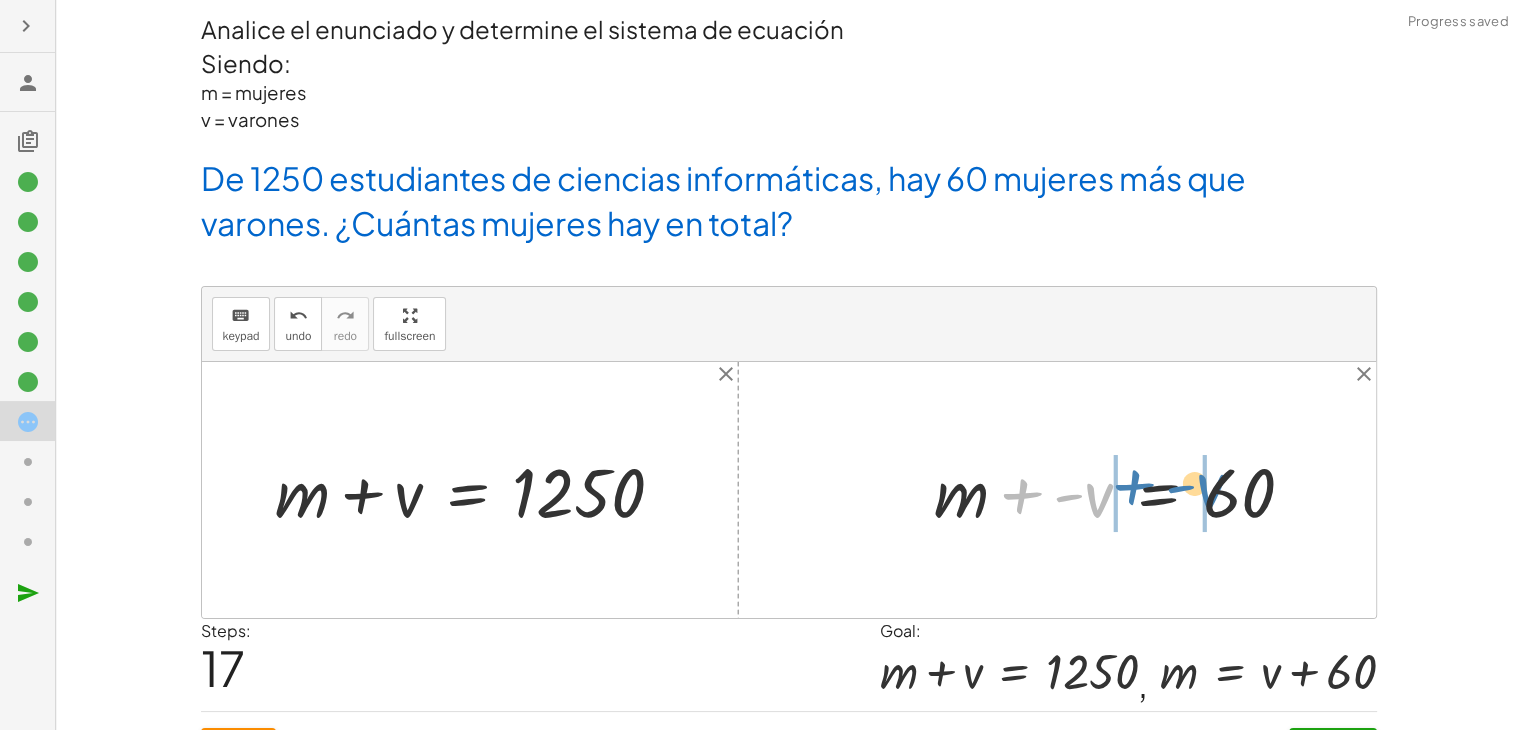 drag, startPoint x: 1084, startPoint y: 502, endPoint x: 1196, endPoint y: 493, distance: 112.36102 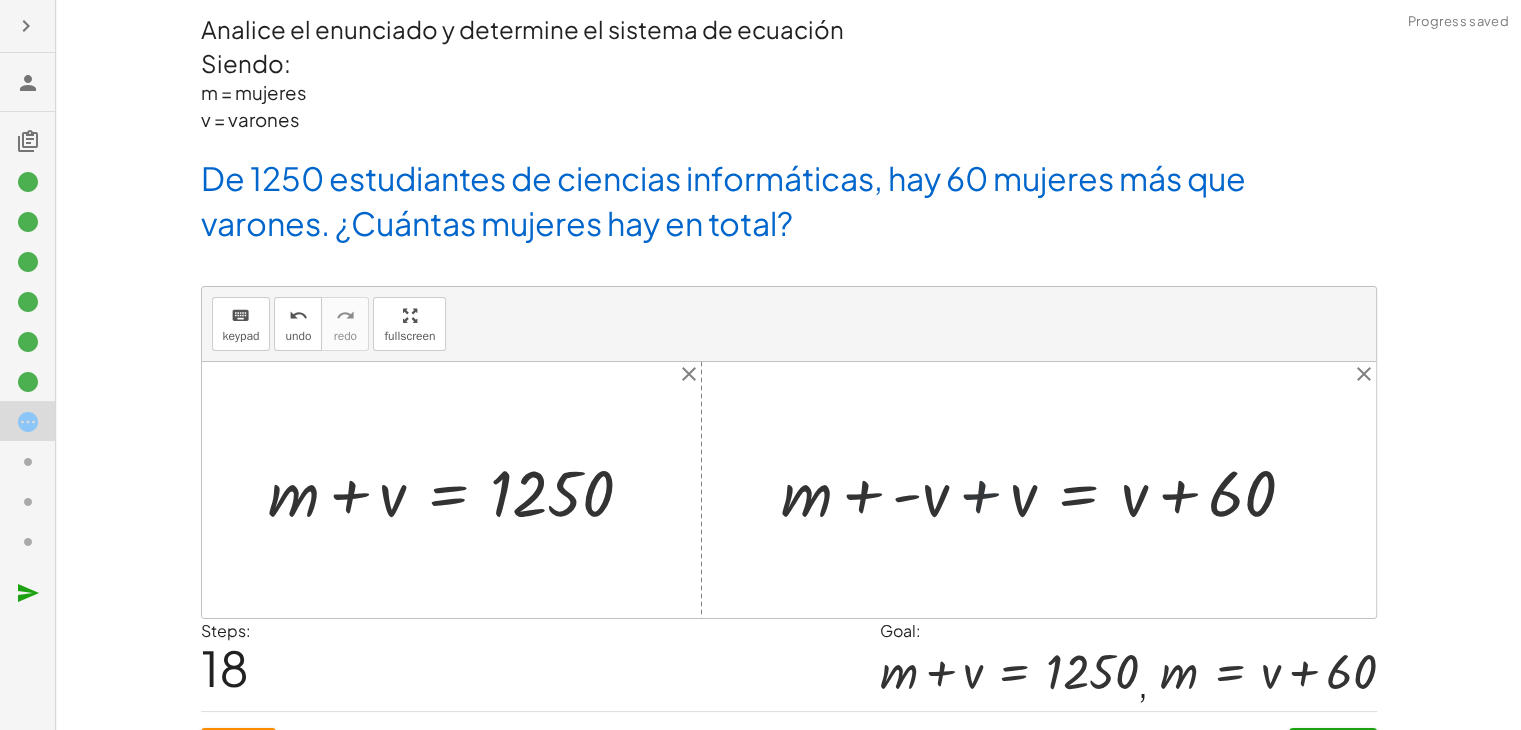 click at bounding box center [1046, 490] 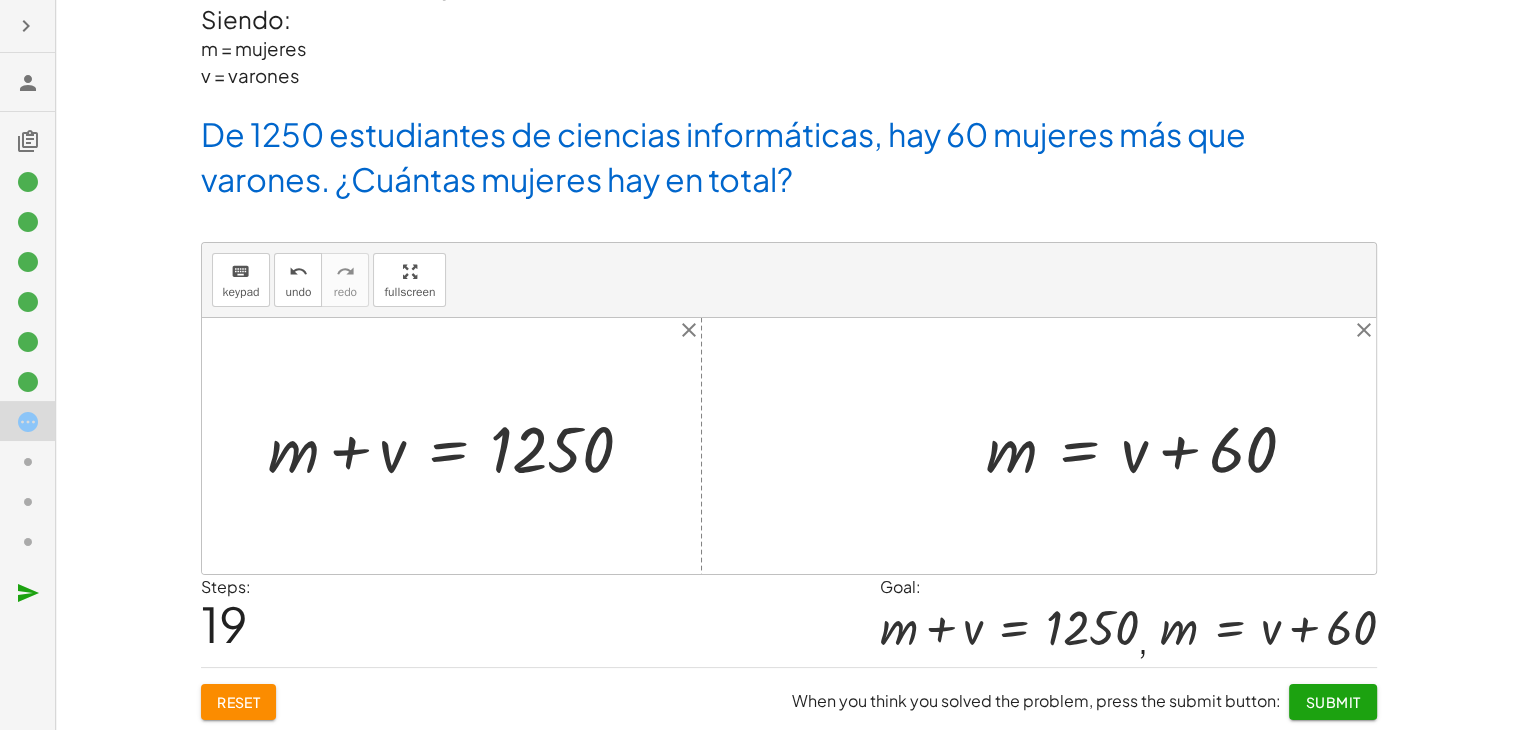 scroll, scrollTop: 44, scrollLeft: 0, axis: vertical 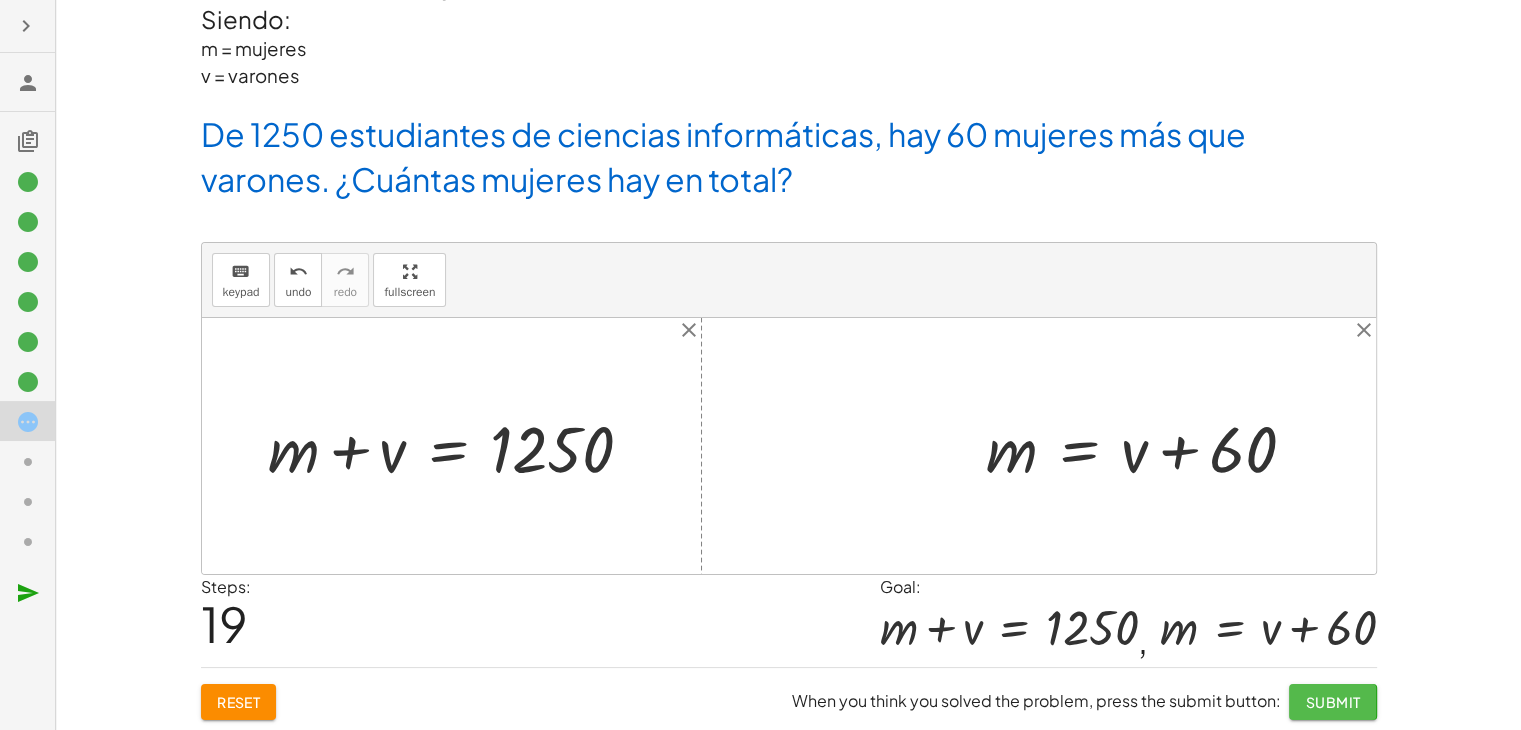 click on "Submit" 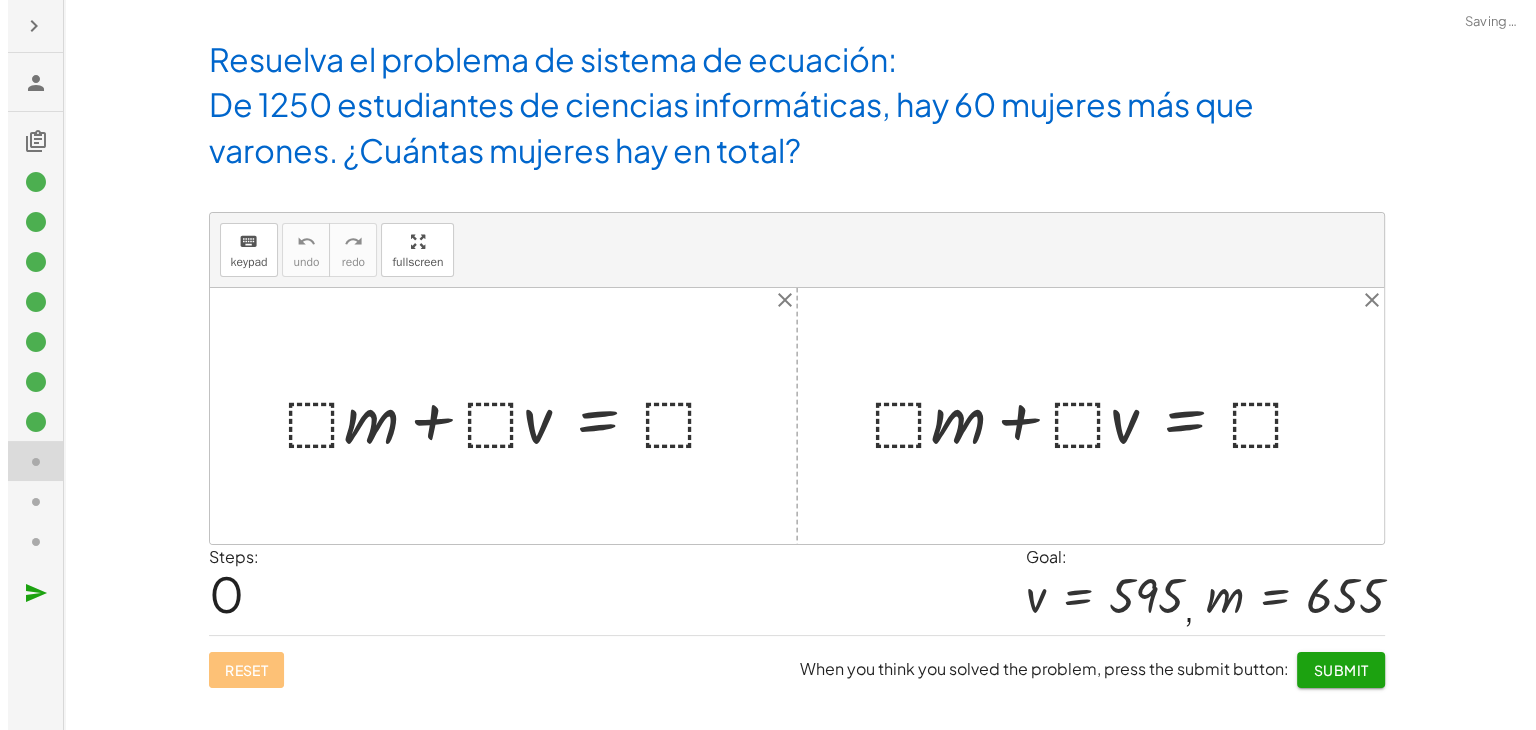 scroll, scrollTop: 0, scrollLeft: 0, axis: both 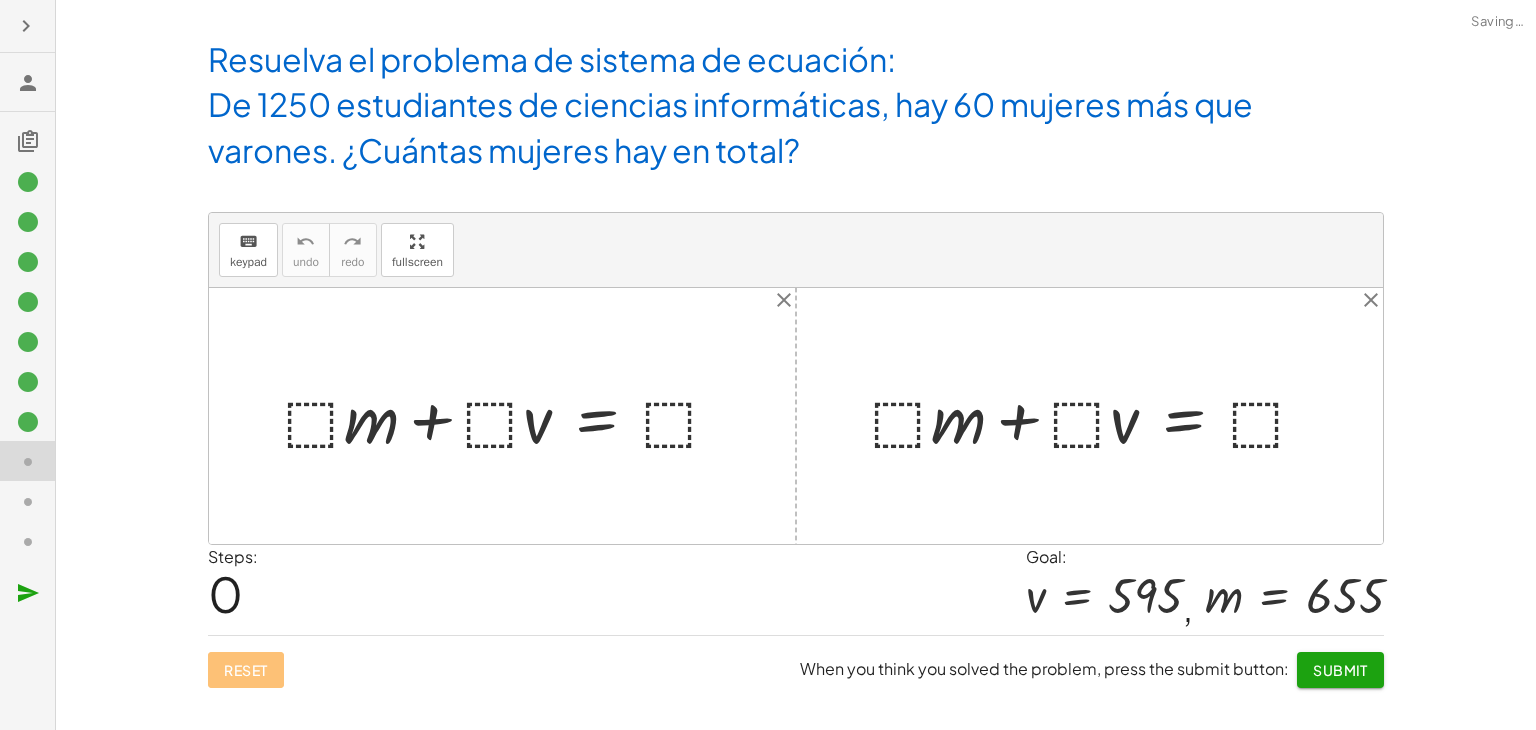click on "Resuelva el problema de sistema de ecuación:  ﻿ De 1250 estudiantes de ciencias informáticas, hay 60 mujeres más que varones. ¿Cuántas mujeres hay en total? keyboard keypad undo undo redo redo fullscreen + · ⬚ · m + · ⬚ · v = ⬚ + · ⬚ · m + · ⬚ · v = ⬚ × close close Steps:  0 Goal: v = 595 ,  m = 655 Reset  When you think you solved the problem, press the submit button: Submit" 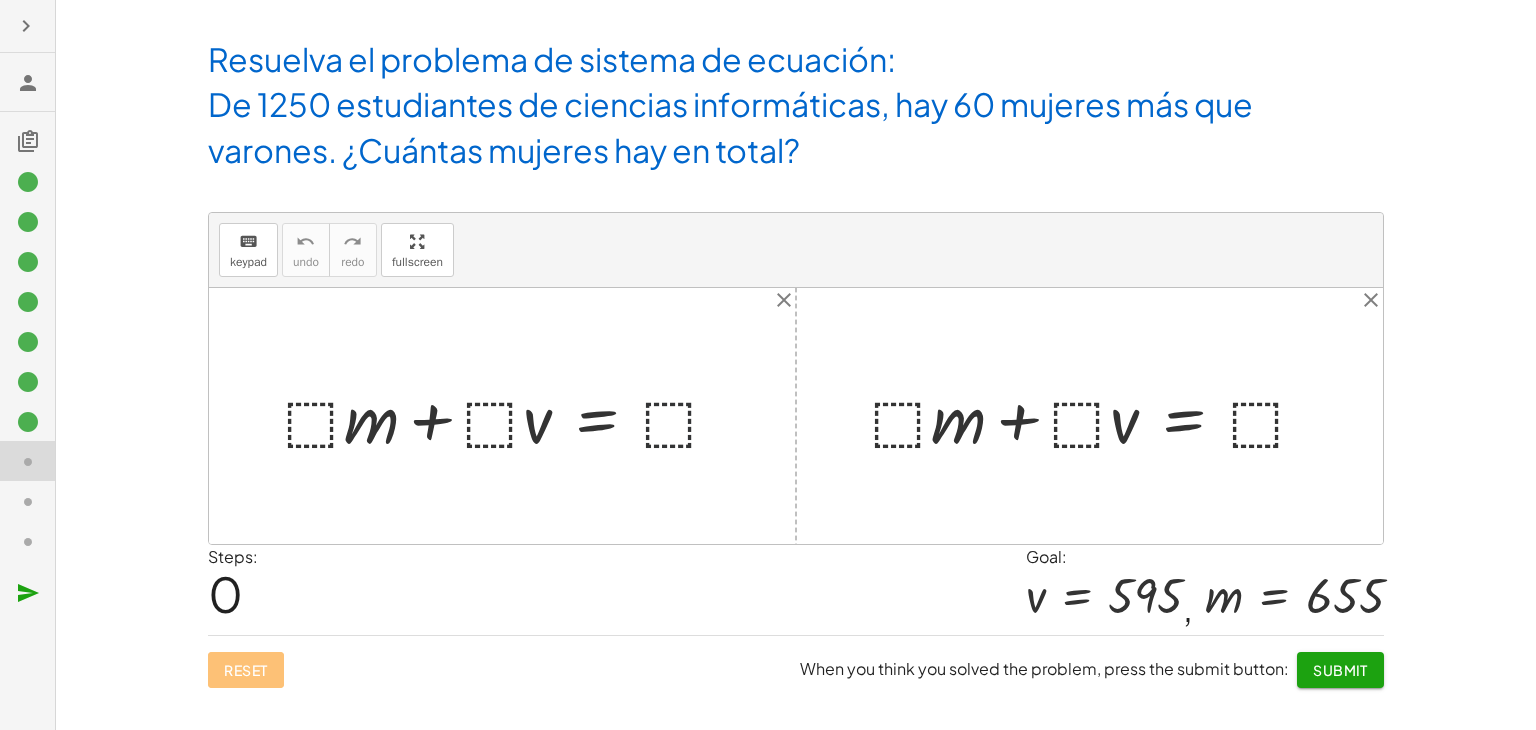 click at bounding box center (510, 416) 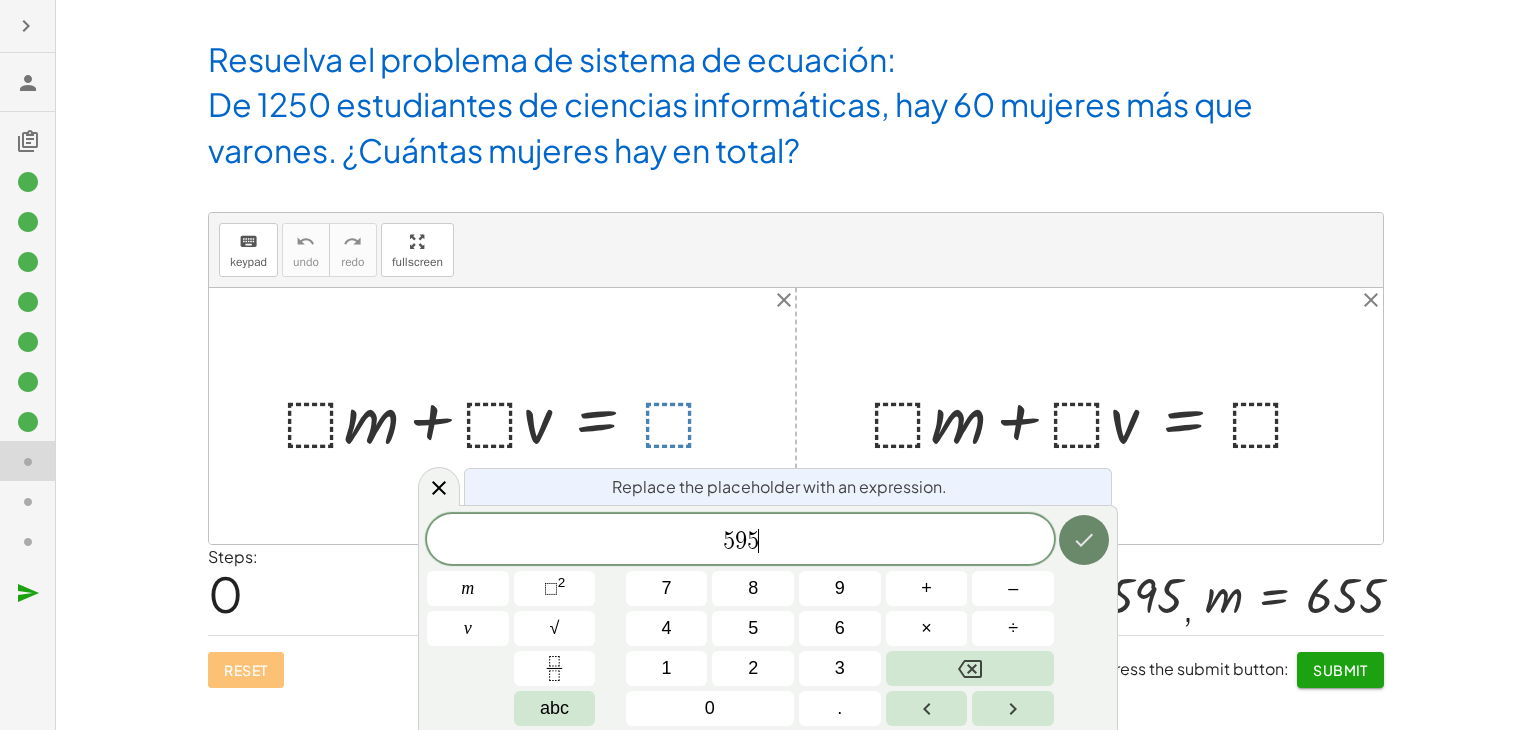 click 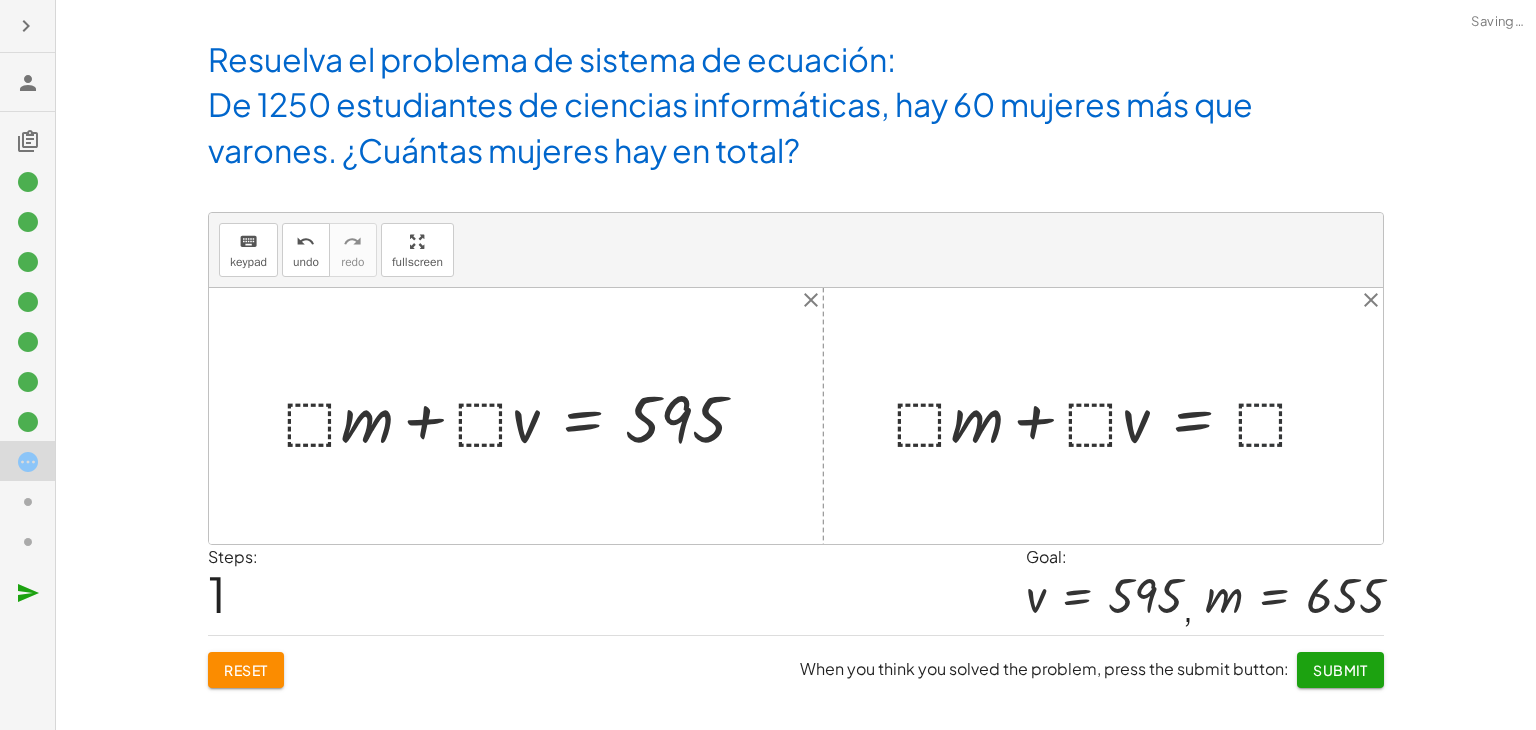 click at bounding box center (1110, 416) 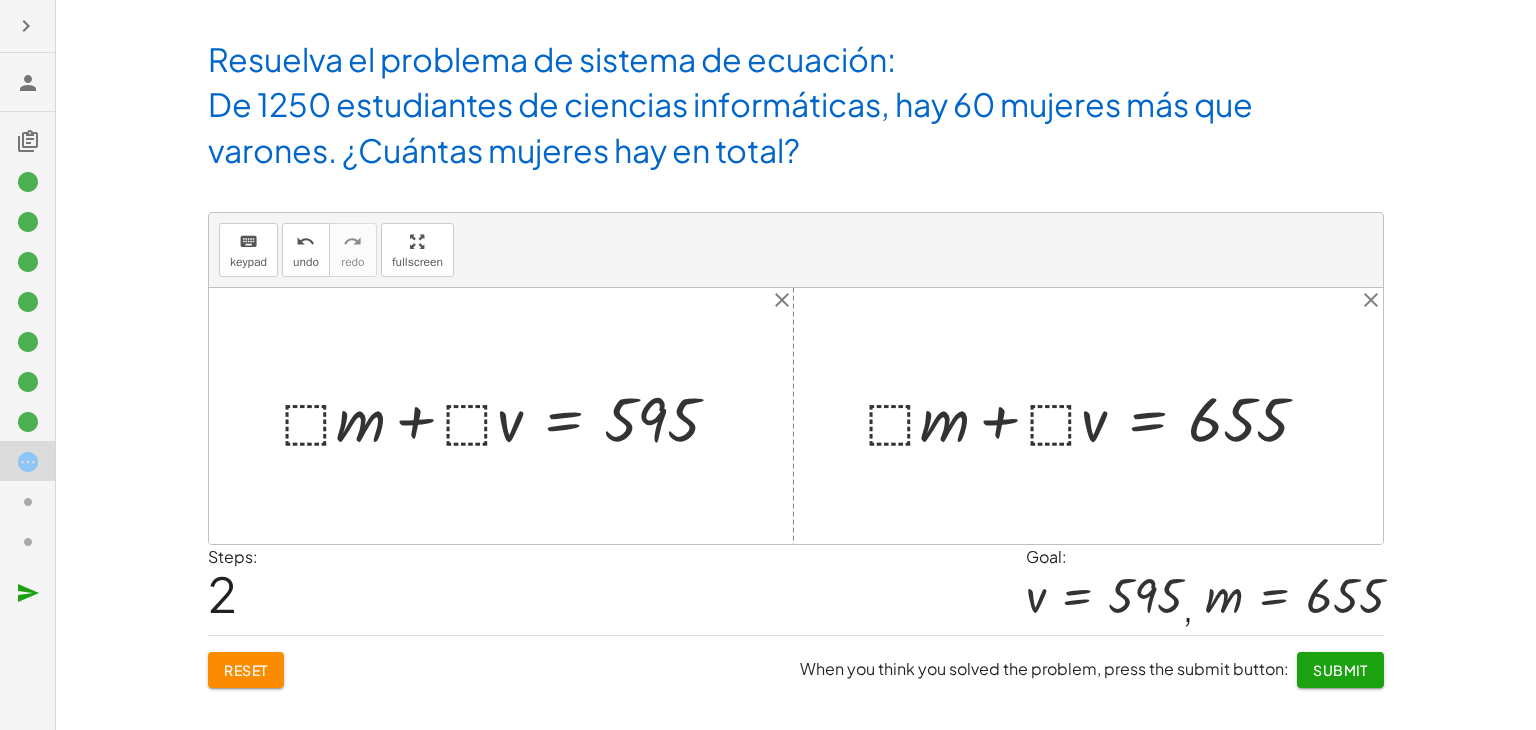 click at bounding box center [509, 416] 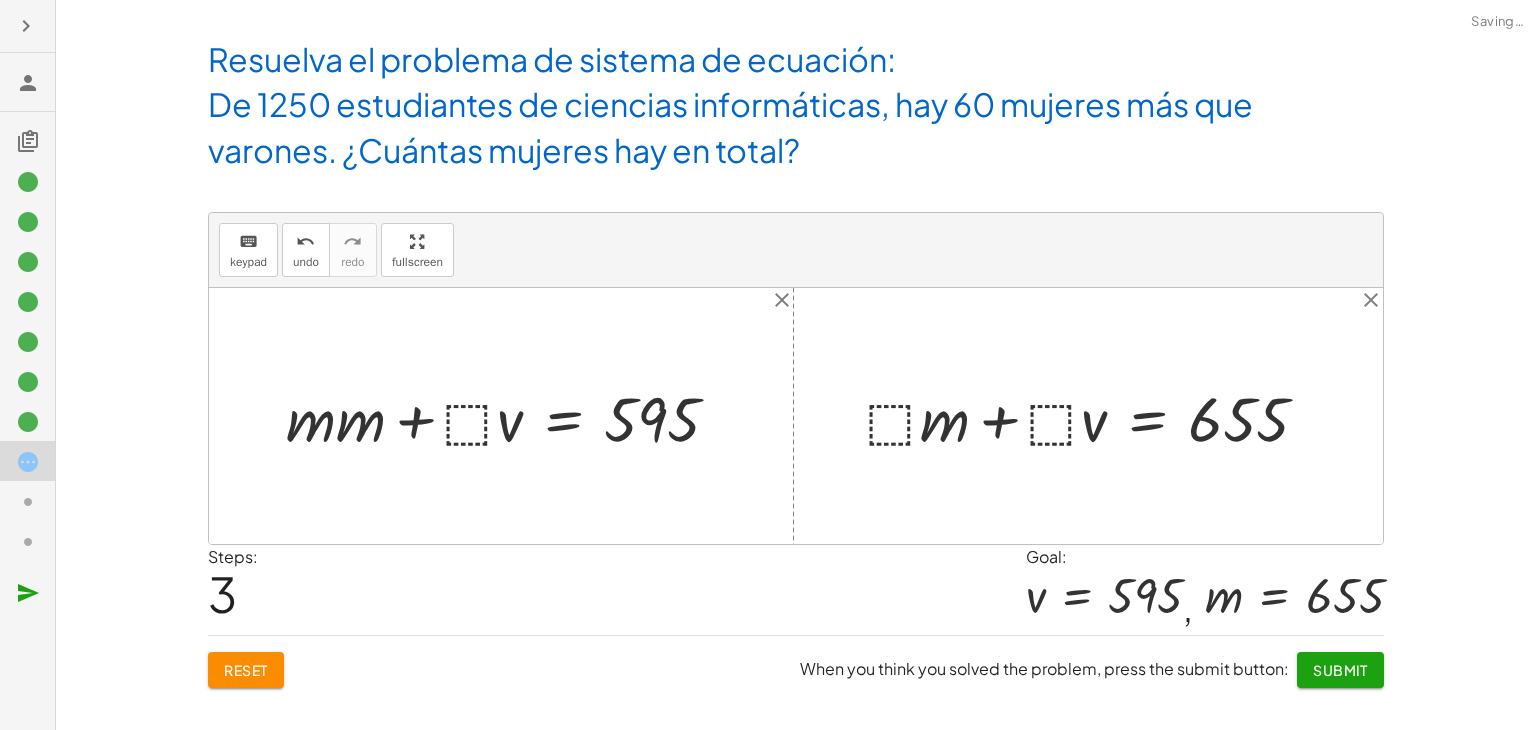 click at bounding box center [511, 416] 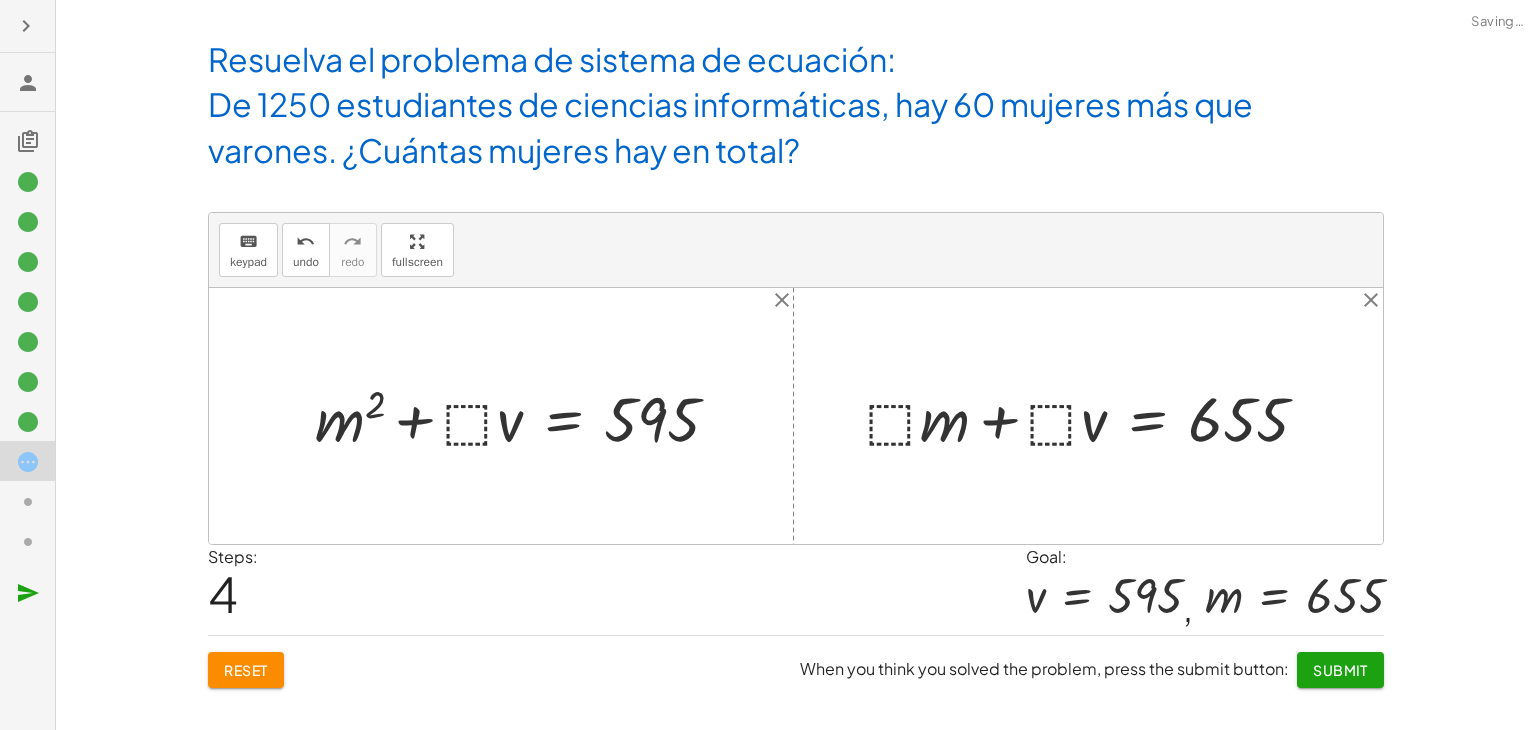 click at bounding box center (525, 416) 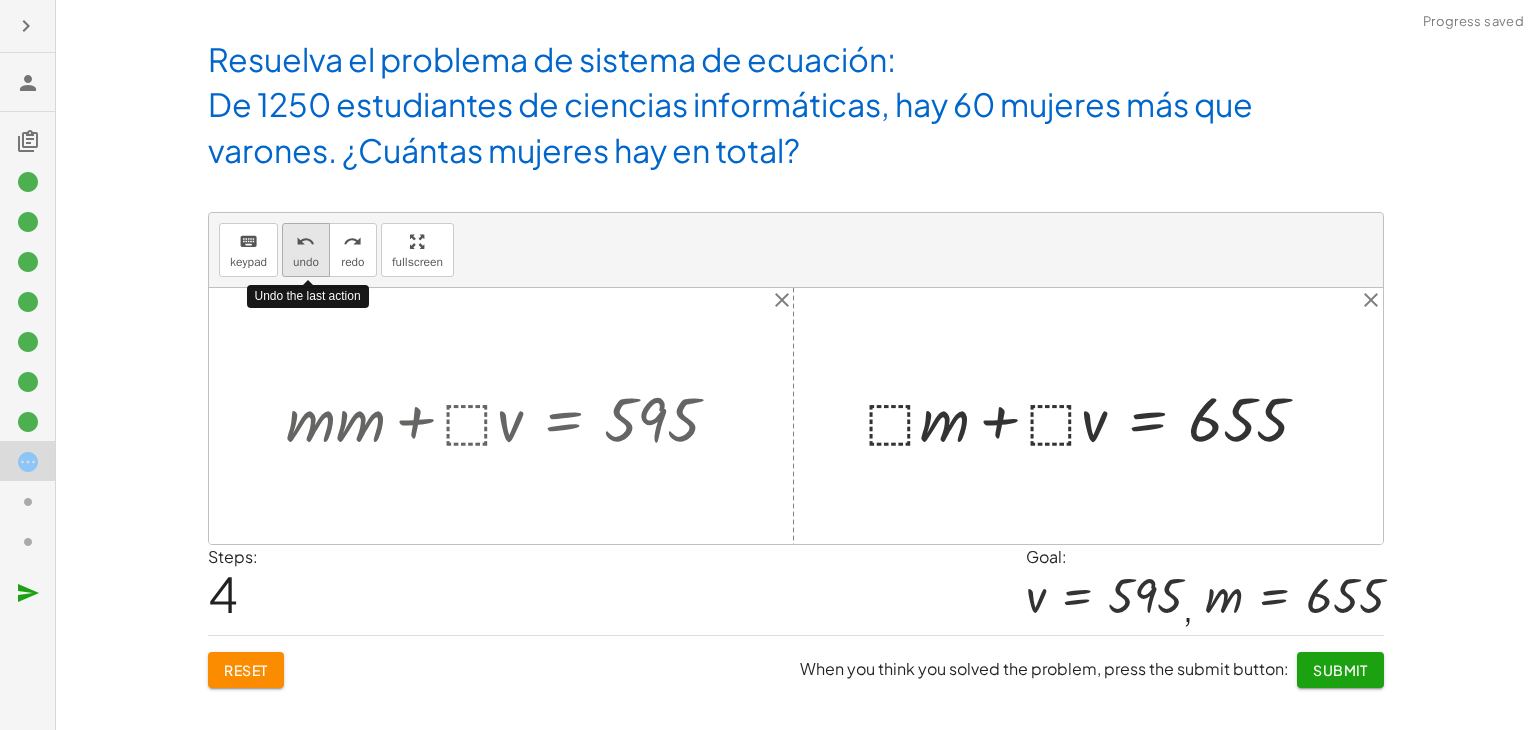 click on "undo" at bounding box center (306, 241) 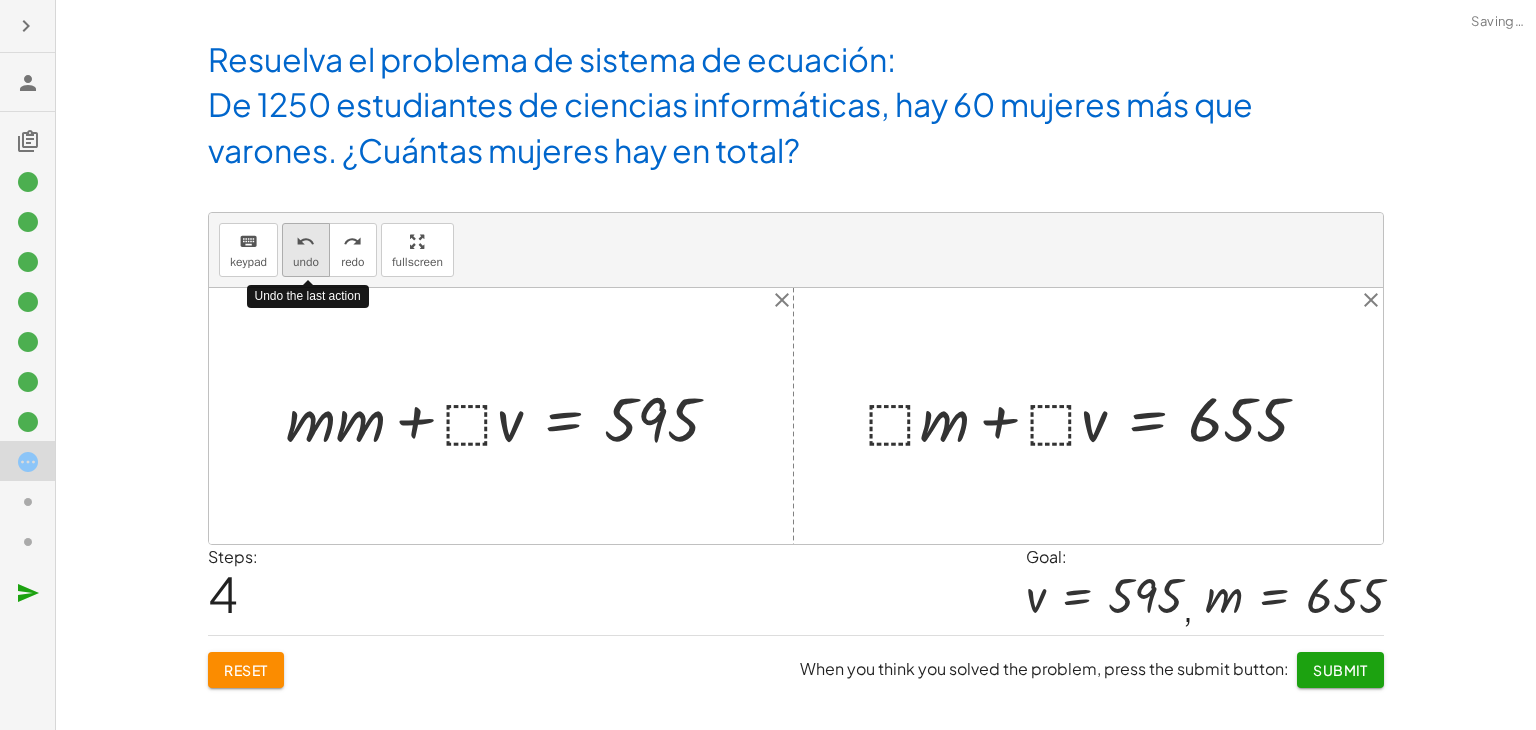 click on "undo" at bounding box center (306, 262) 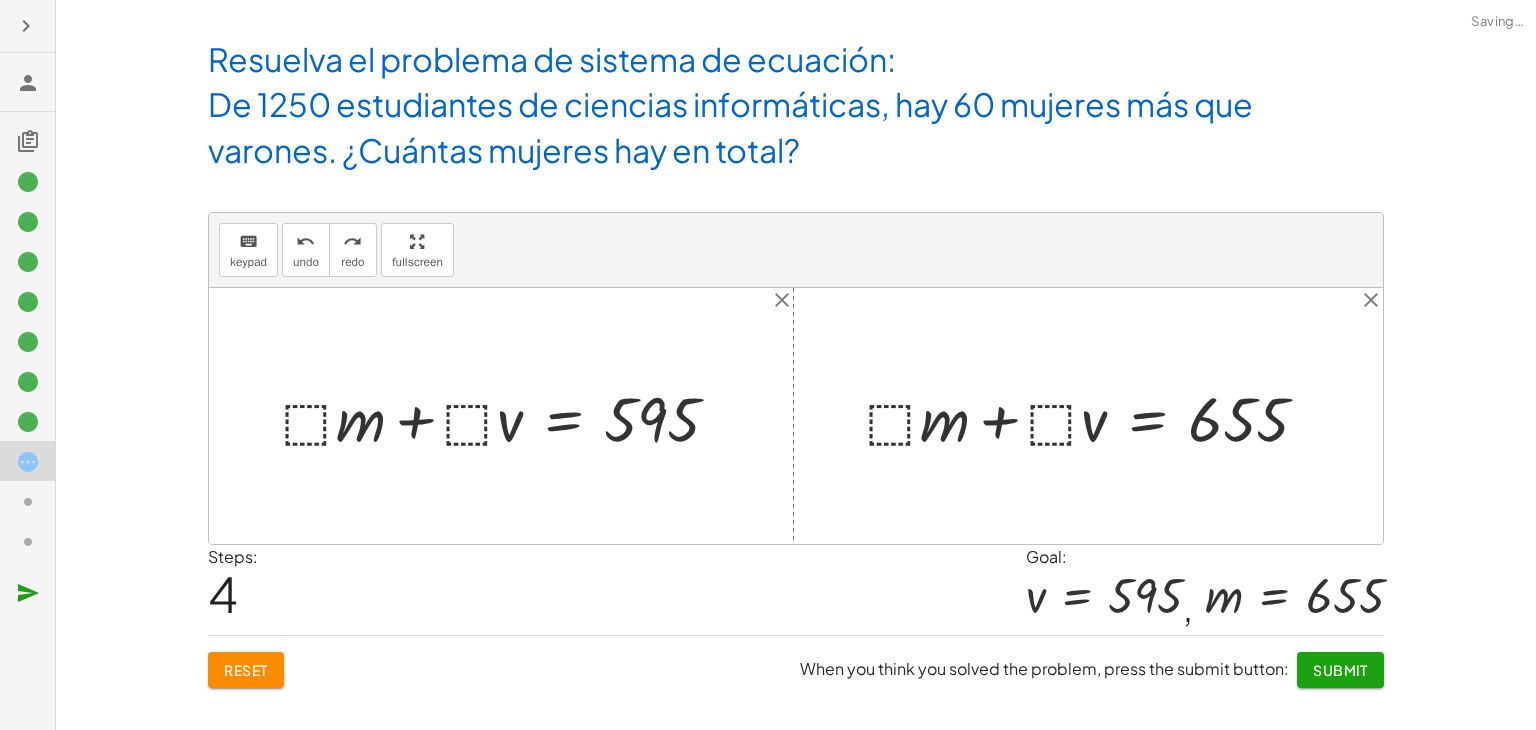 click at bounding box center (509, 416) 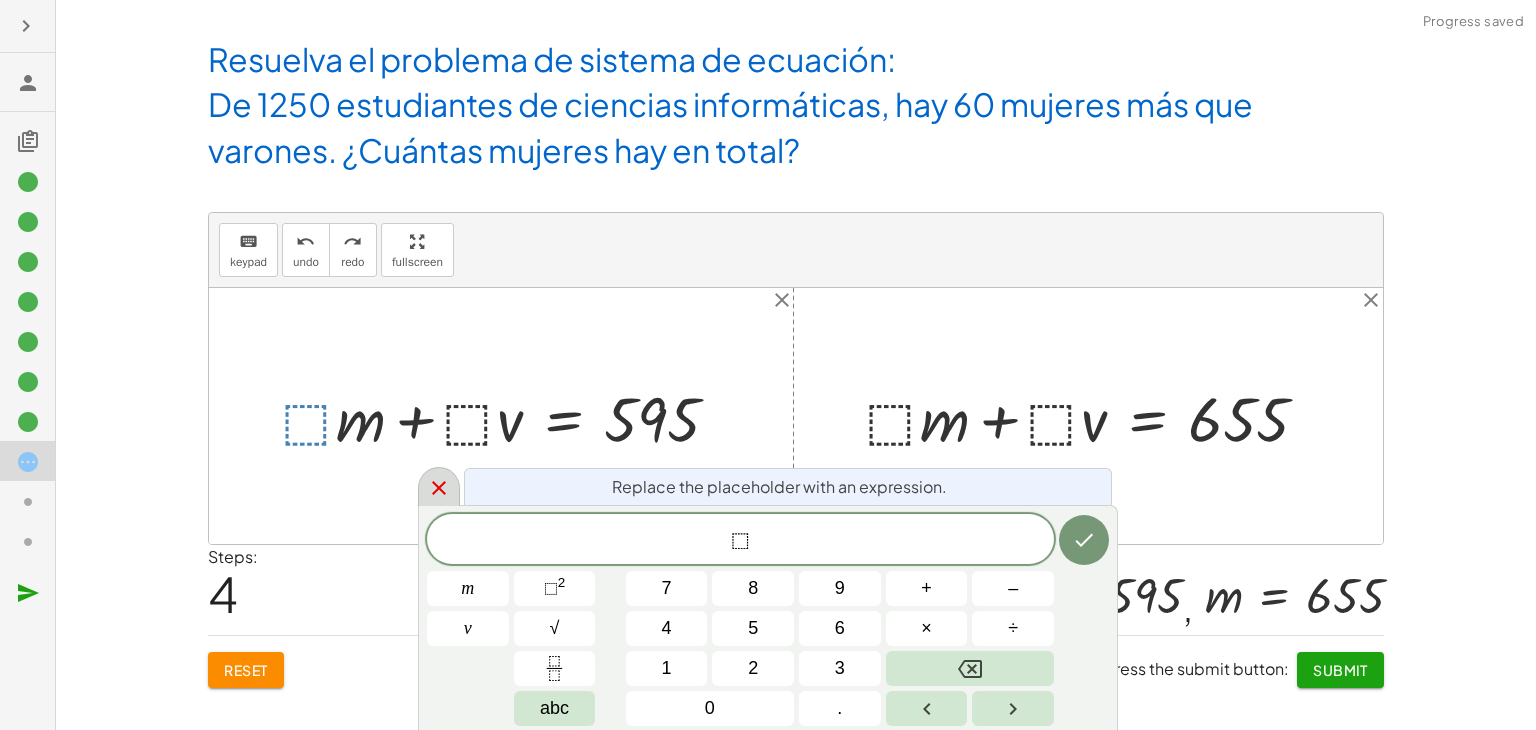 click 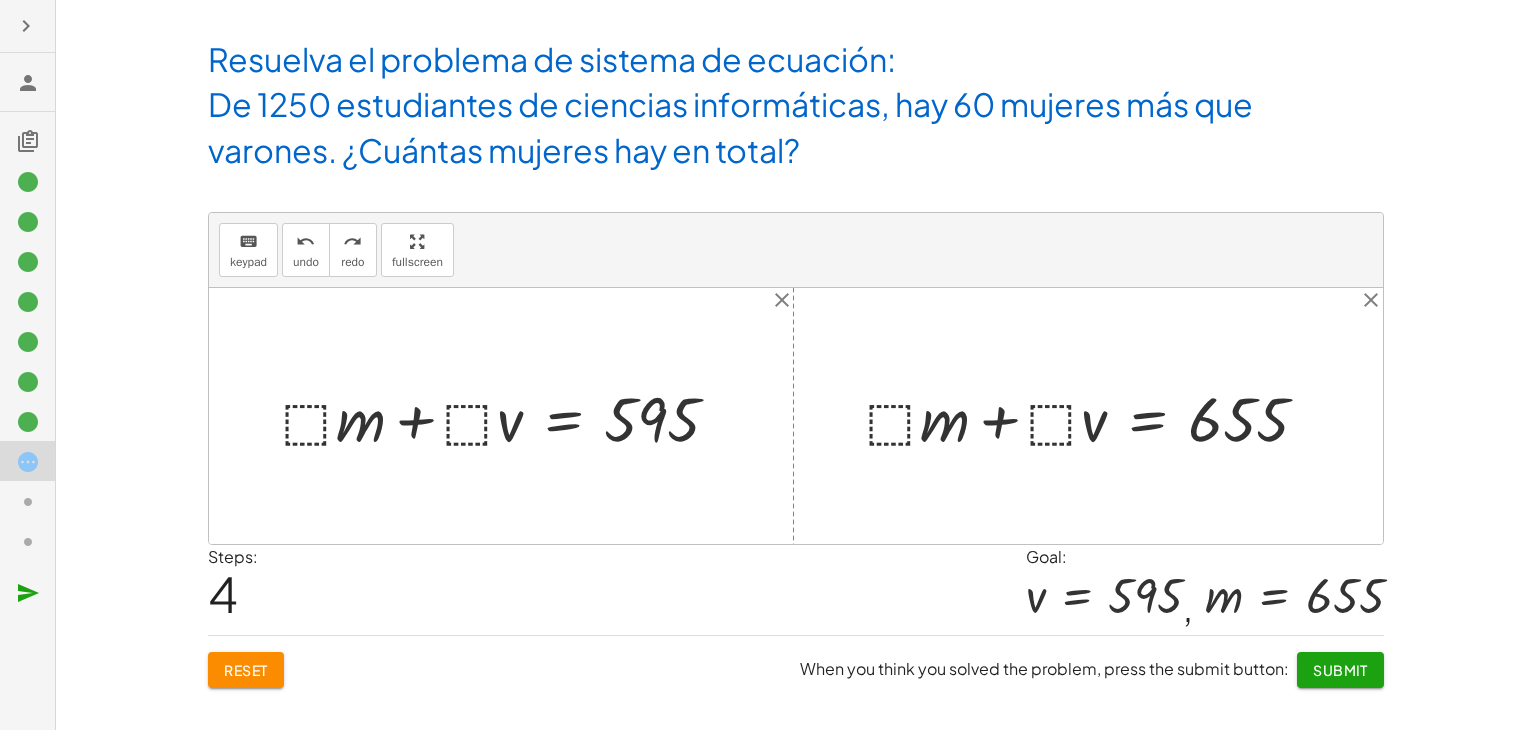 click at bounding box center [509, 416] 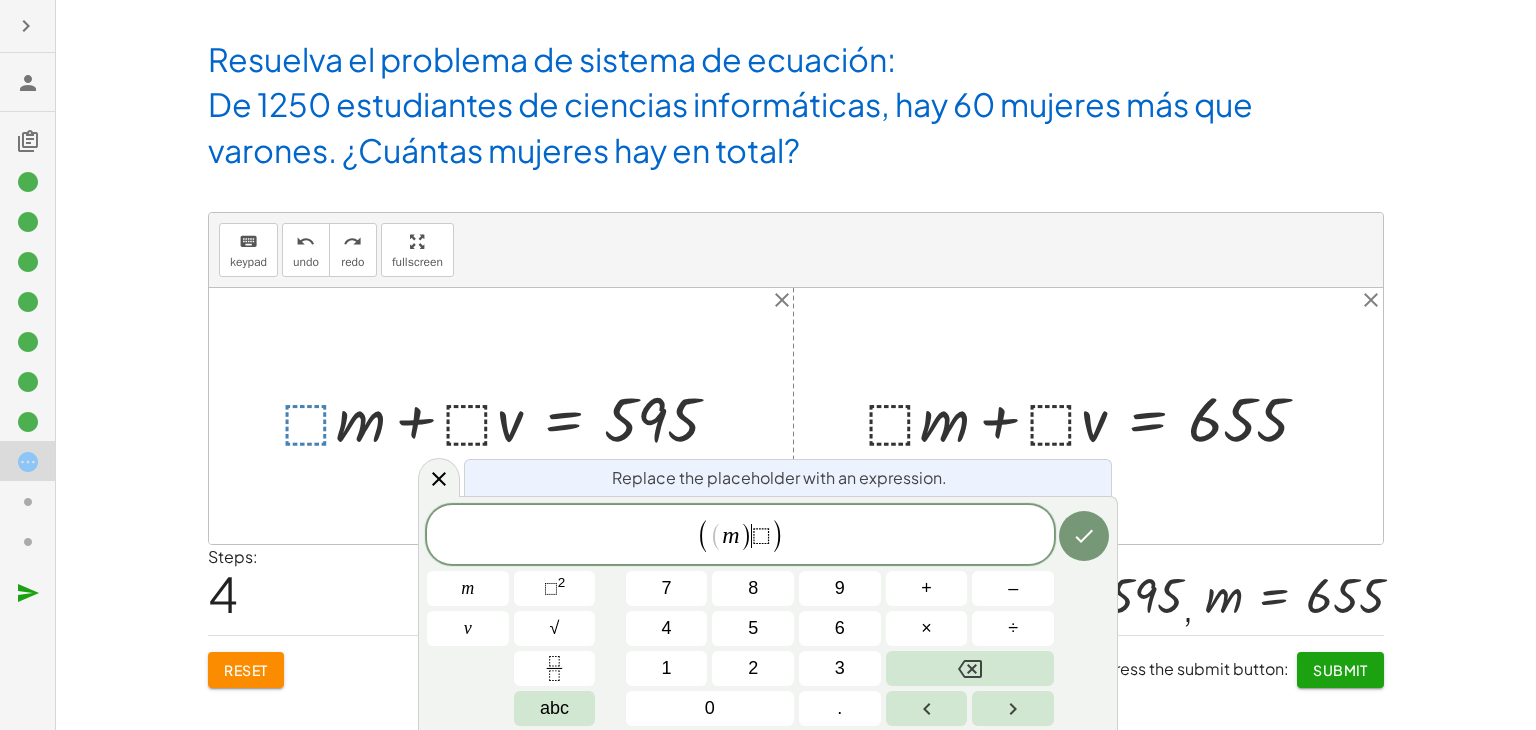 click on "⬚" at bounding box center [761, 536] 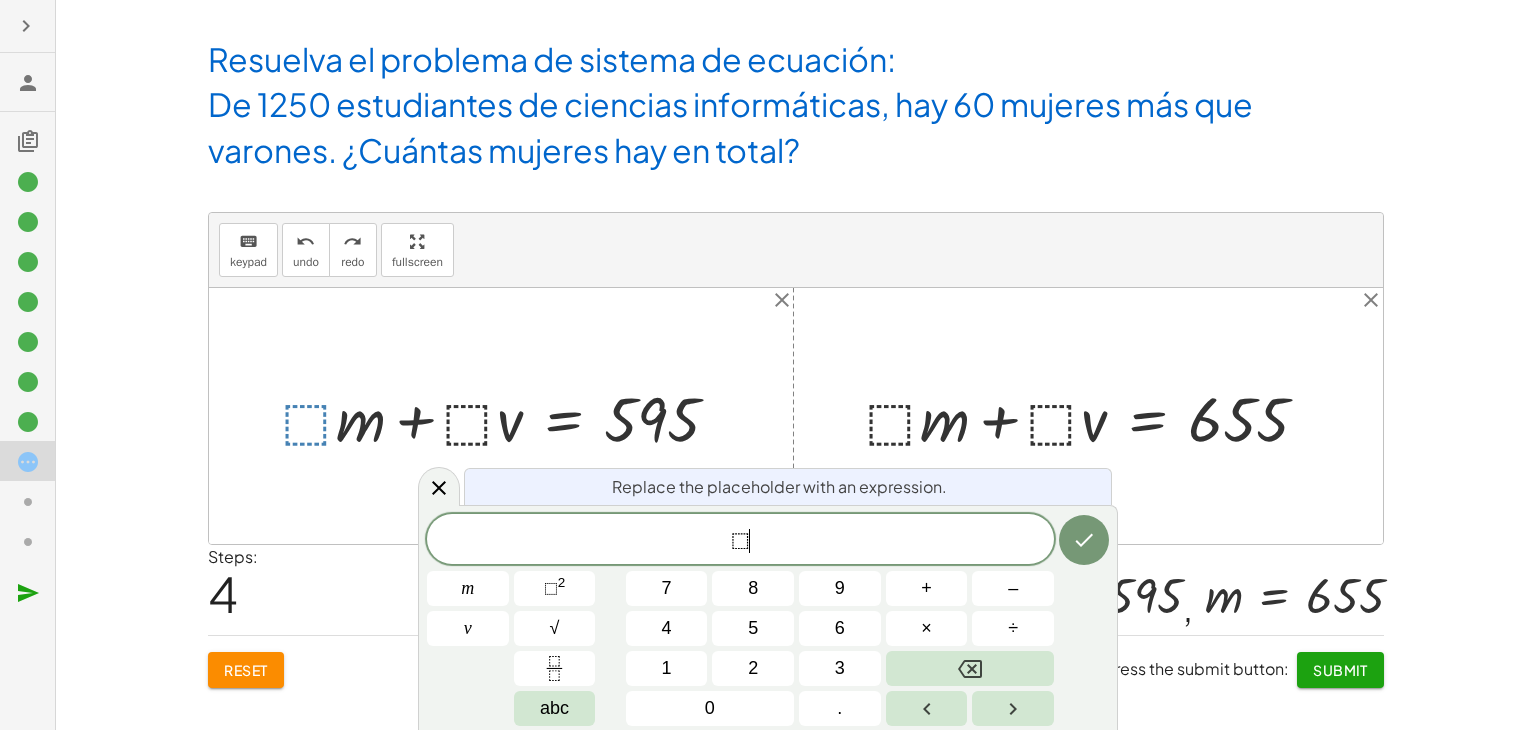 click on "⬚" at bounding box center (740, 541) 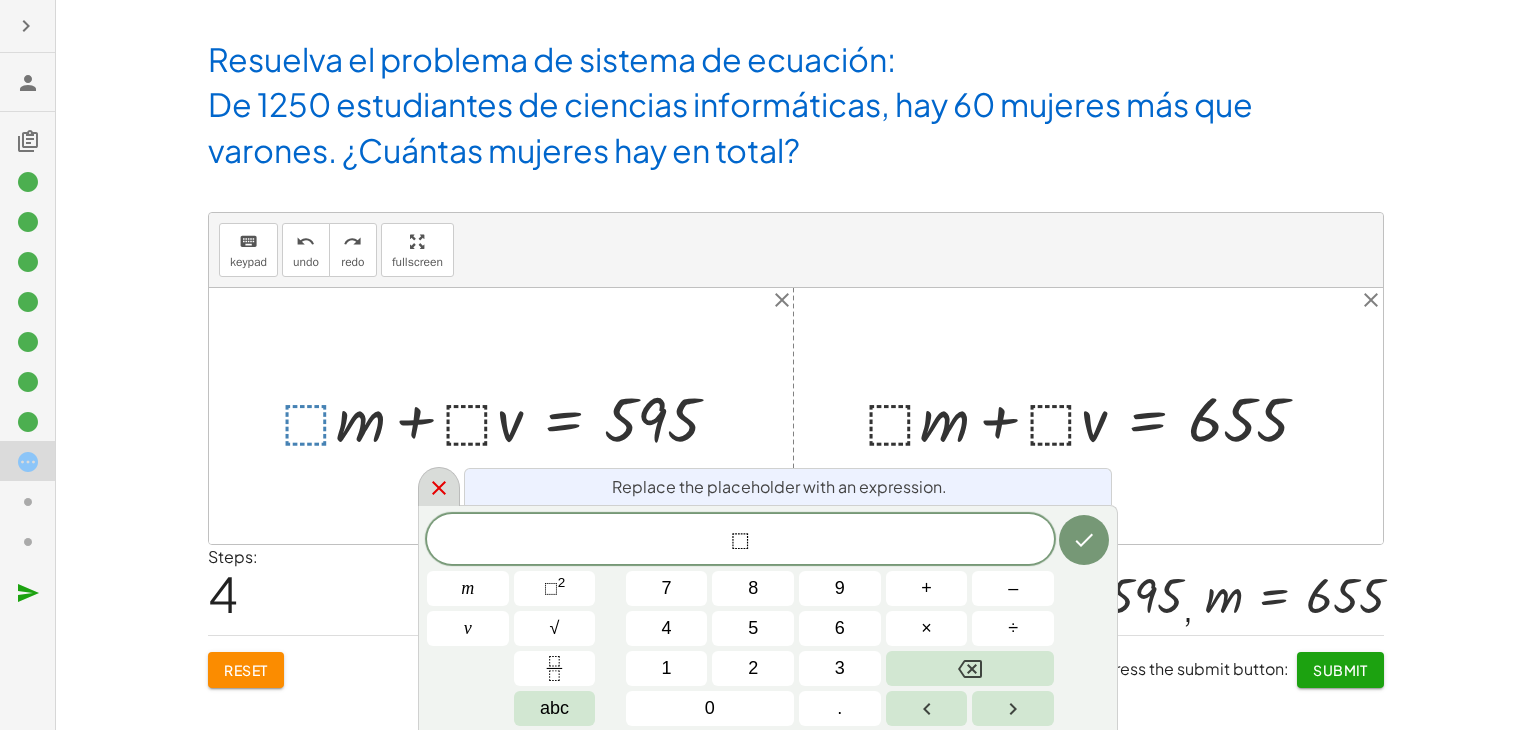 click 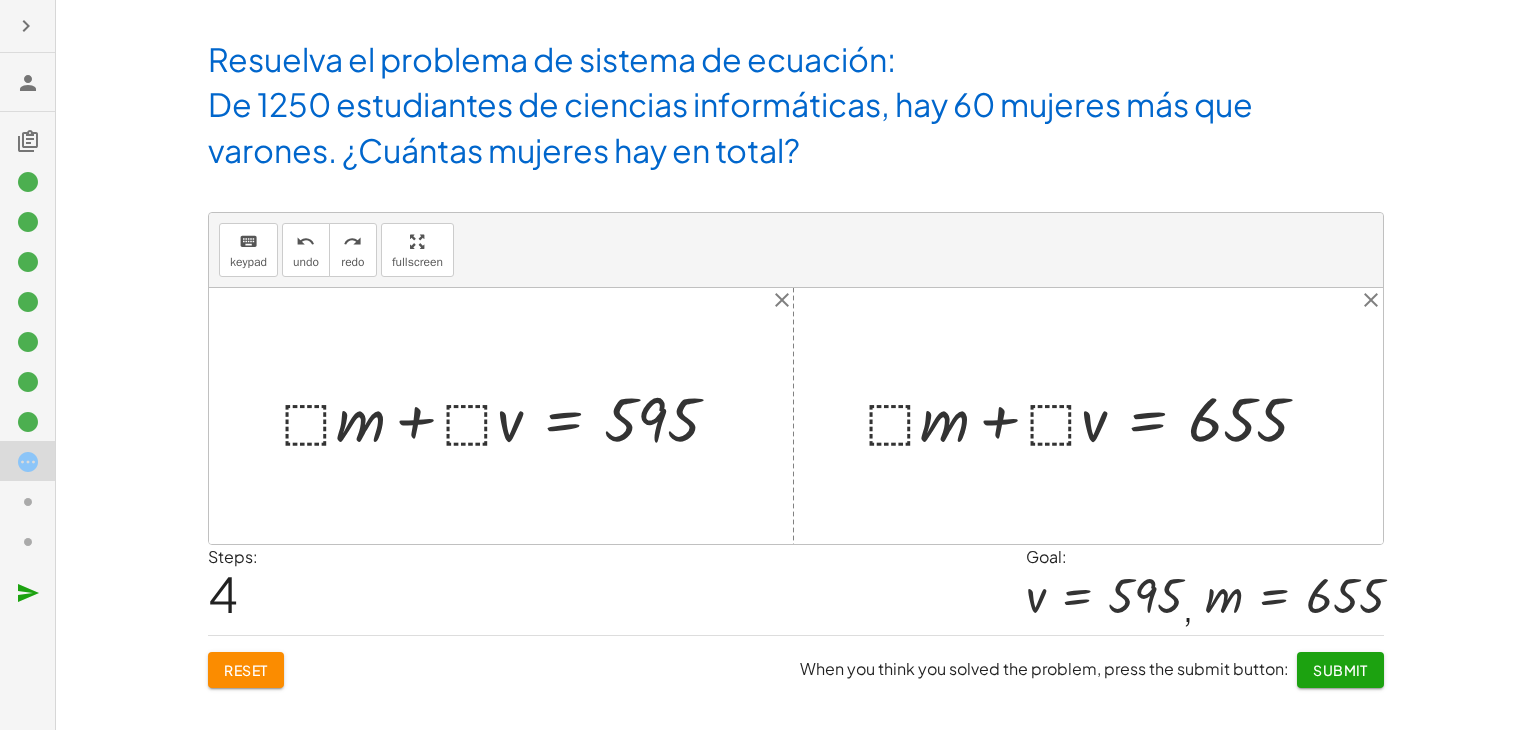 click at bounding box center (509, 416) 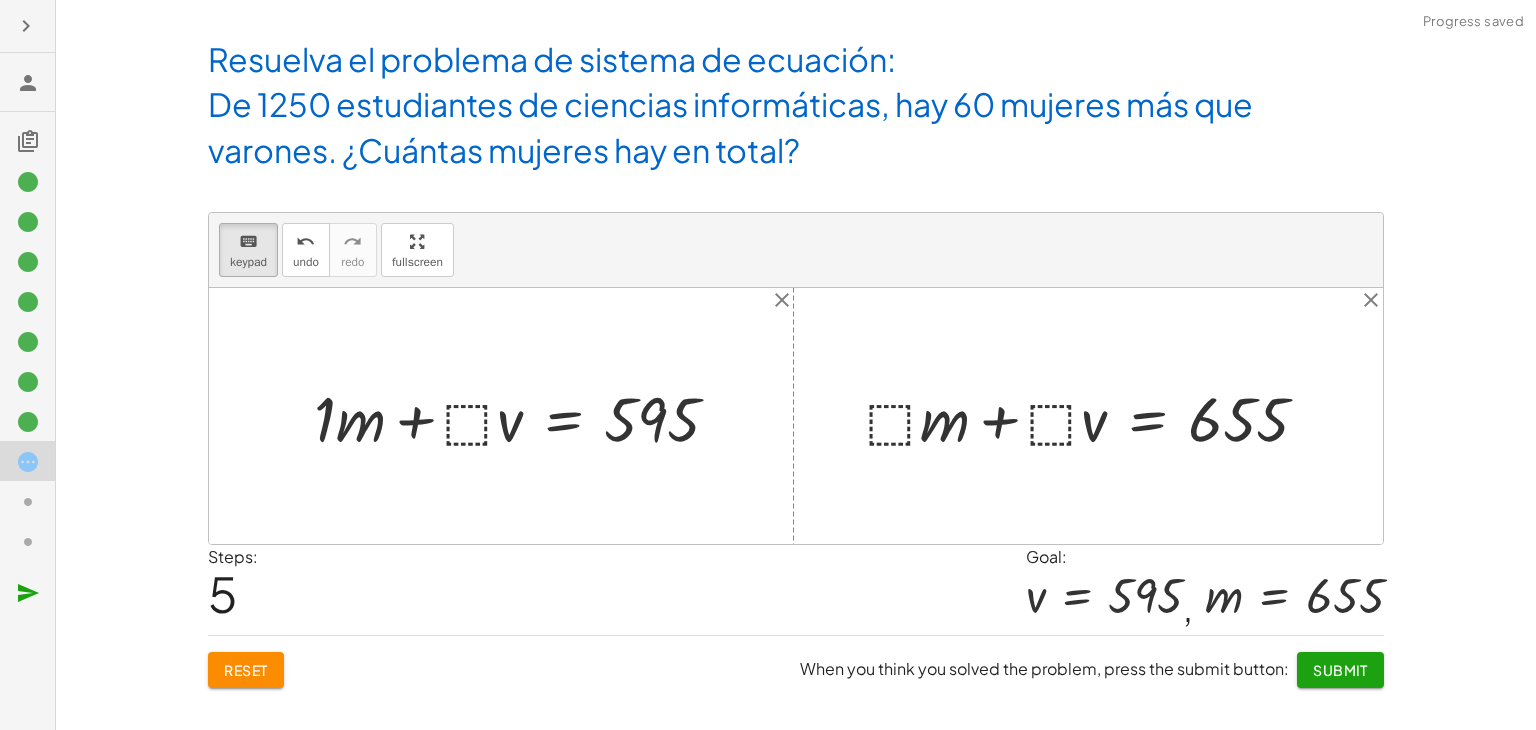 click at bounding box center (525, 416) 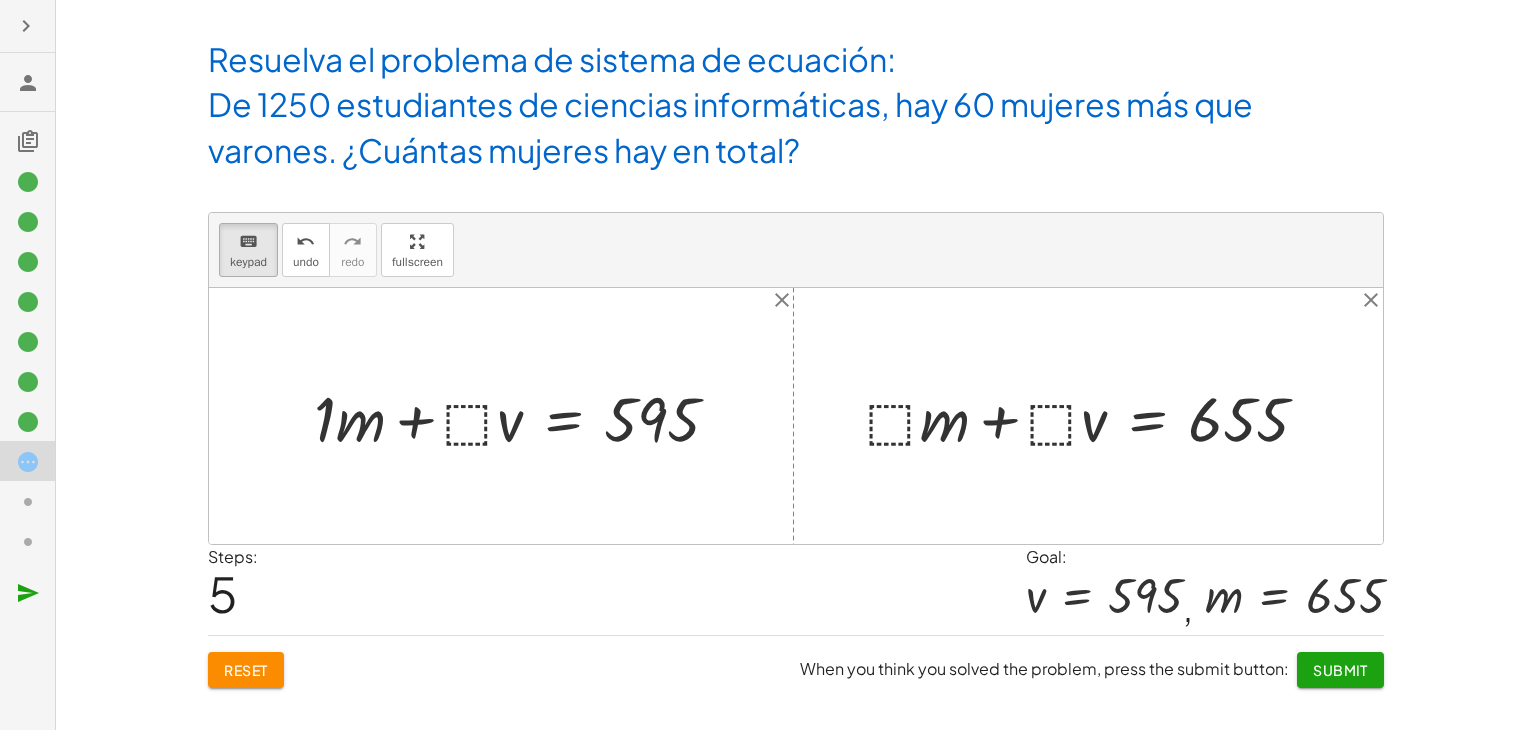 click at bounding box center (525, 416) 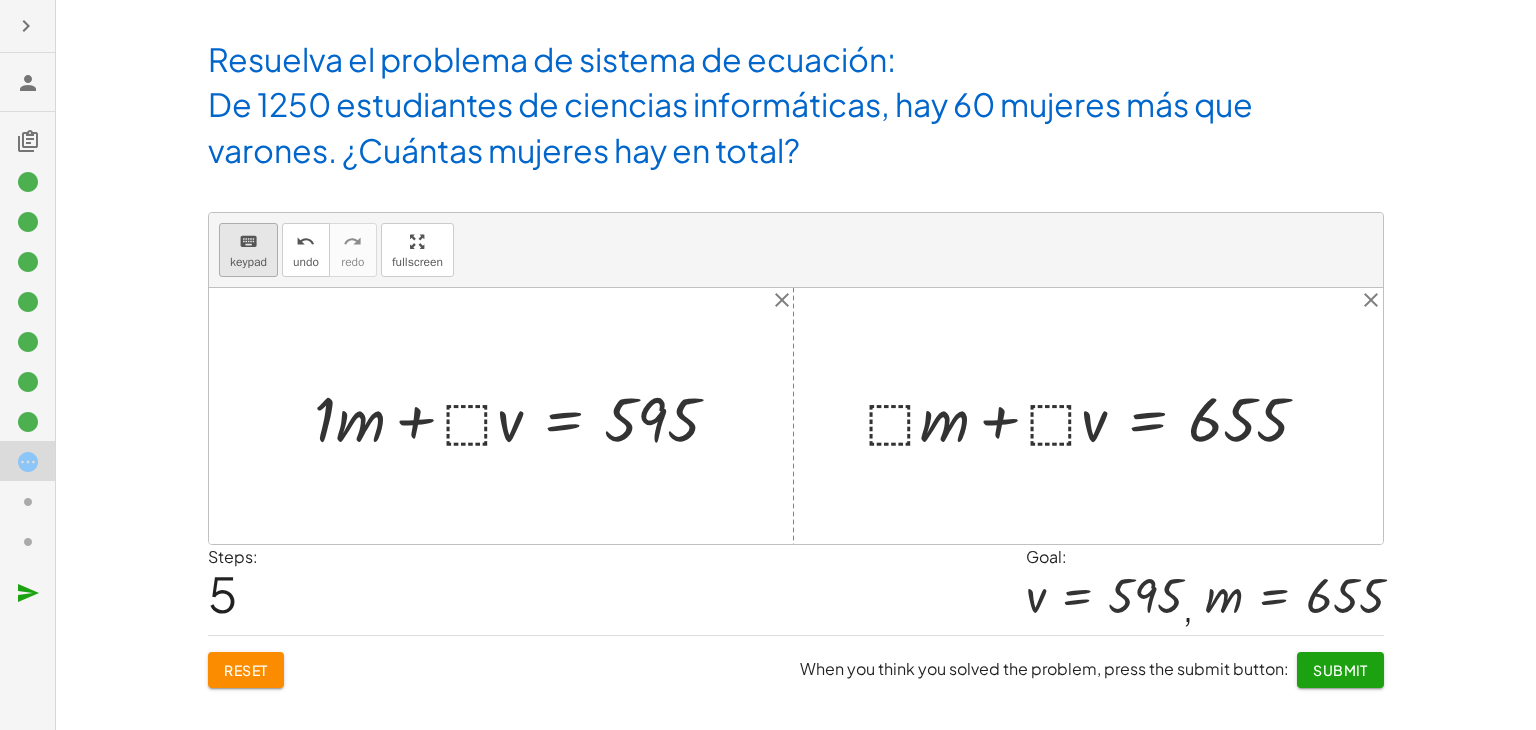 click on "keypad" at bounding box center (248, 262) 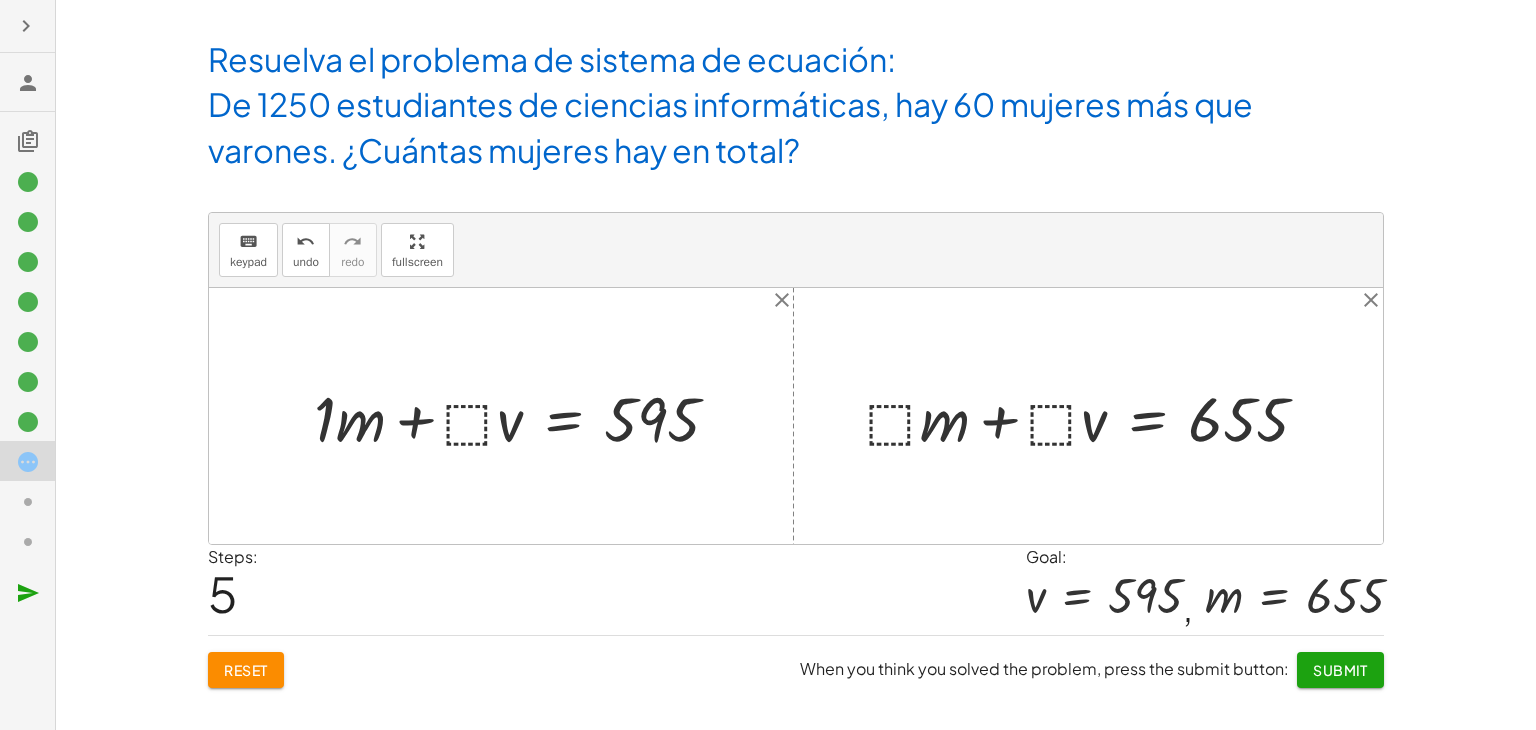 click at bounding box center (525, 416) 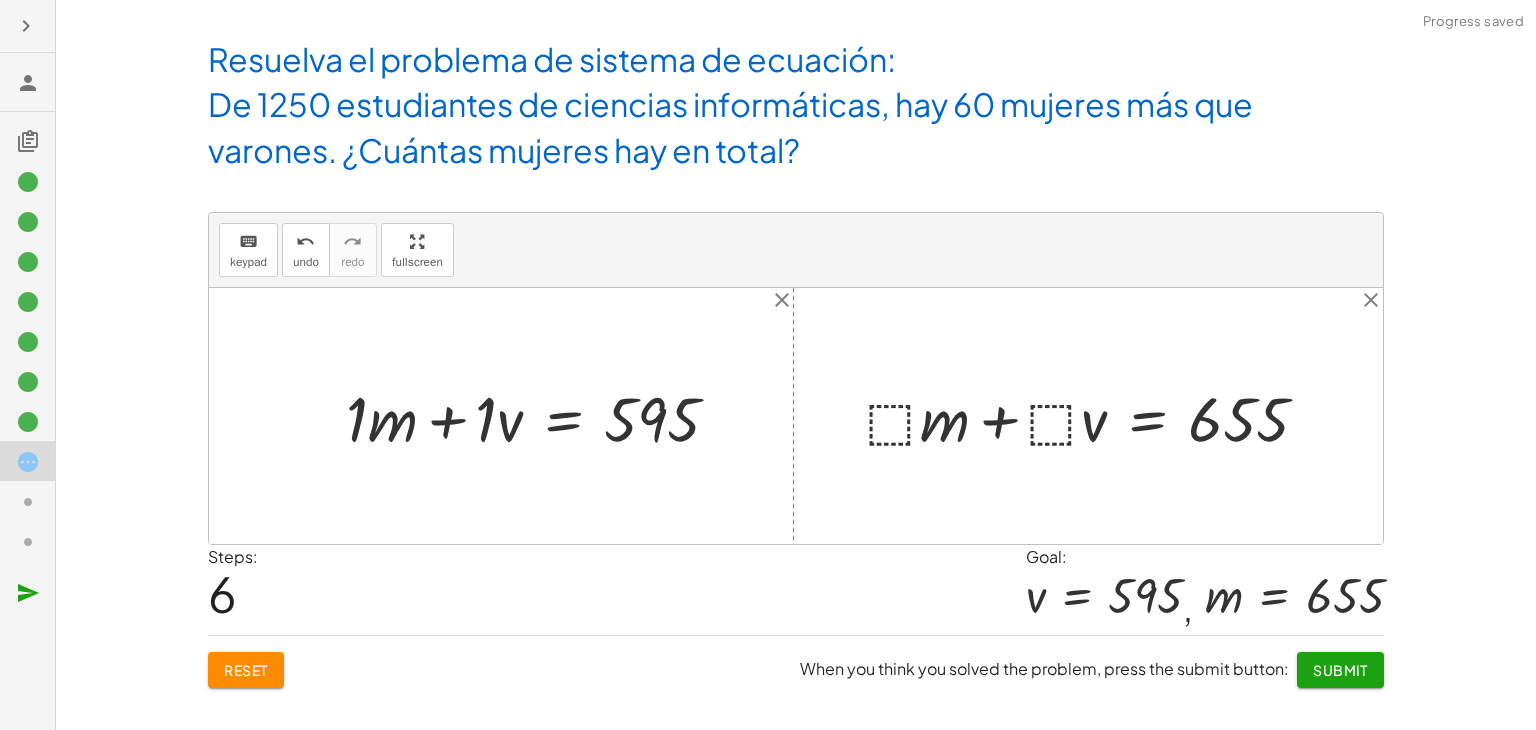 click at bounding box center [1095, 416] 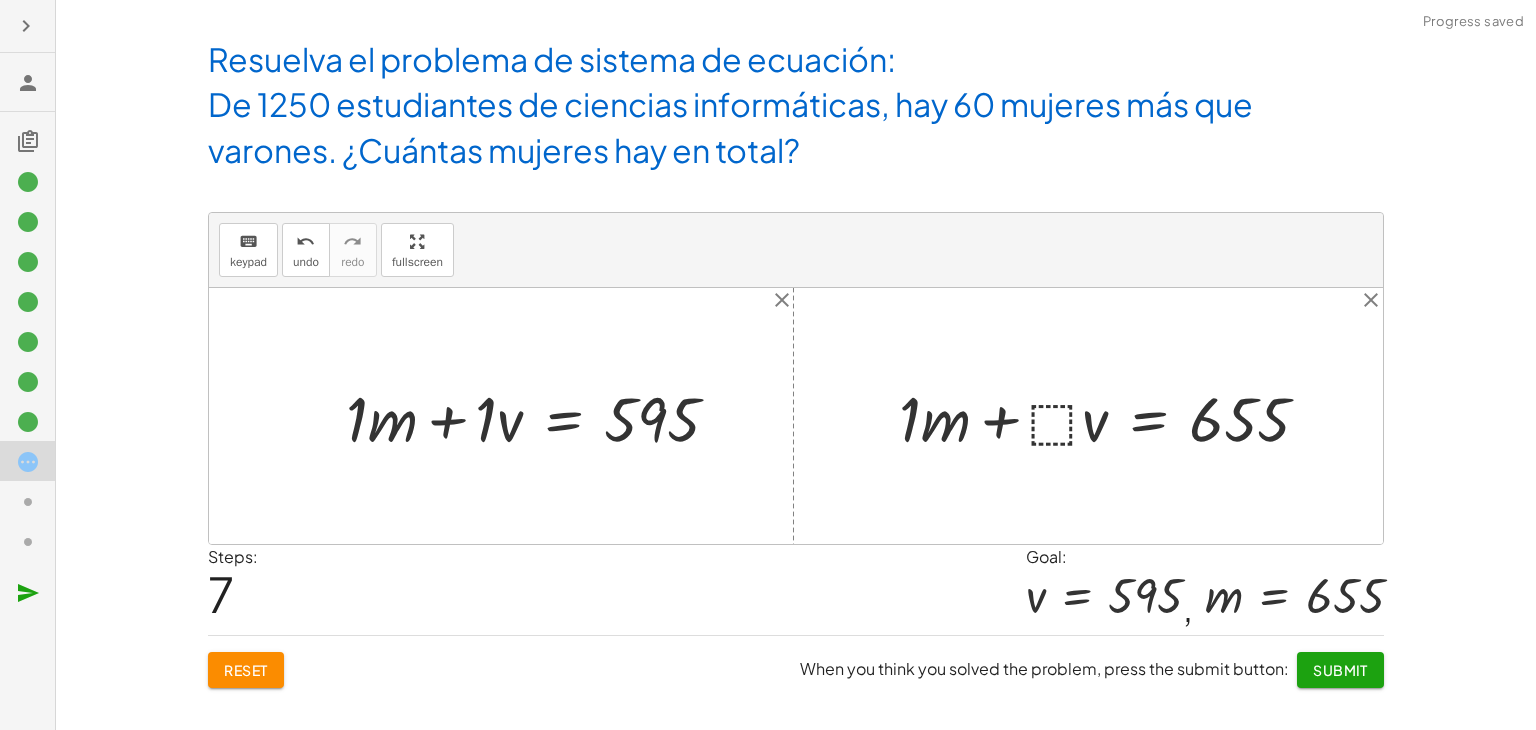 click at bounding box center [1112, 416] 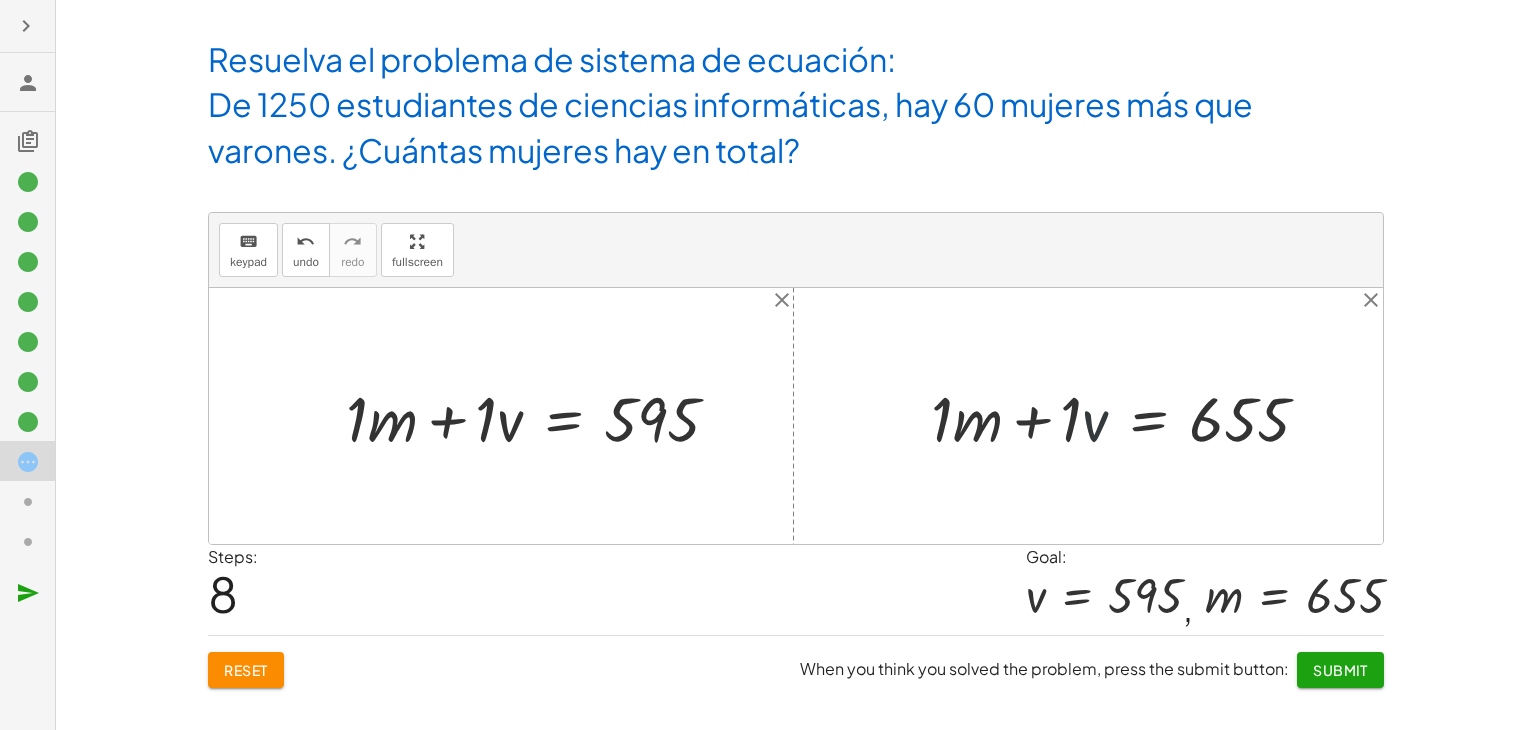click at bounding box center (1128, 416) 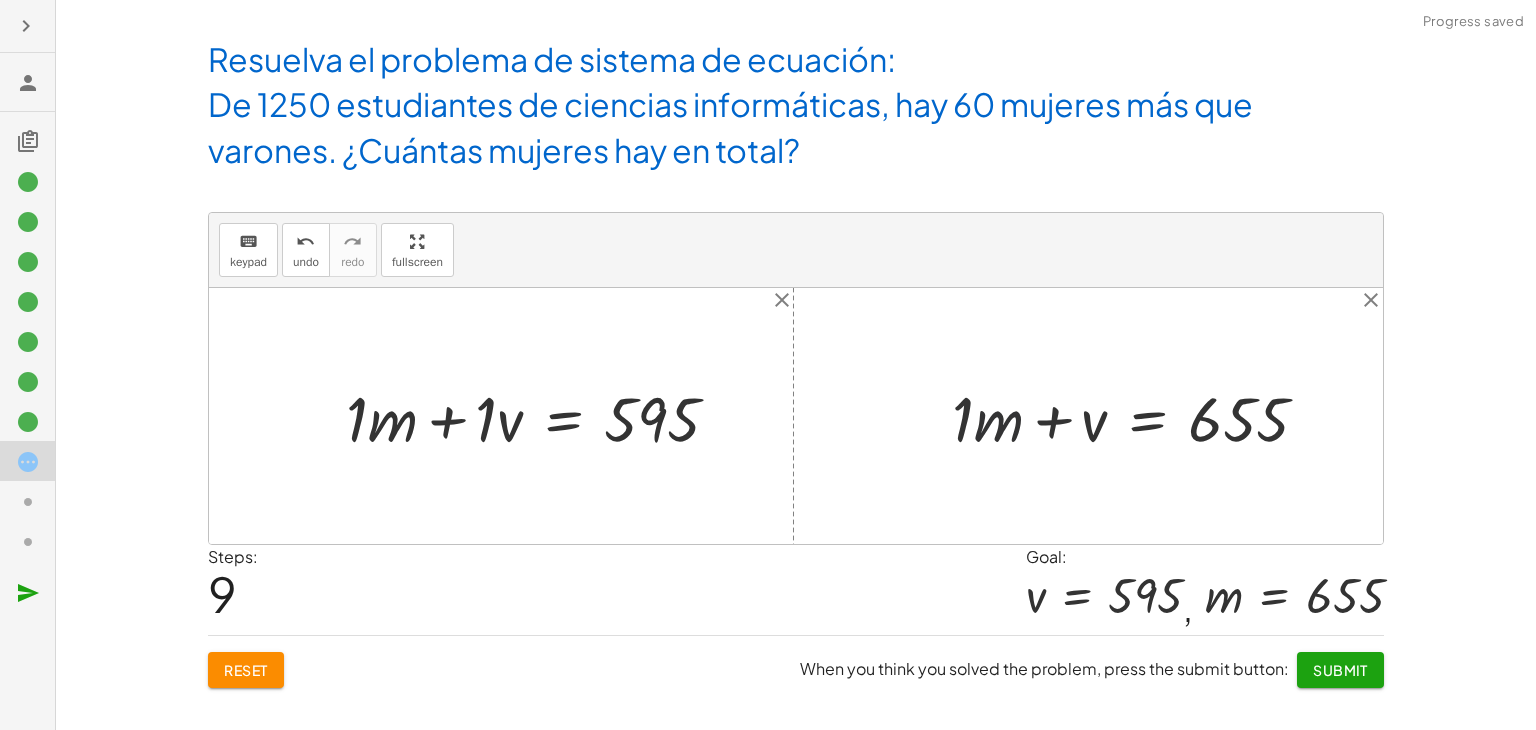 click at bounding box center (1138, 416) 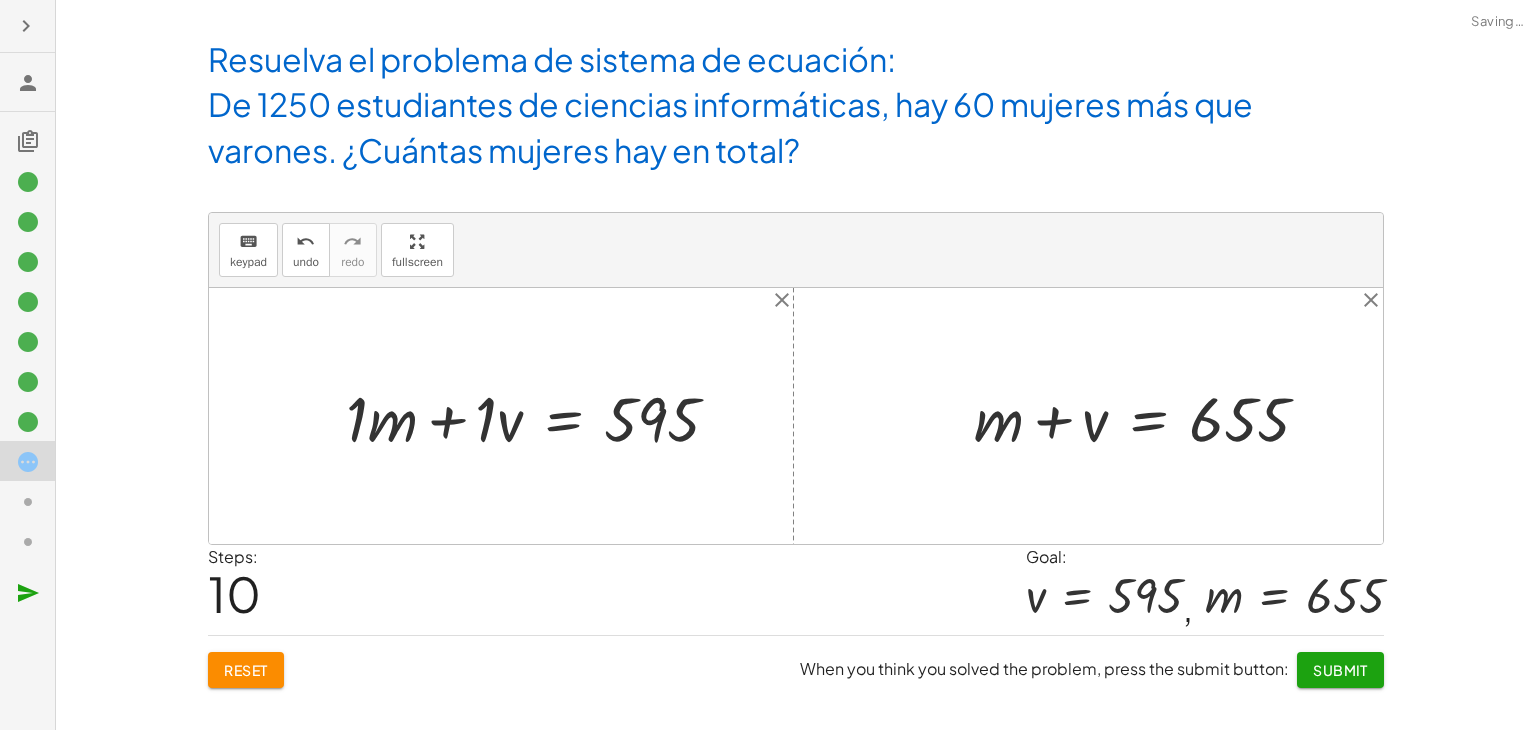 click at bounding box center [541, 416] 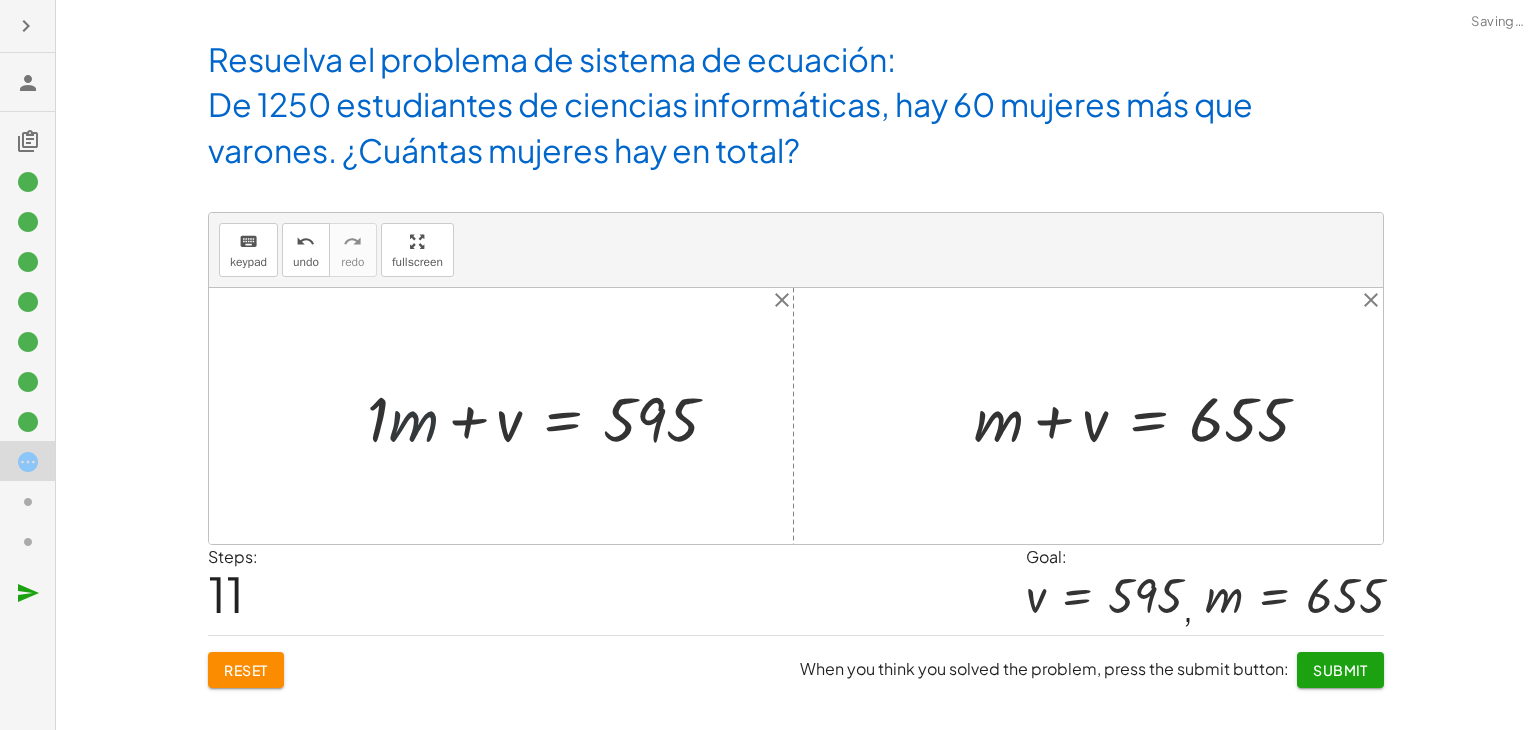 click at bounding box center [551, 416] 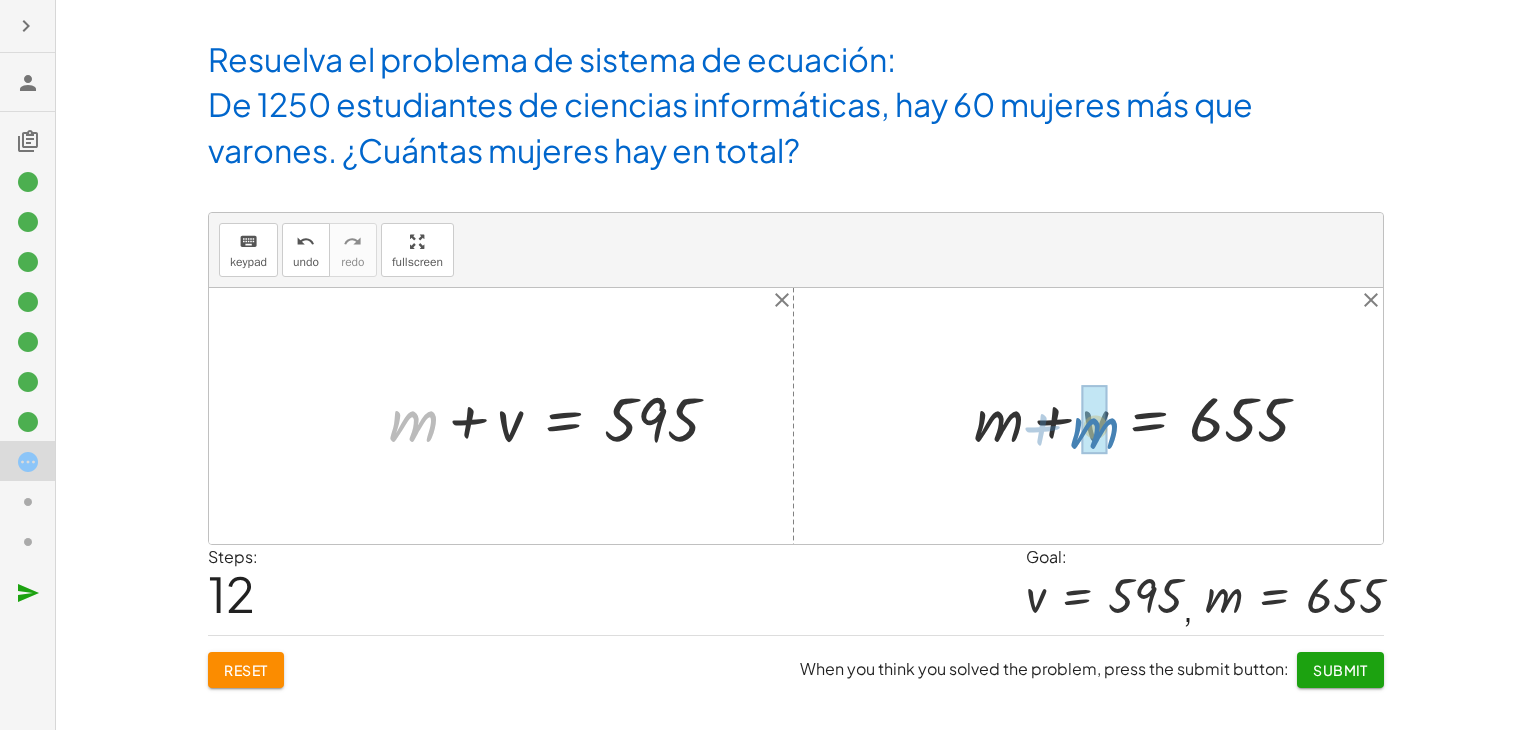 drag, startPoint x: 420, startPoint y: 406, endPoint x: 1108, endPoint y: 411, distance: 688.0182 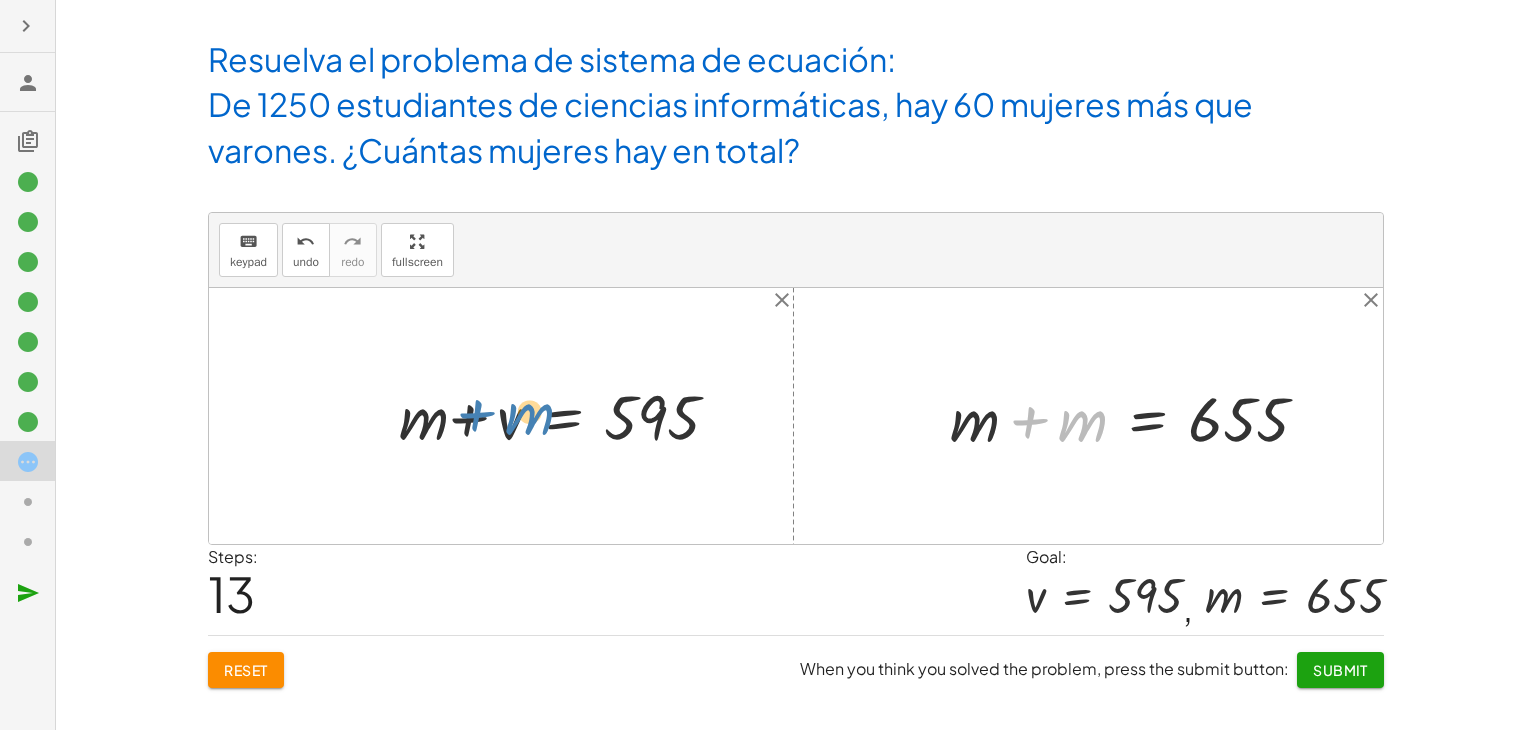 drag, startPoint x: 1091, startPoint y: 421, endPoint x: 542, endPoint y: 416, distance: 549.02277 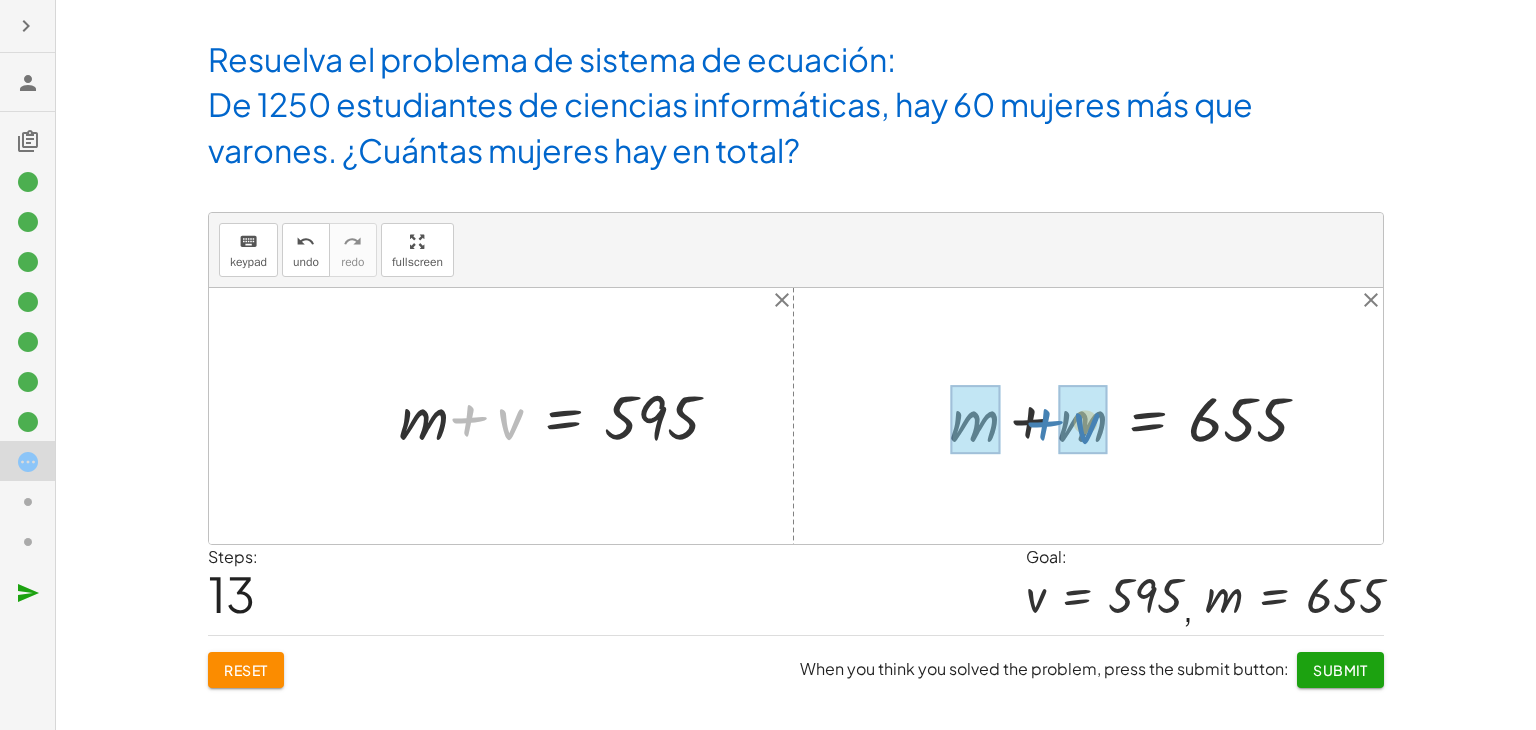 drag, startPoint x: 446, startPoint y: 418, endPoint x: 1022, endPoint y: 422, distance: 576.0139 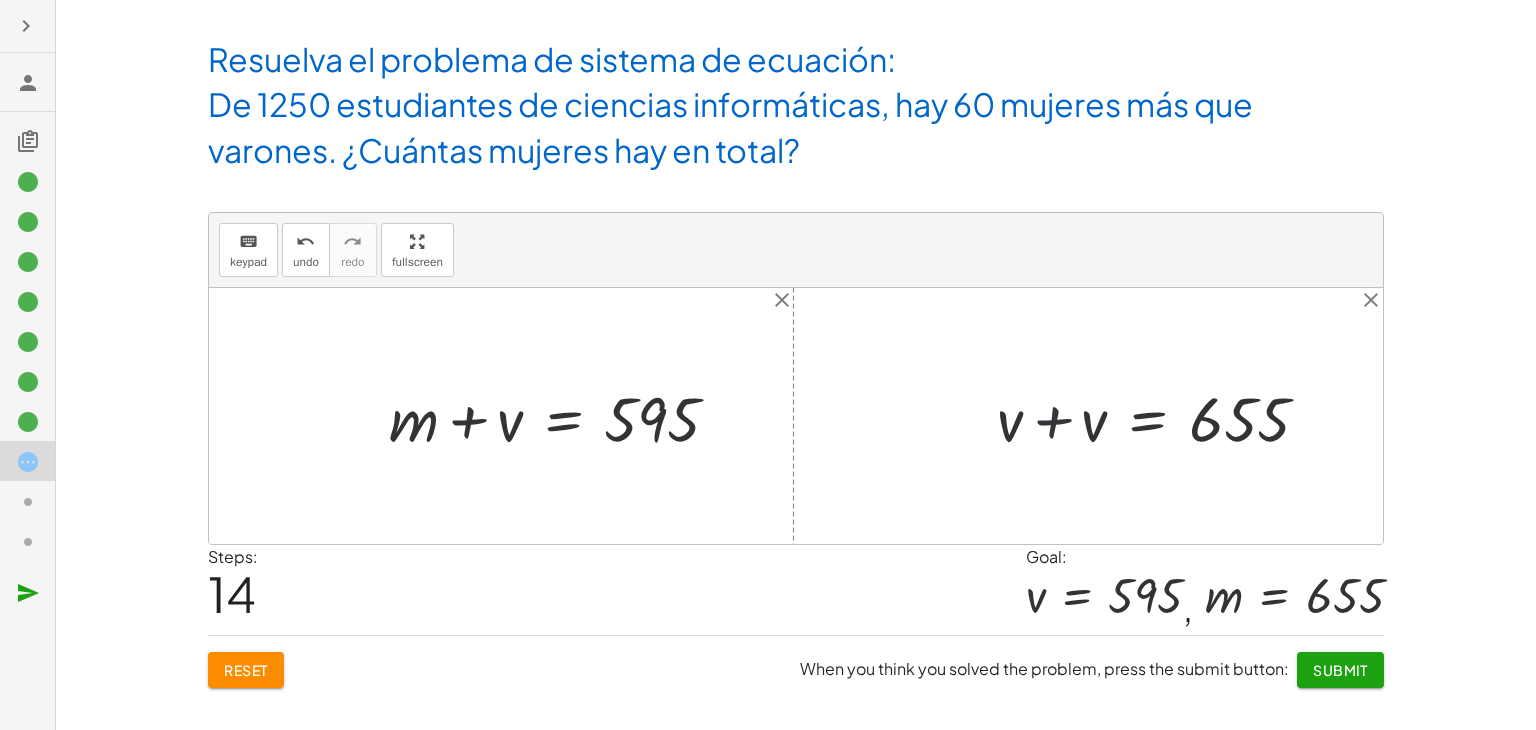 click at bounding box center [1161, 416] 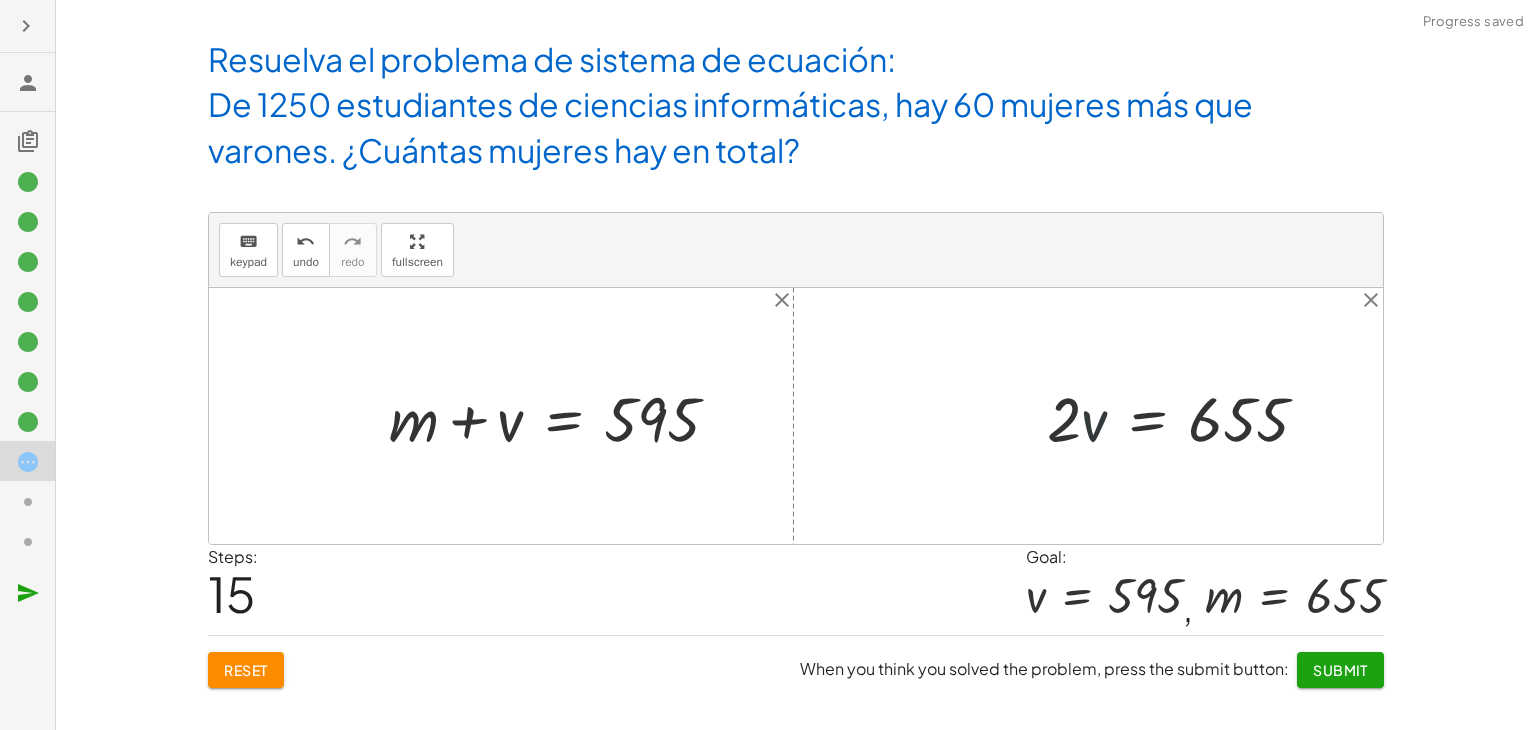 click at bounding box center [1186, 416] 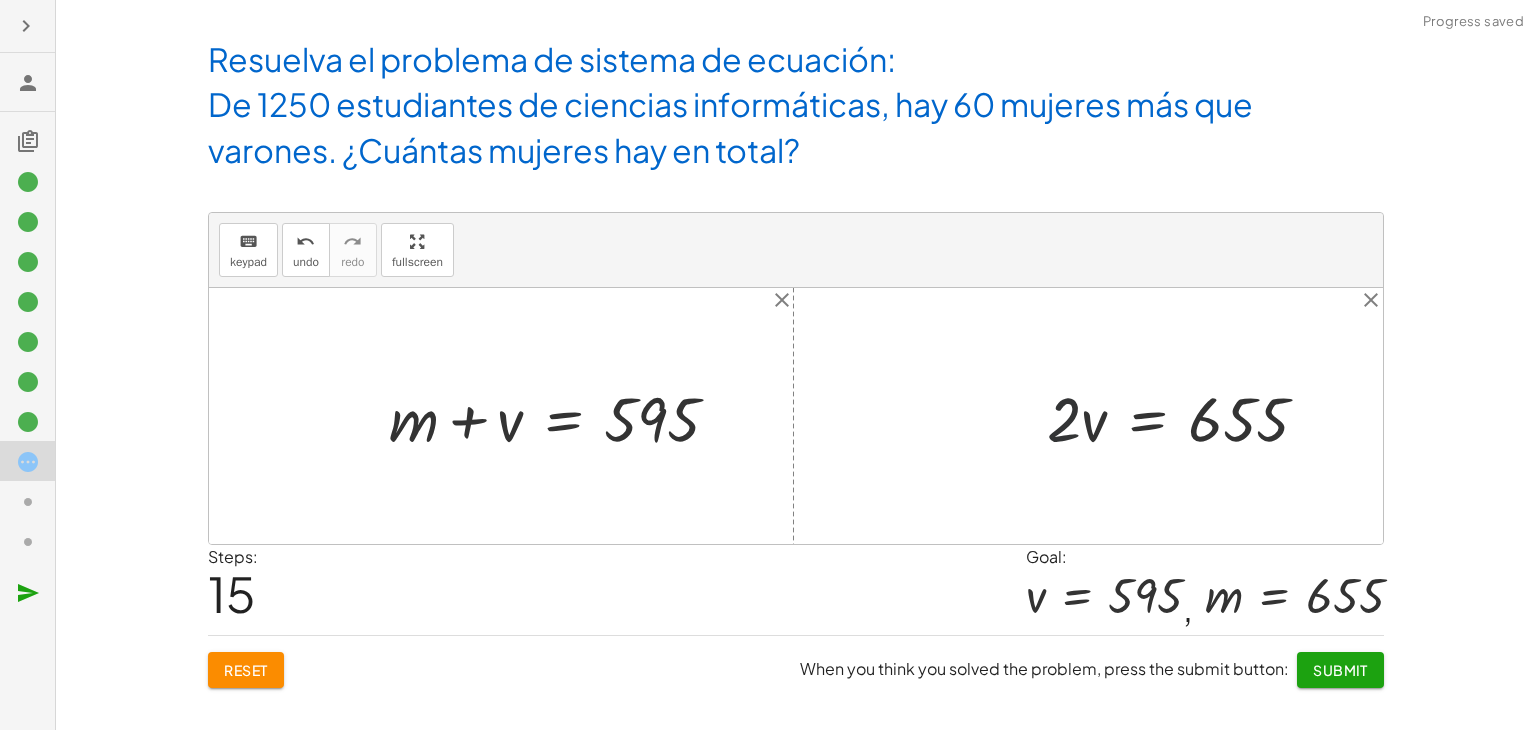 click at bounding box center [1186, 416] 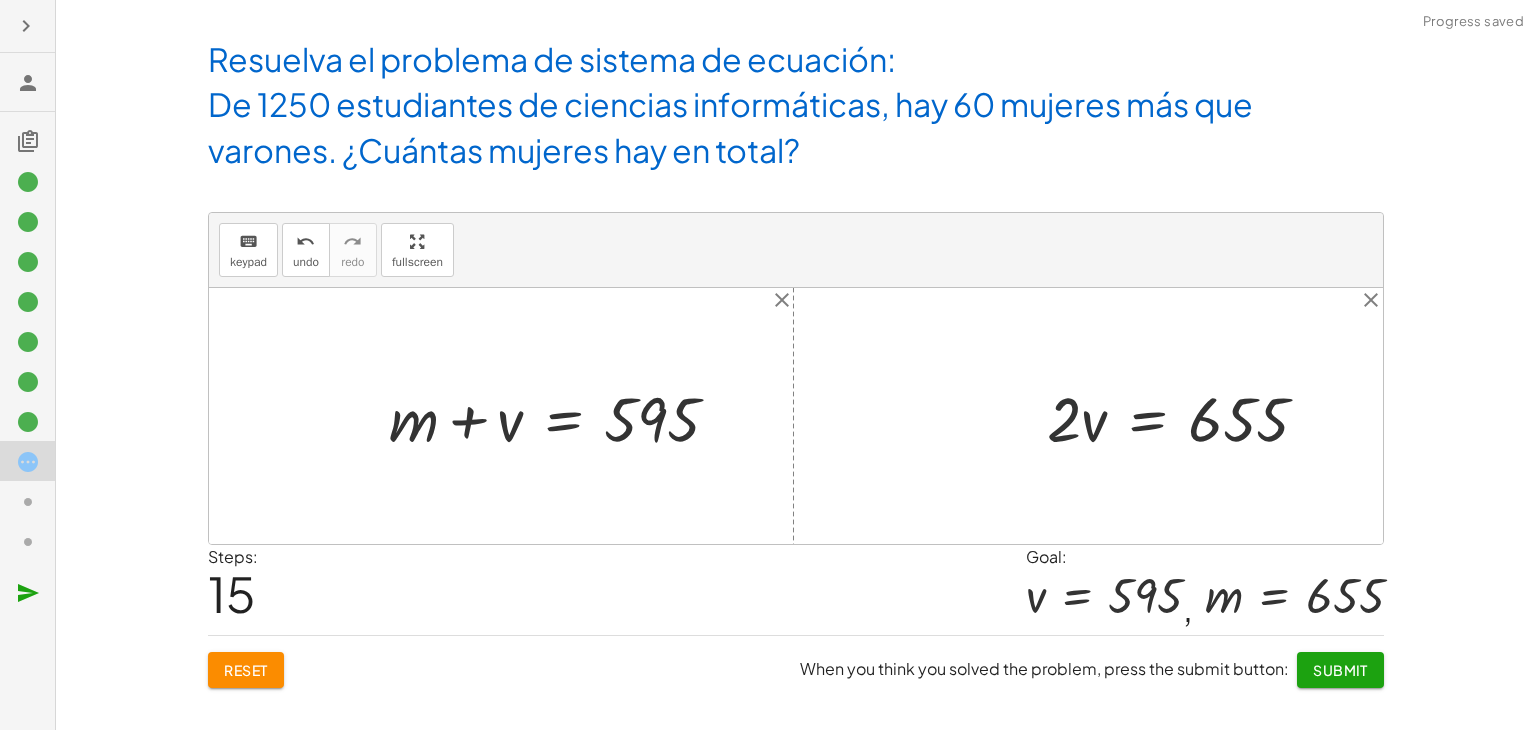 click at bounding box center (1186, 416) 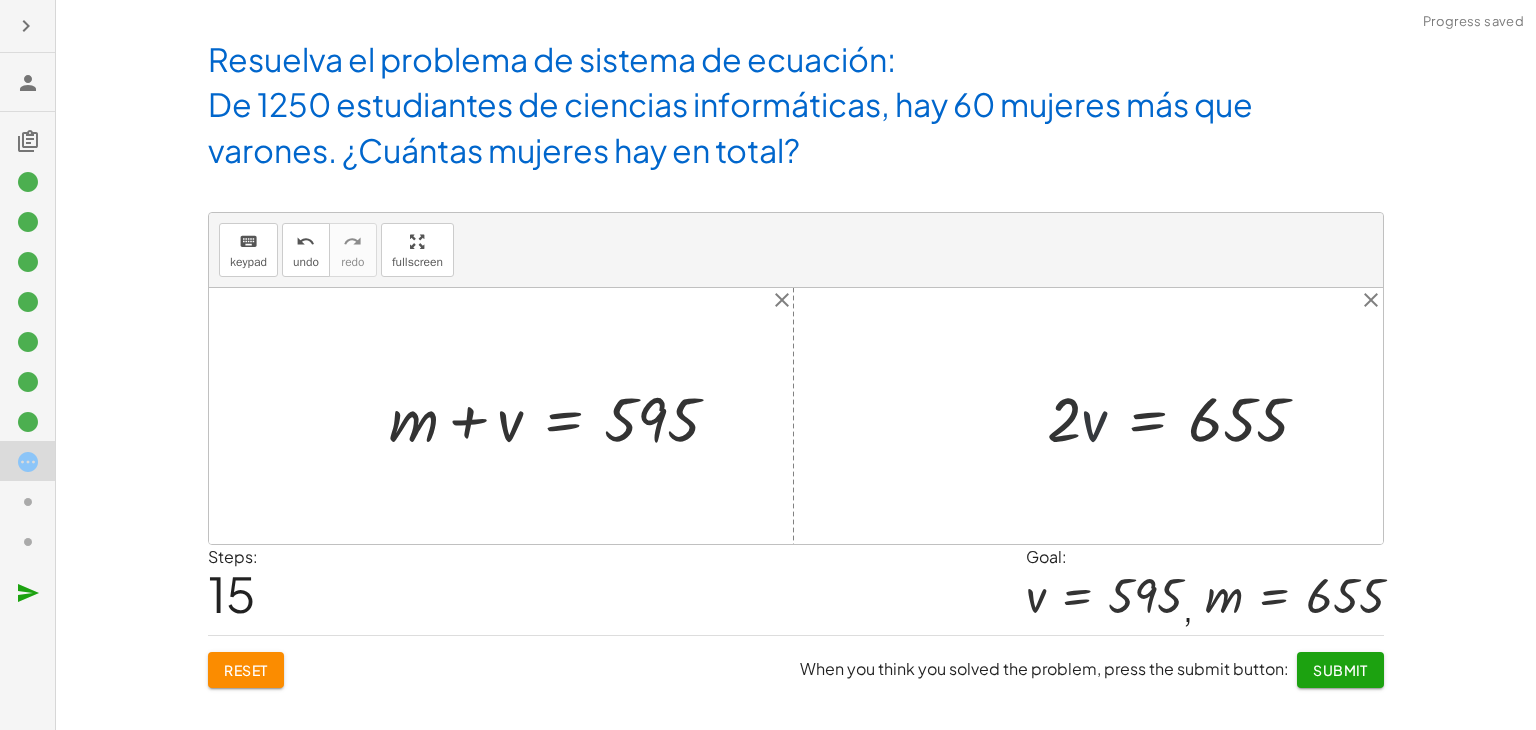 click at bounding box center (1186, 416) 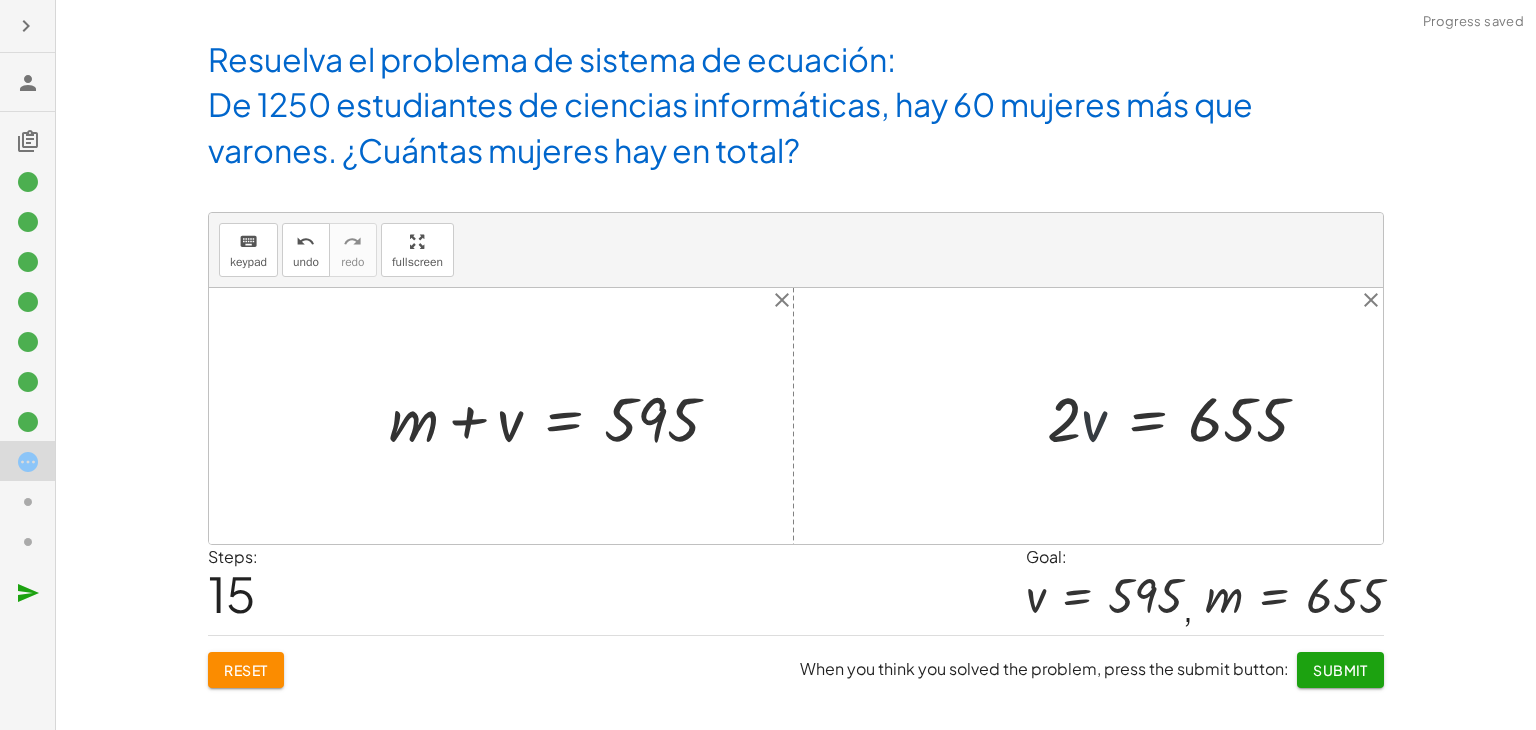 click at bounding box center (1186, 416) 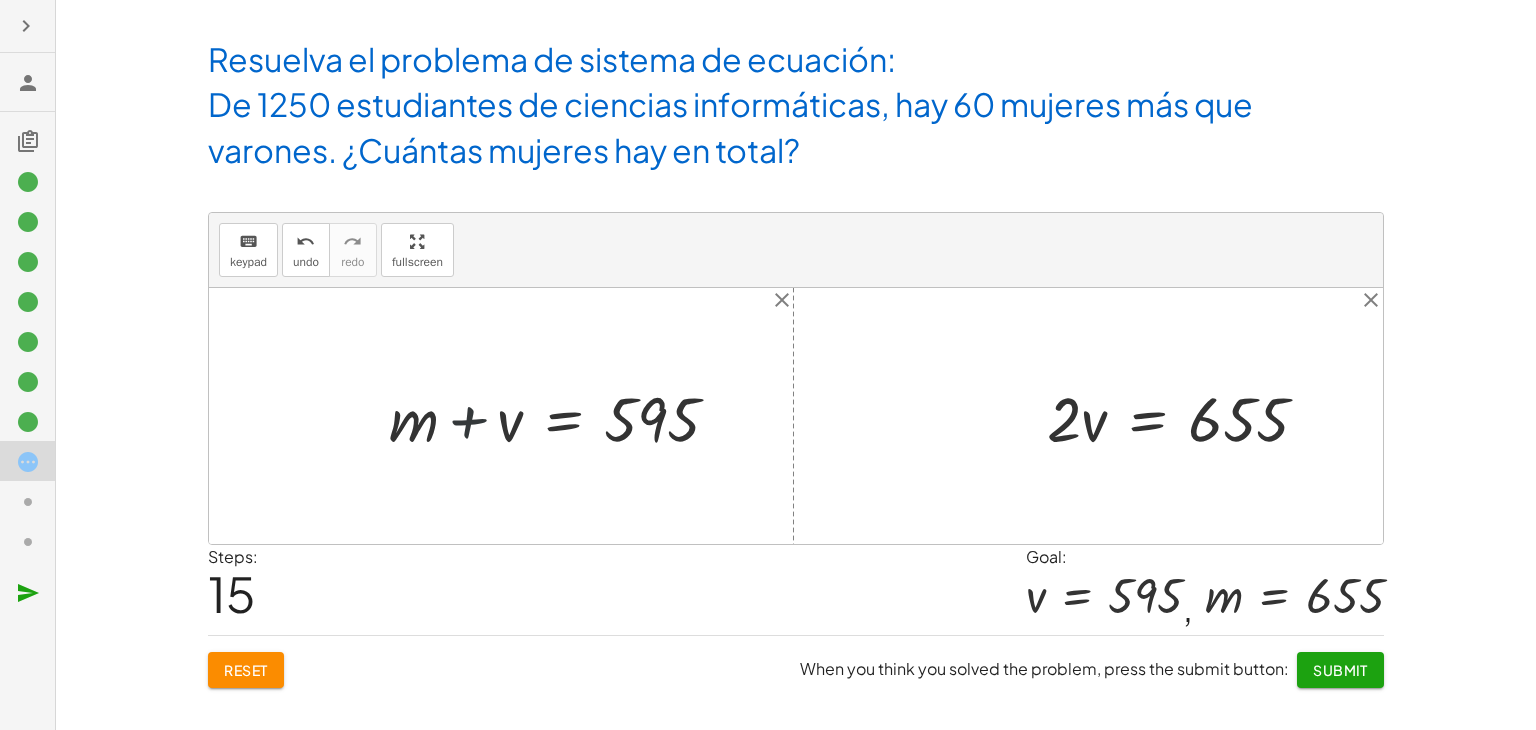 click at bounding box center [562, 416] 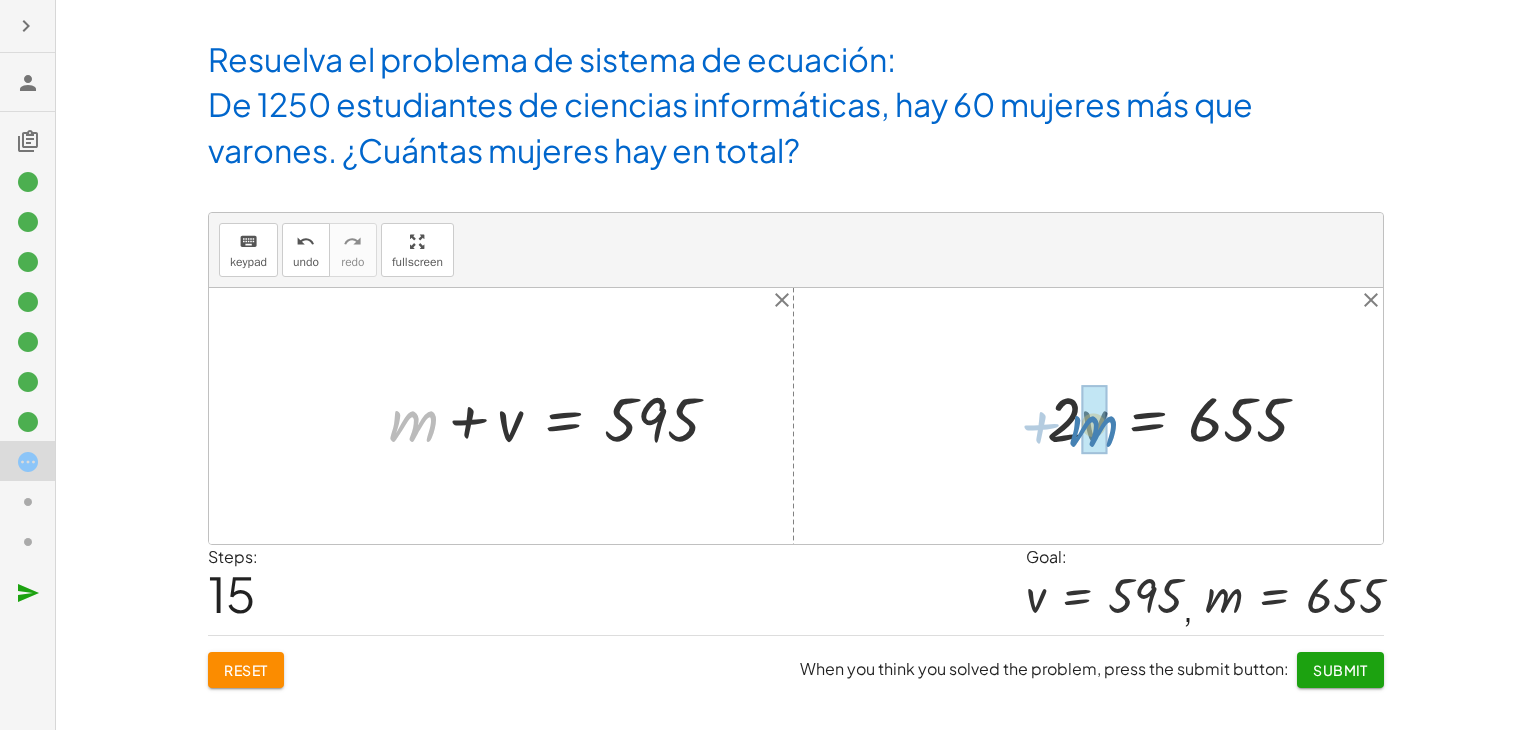 drag, startPoint x: 411, startPoint y: 417, endPoint x: 1091, endPoint y: 422, distance: 680.0184 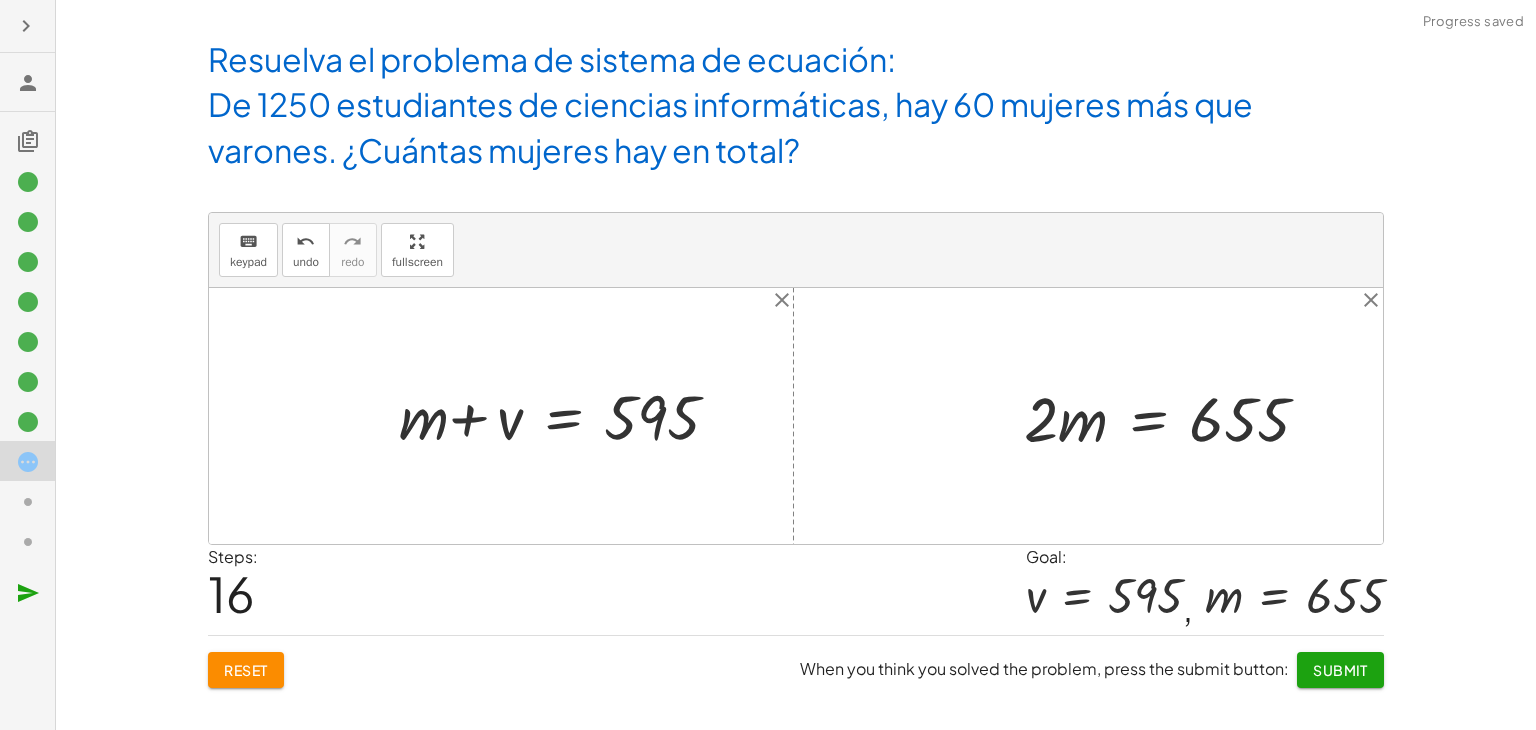 click at bounding box center (1174, 416) 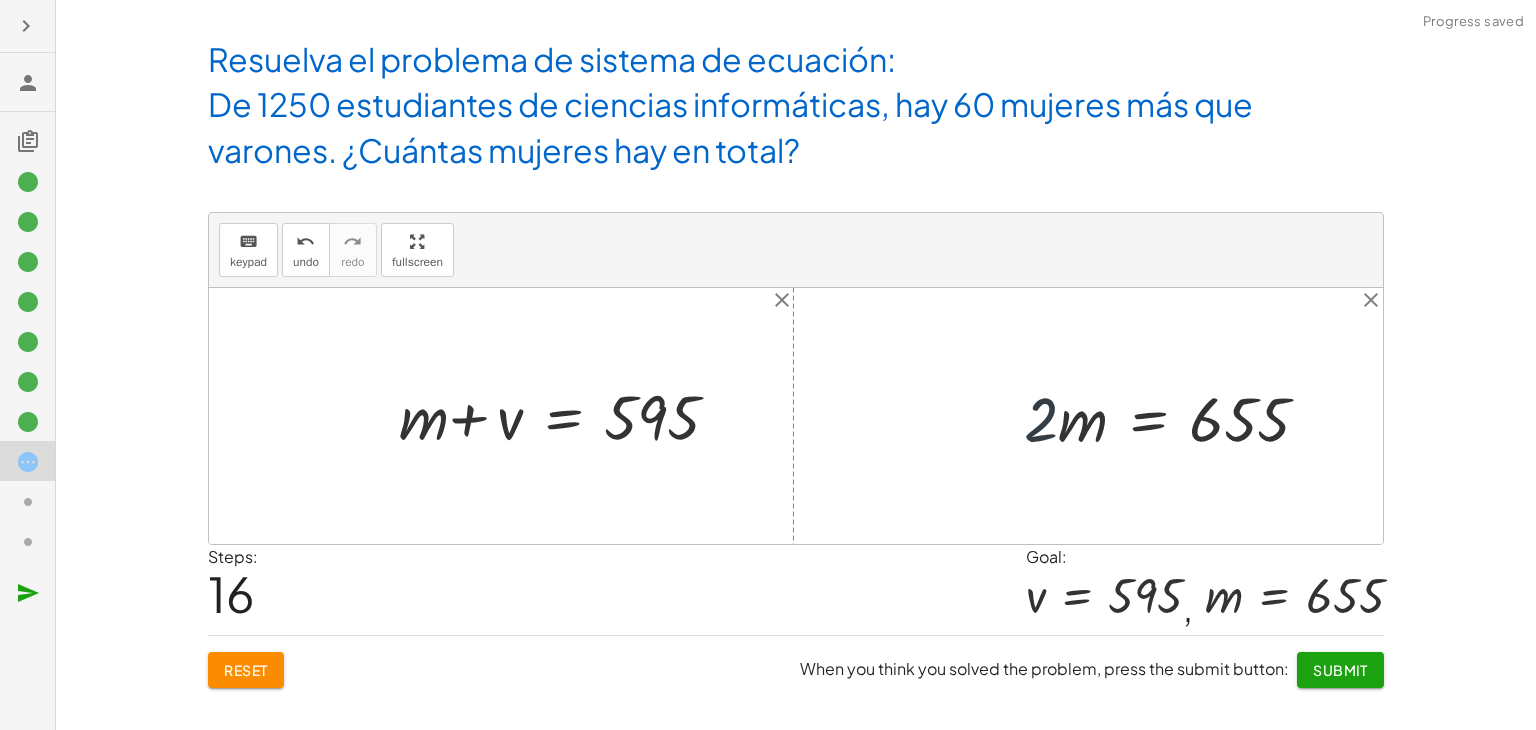 click at bounding box center [1174, 416] 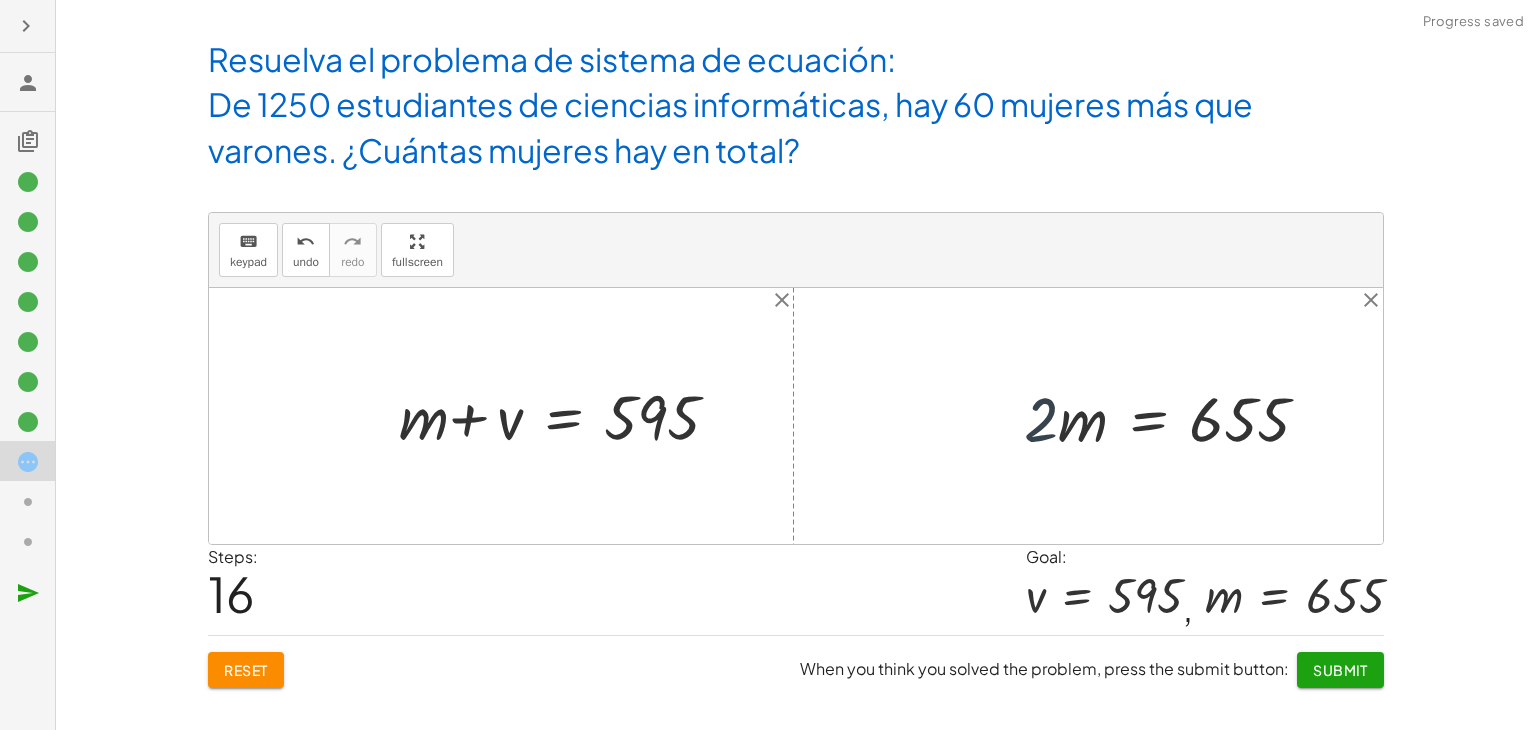 click at bounding box center [1174, 416] 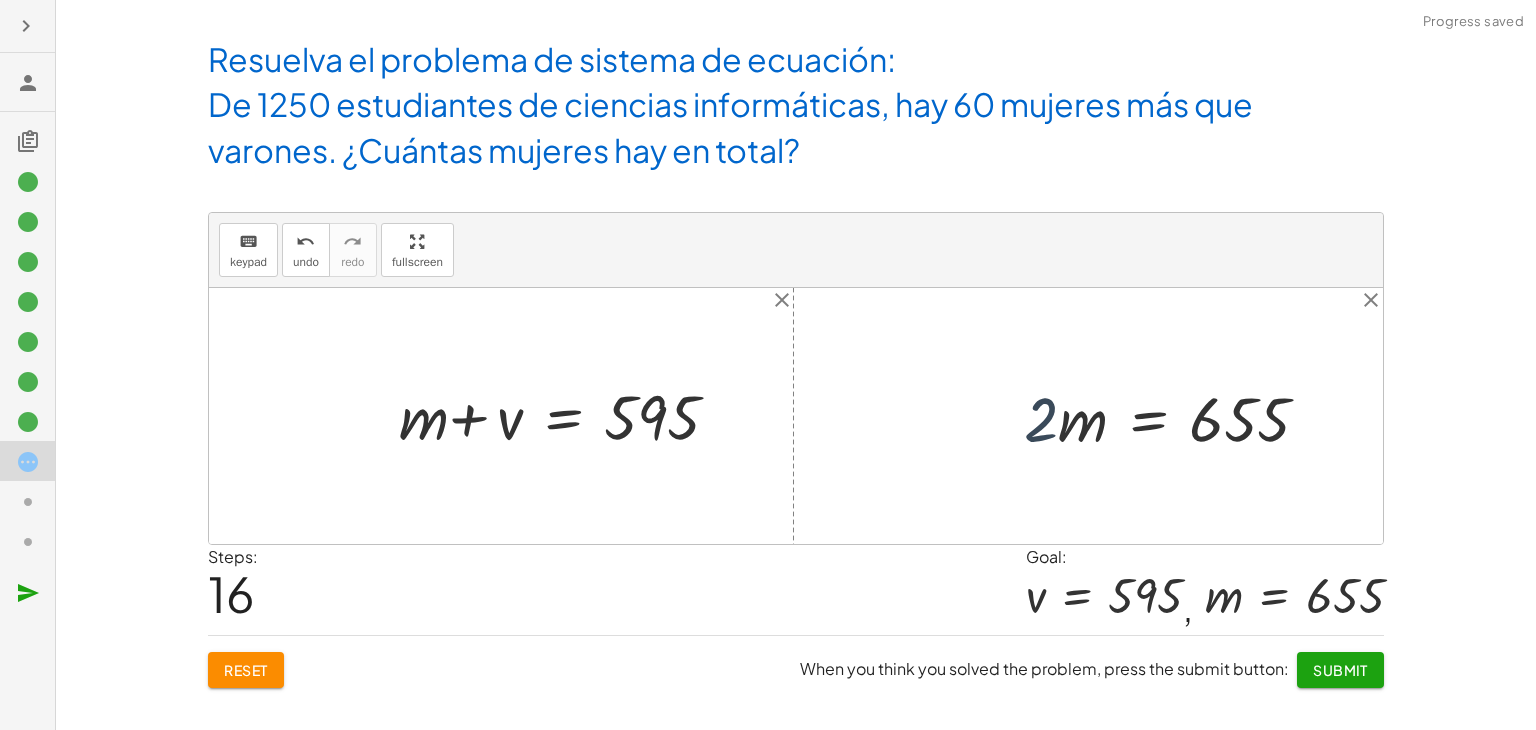 click at bounding box center (1174, 416) 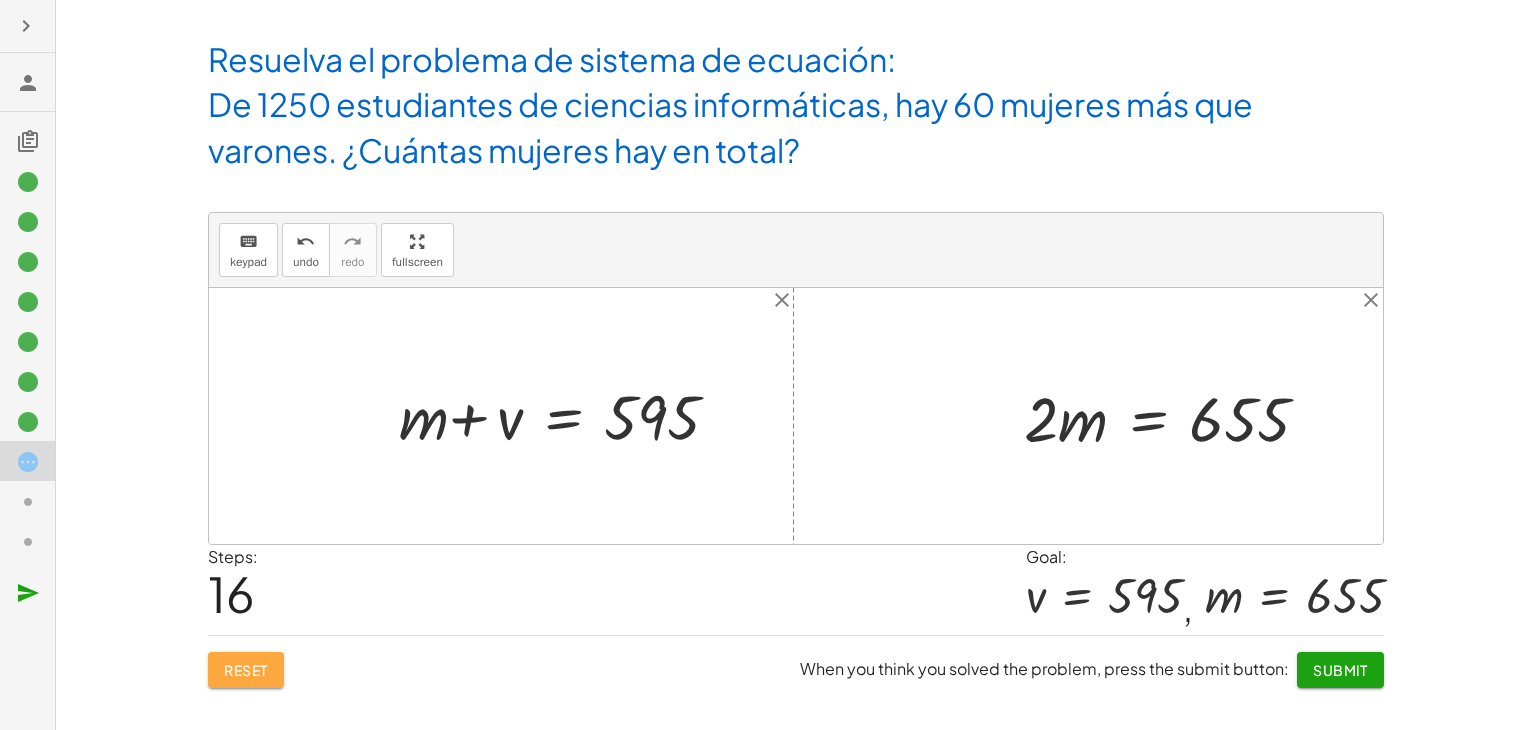 click on "Reset" at bounding box center [246, 670] 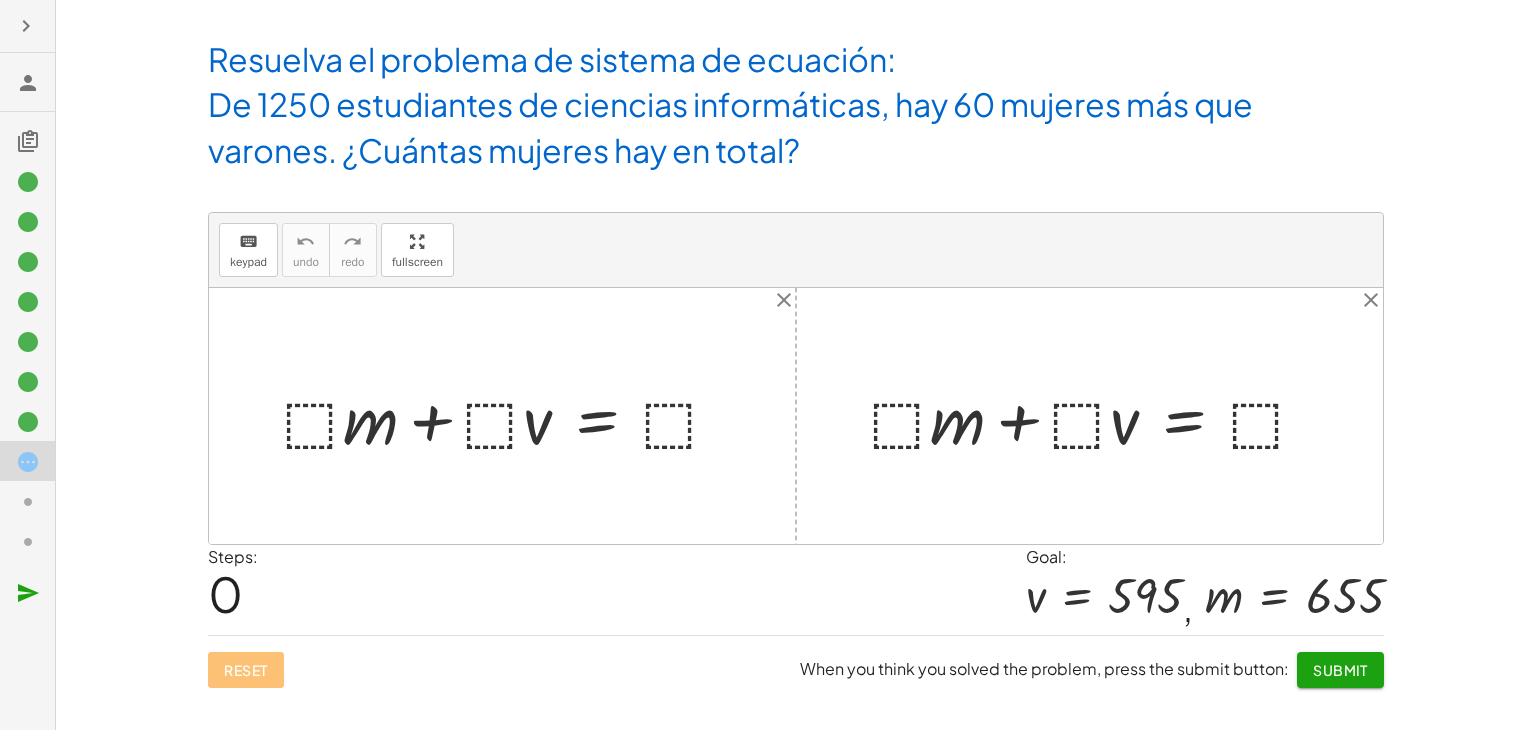 click at bounding box center [510, 416] 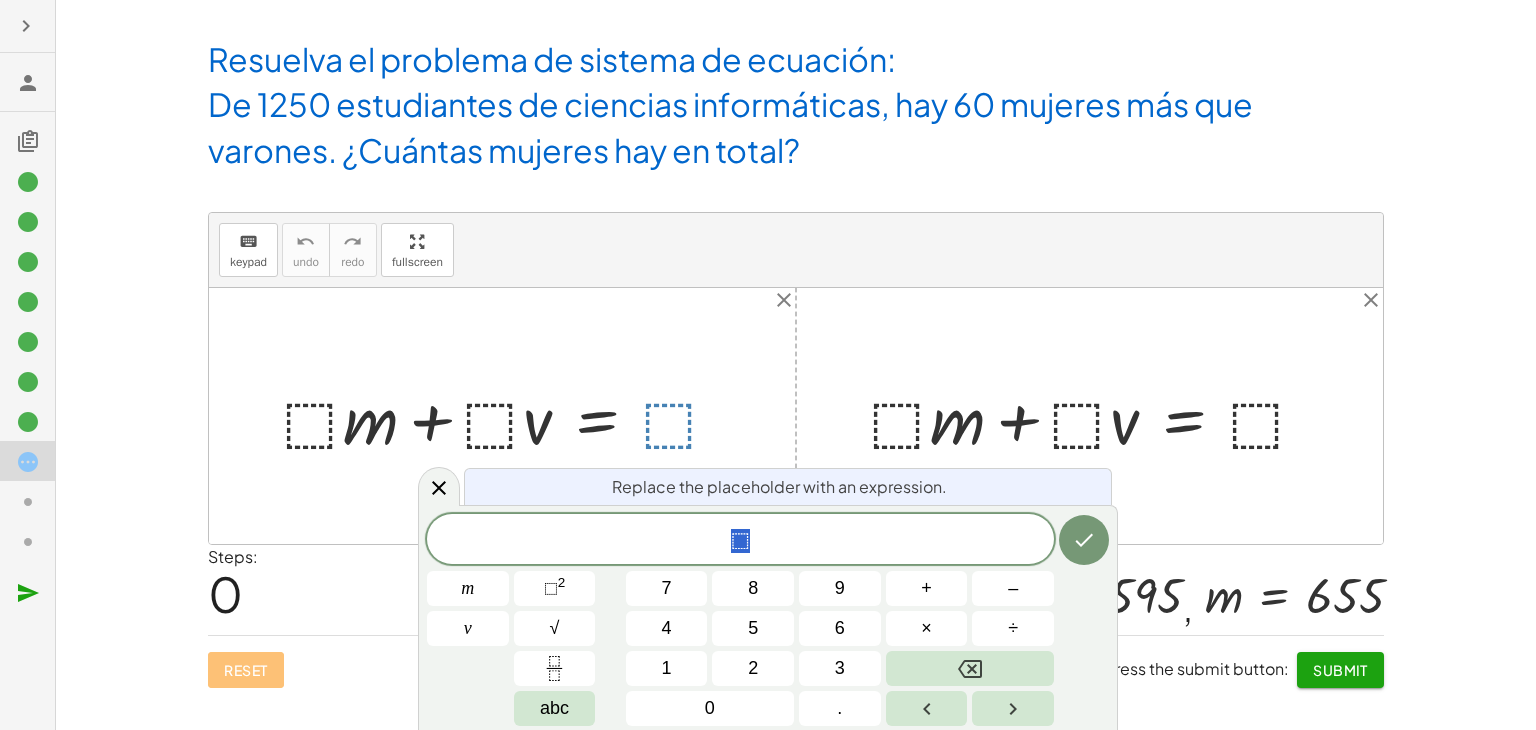 click at bounding box center (510, 416) 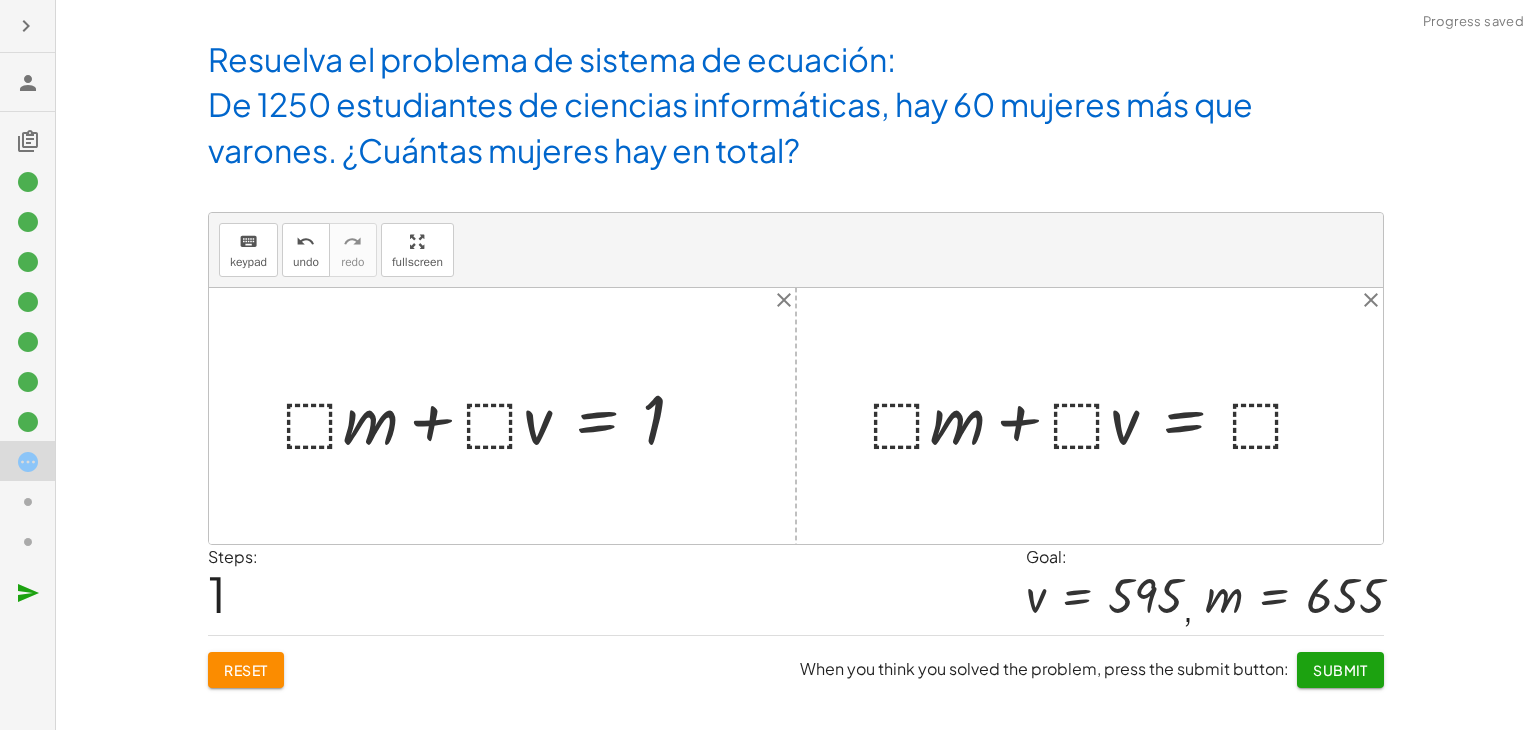 click at bounding box center [492, 416] 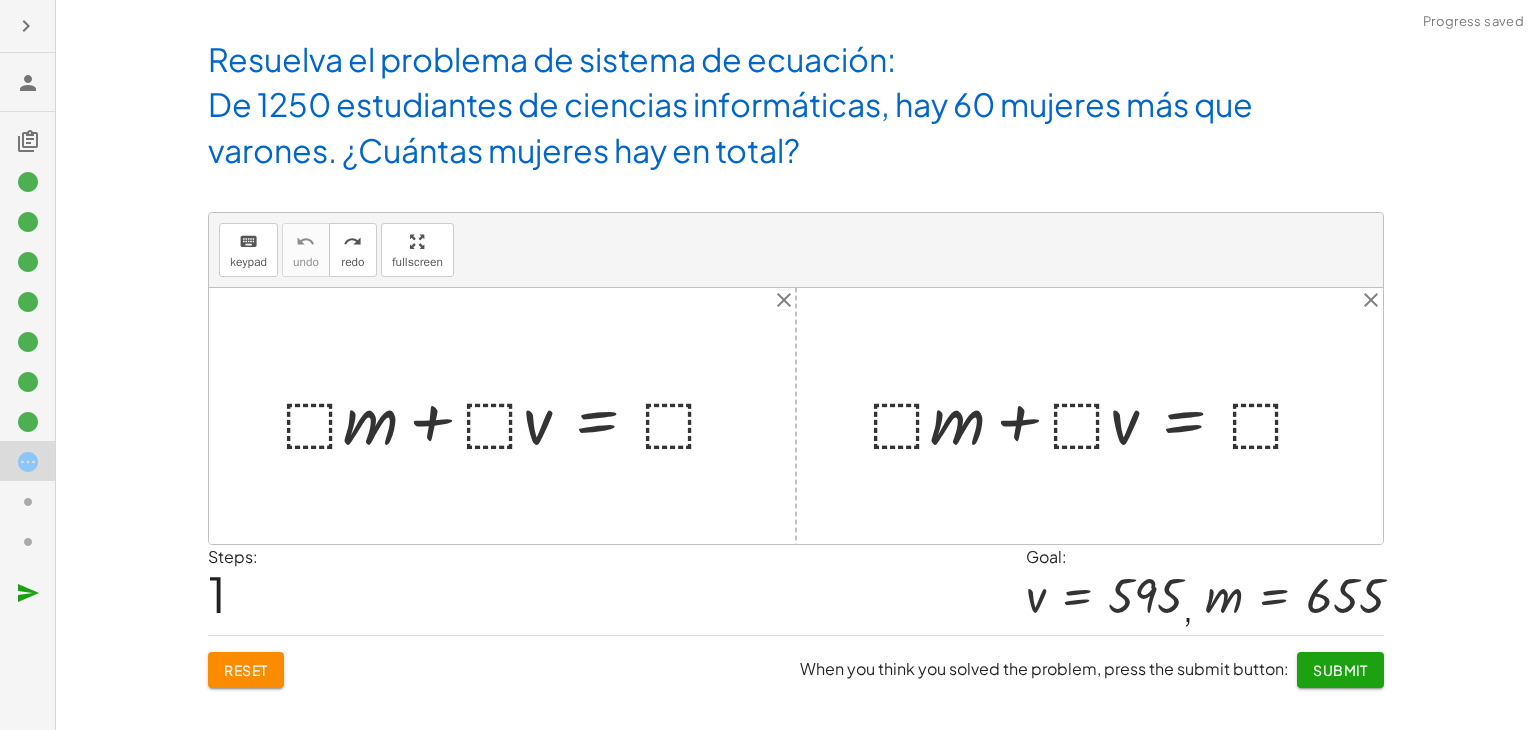click at bounding box center (510, 416) 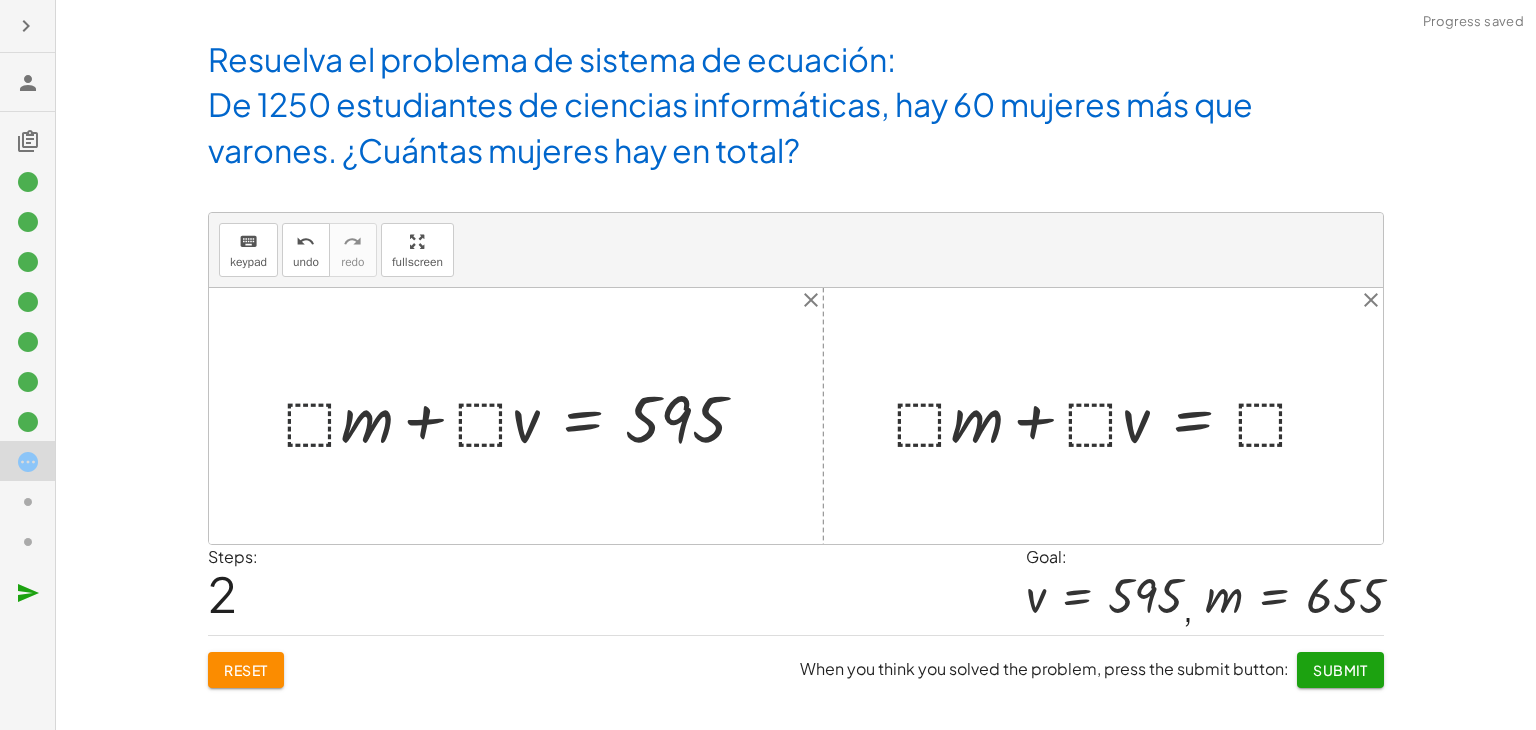 click at bounding box center [523, 416] 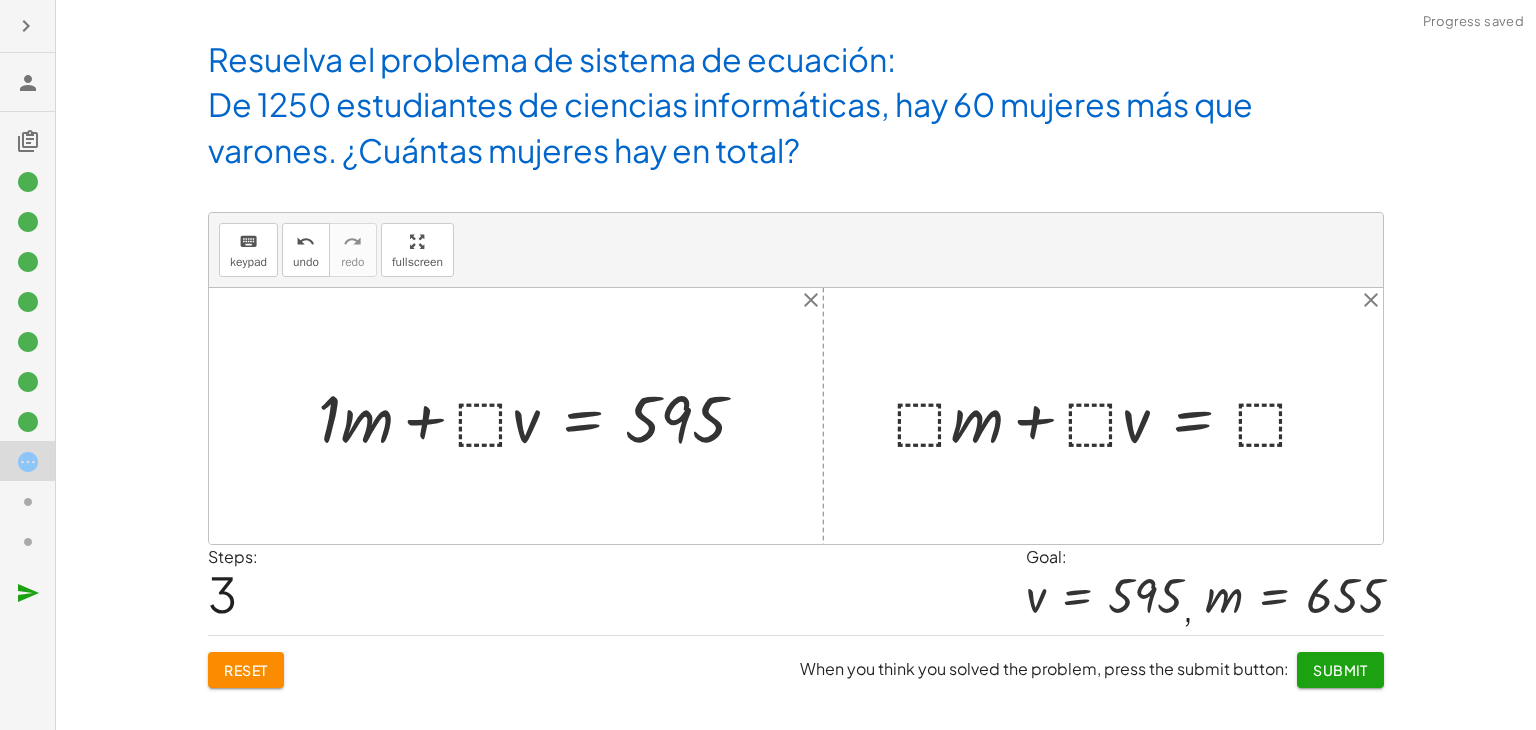 click at bounding box center [540, 416] 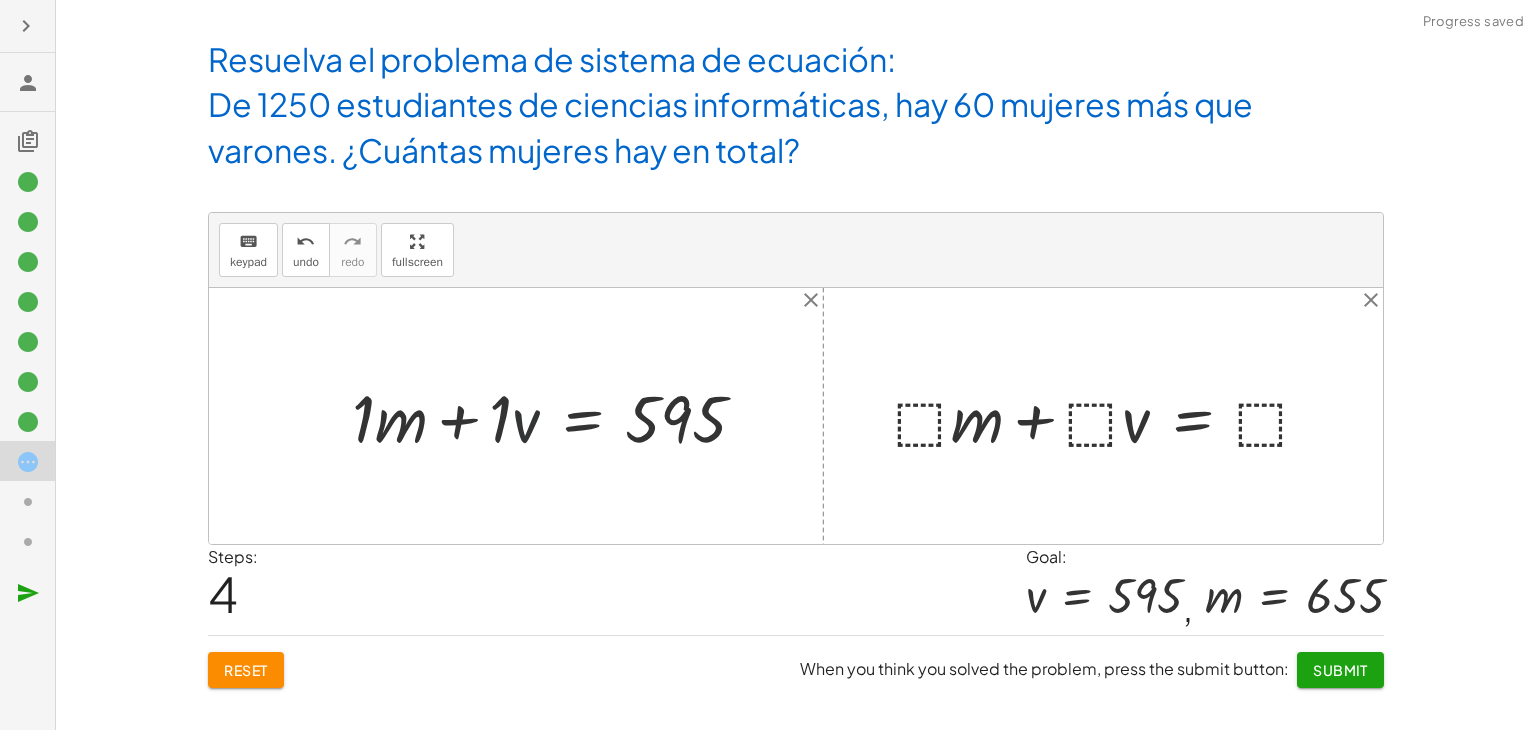 click at bounding box center (557, 416) 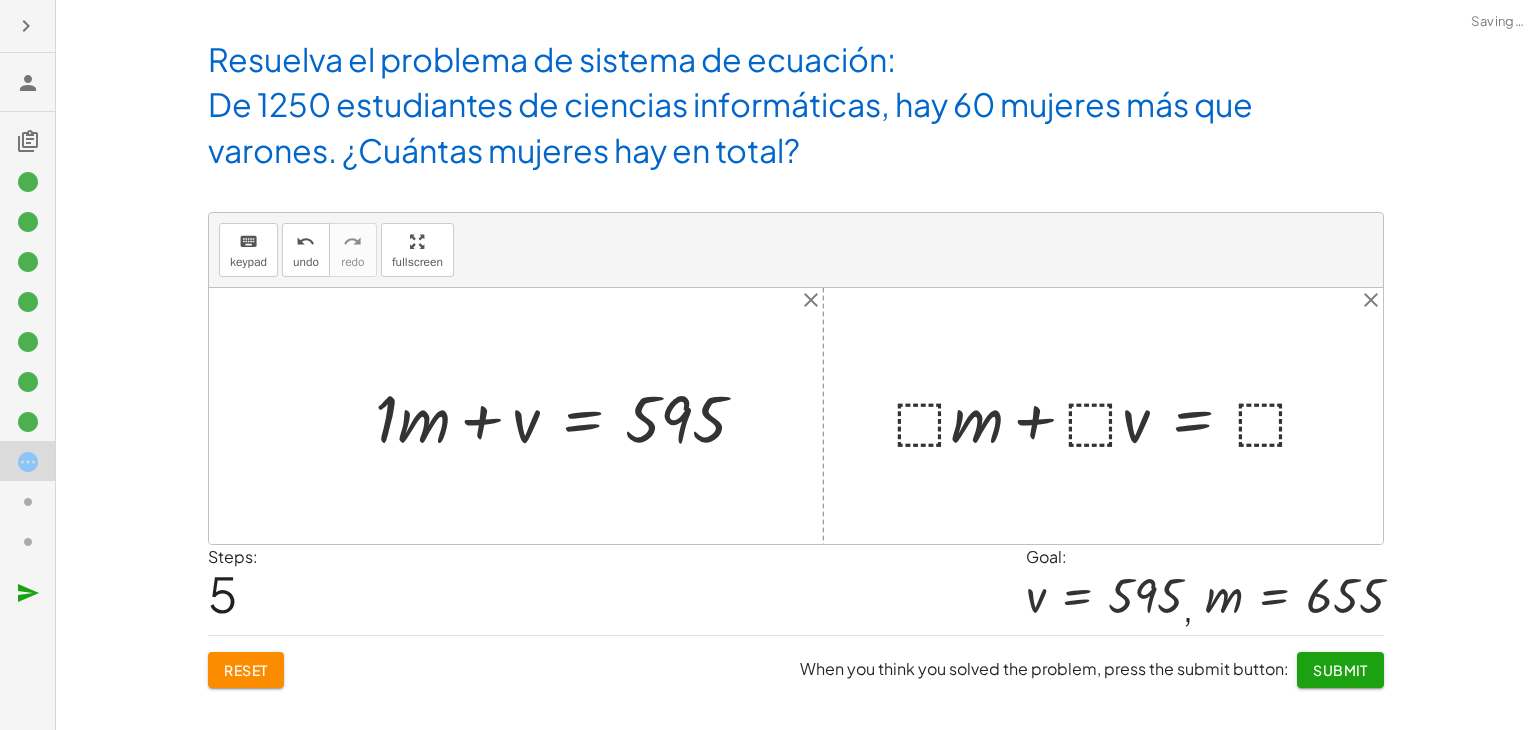 click at bounding box center [569, 416] 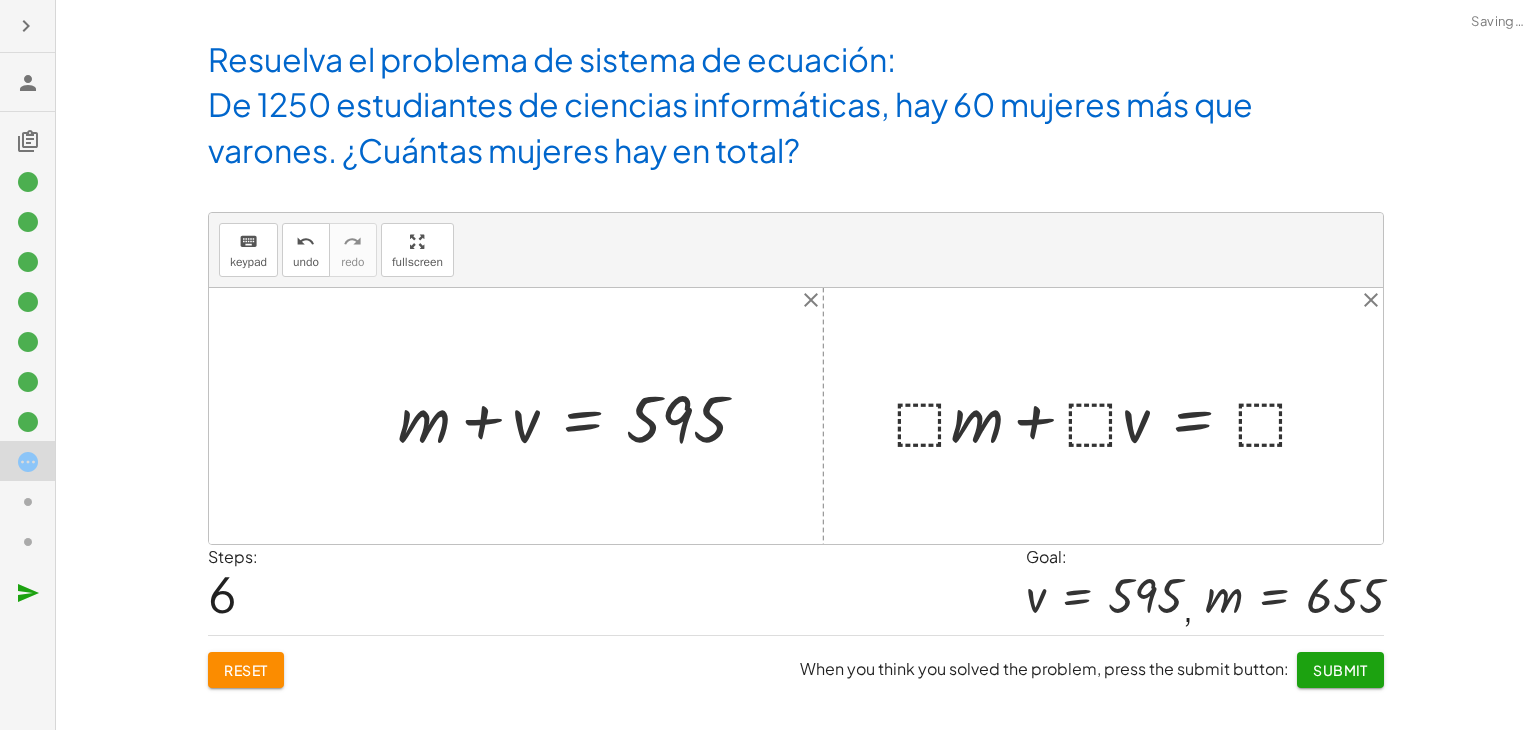 click at bounding box center [581, 416] 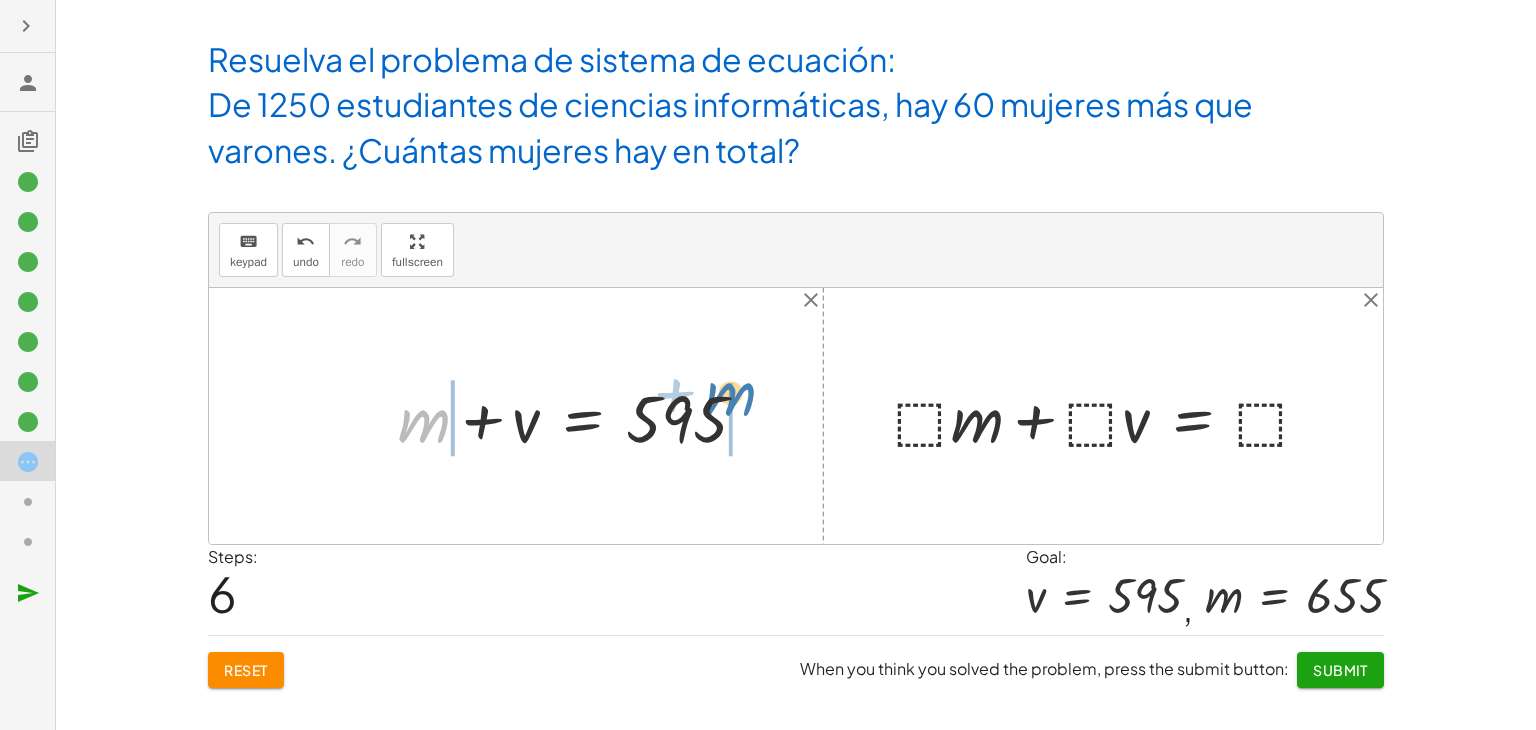 drag, startPoint x: 432, startPoint y: 424, endPoint x: 749, endPoint y: 397, distance: 318.14777 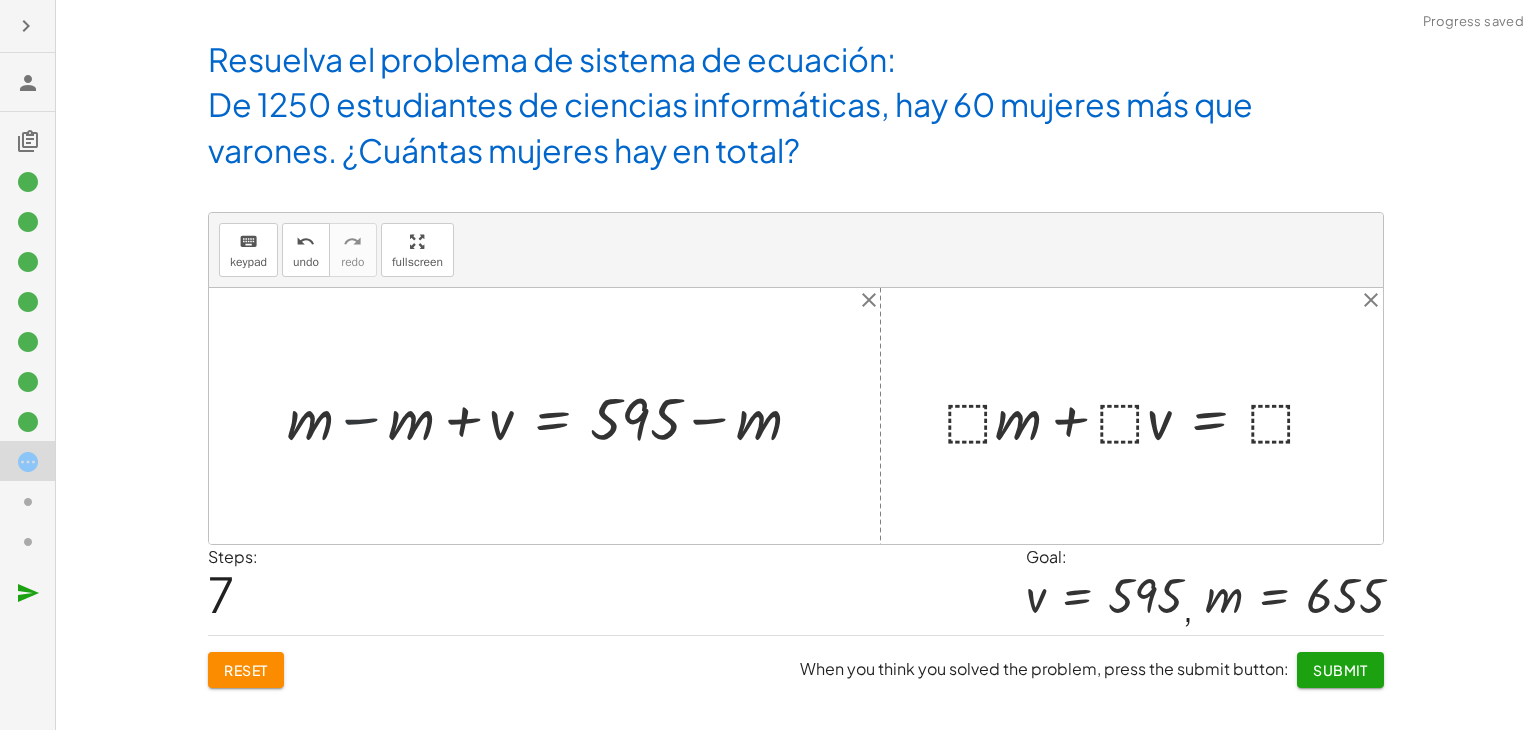 click at bounding box center (552, 416) 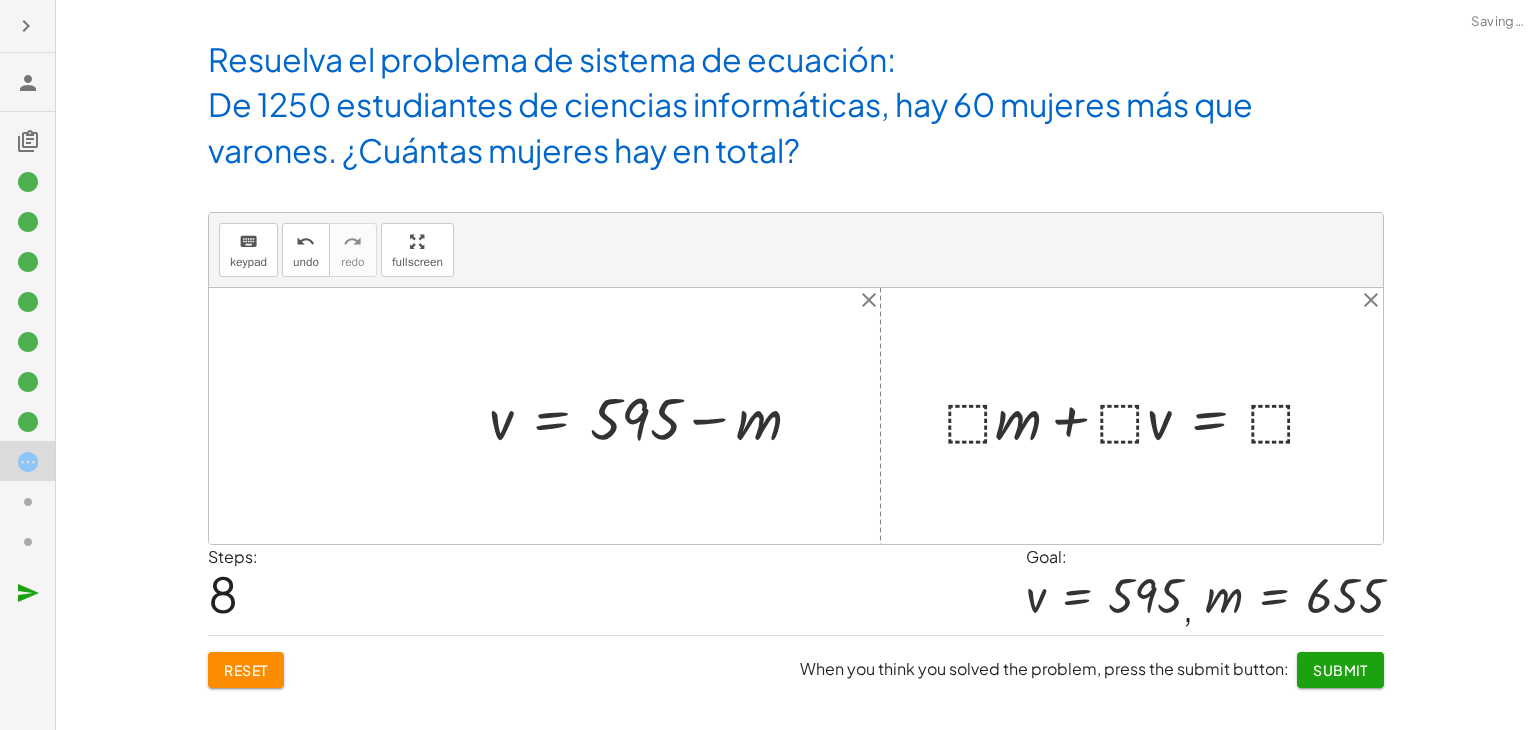 click at bounding box center [653, 416] 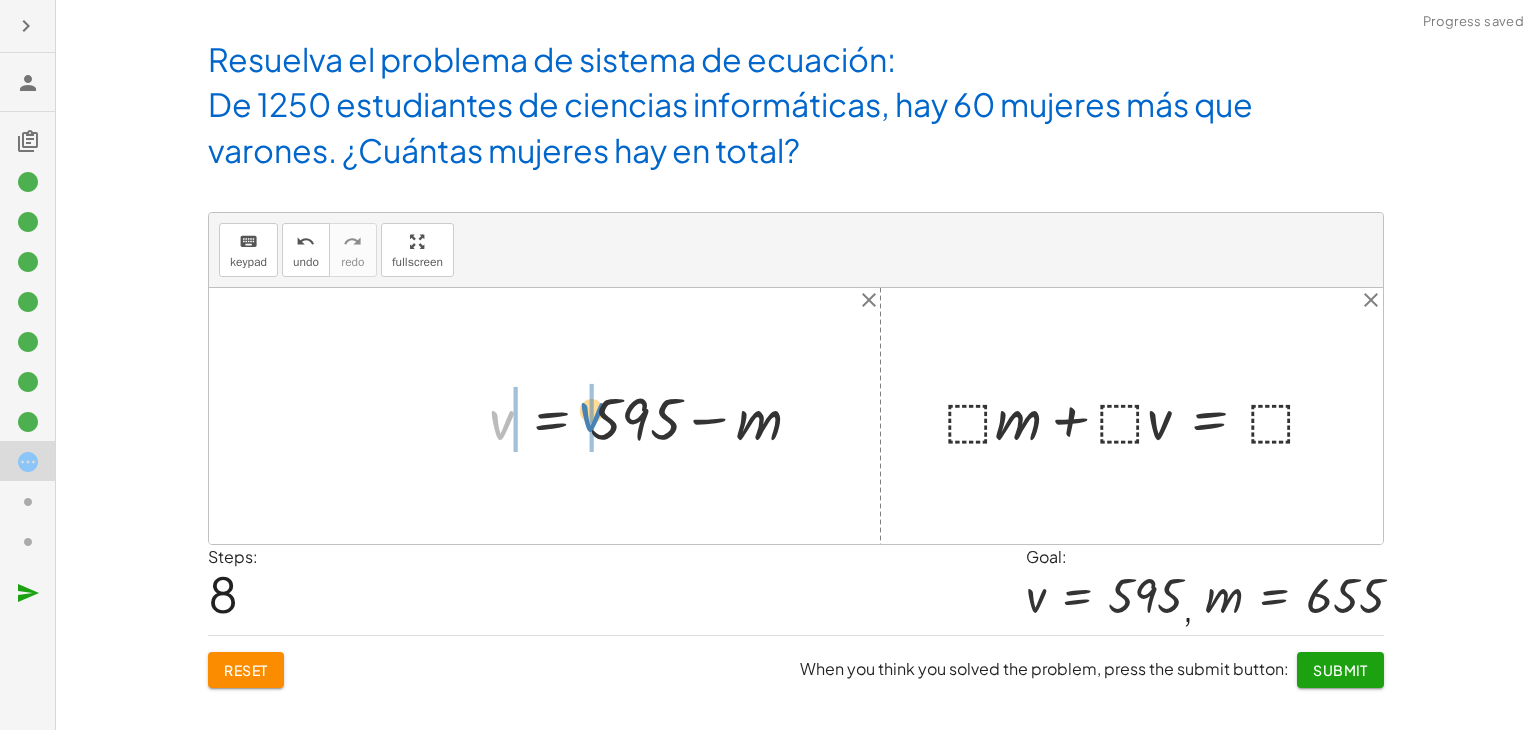 drag, startPoint x: 509, startPoint y: 421, endPoint x: 603, endPoint y: 413, distance: 94.33981 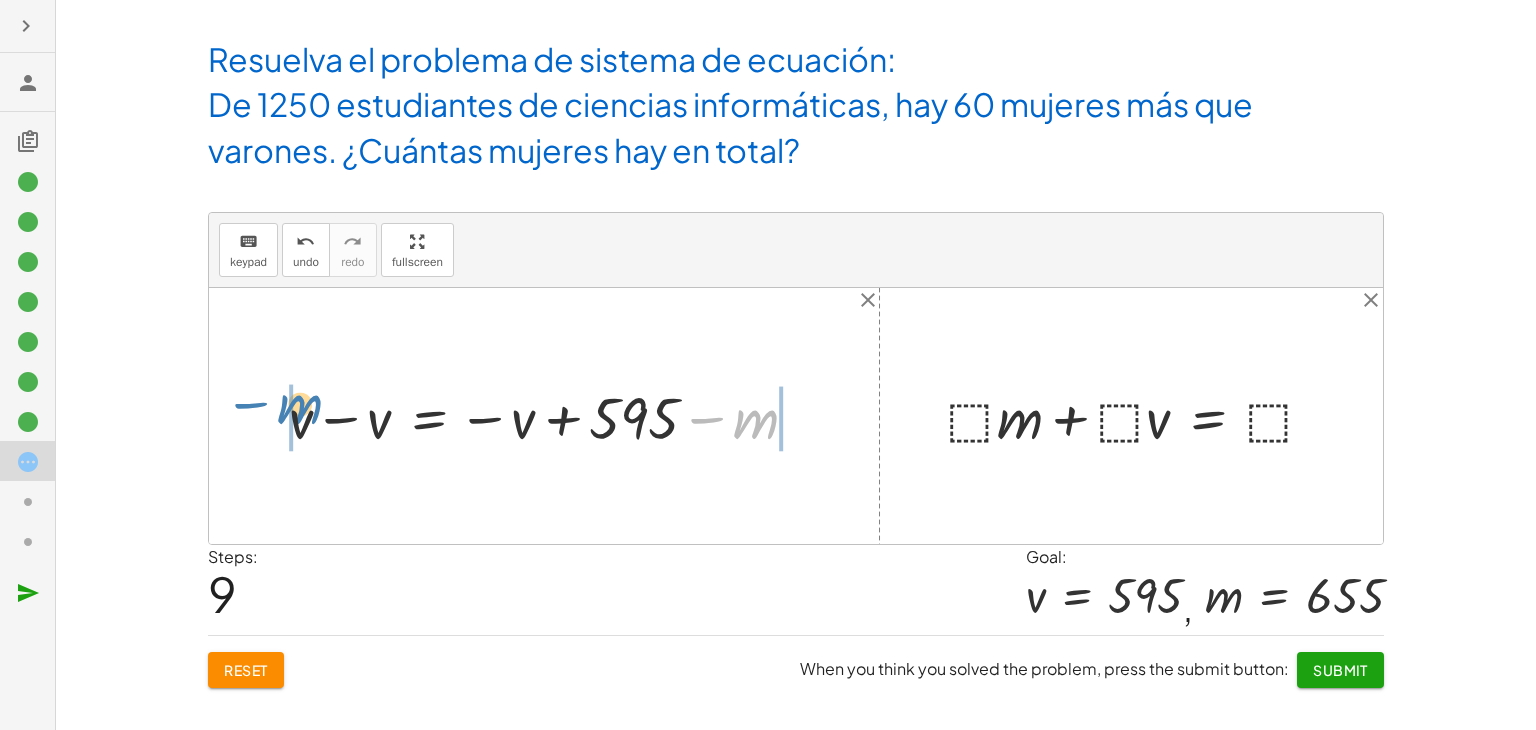 drag, startPoint x: 770, startPoint y: 413, endPoint x: 300, endPoint y: 395, distance: 470.34454 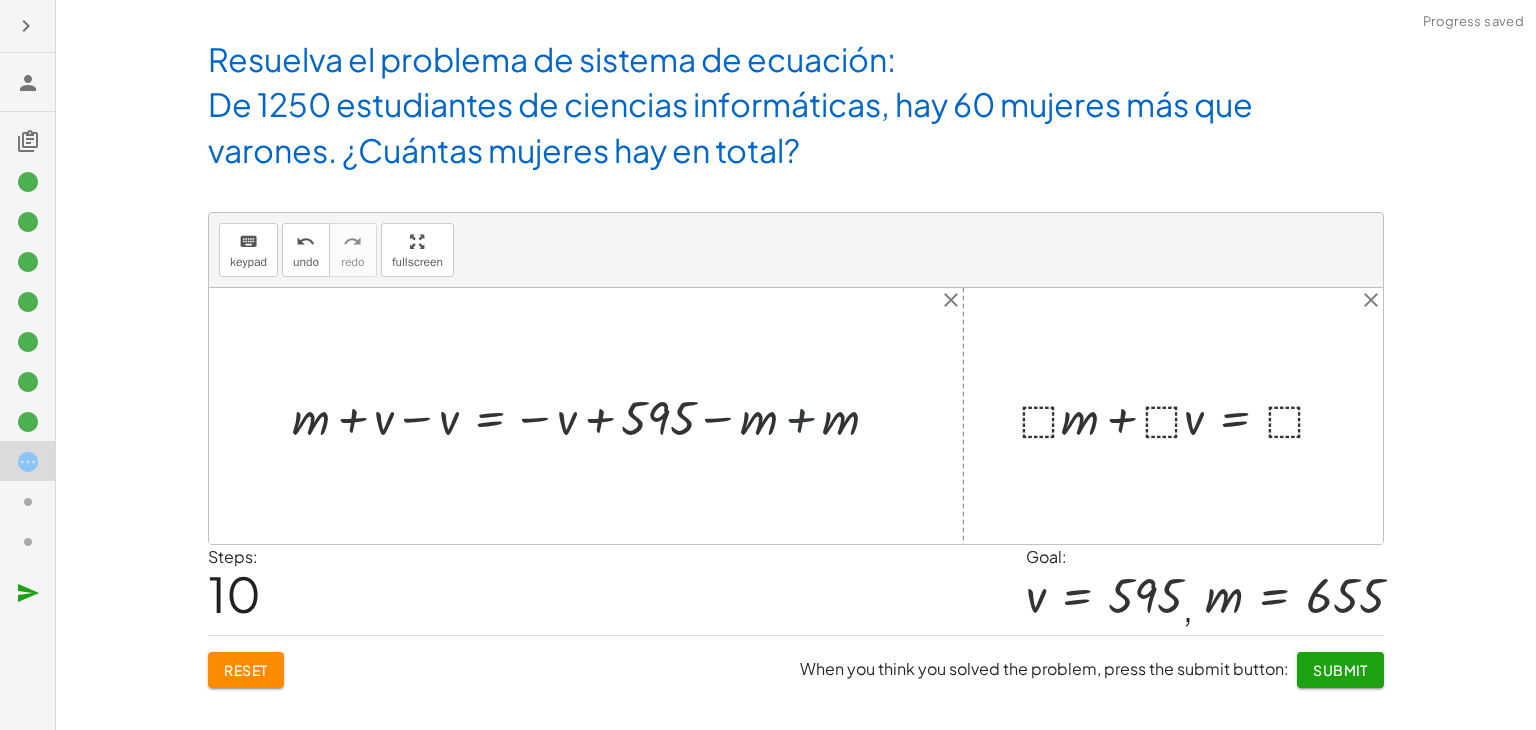 click at bounding box center (593, 415) 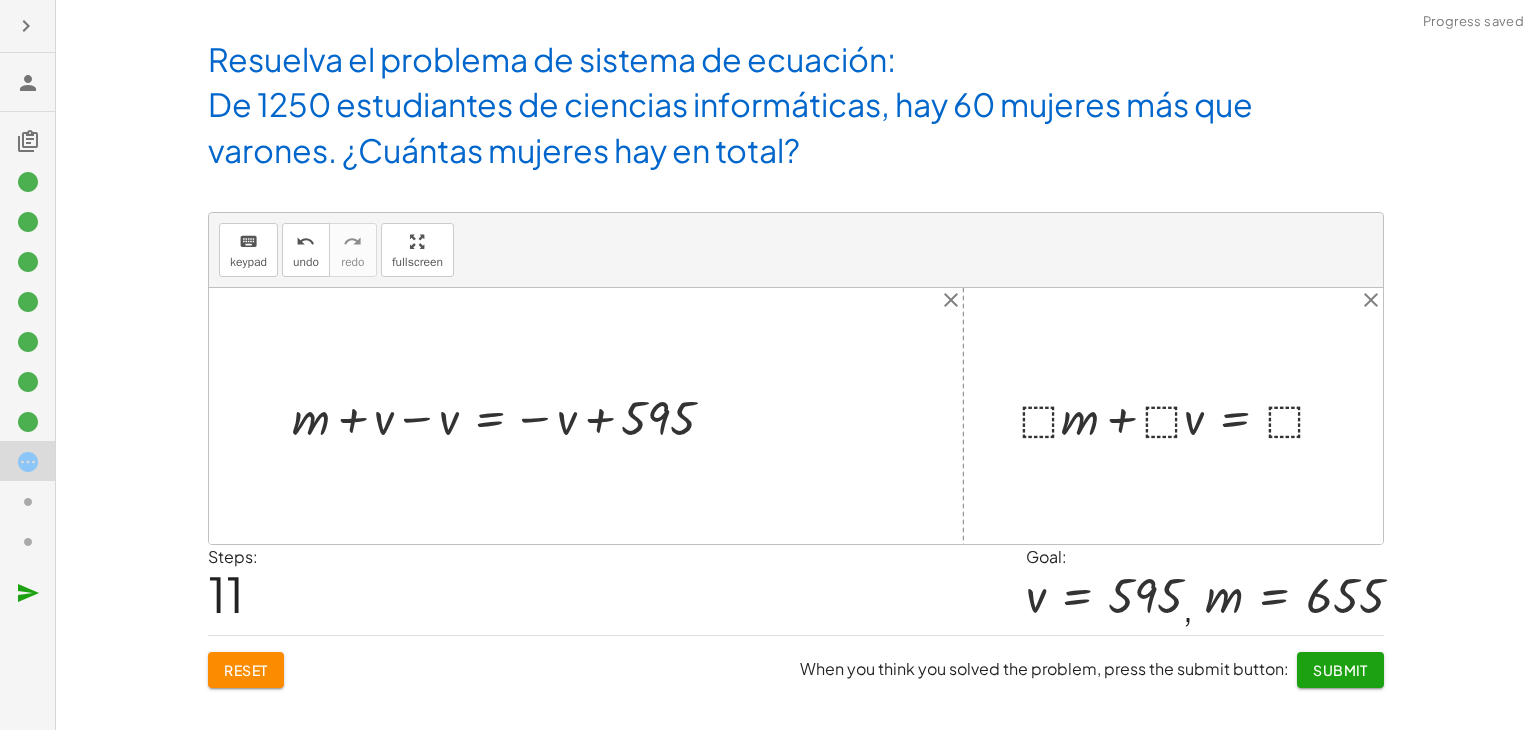 click at bounding box center [511, 415] 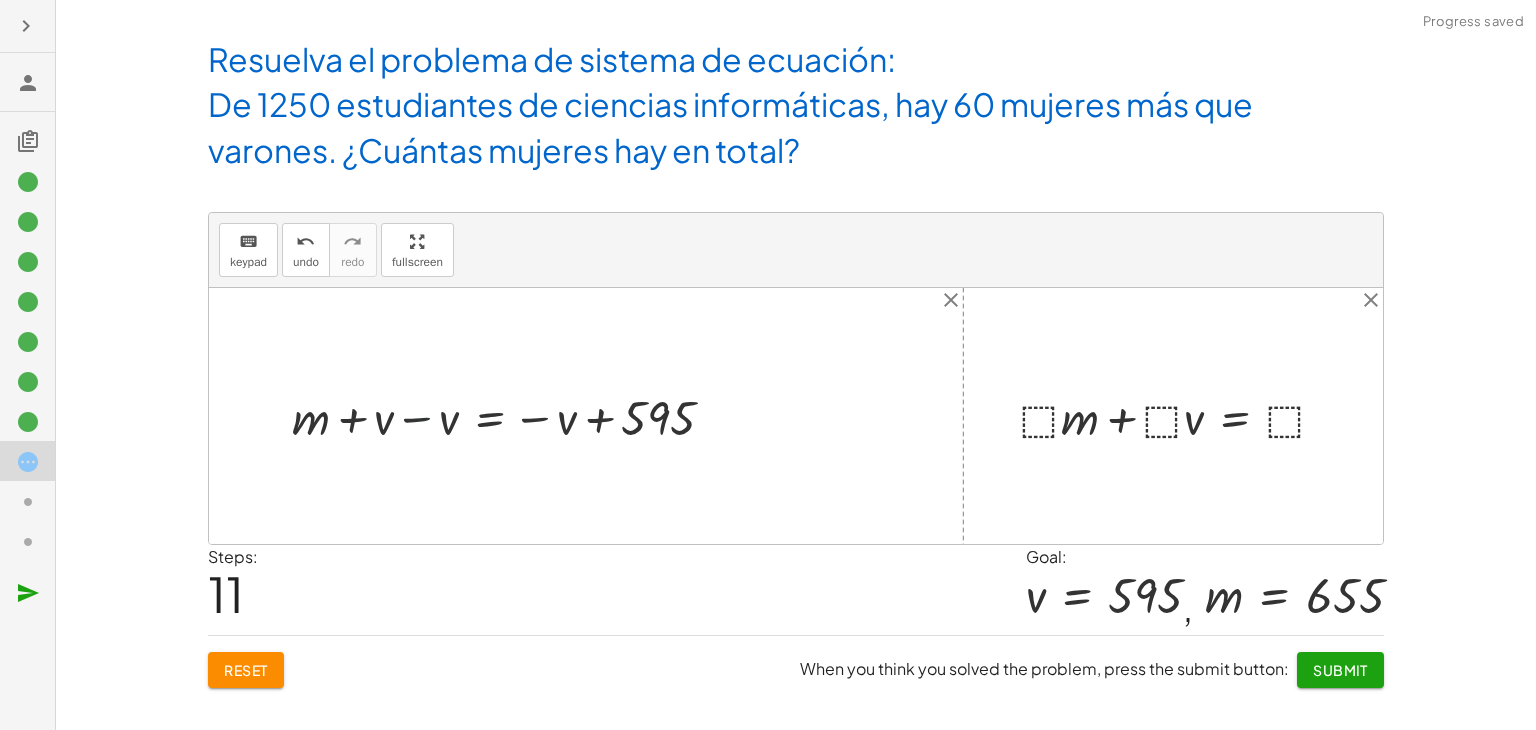 click at bounding box center (511, 415) 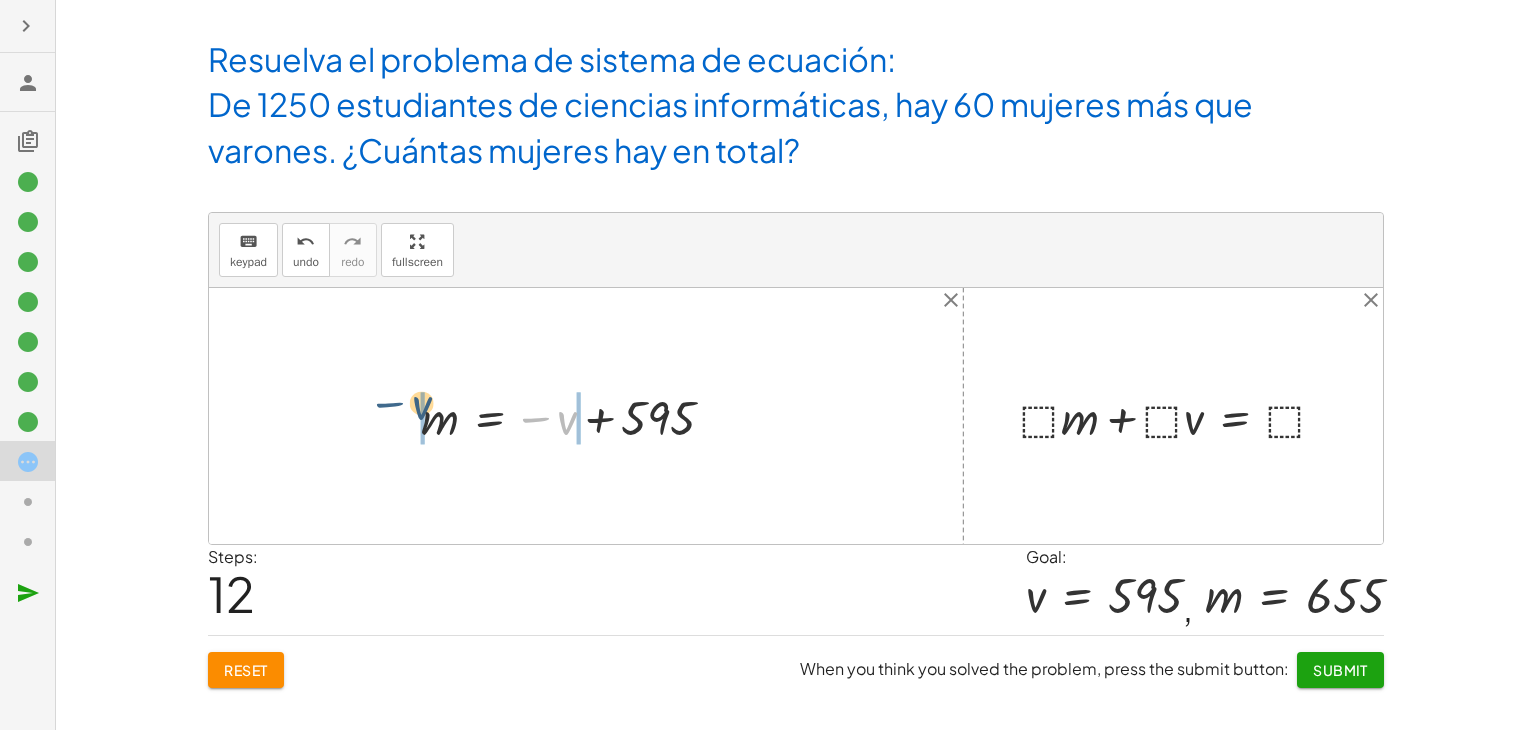 drag, startPoint x: 556, startPoint y: 425, endPoint x: 407, endPoint y: 413, distance: 149.48244 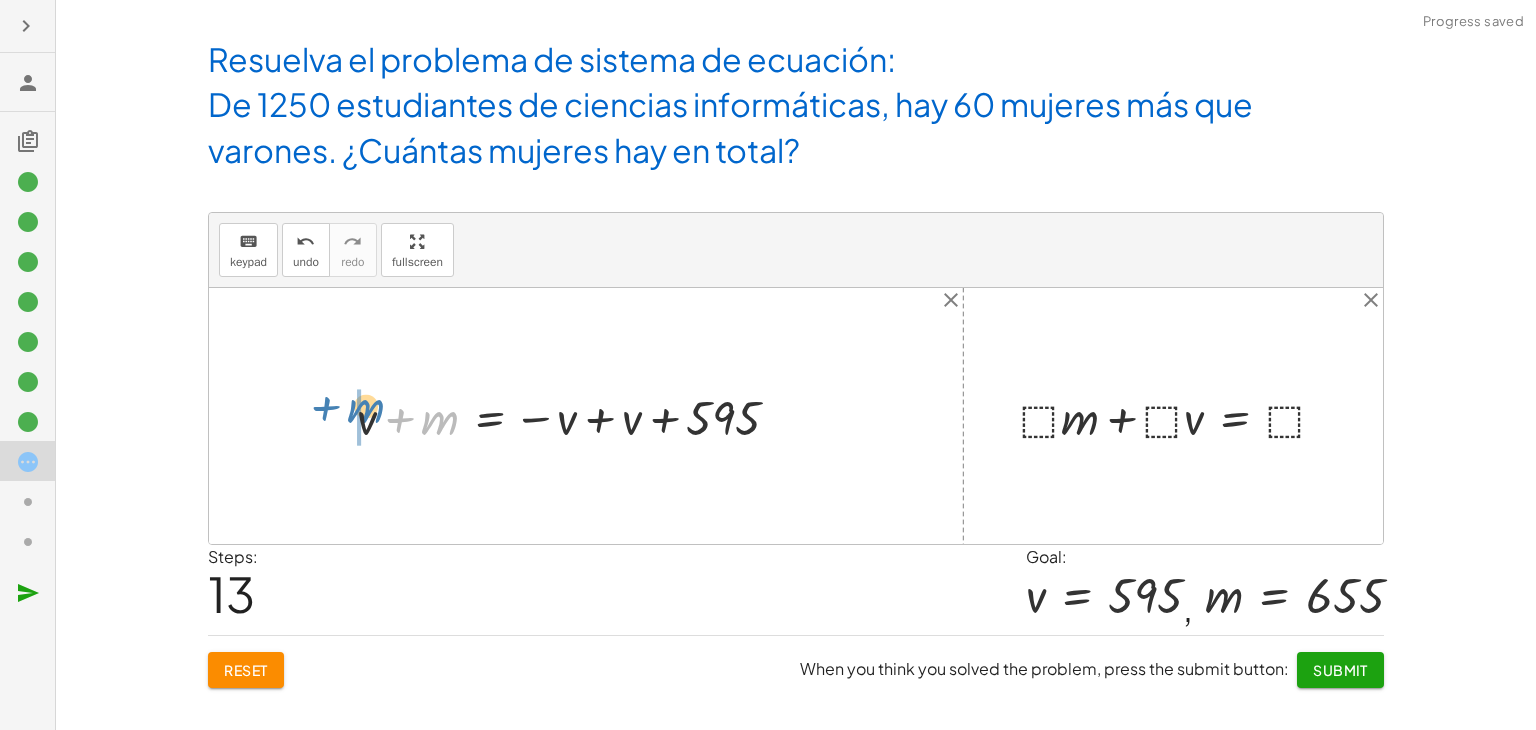 drag, startPoint x: 434, startPoint y: 410, endPoint x: 356, endPoint y: 398, distance: 78.91768 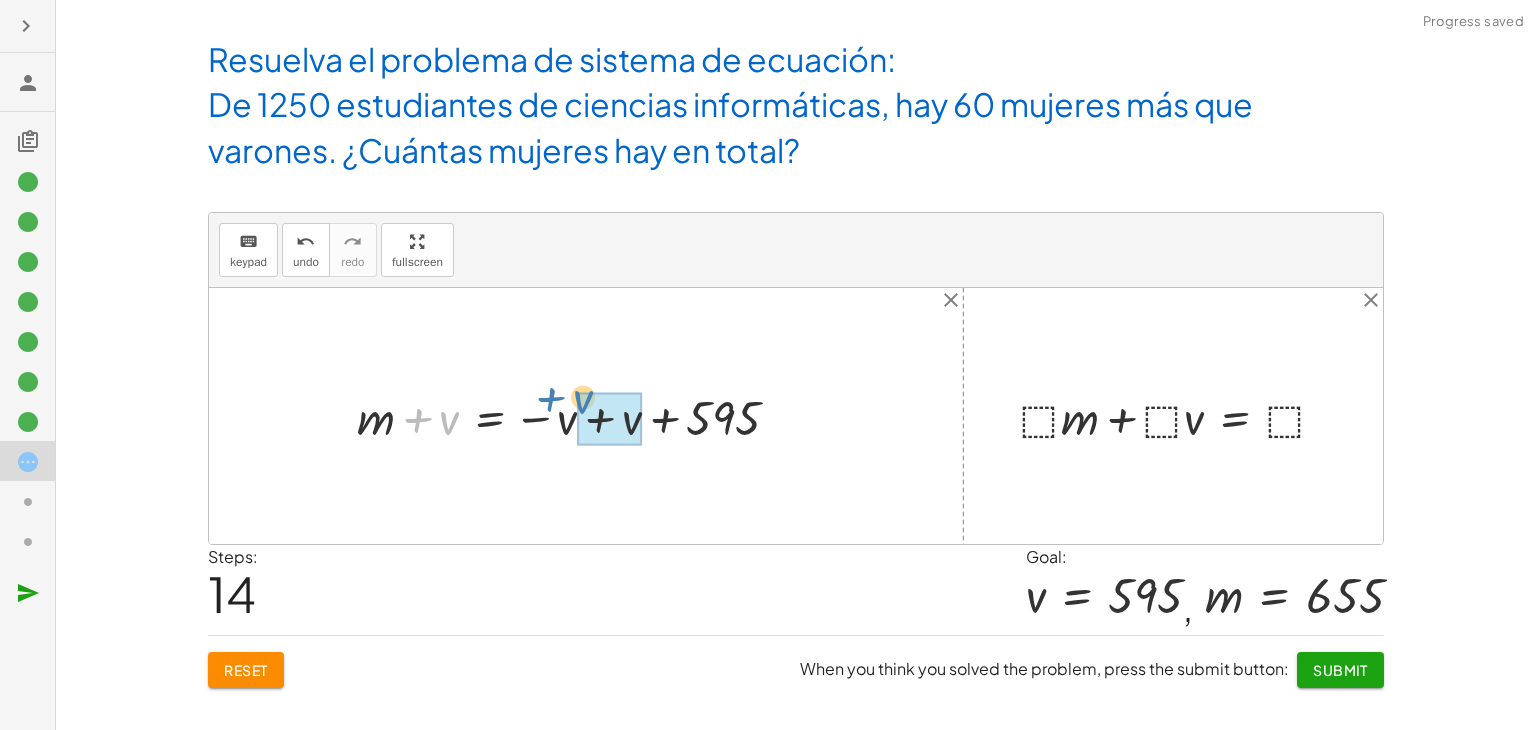 drag, startPoint x: 424, startPoint y: 414, endPoint x: 564, endPoint y: 394, distance: 141.42136 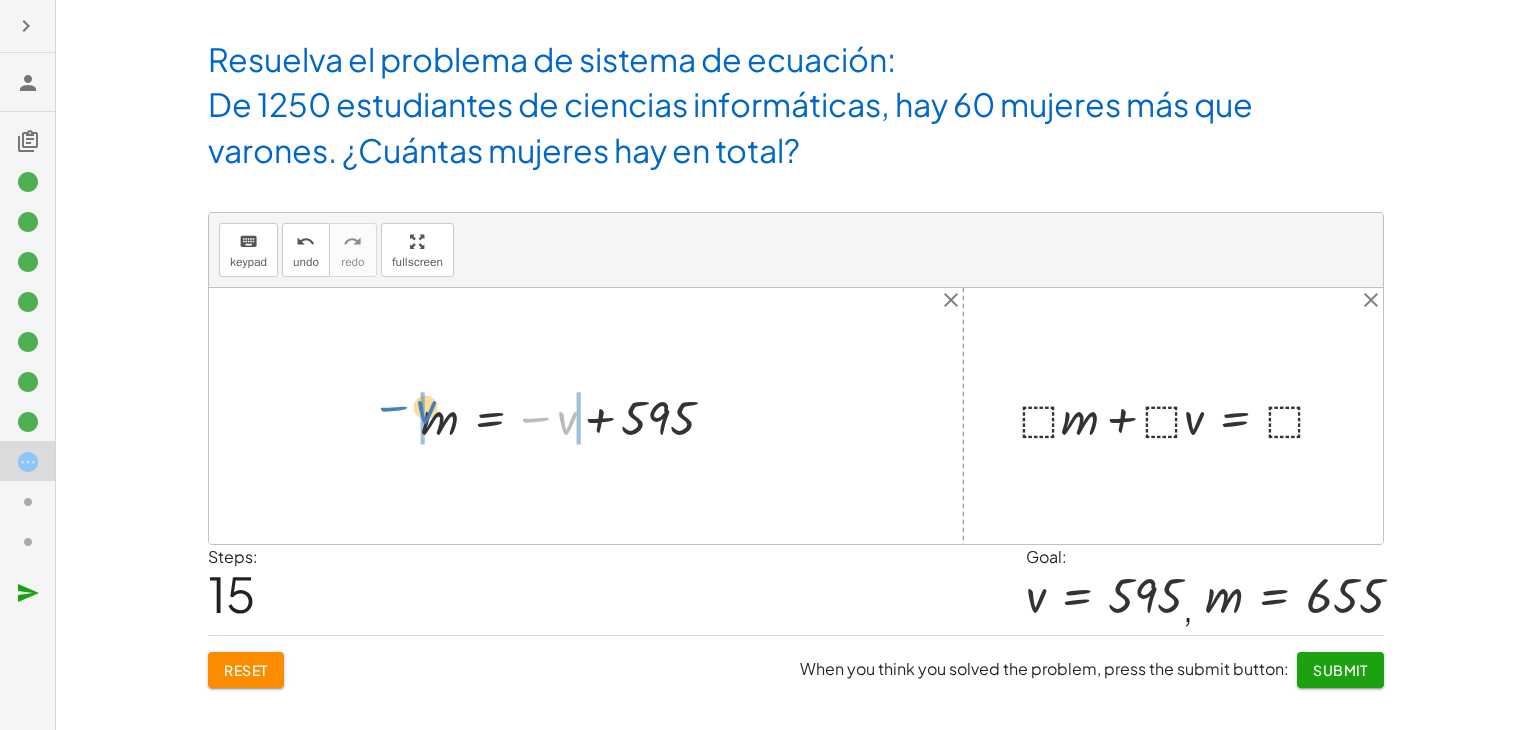 drag, startPoint x: 568, startPoint y: 417, endPoint x: 421, endPoint y: 405, distance: 147.48898 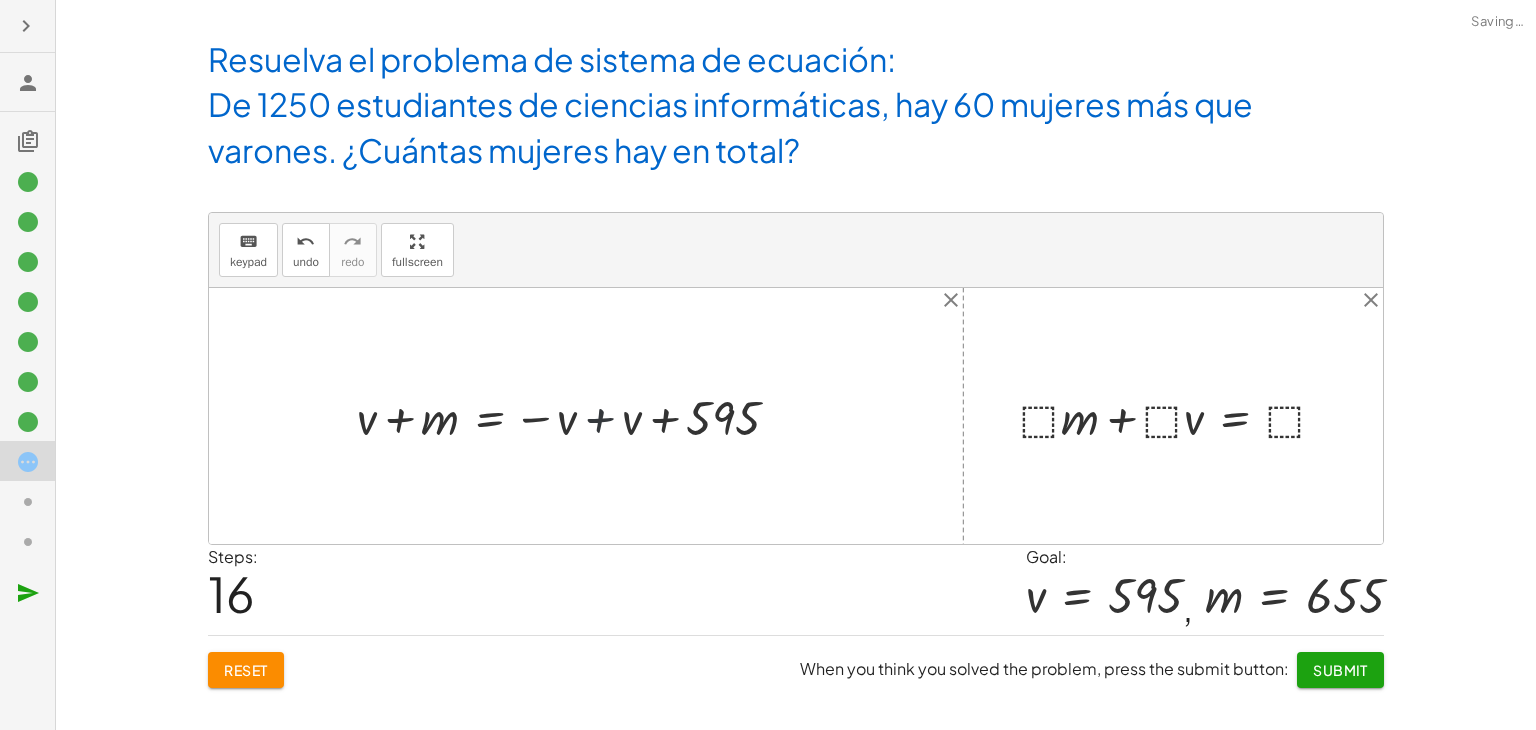 click at bounding box center [576, 415] 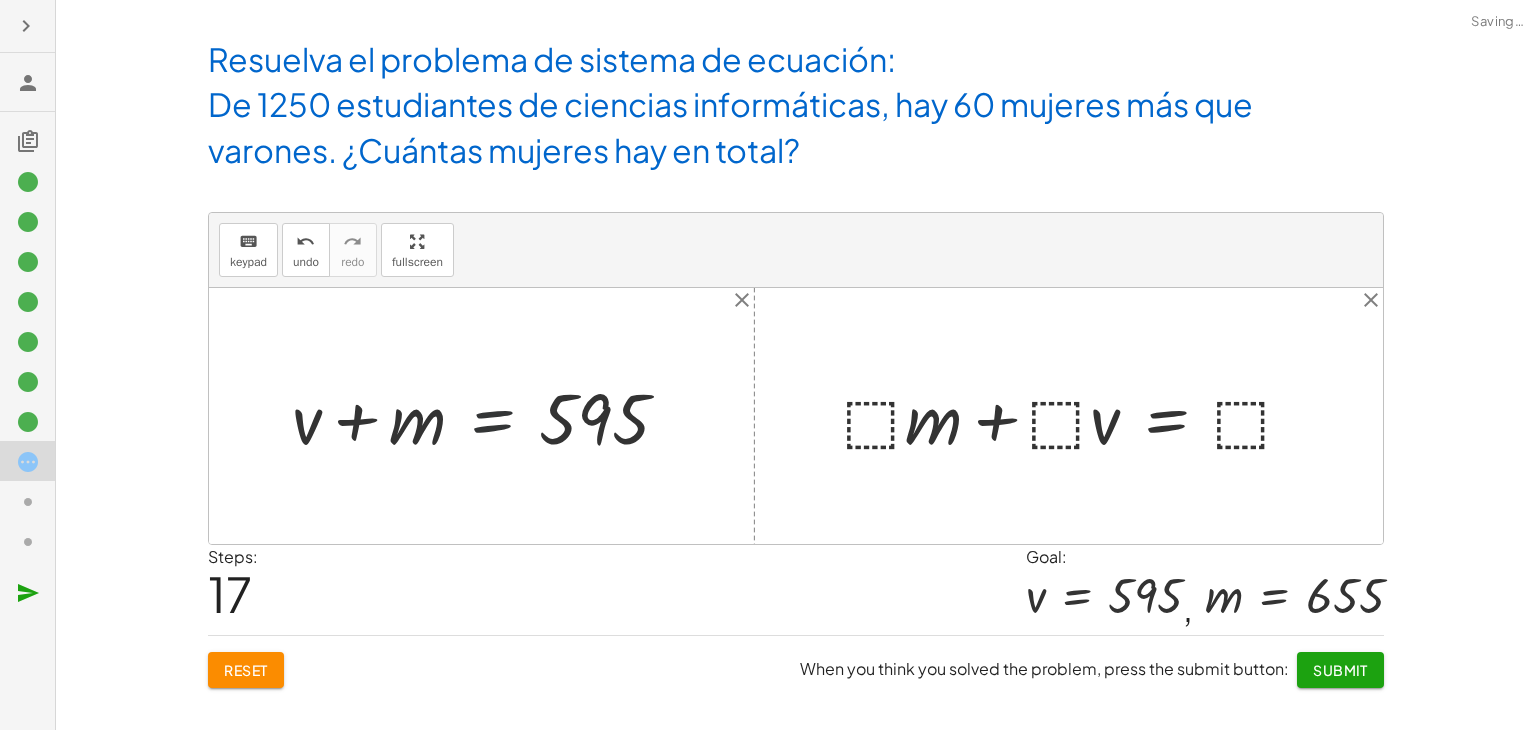 click at bounding box center [489, 415] 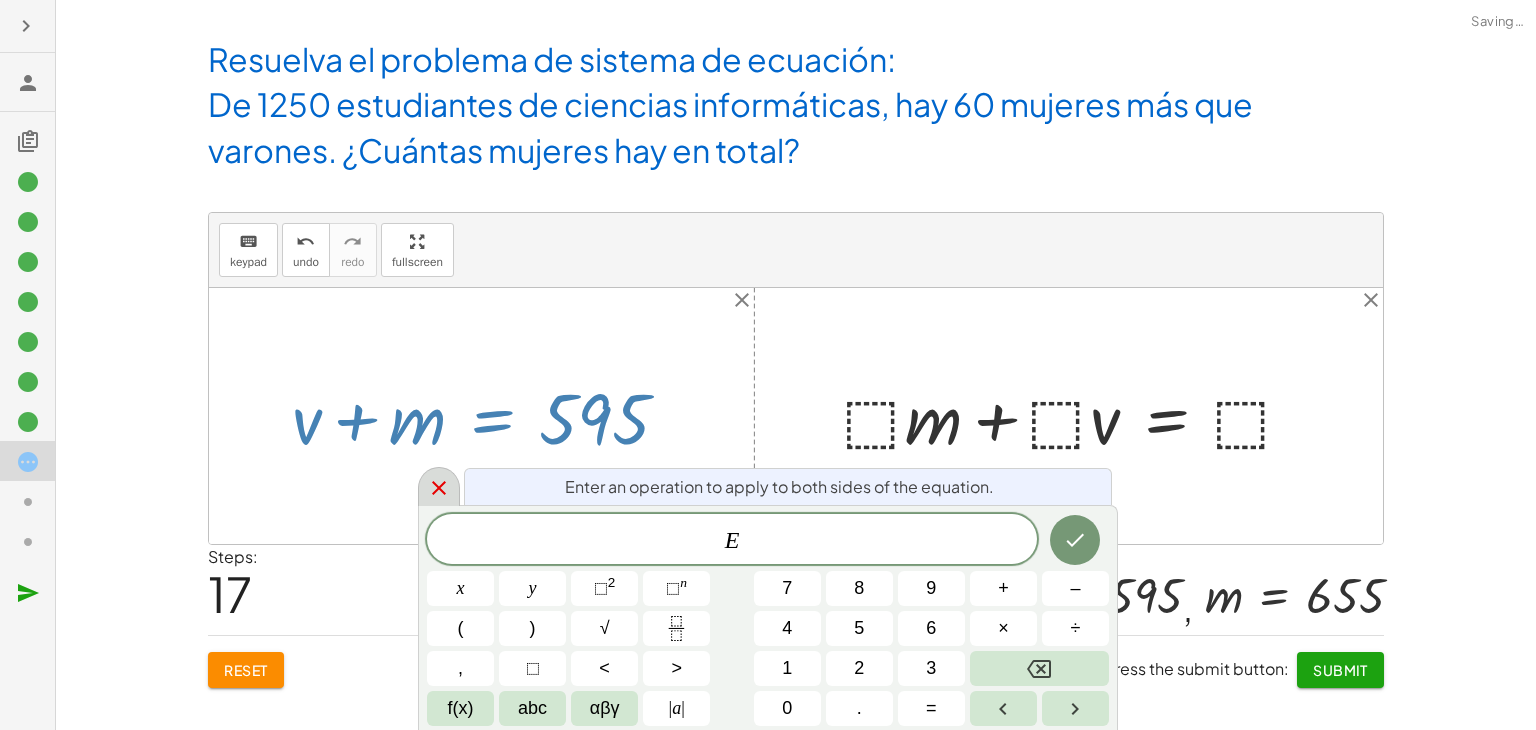 click 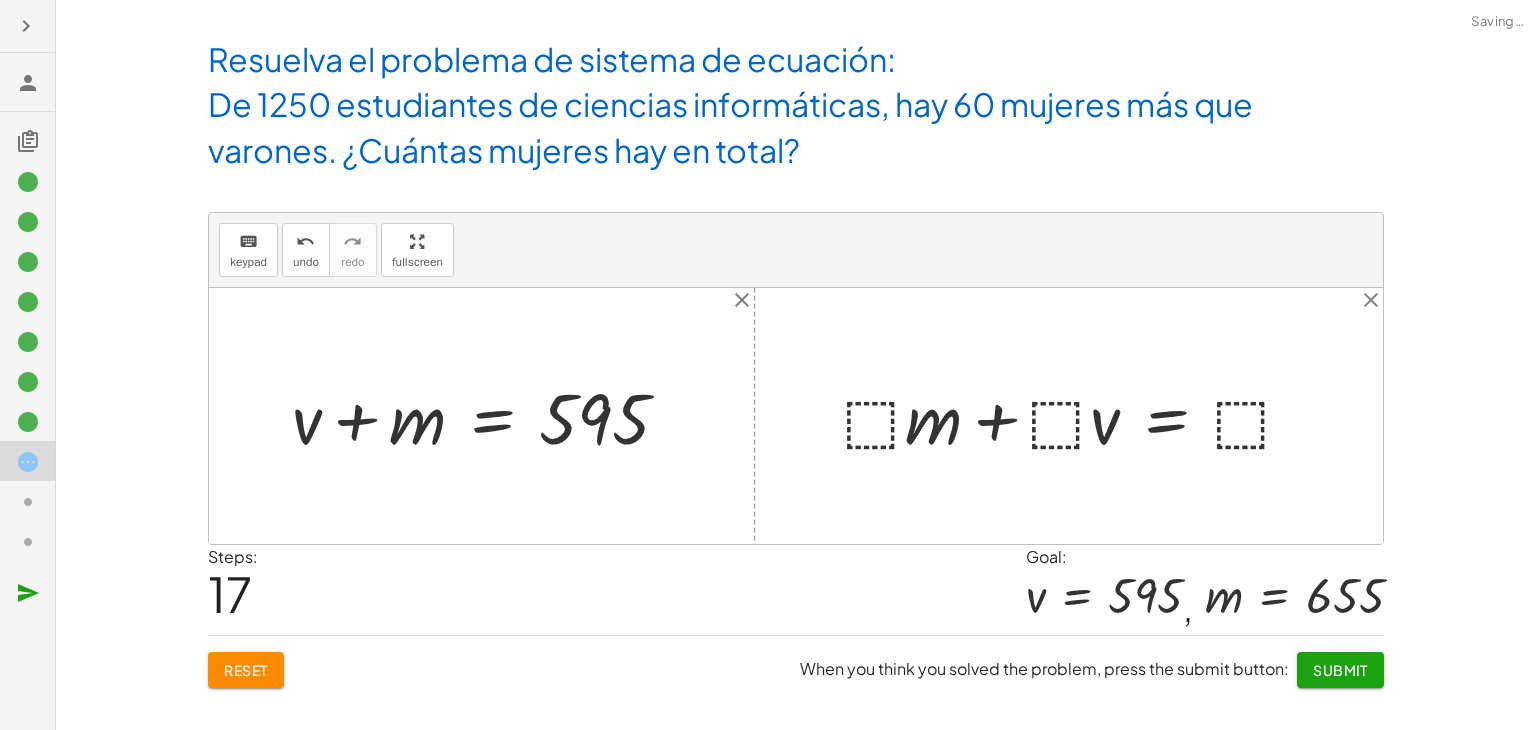 click at bounding box center [489, 415] 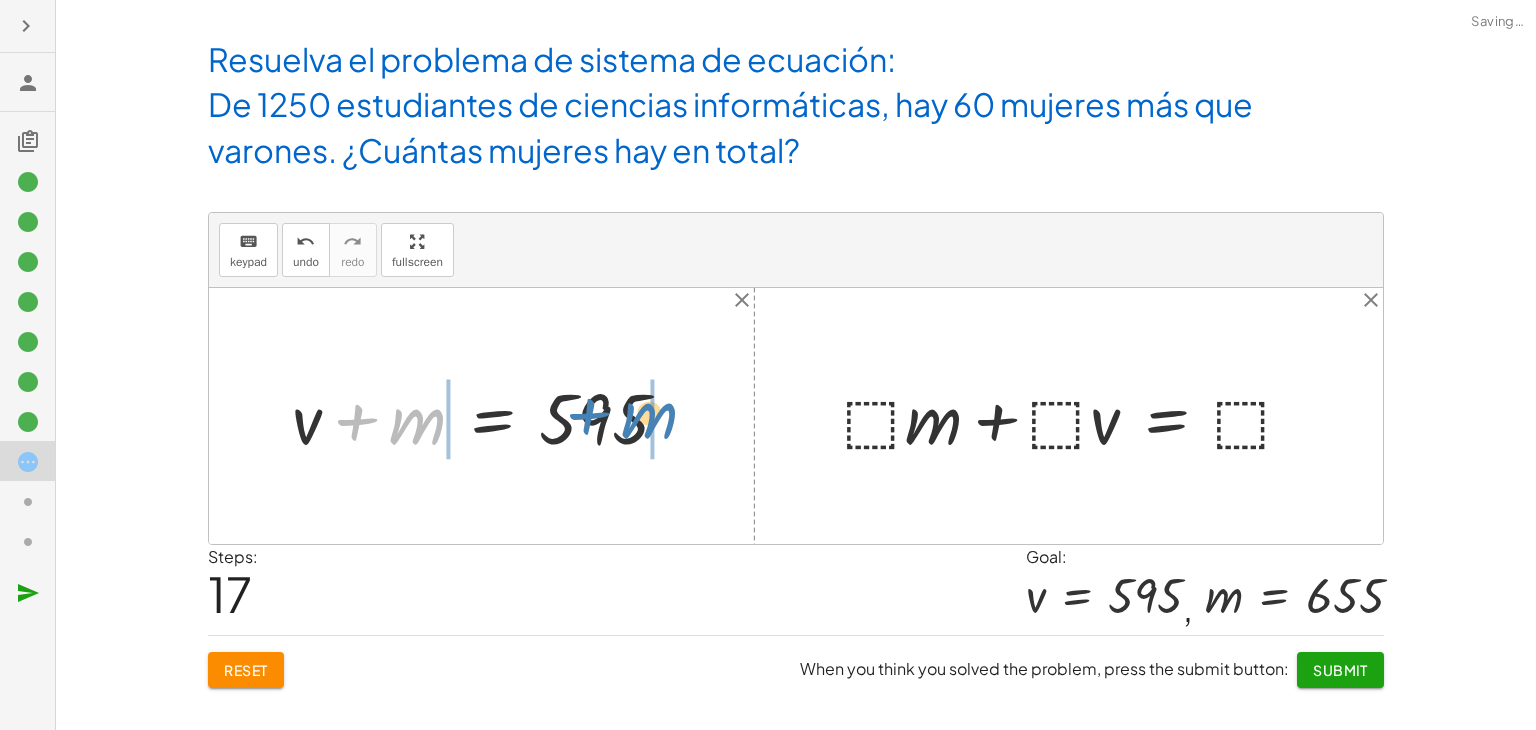 drag, startPoint x: 423, startPoint y: 422, endPoint x: 654, endPoint y: 415, distance: 231.10603 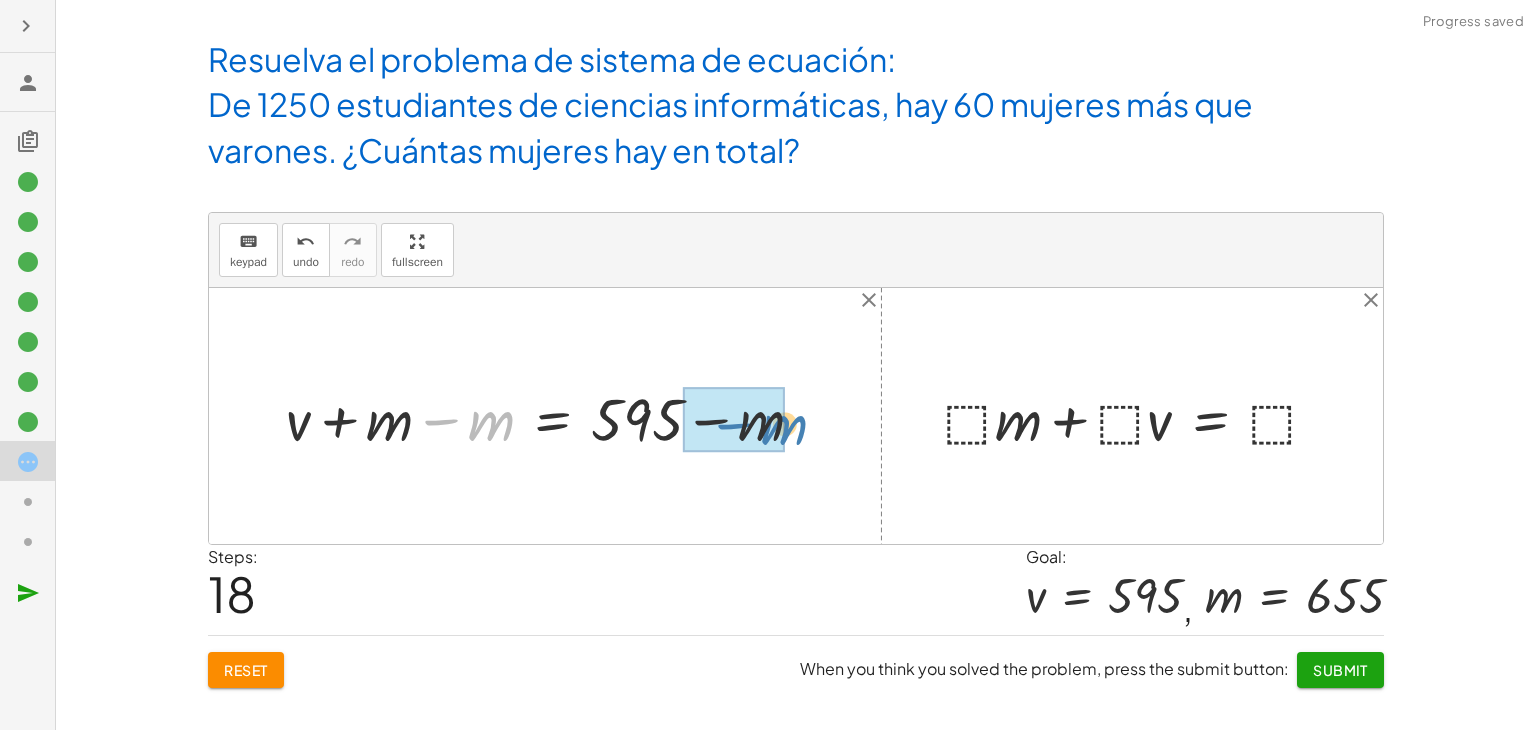 drag, startPoint x: 495, startPoint y: 429, endPoint x: 779, endPoint y: 434, distance: 284.044 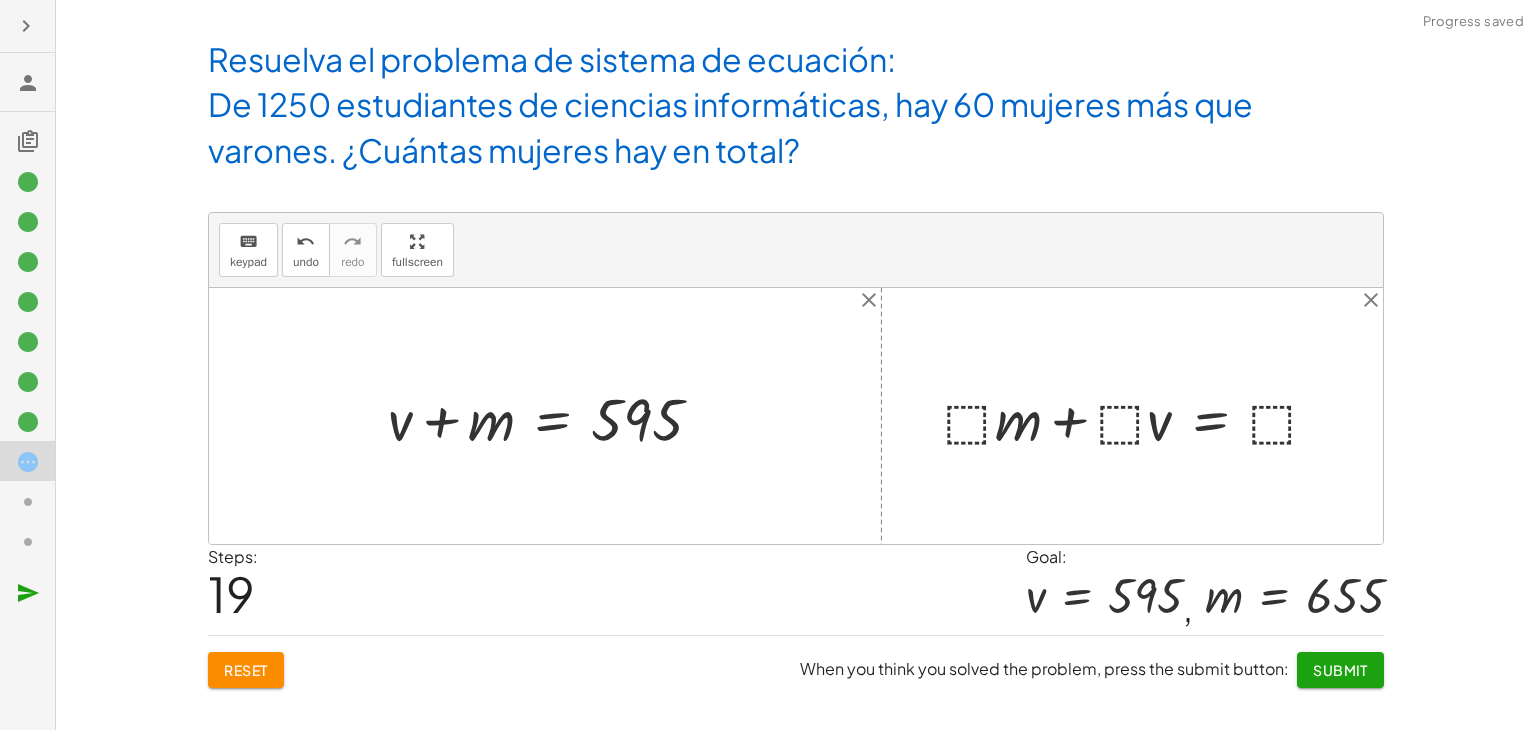 click at bounding box center (553, 416) 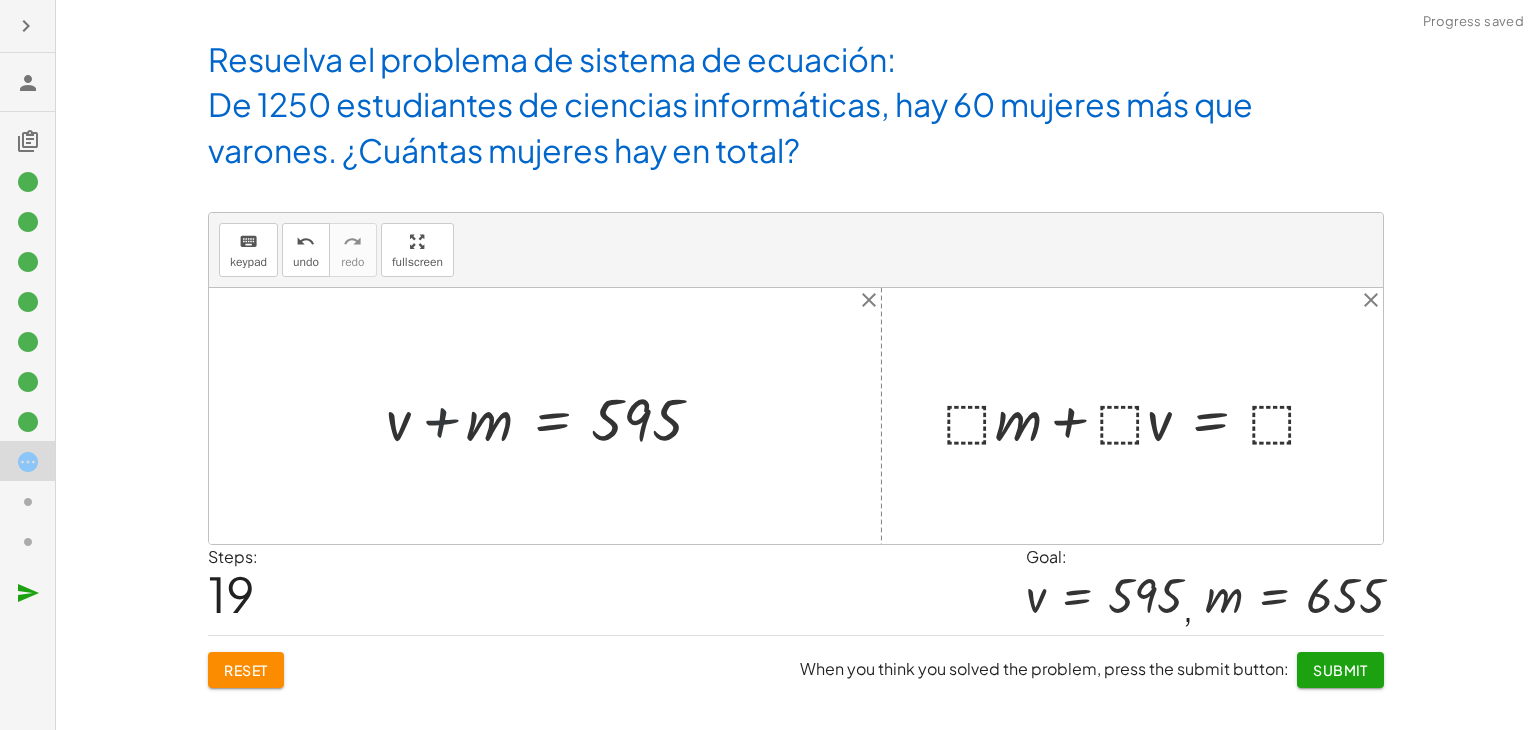 click at bounding box center [553, 416] 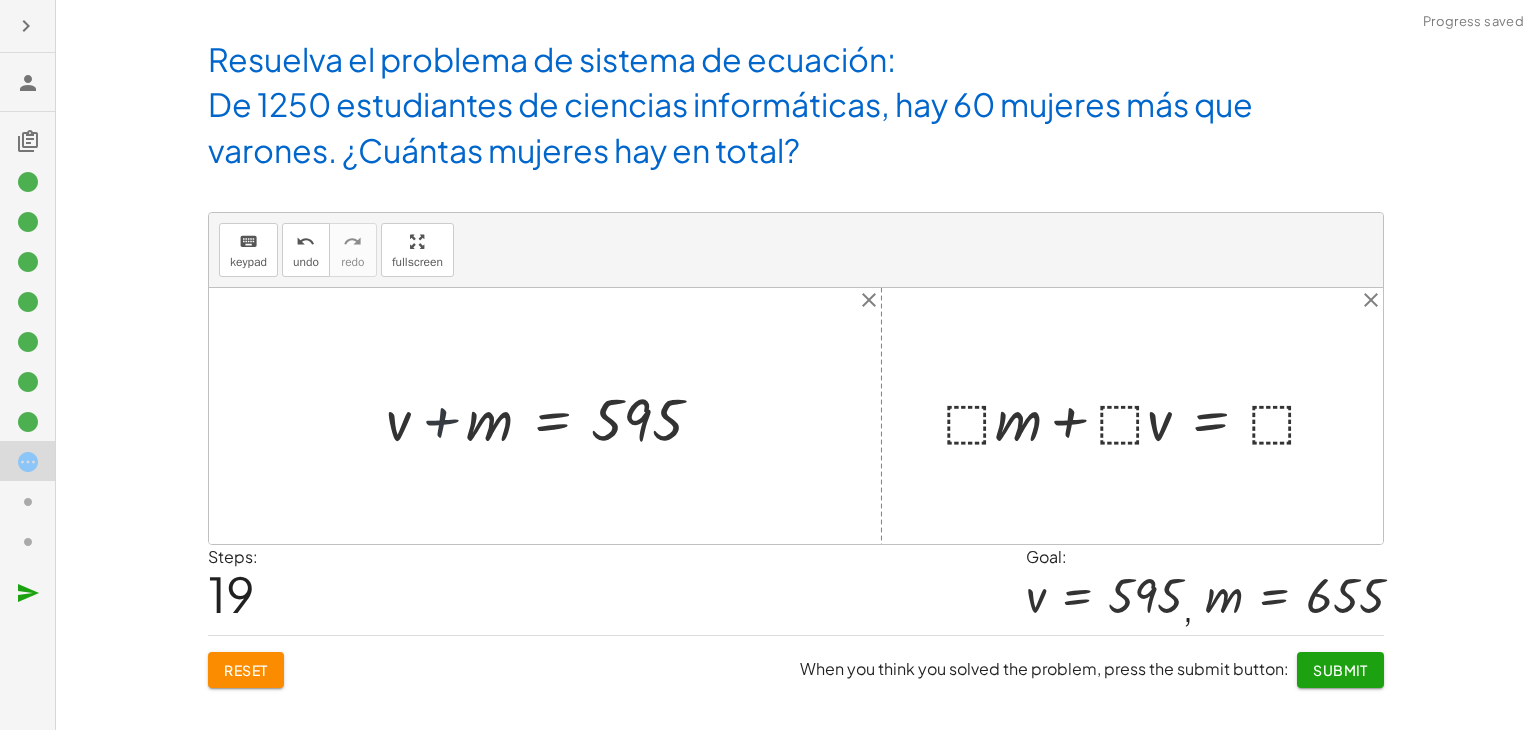 click at bounding box center (553, 416) 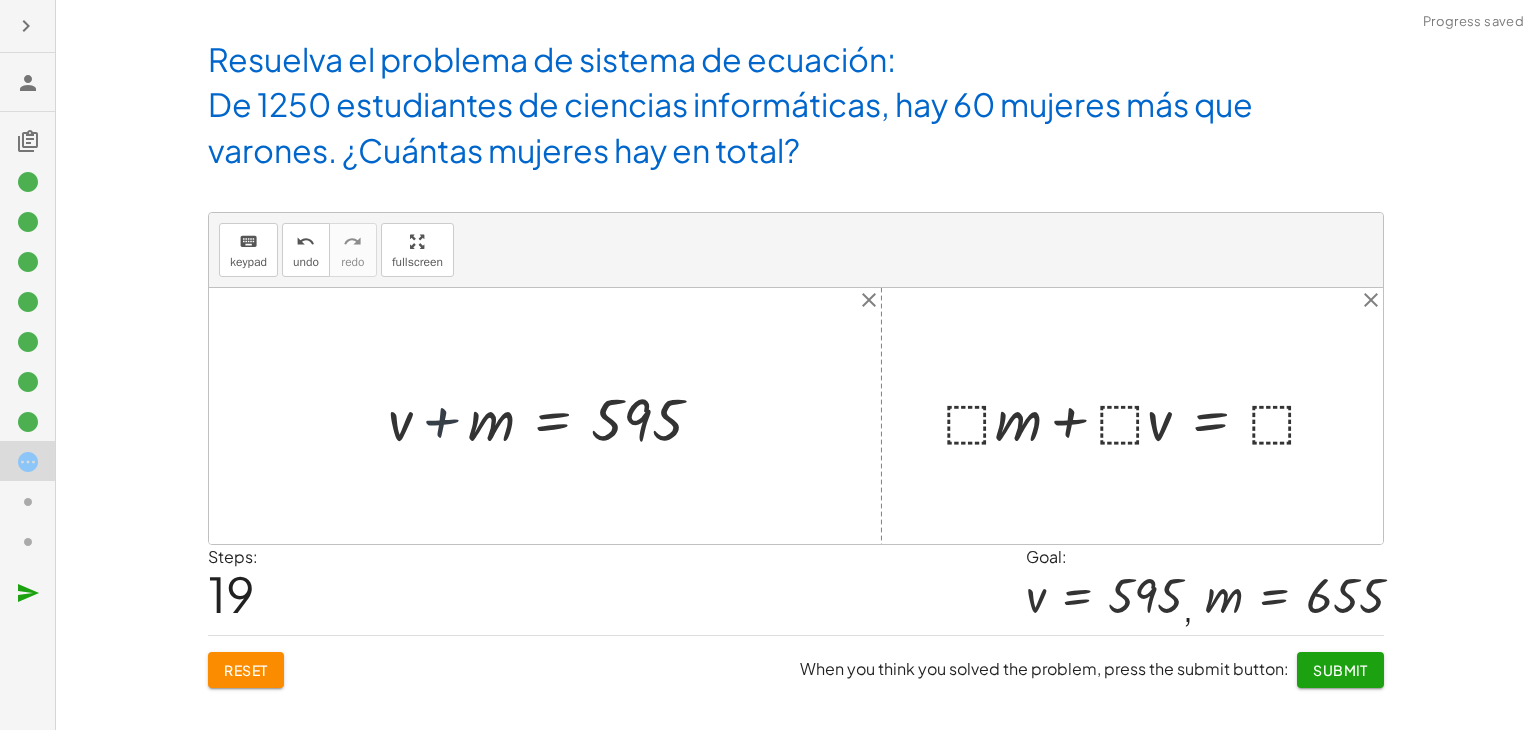 click at bounding box center [553, 416] 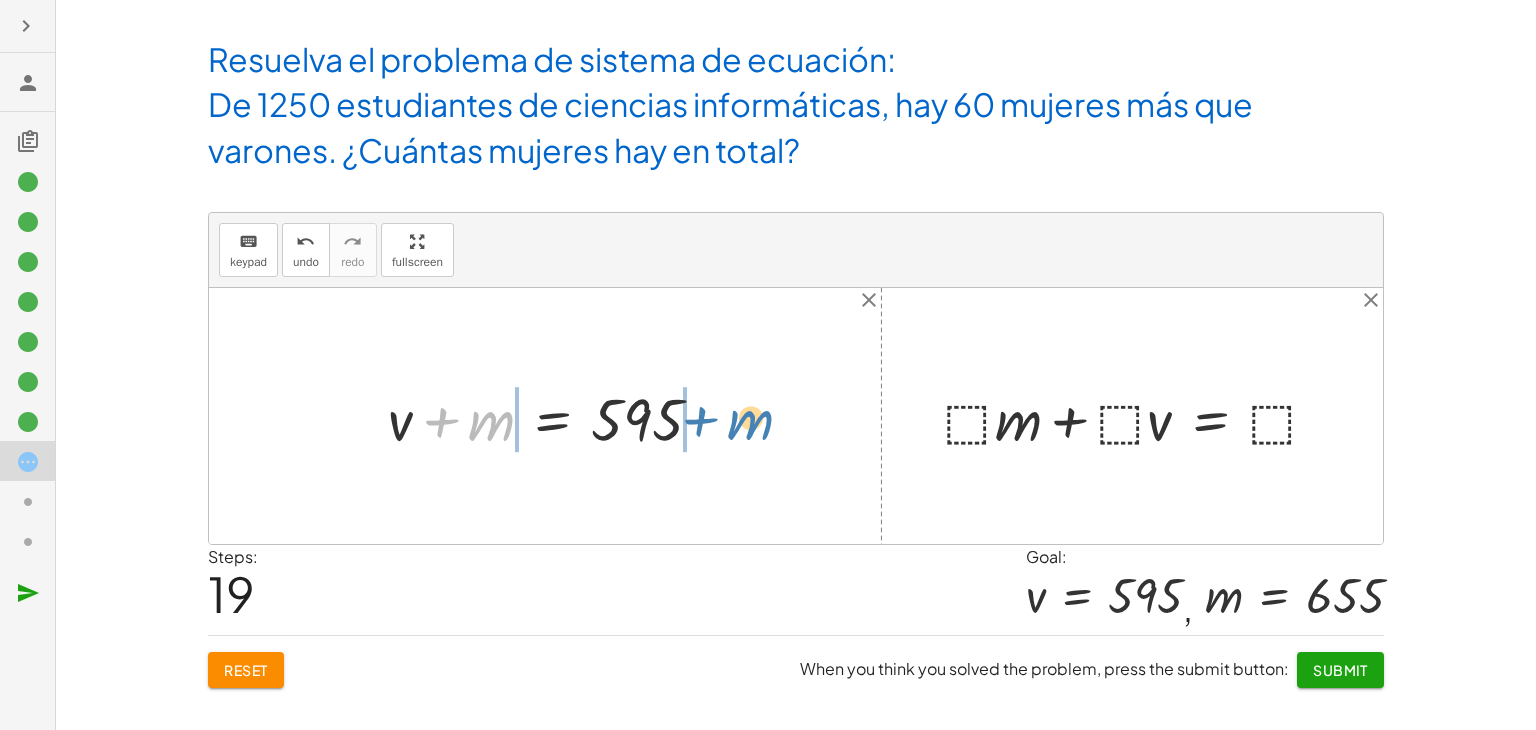 drag, startPoint x: 476, startPoint y: 419, endPoint x: 733, endPoint y: 416, distance: 257.01752 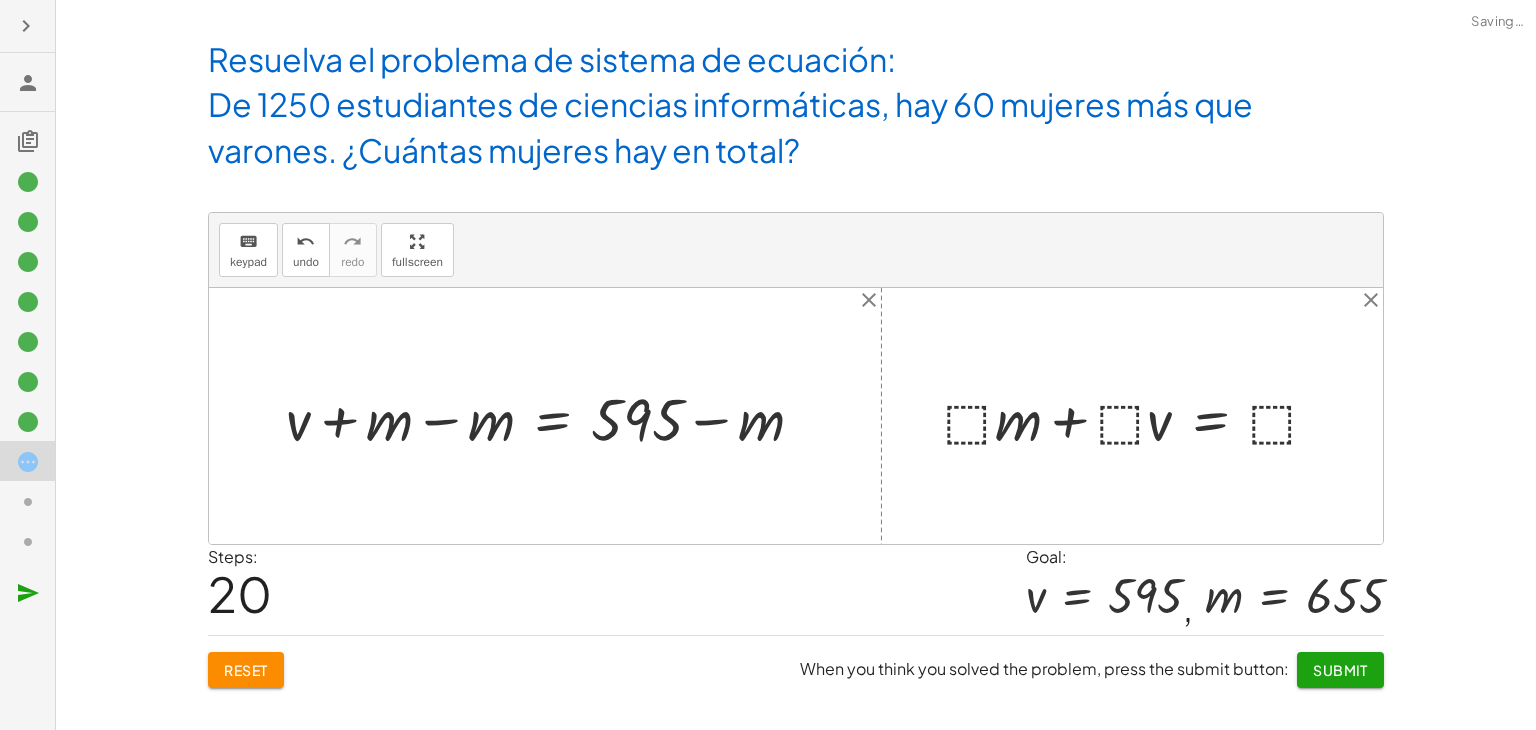 click at bounding box center (553, 416) 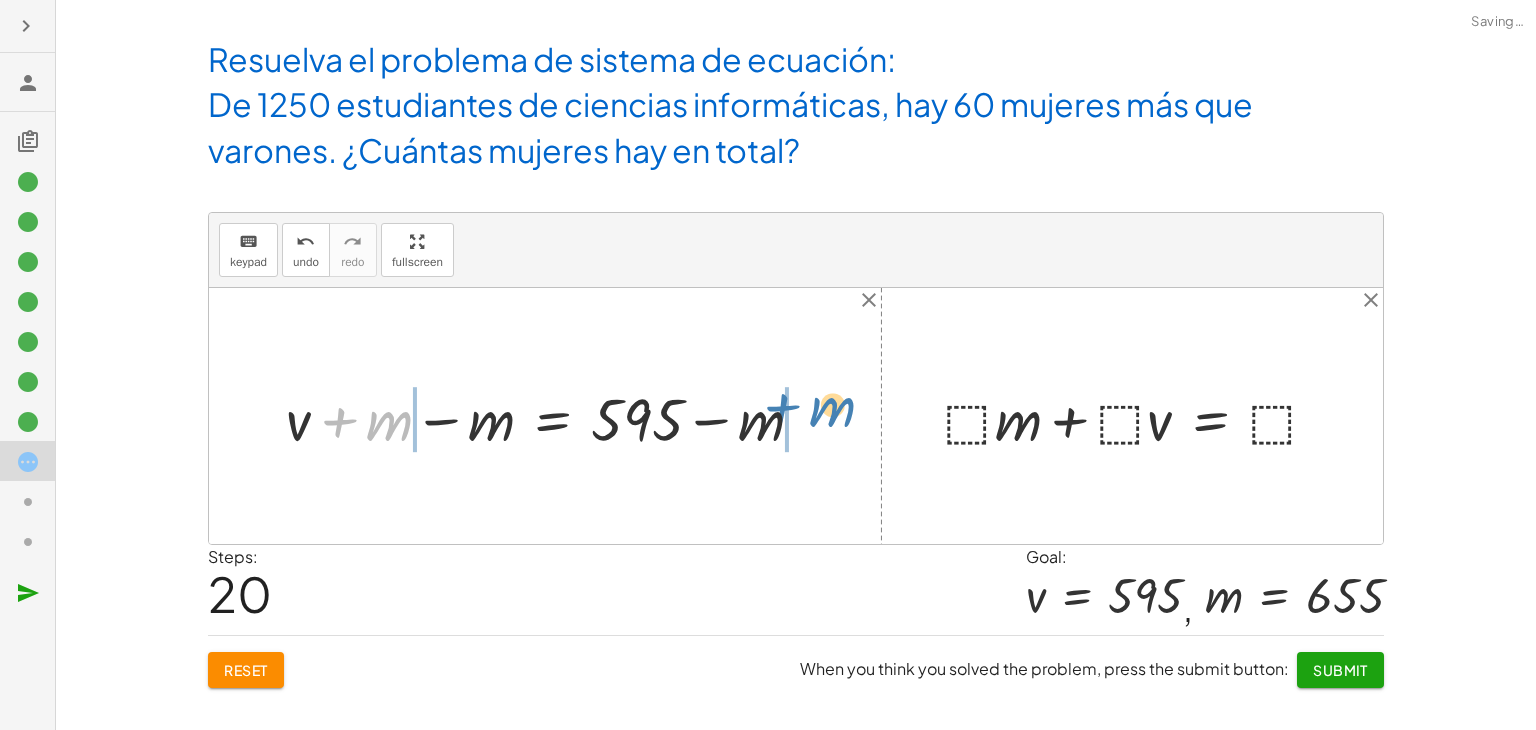 drag, startPoint x: 411, startPoint y: 424, endPoint x: 856, endPoint y: 413, distance: 445.13593 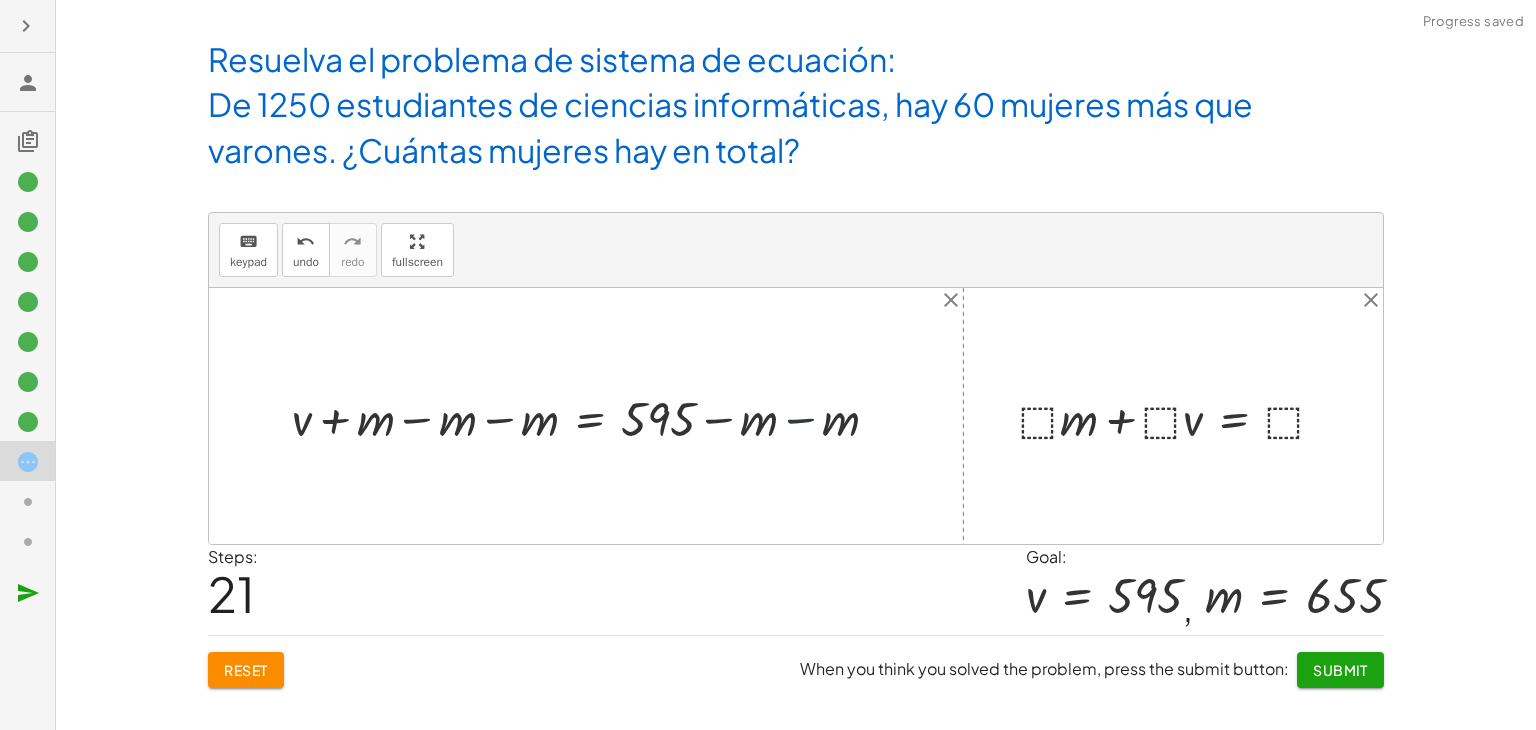 click at bounding box center (593, 415) 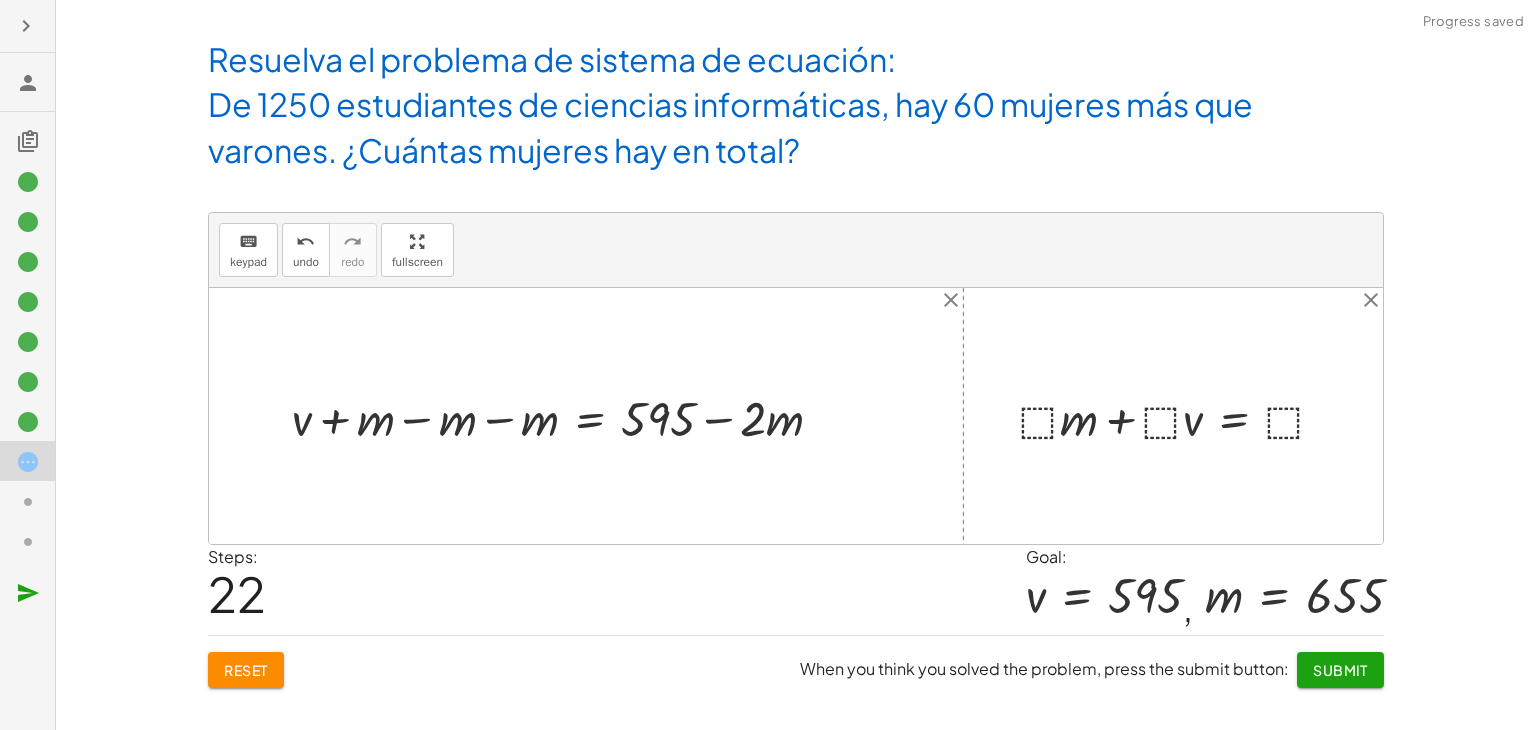 click at bounding box center [565, 415] 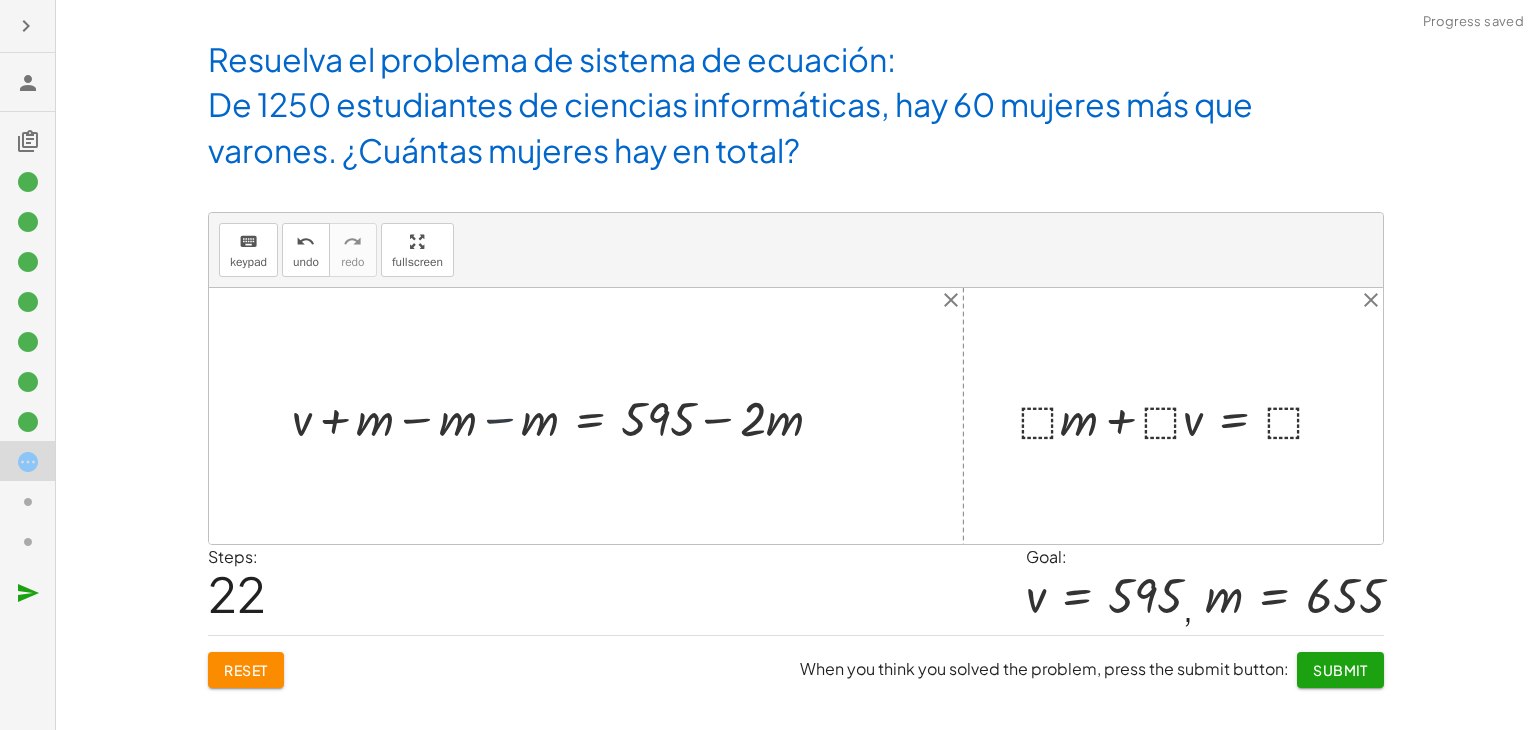 click at bounding box center (593, 415) 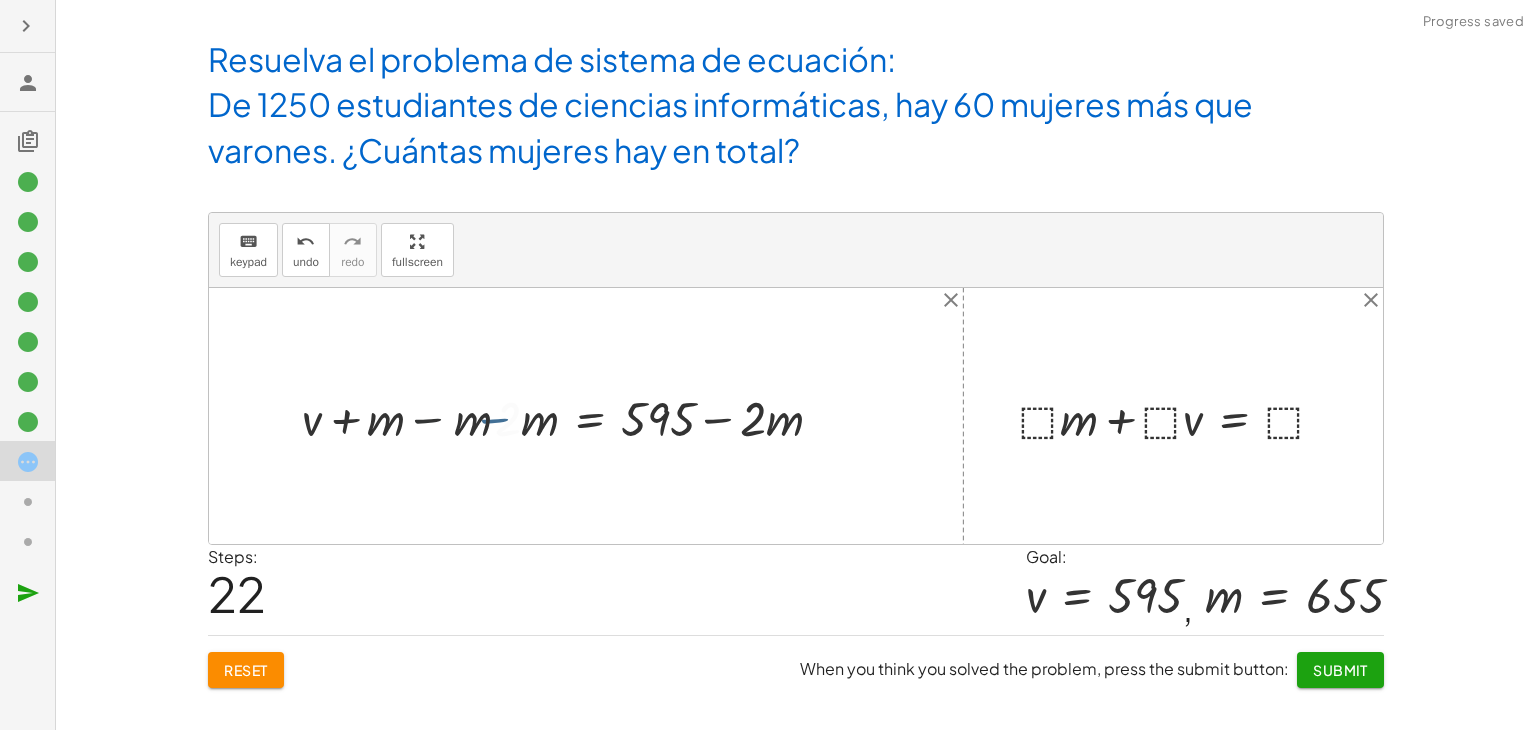 click at bounding box center [593, 415] 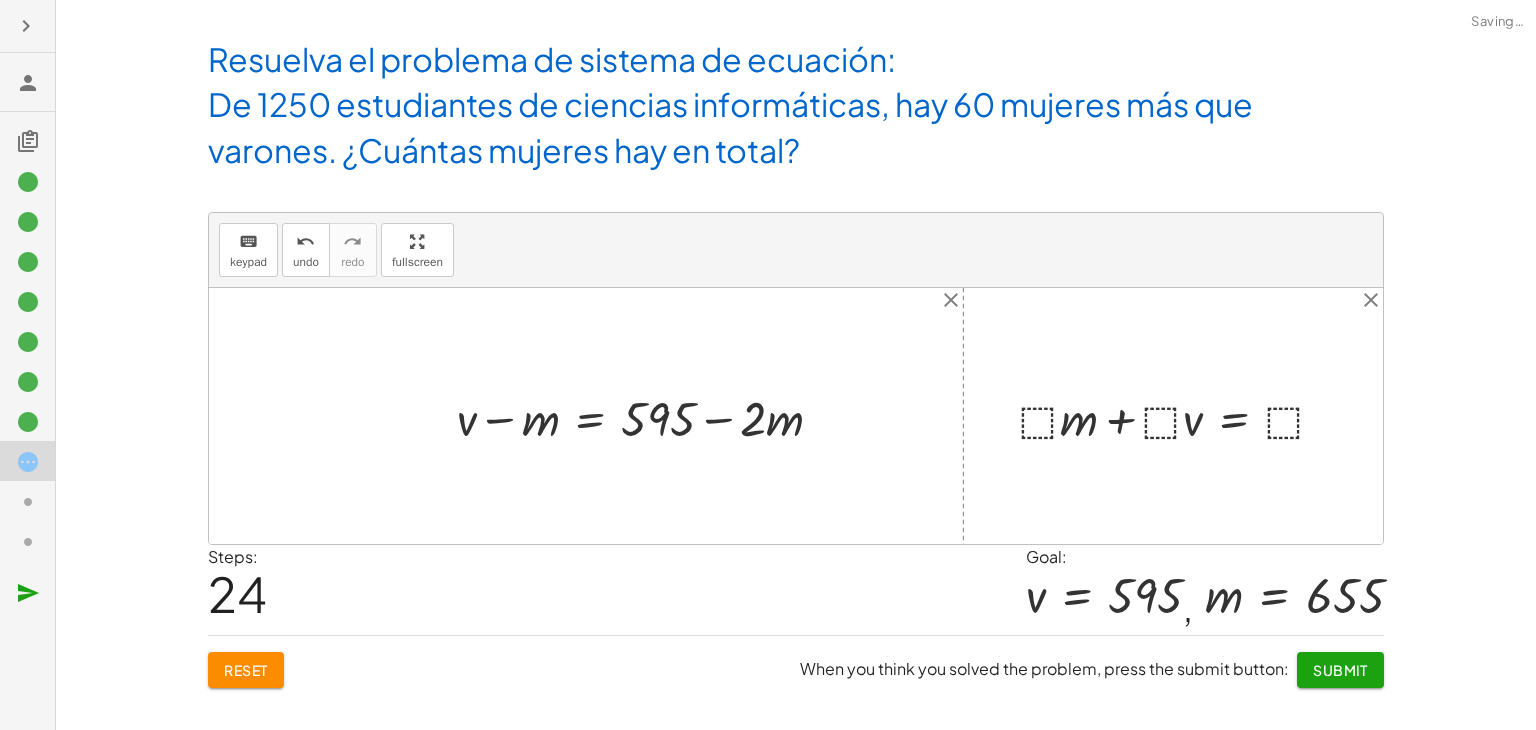 click at bounding box center (648, 415) 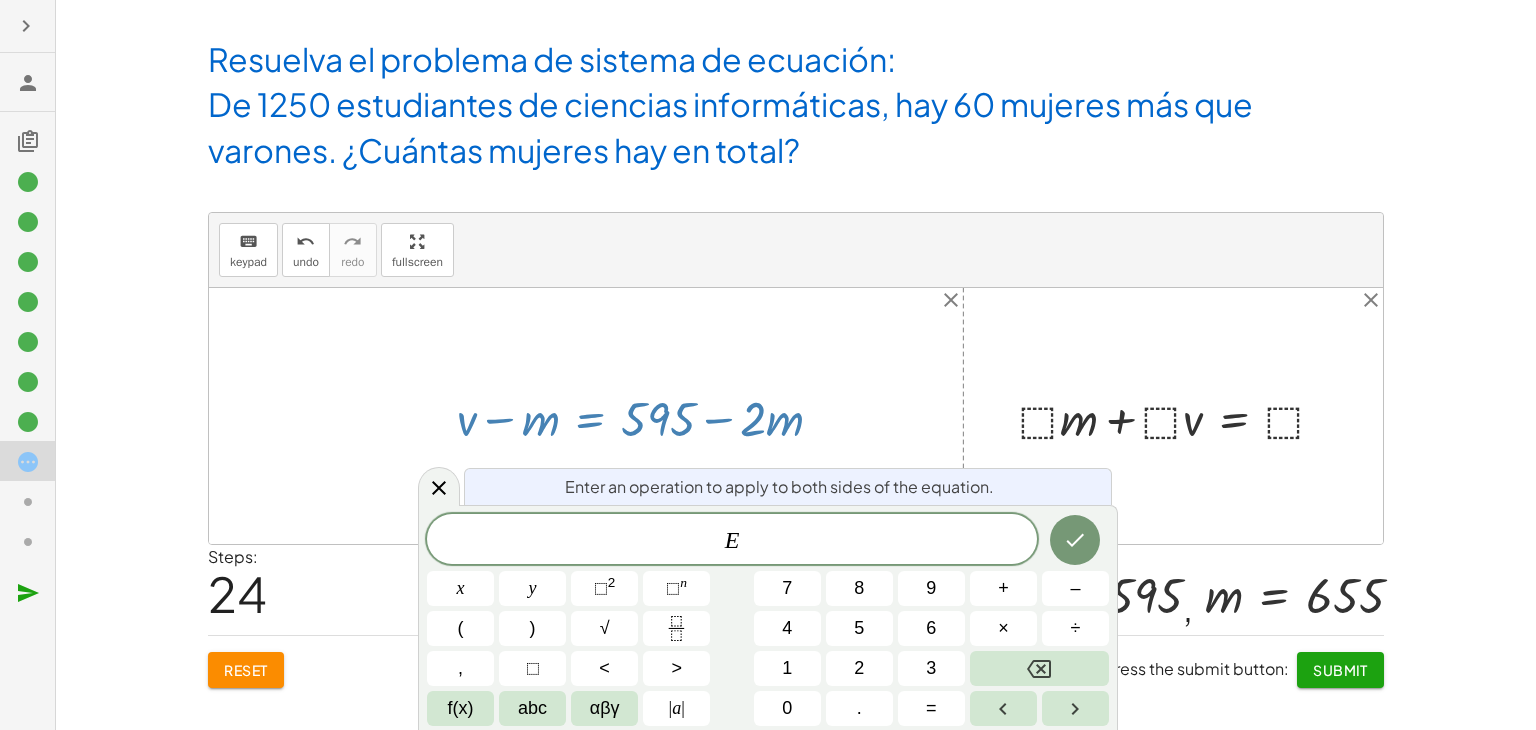 click at bounding box center (648, 415) 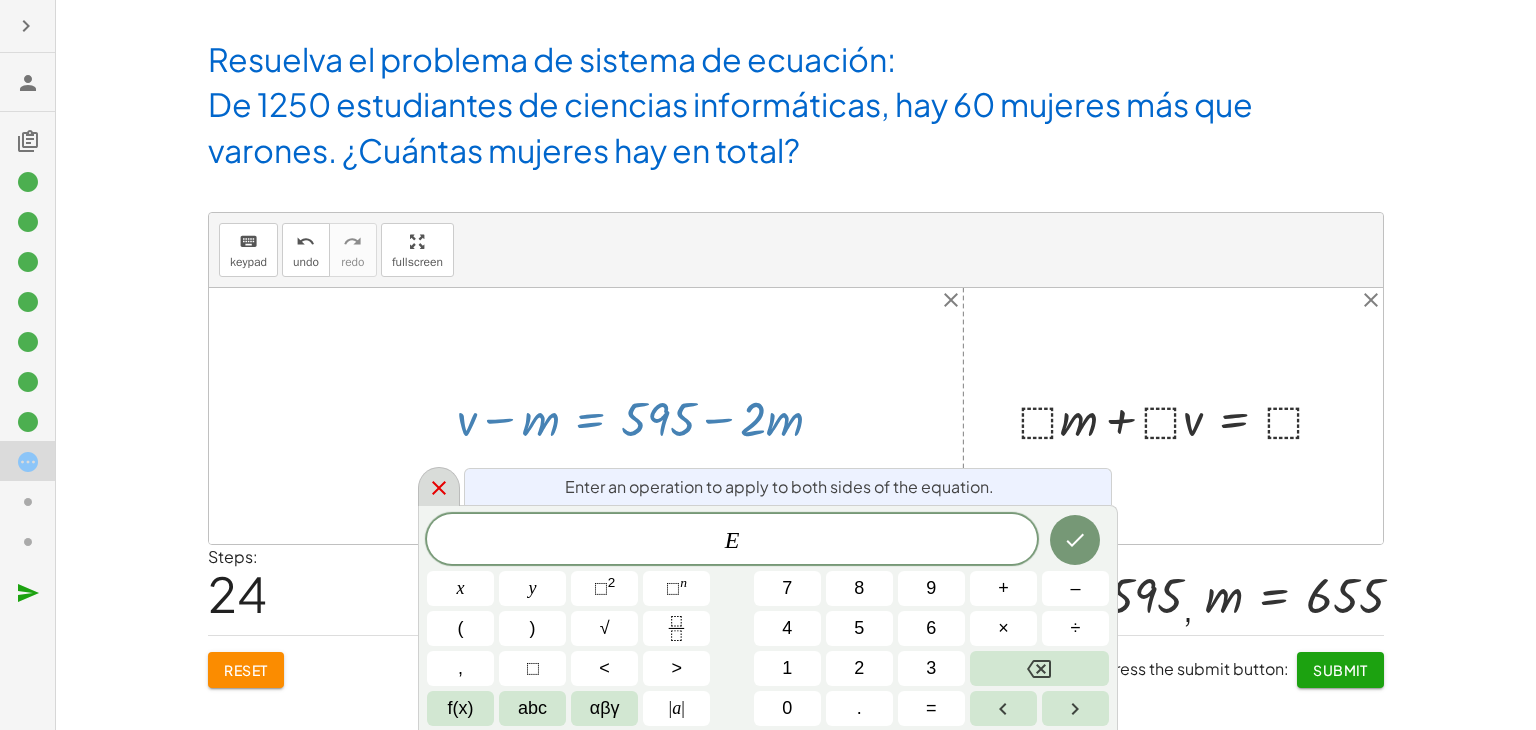 click 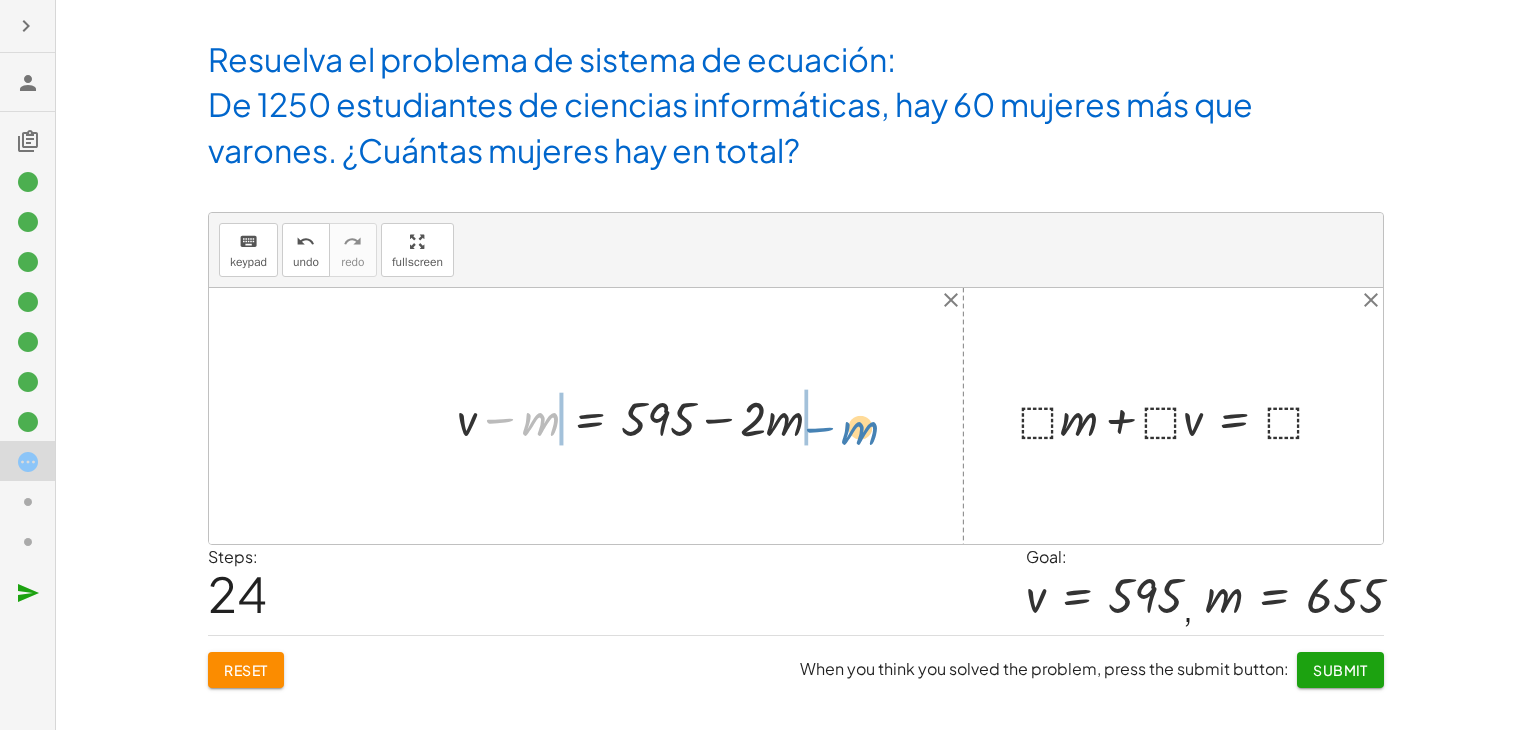 drag, startPoint x: 518, startPoint y: 421, endPoint x: 833, endPoint y: 429, distance: 315.10156 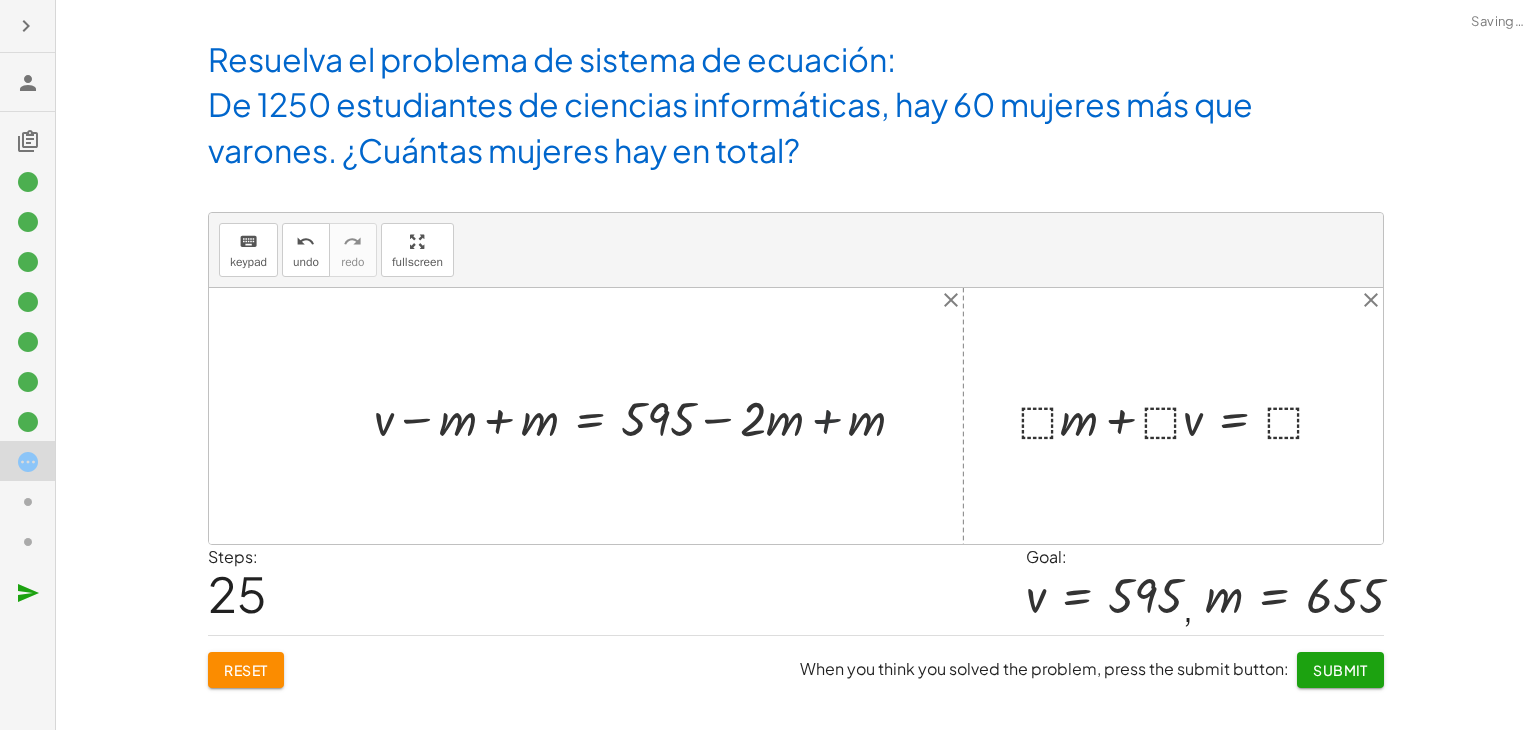 click at bounding box center [647, 415] 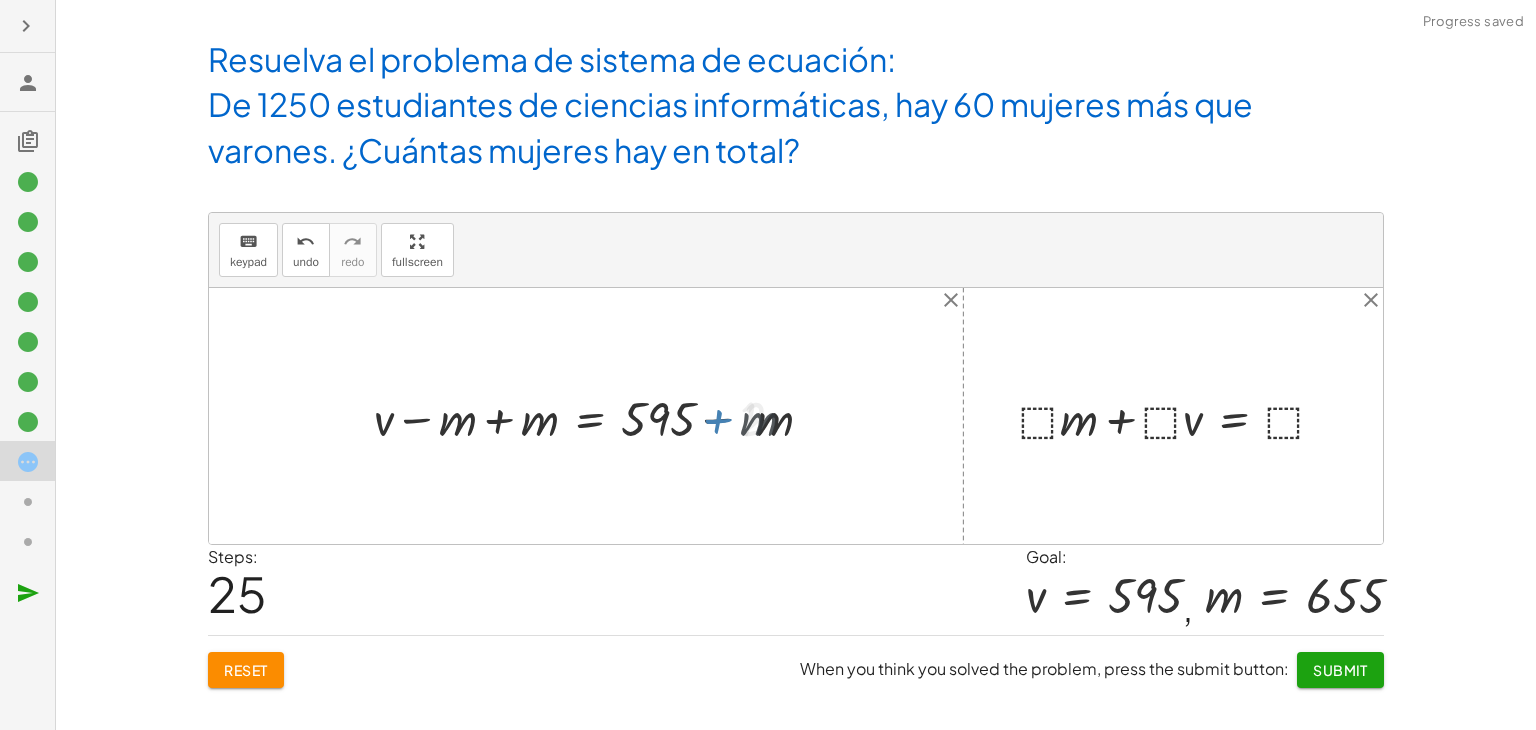 click at bounding box center [593, 415] 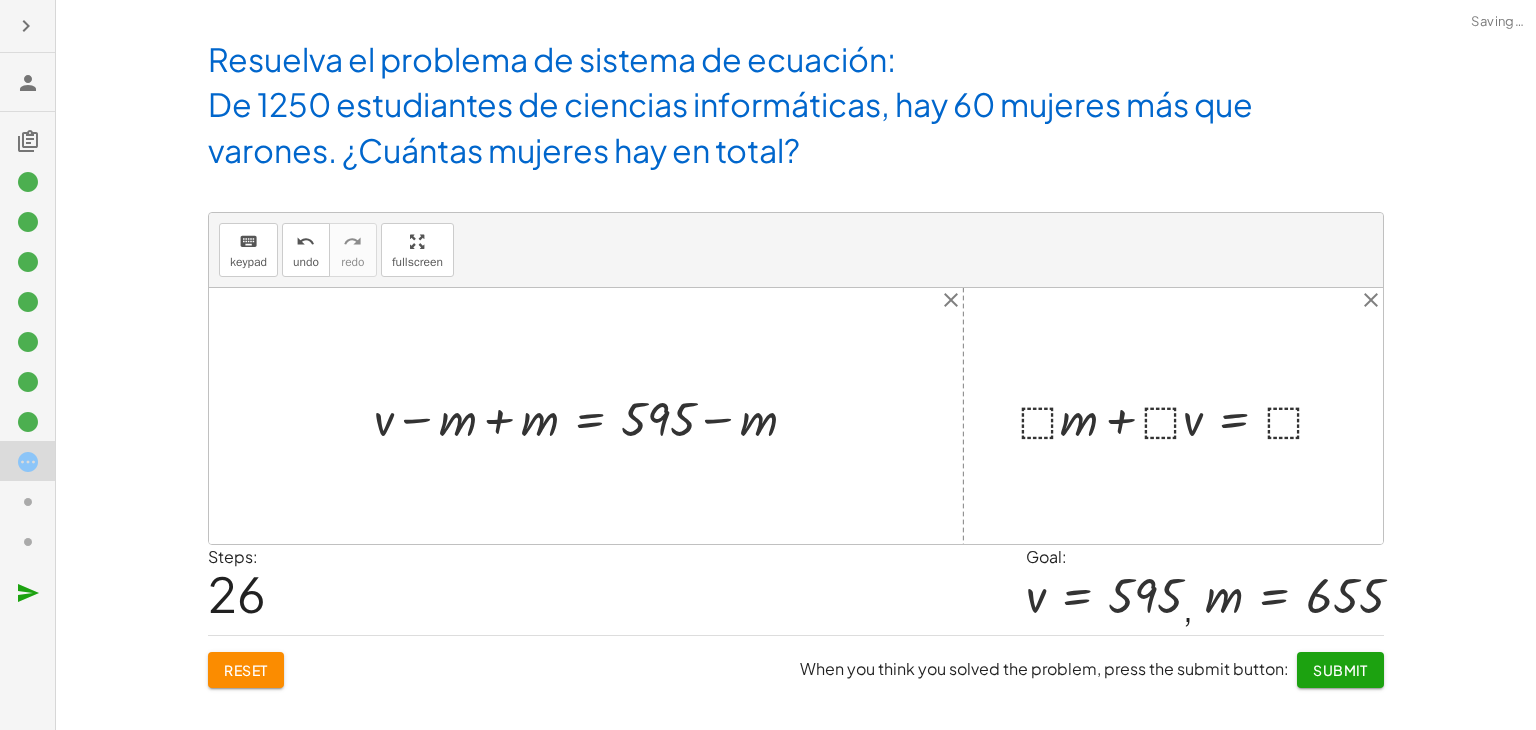 click at bounding box center [593, 415] 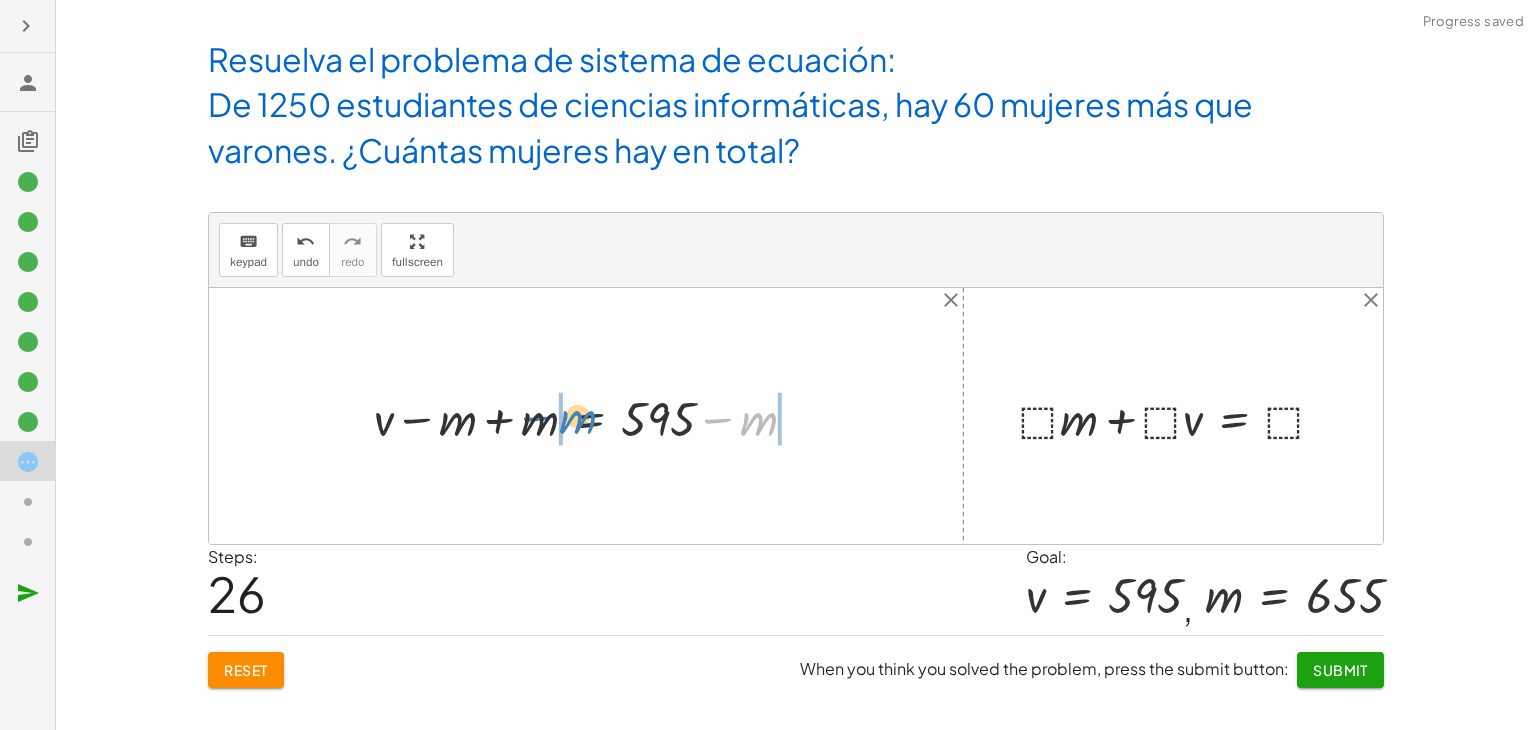 drag, startPoint x: 748, startPoint y: 424, endPoint x: 567, endPoint y: 422, distance: 181.01105 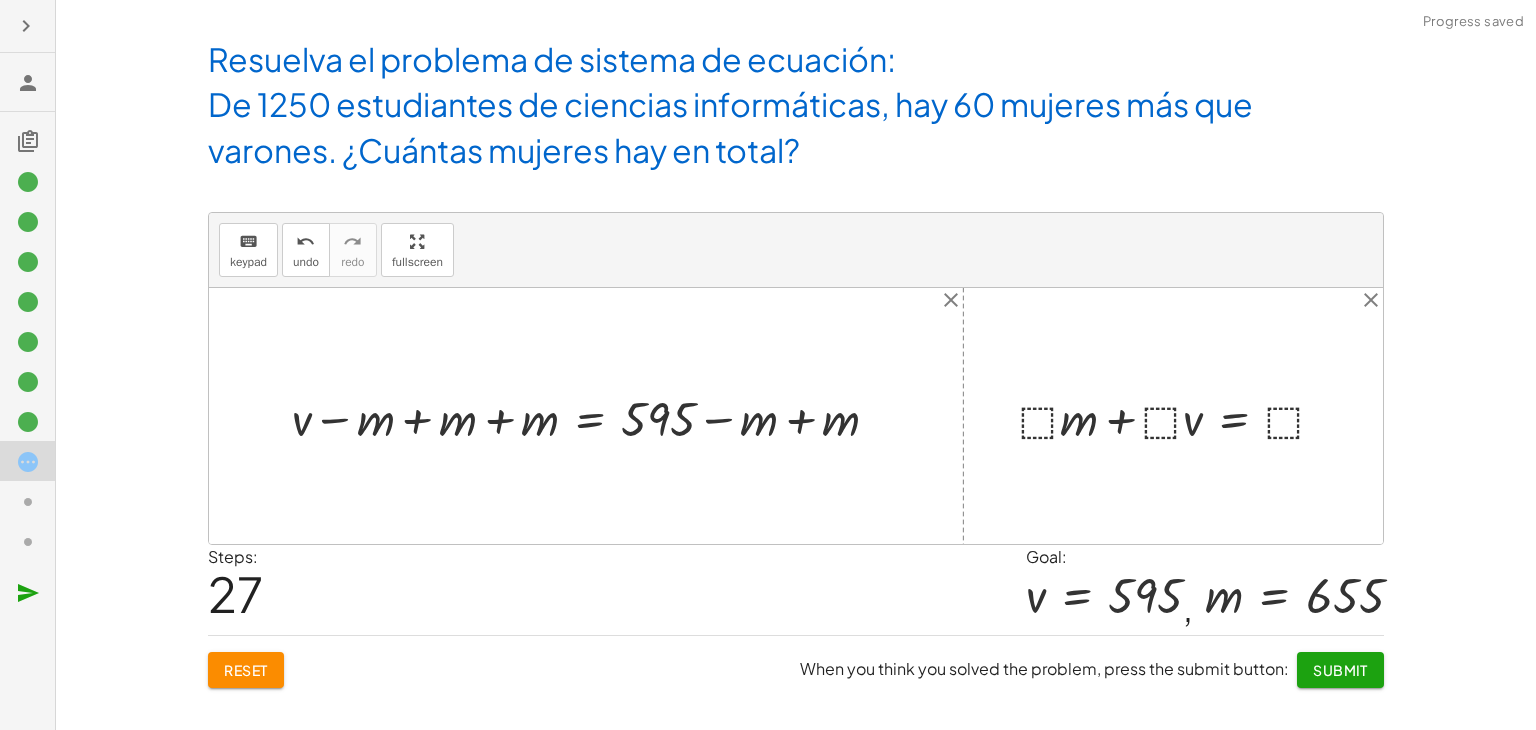 click at bounding box center (593, 415) 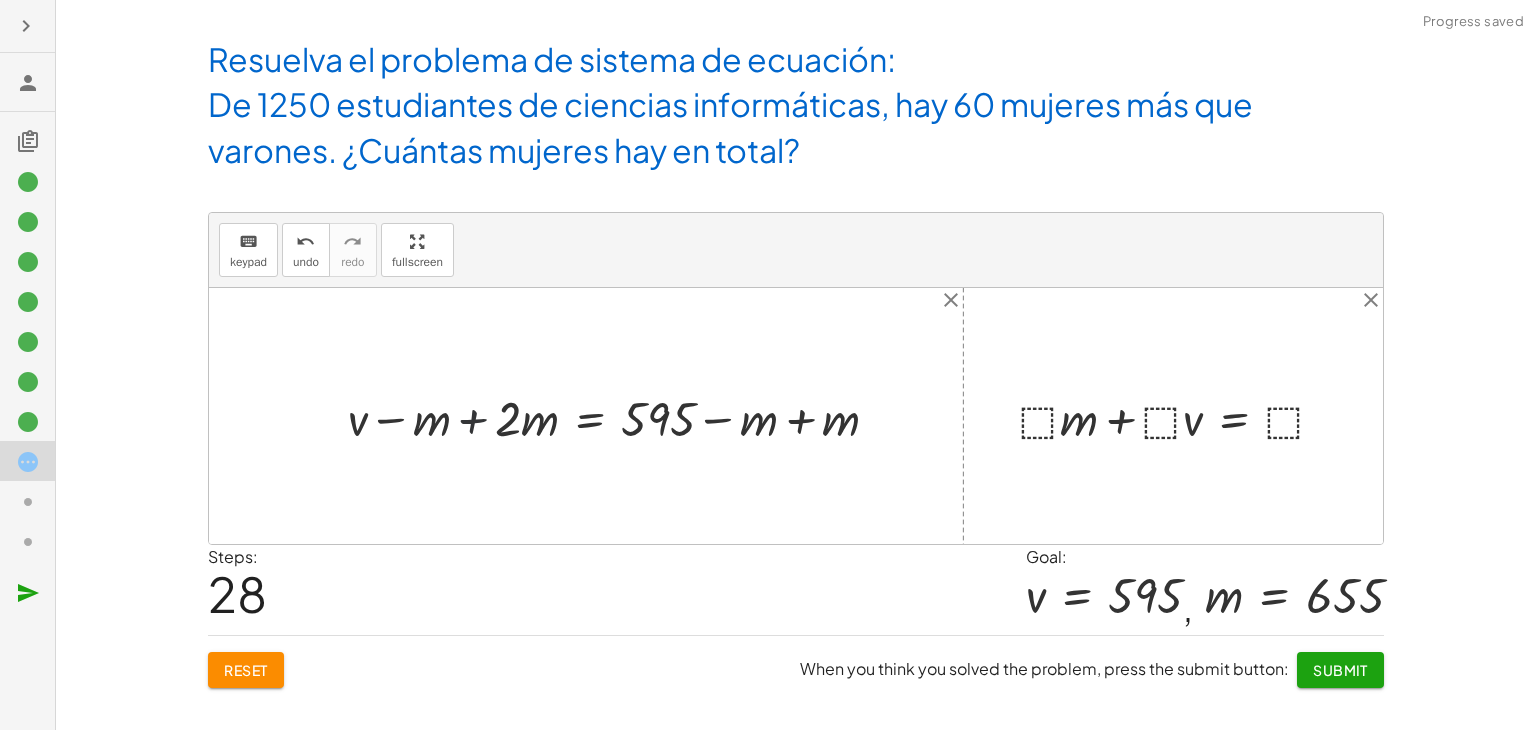 click at bounding box center [621, 415] 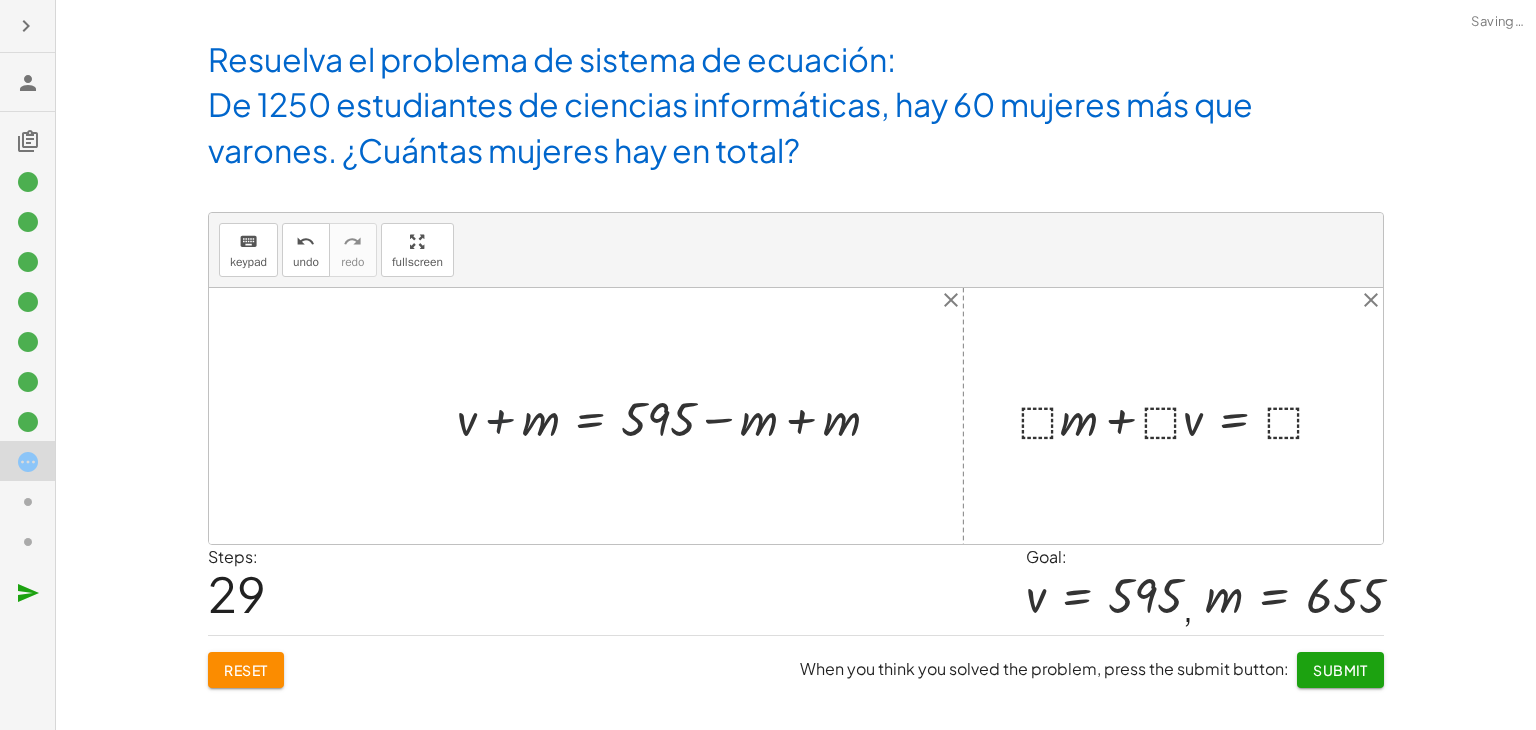 click at bounding box center [676, 415] 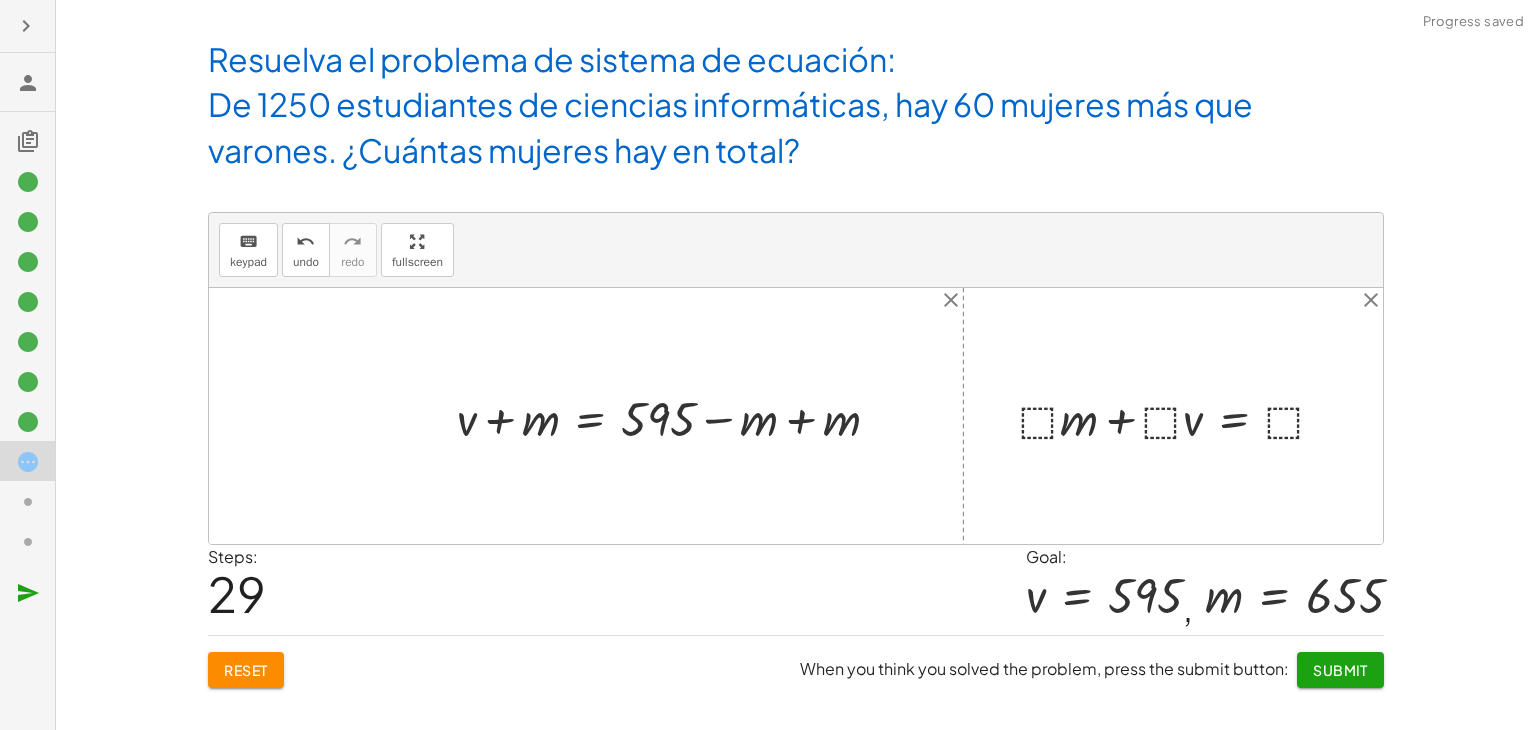 click at bounding box center [676, 415] 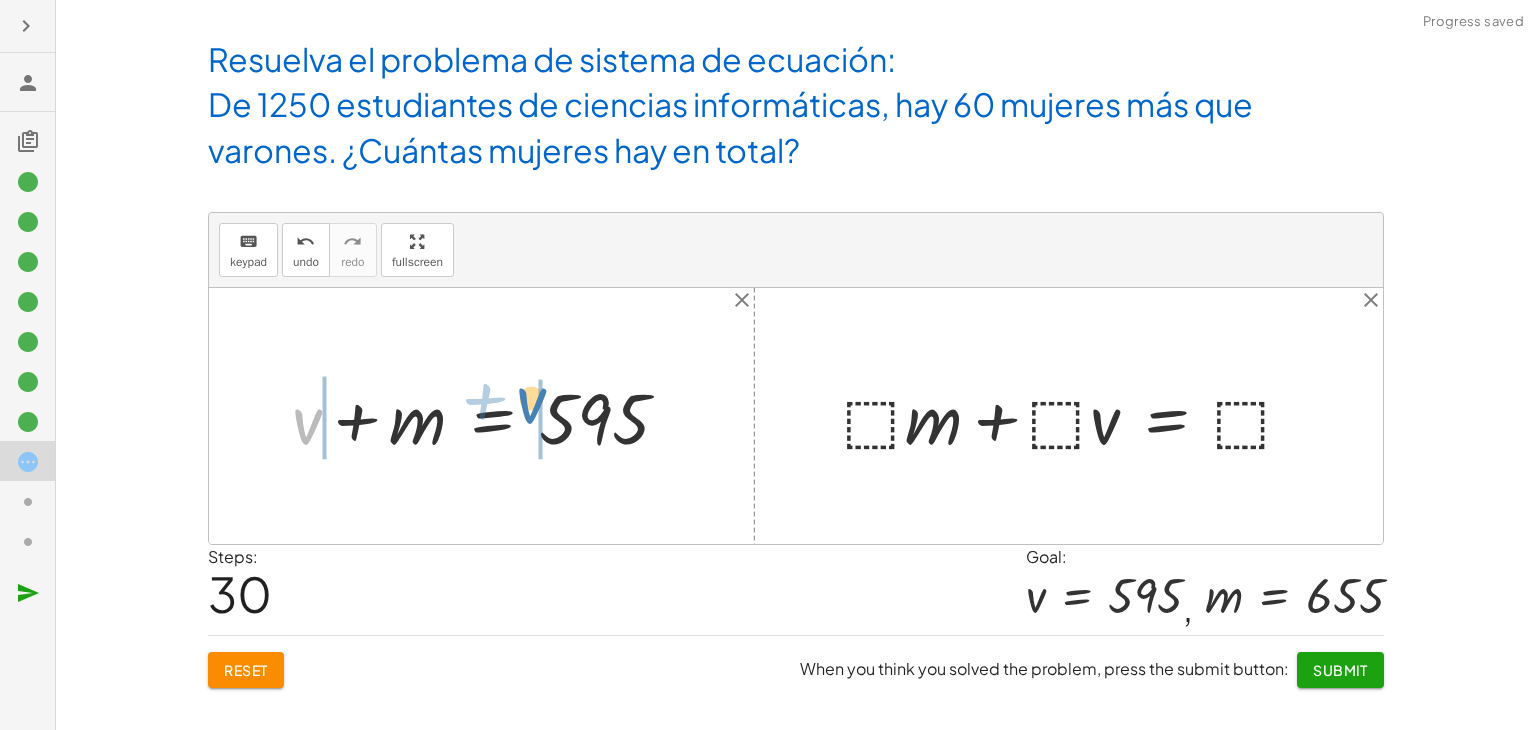 drag, startPoint x: 303, startPoint y: 421, endPoint x: 523, endPoint y: 401, distance: 220.90723 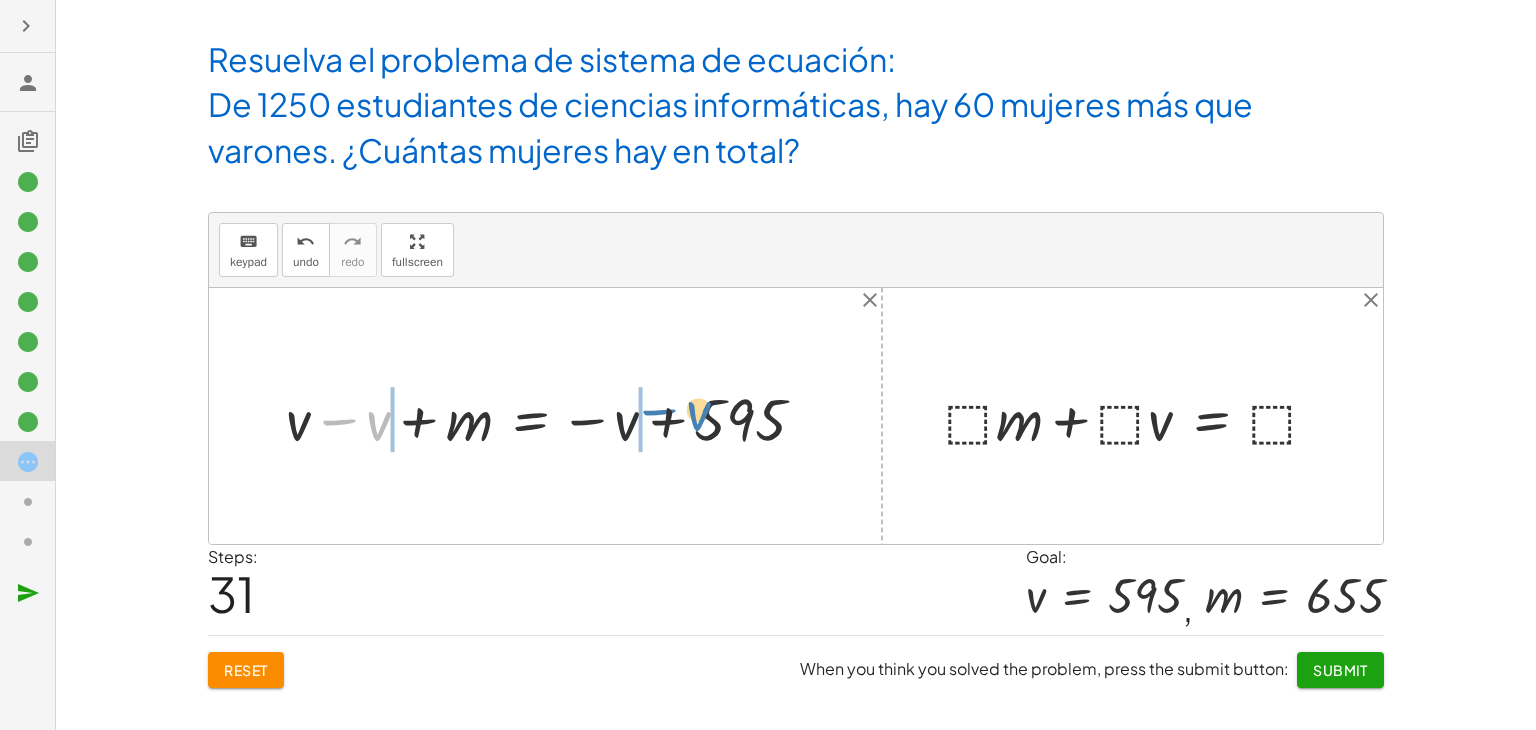 drag, startPoint x: 375, startPoint y: 421, endPoint x: 695, endPoint y: 411, distance: 320.15622 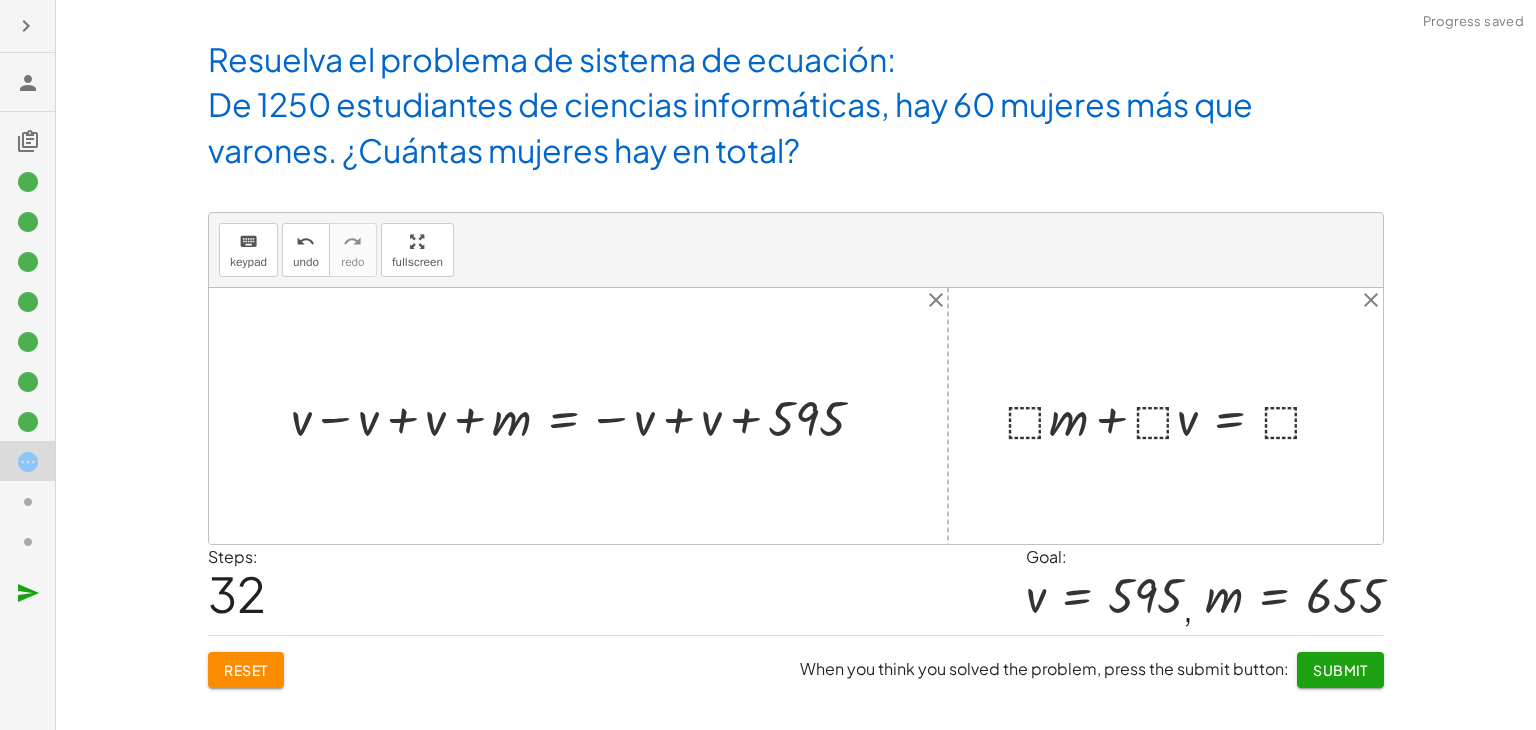 click at bounding box center (585, 415) 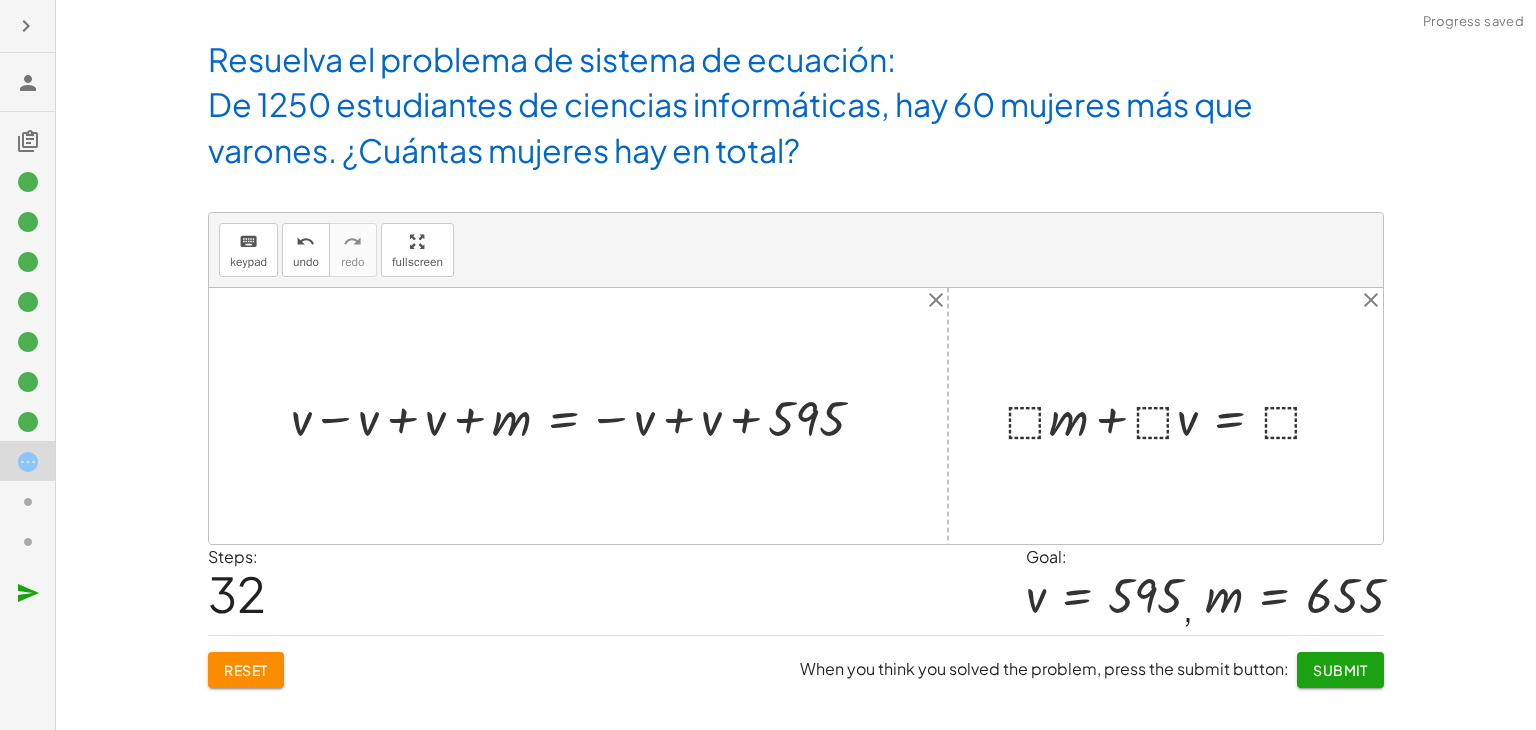 click at bounding box center (585, 415) 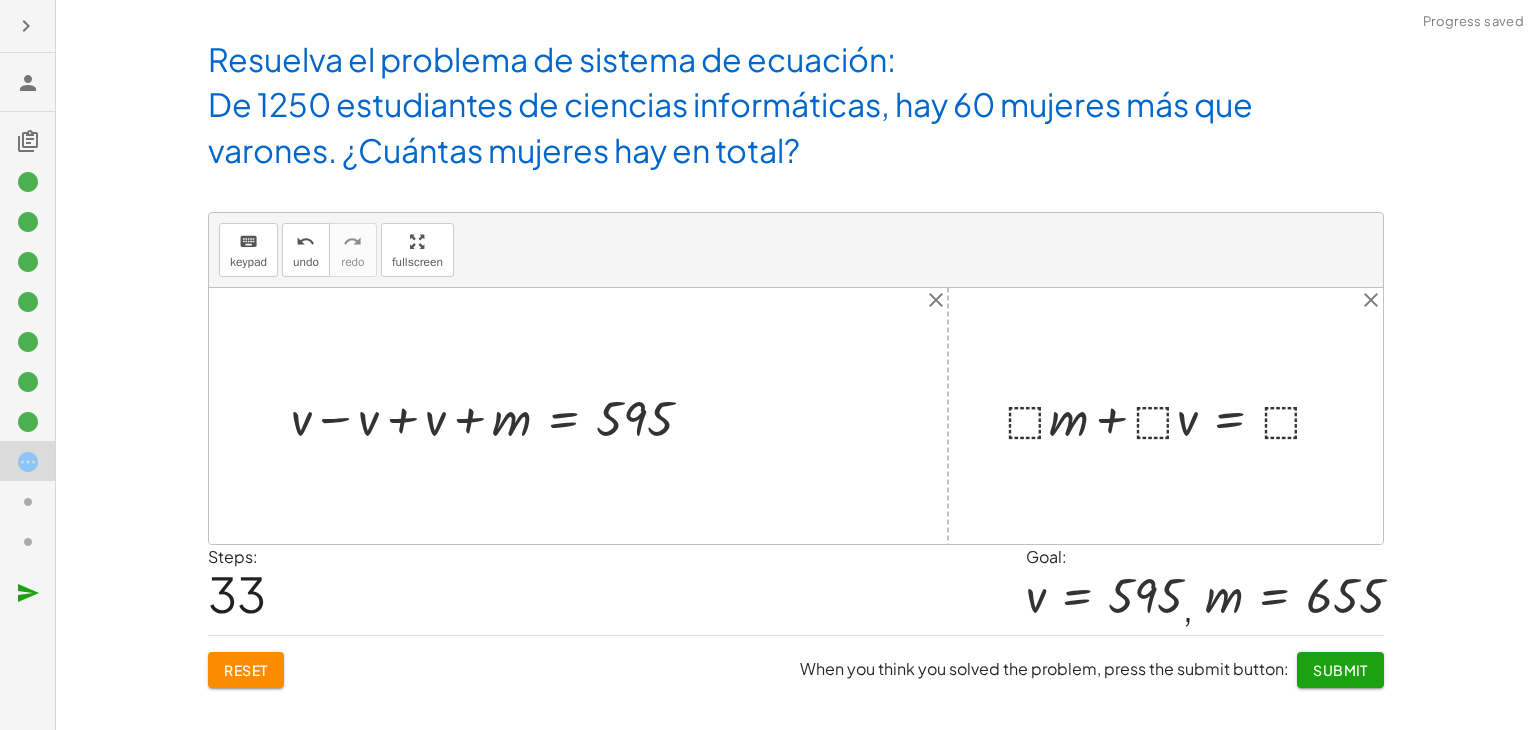 click at bounding box center [499, 415] 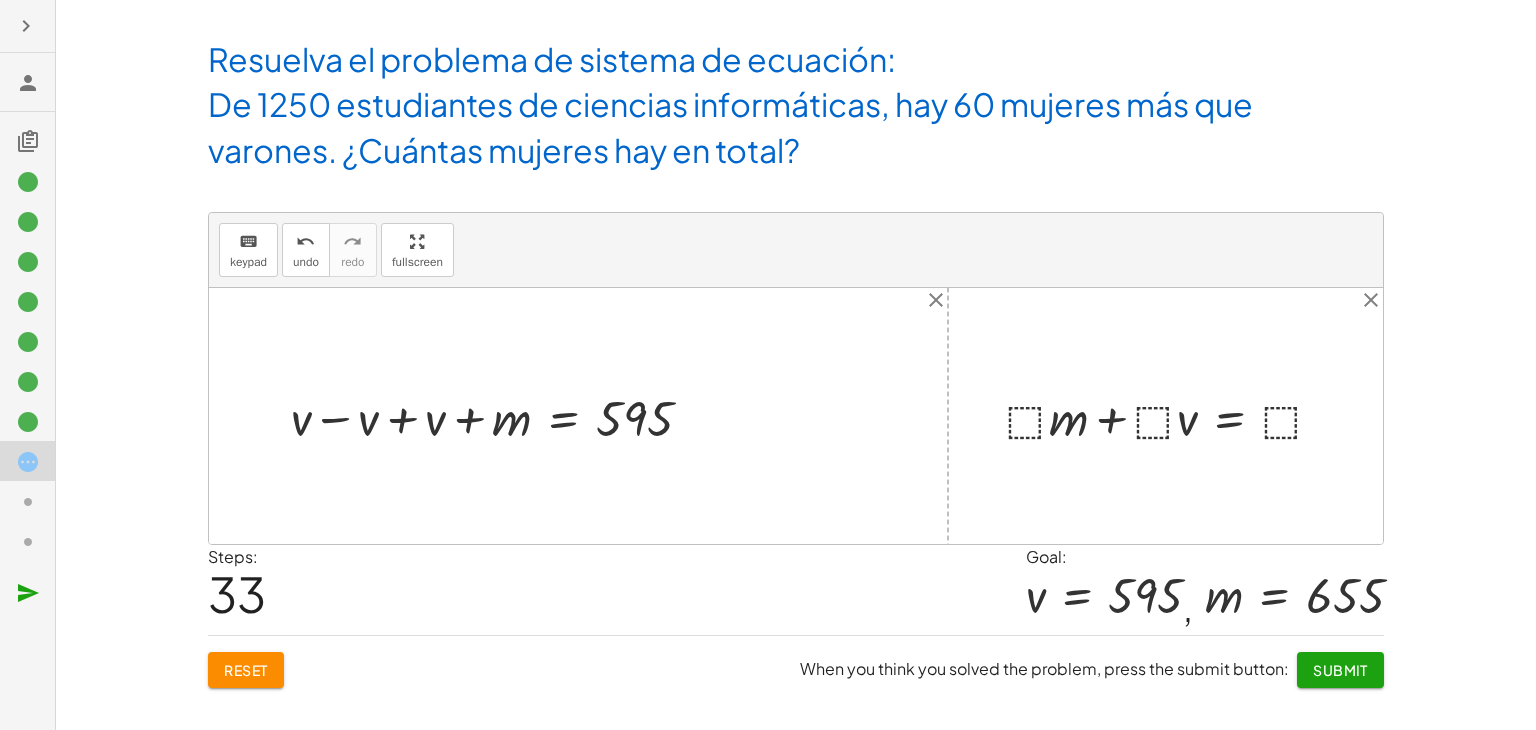 click at bounding box center [499, 415] 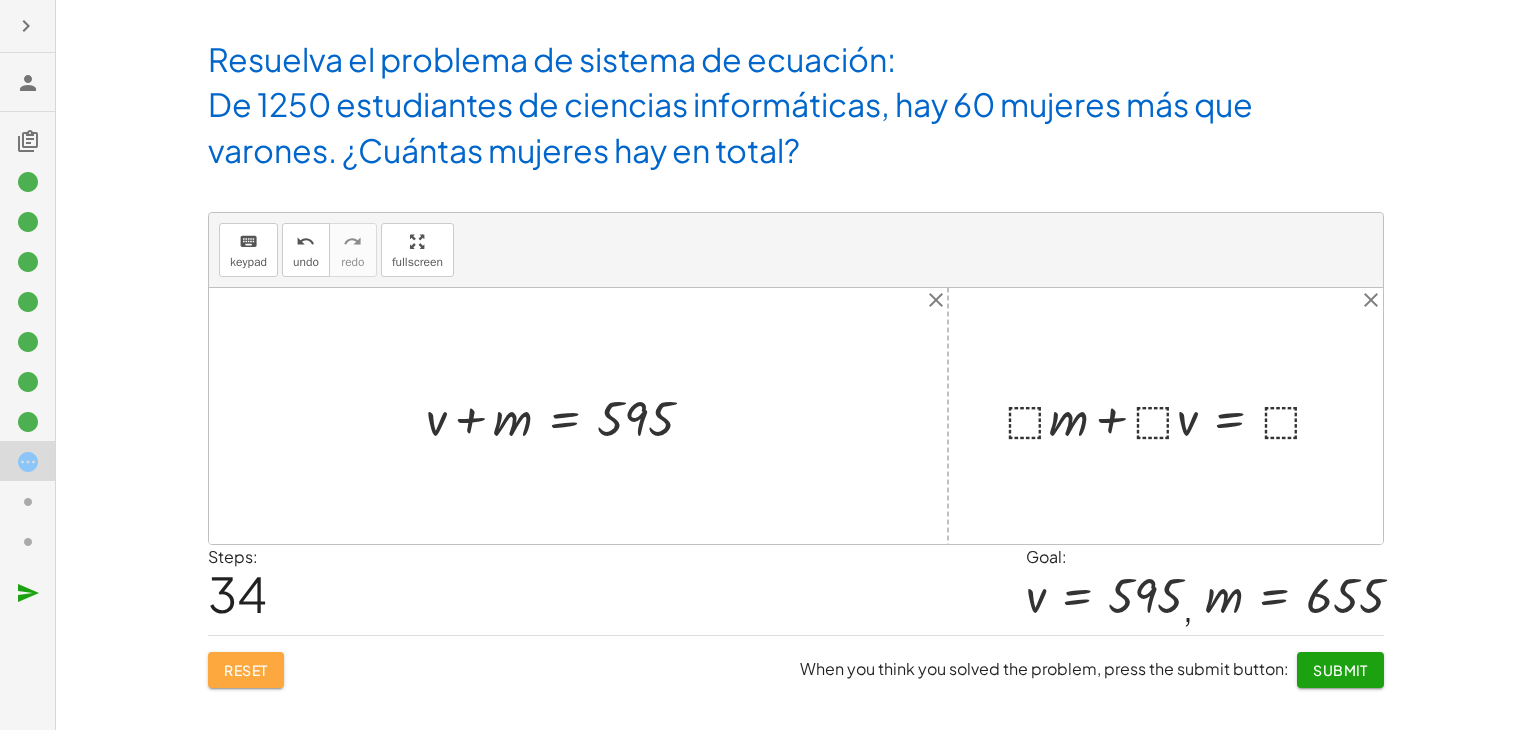 click on "Reset" 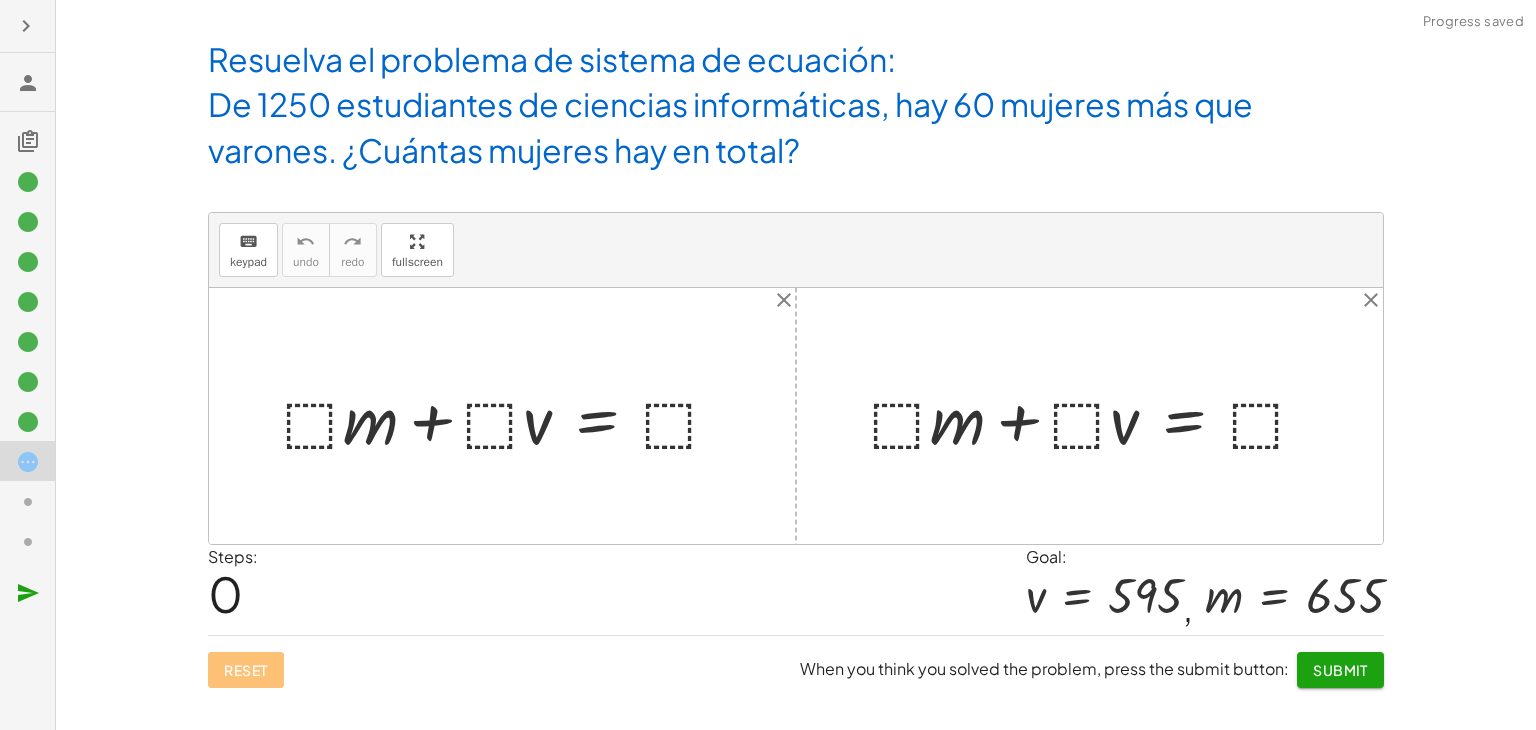 click at bounding box center (510, 416) 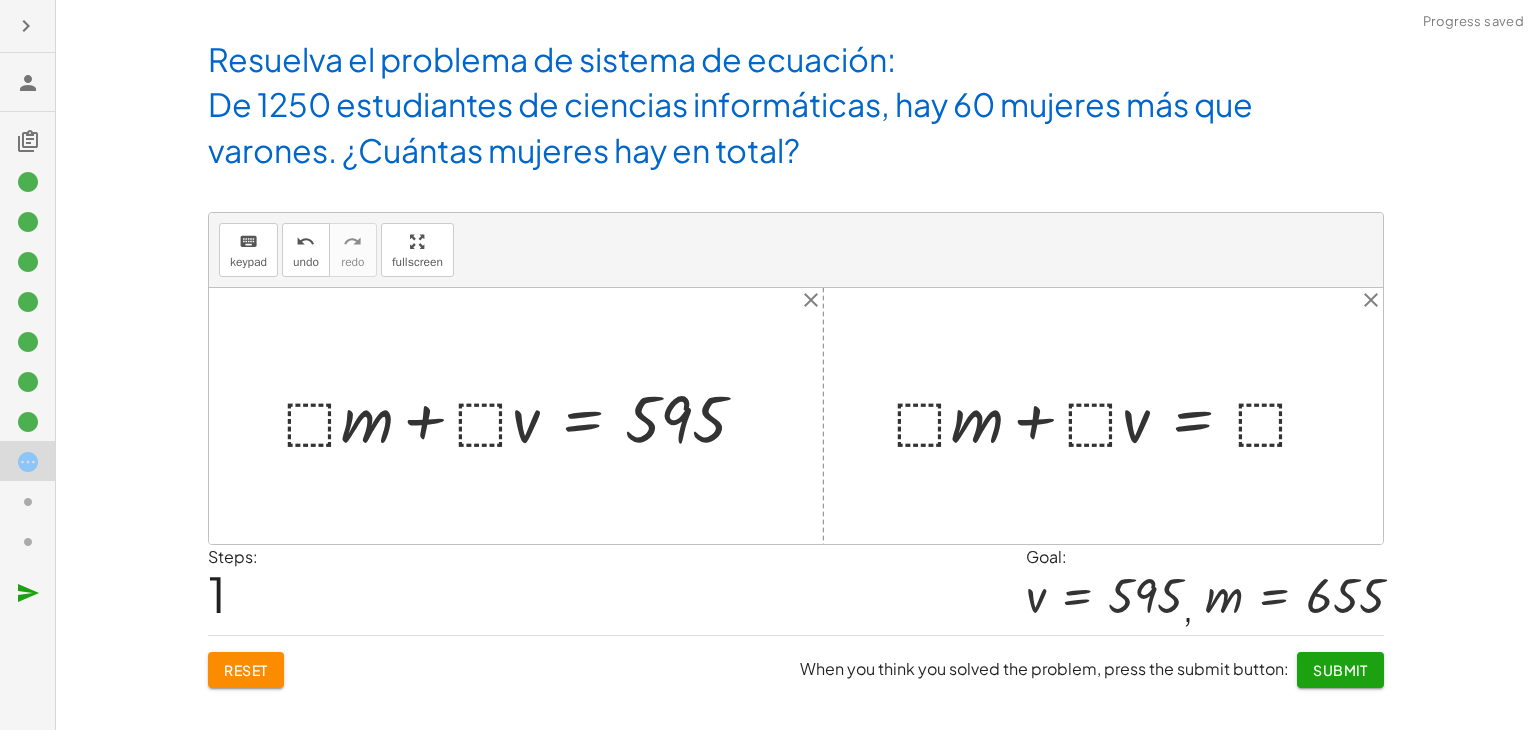 click at bounding box center (1110, 416) 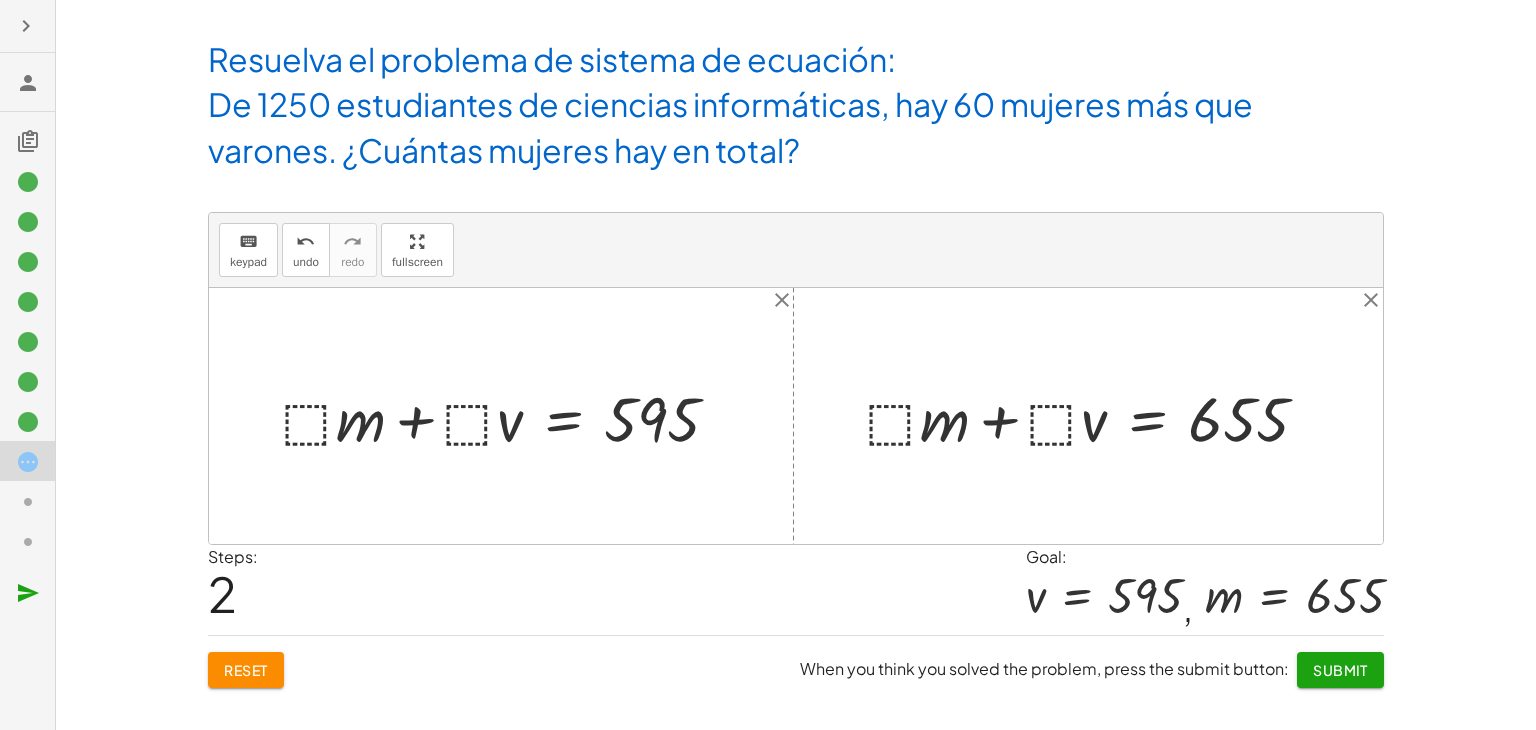 click at bounding box center [1095, 416] 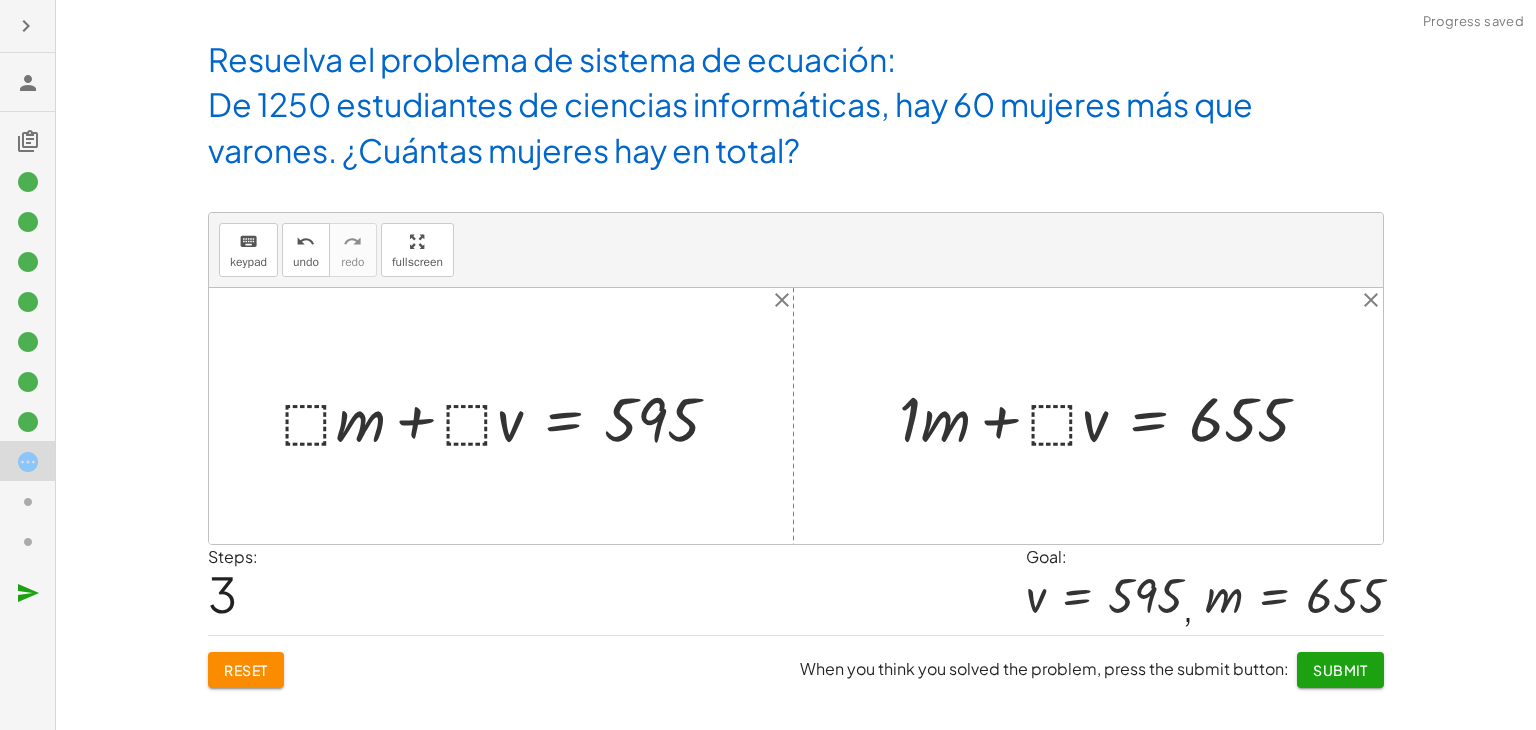 click at bounding box center [1112, 416] 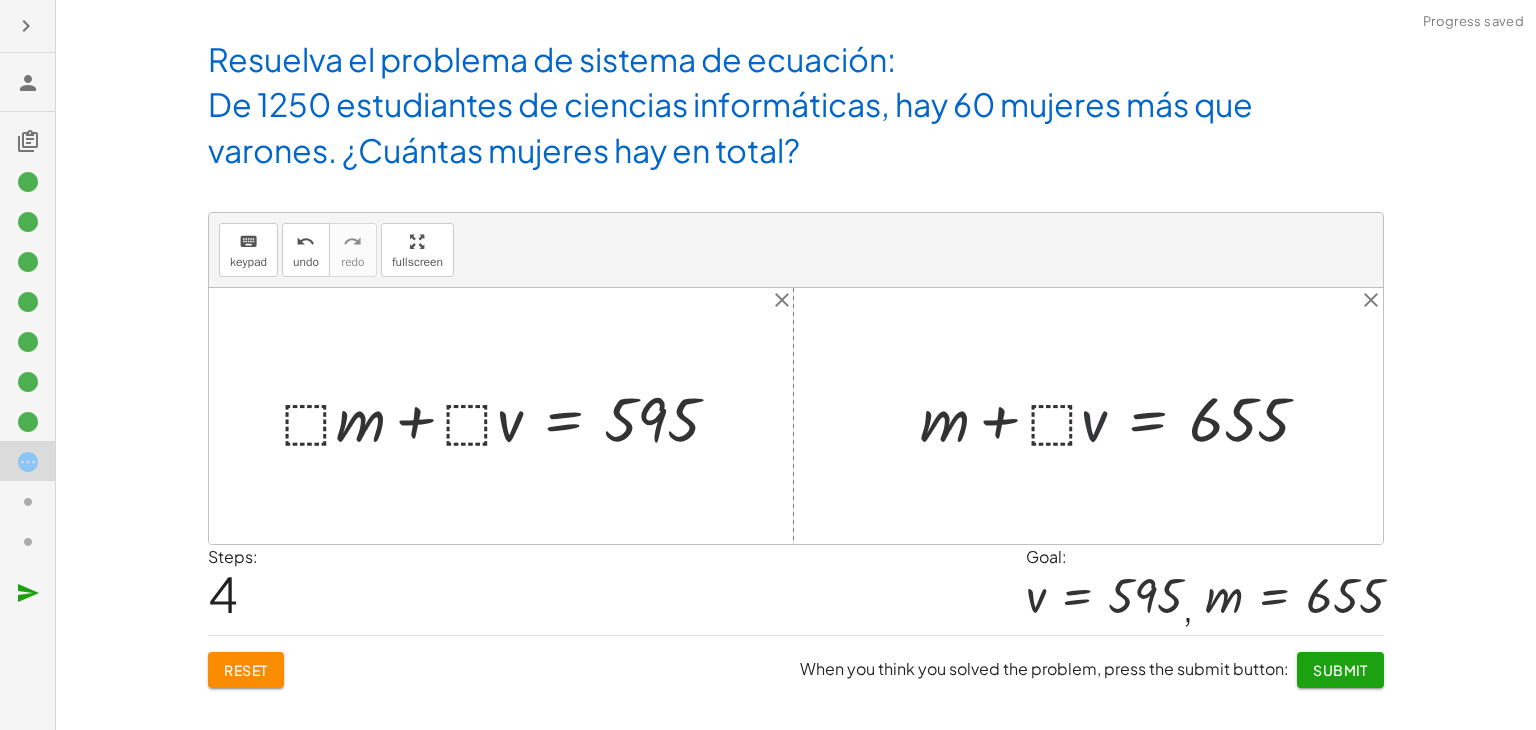 click at bounding box center (1122, 416) 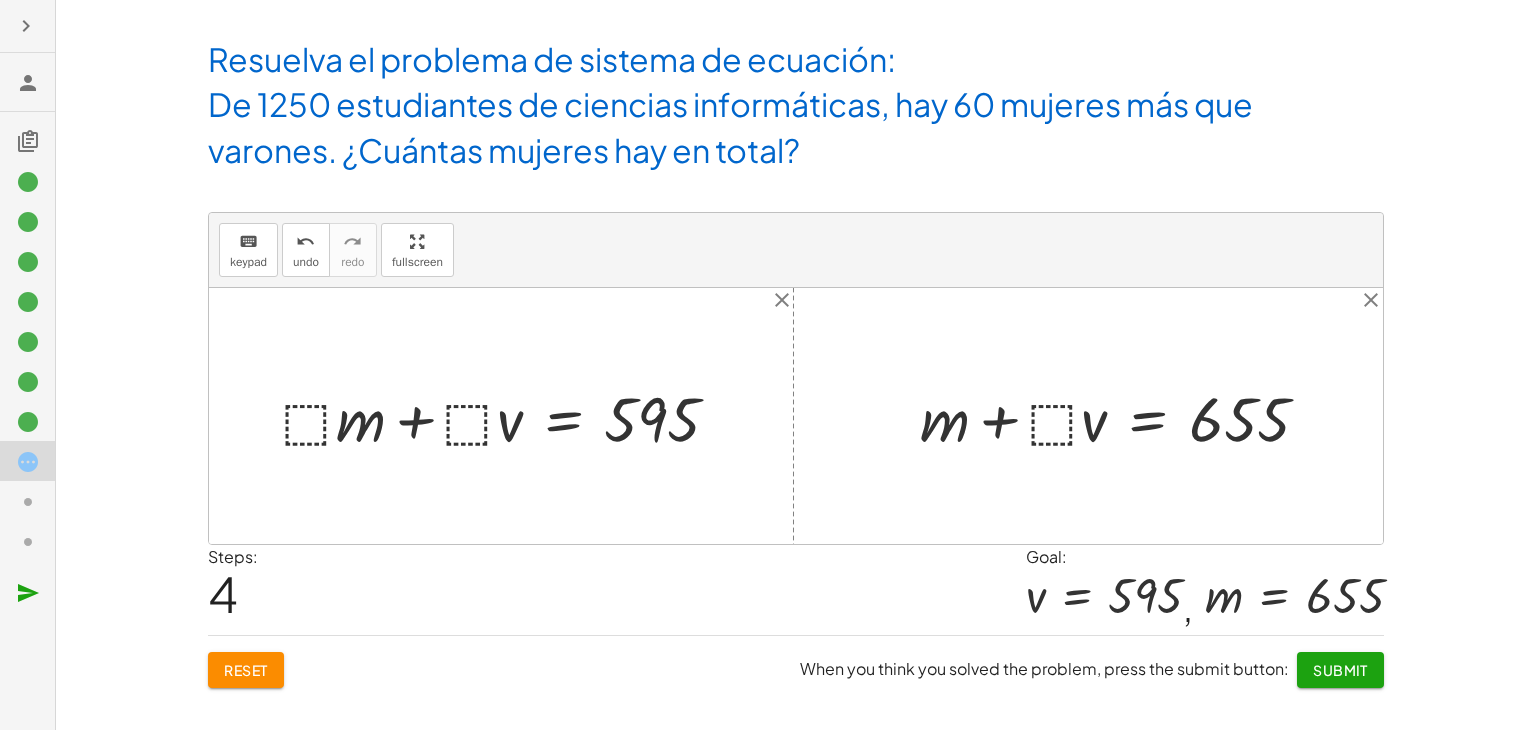 click at bounding box center (1122, 416) 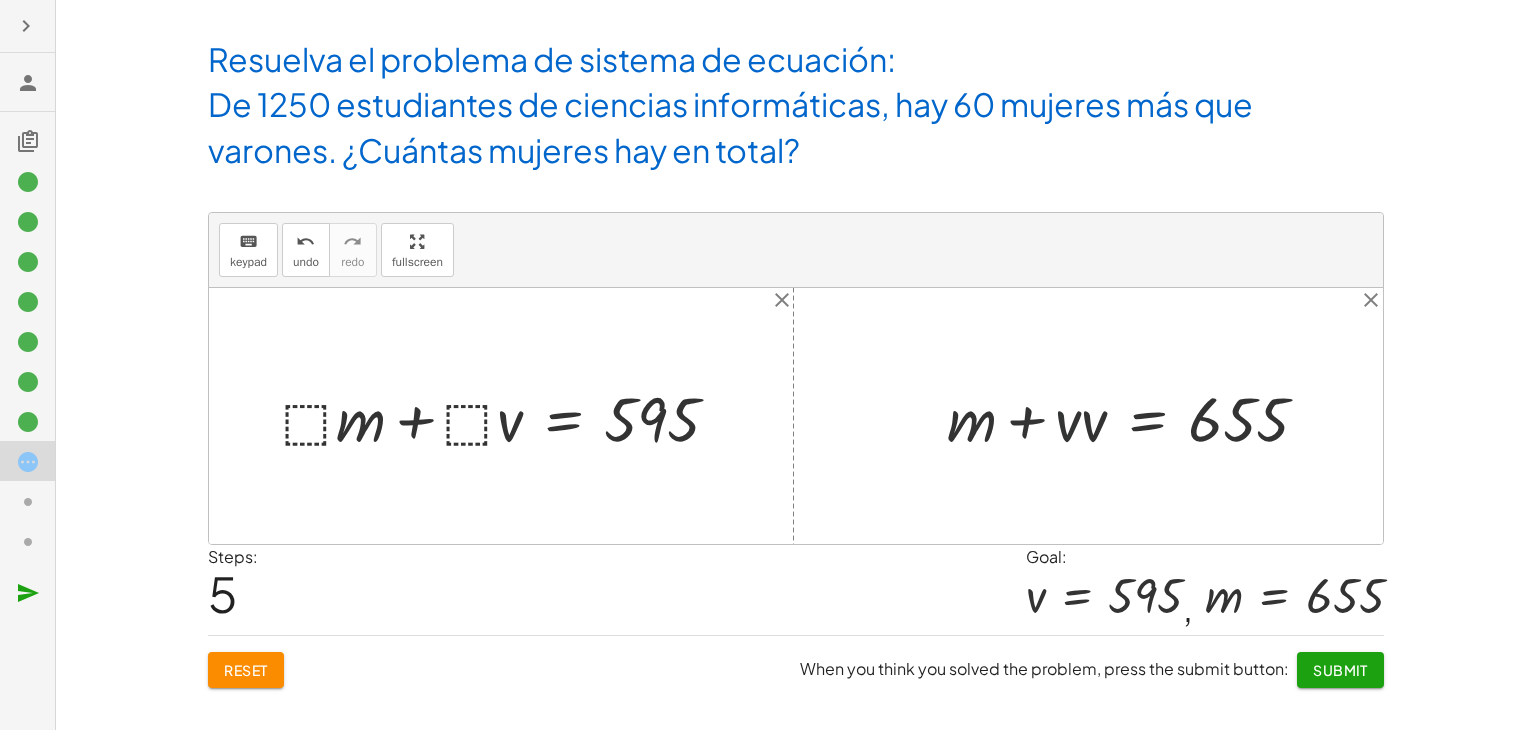 click at bounding box center (1136, 416) 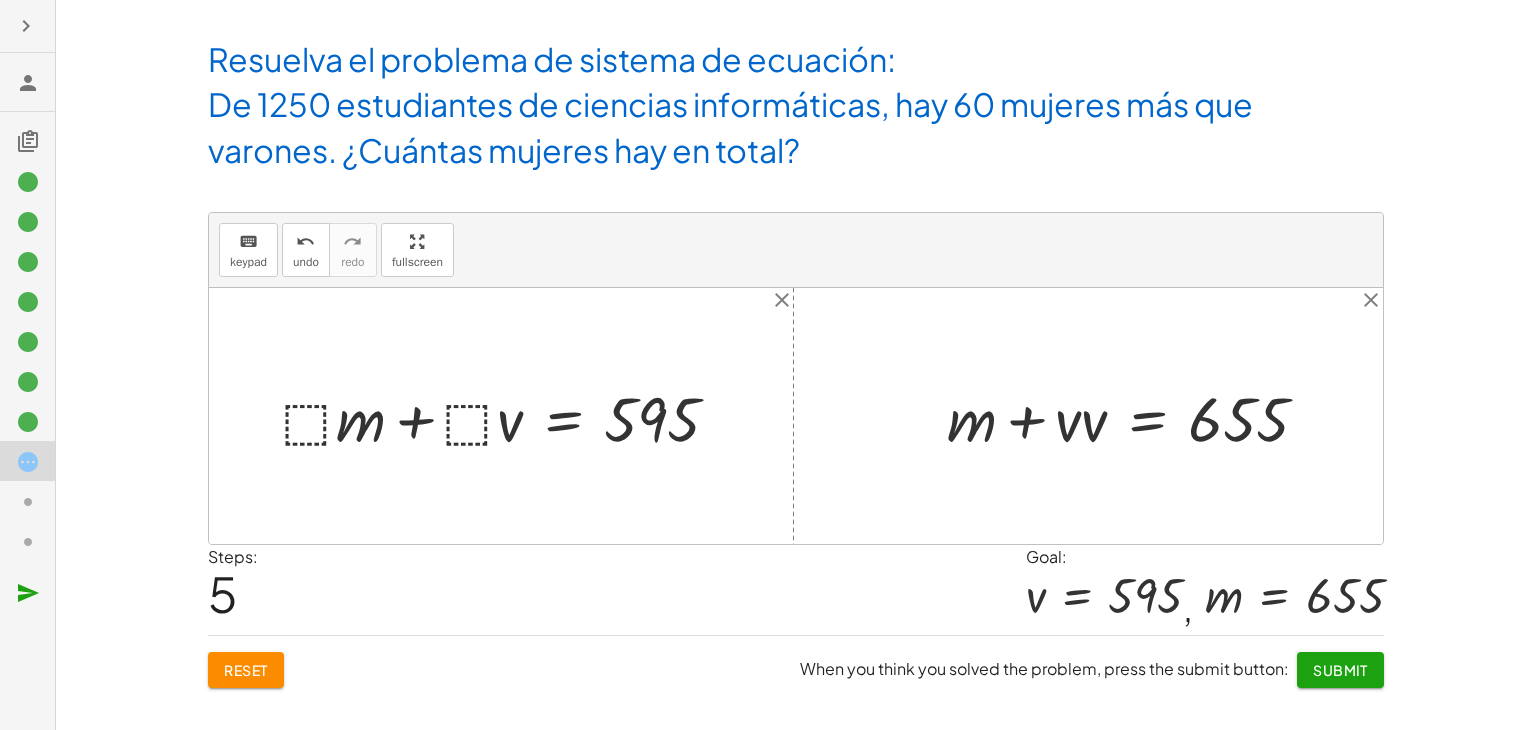 click at bounding box center [1136, 416] 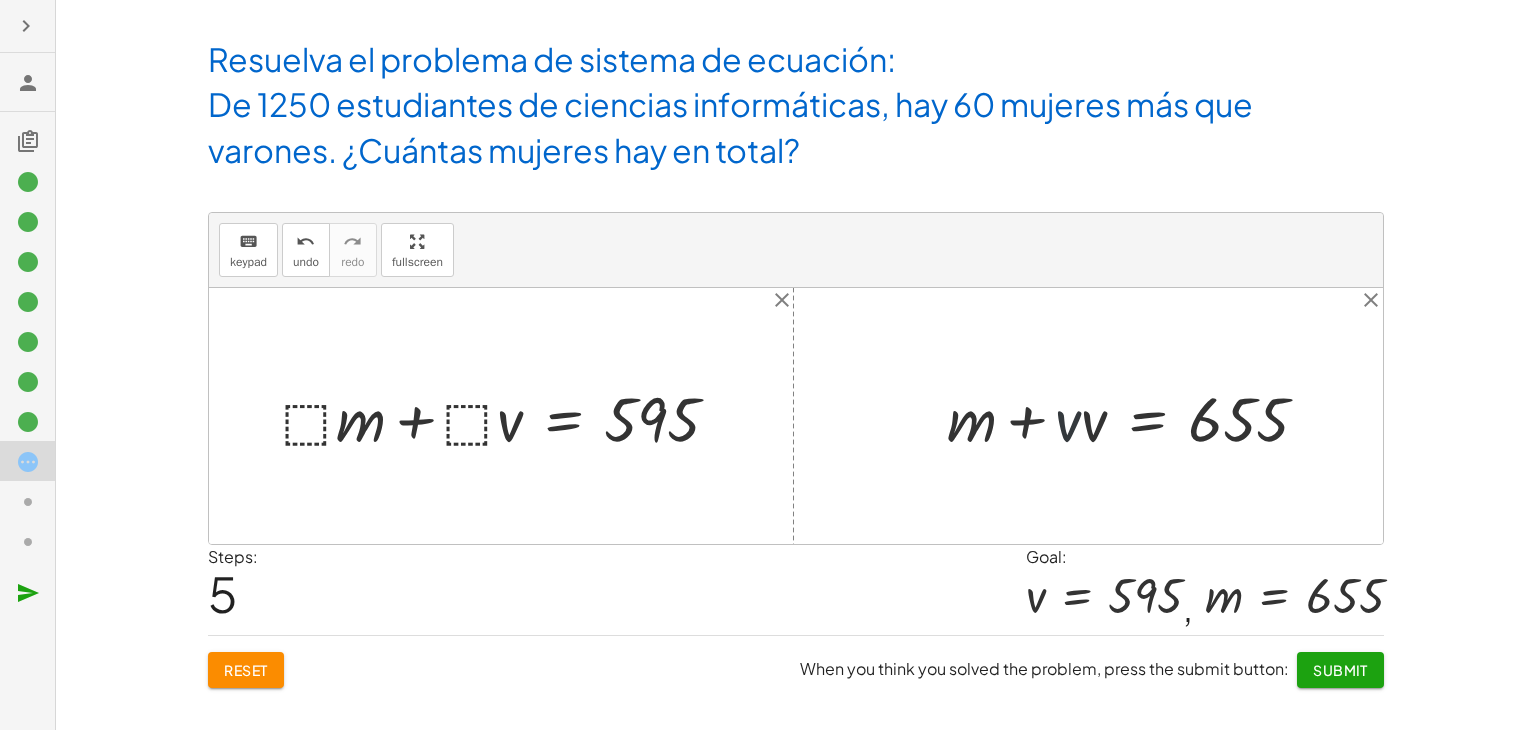 click at bounding box center [1136, 416] 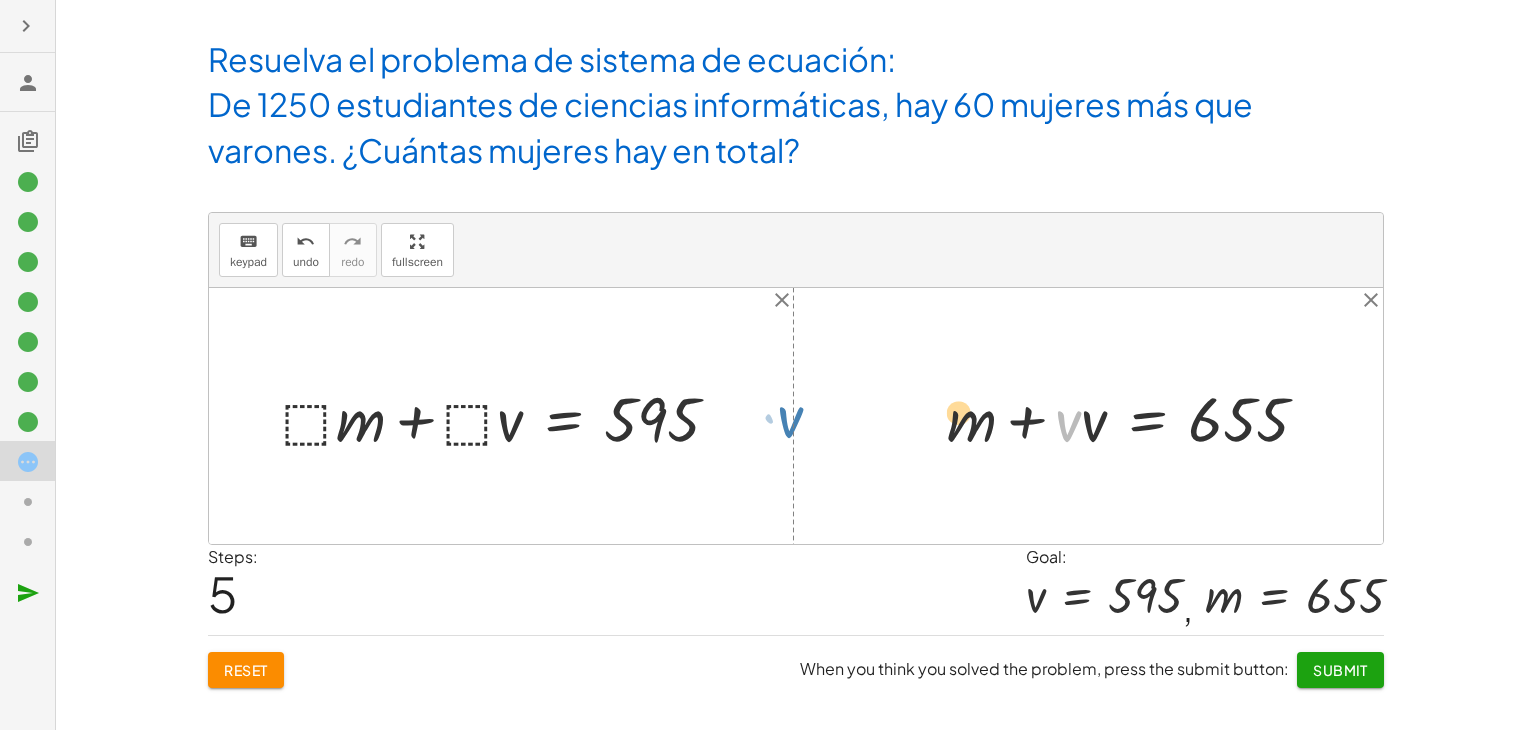 drag, startPoint x: 1064, startPoint y: 425, endPoint x: 487, endPoint y: 468, distance: 578.60004 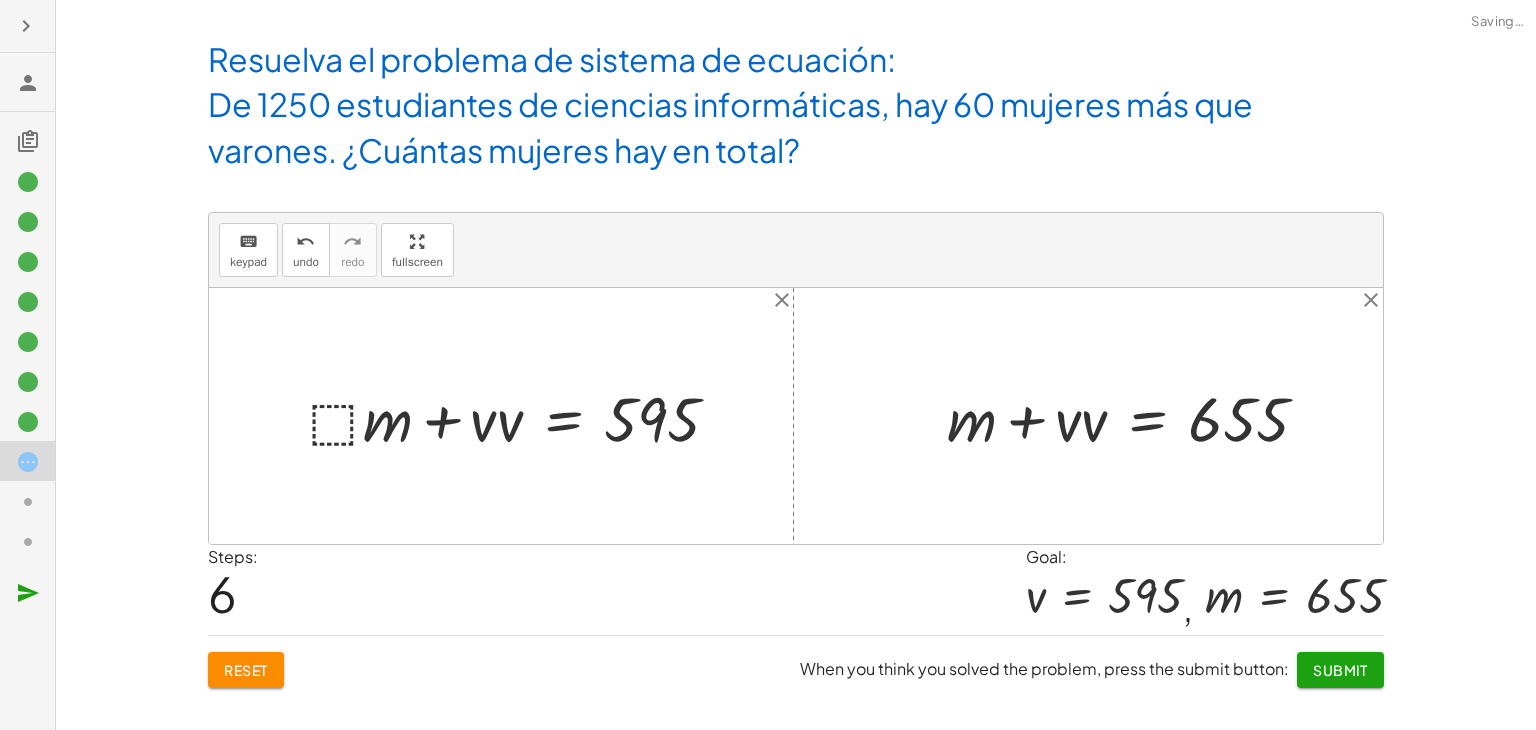 click at bounding box center [522, 416] 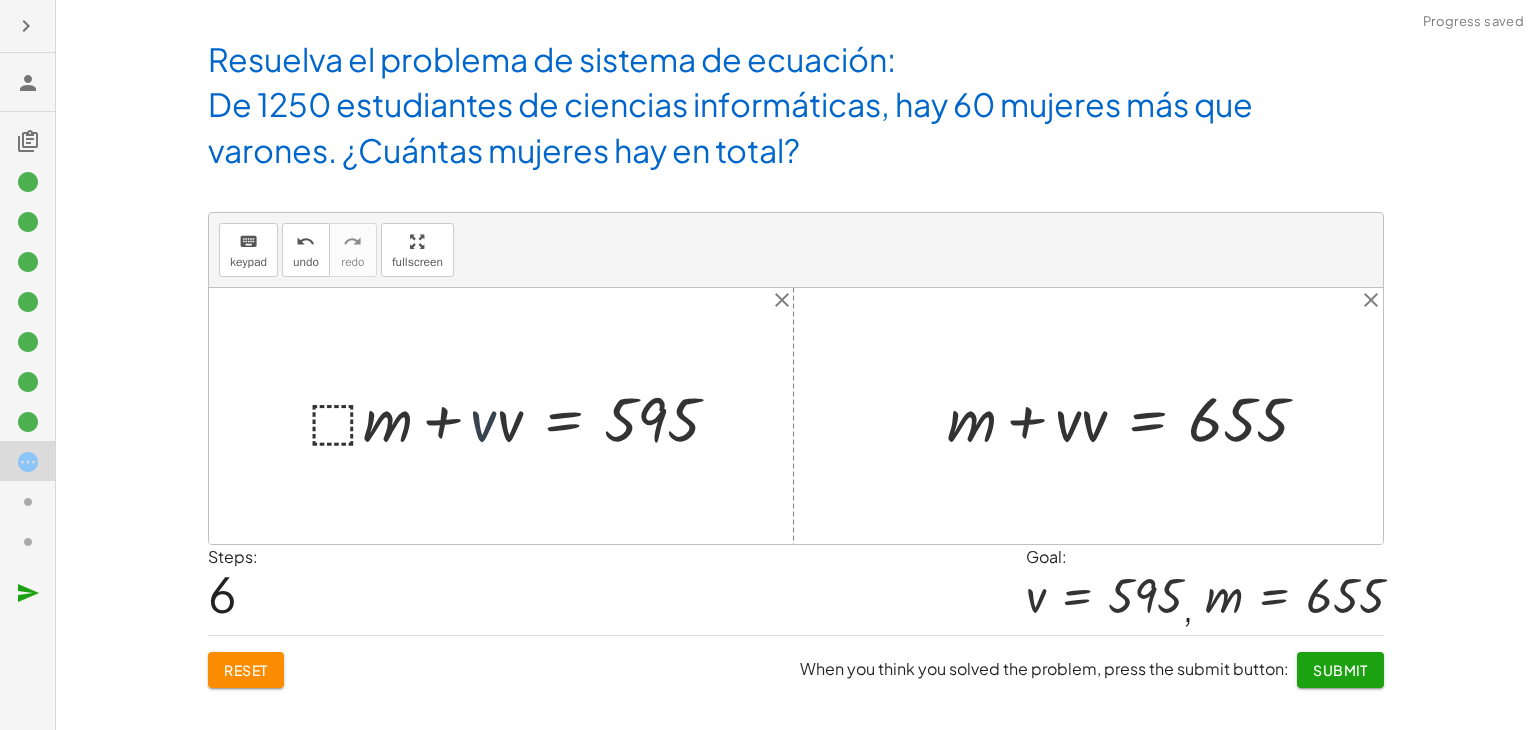 click at bounding box center [522, 416] 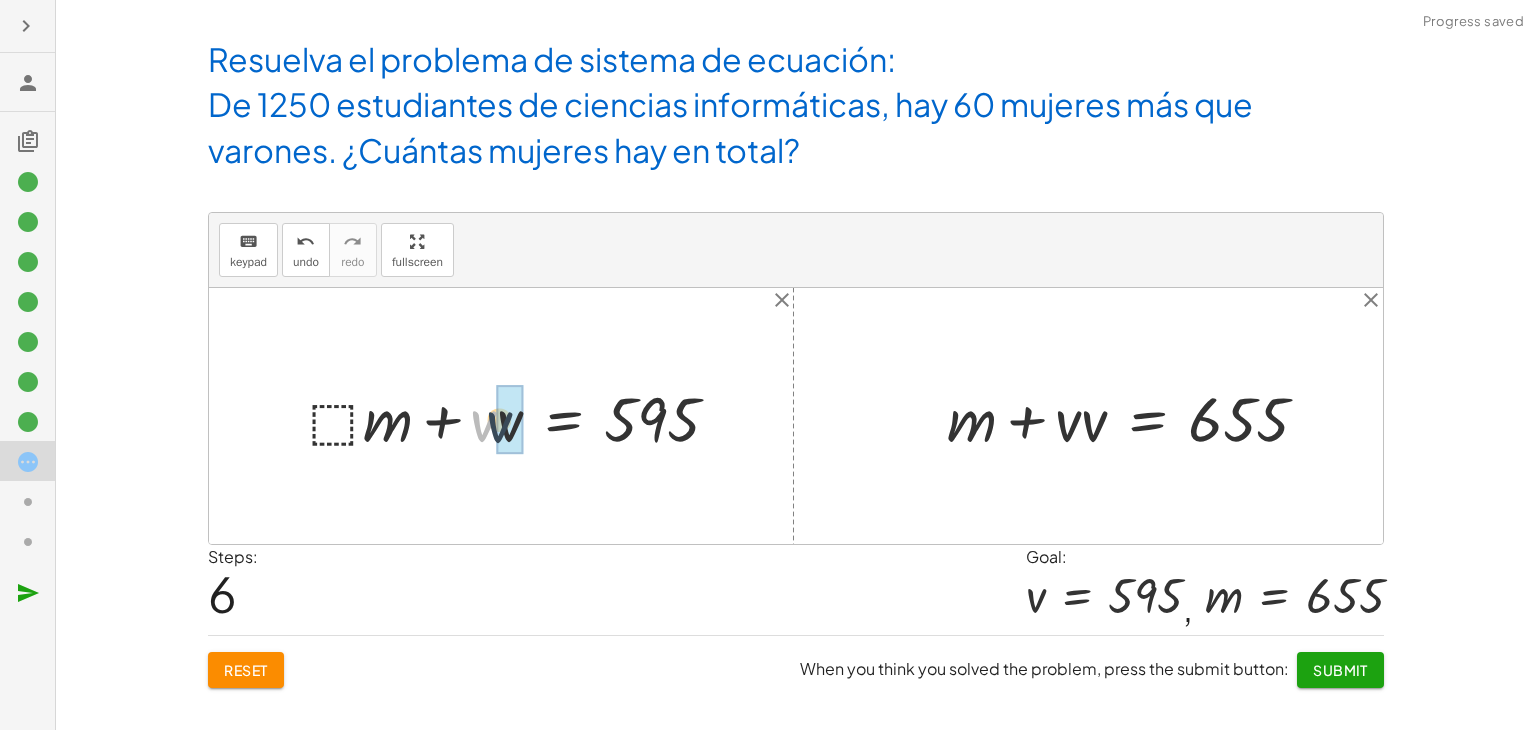 drag, startPoint x: 473, startPoint y: 423, endPoint x: 525, endPoint y: 425, distance: 52.03845 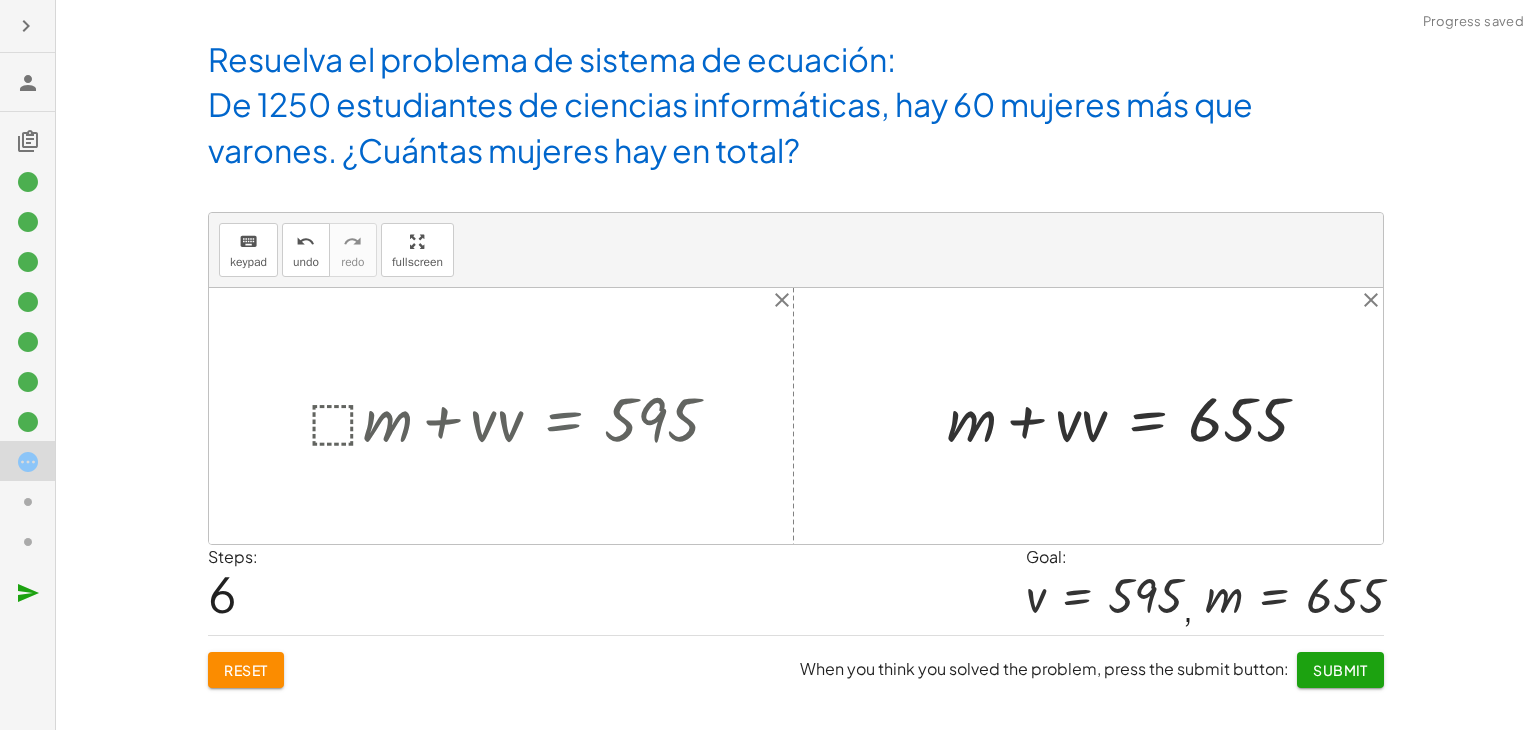 click at bounding box center [522, 416] 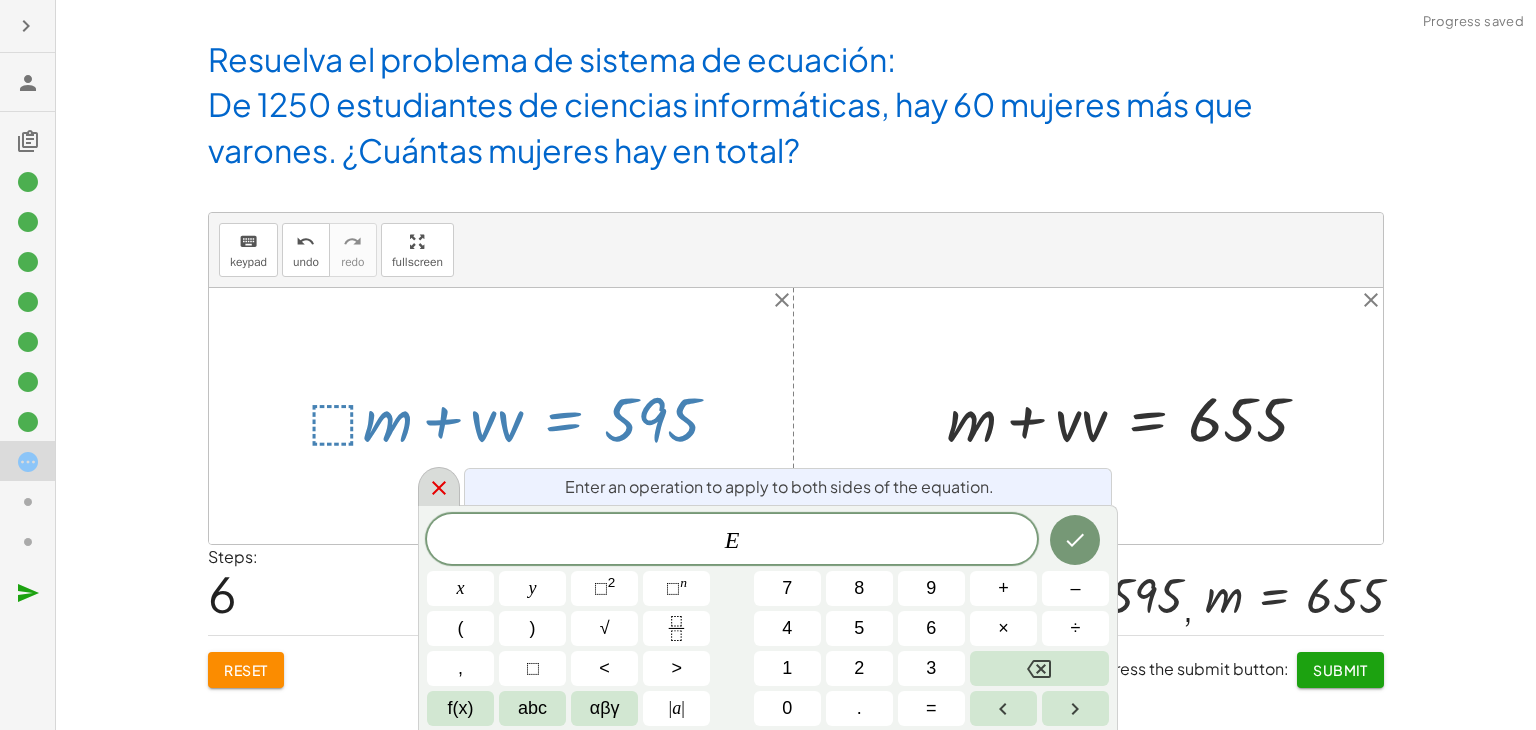 drag, startPoint x: 525, startPoint y: 425, endPoint x: 428, endPoint y: 483, distance: 113.0177 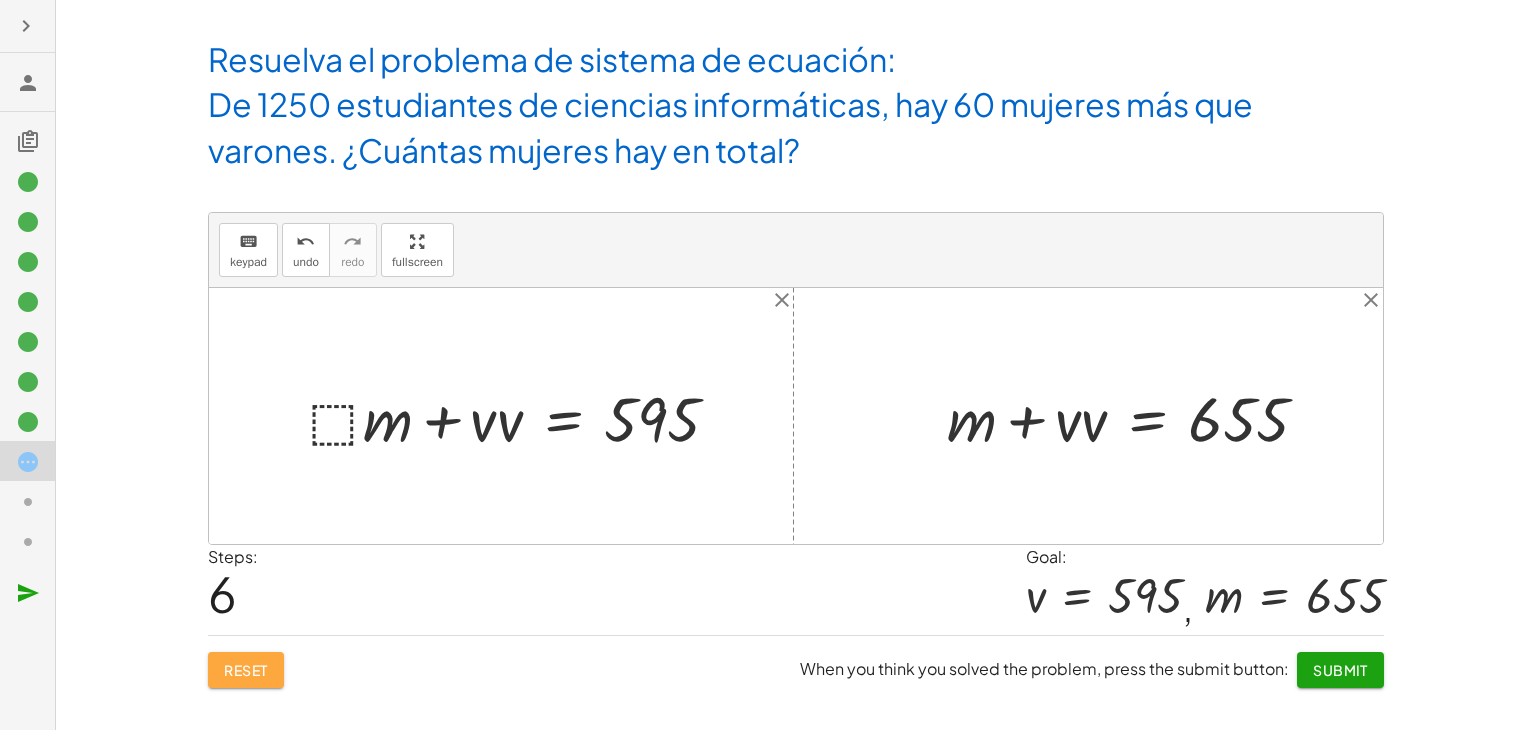 click on "Reset" 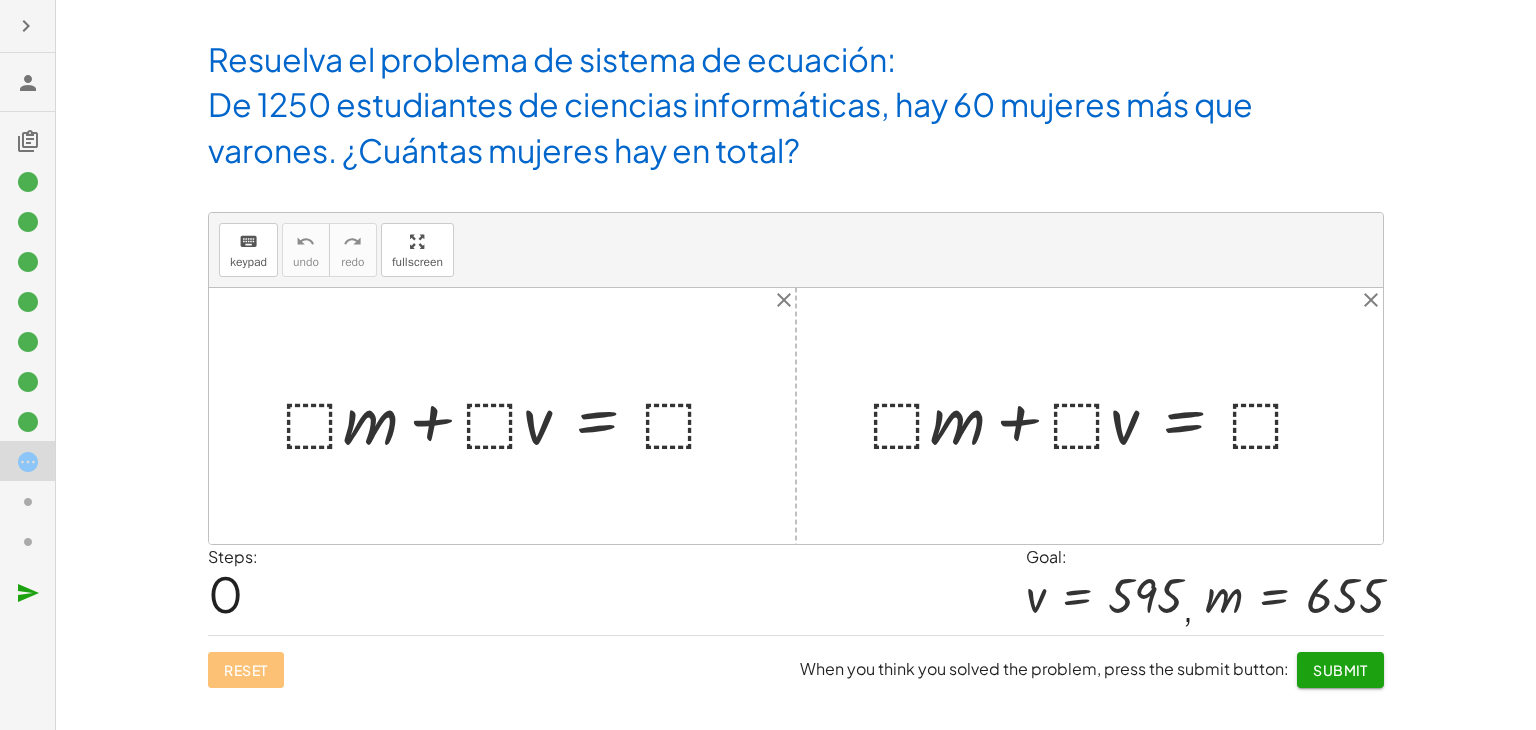 click at bounding box center (510, 416) 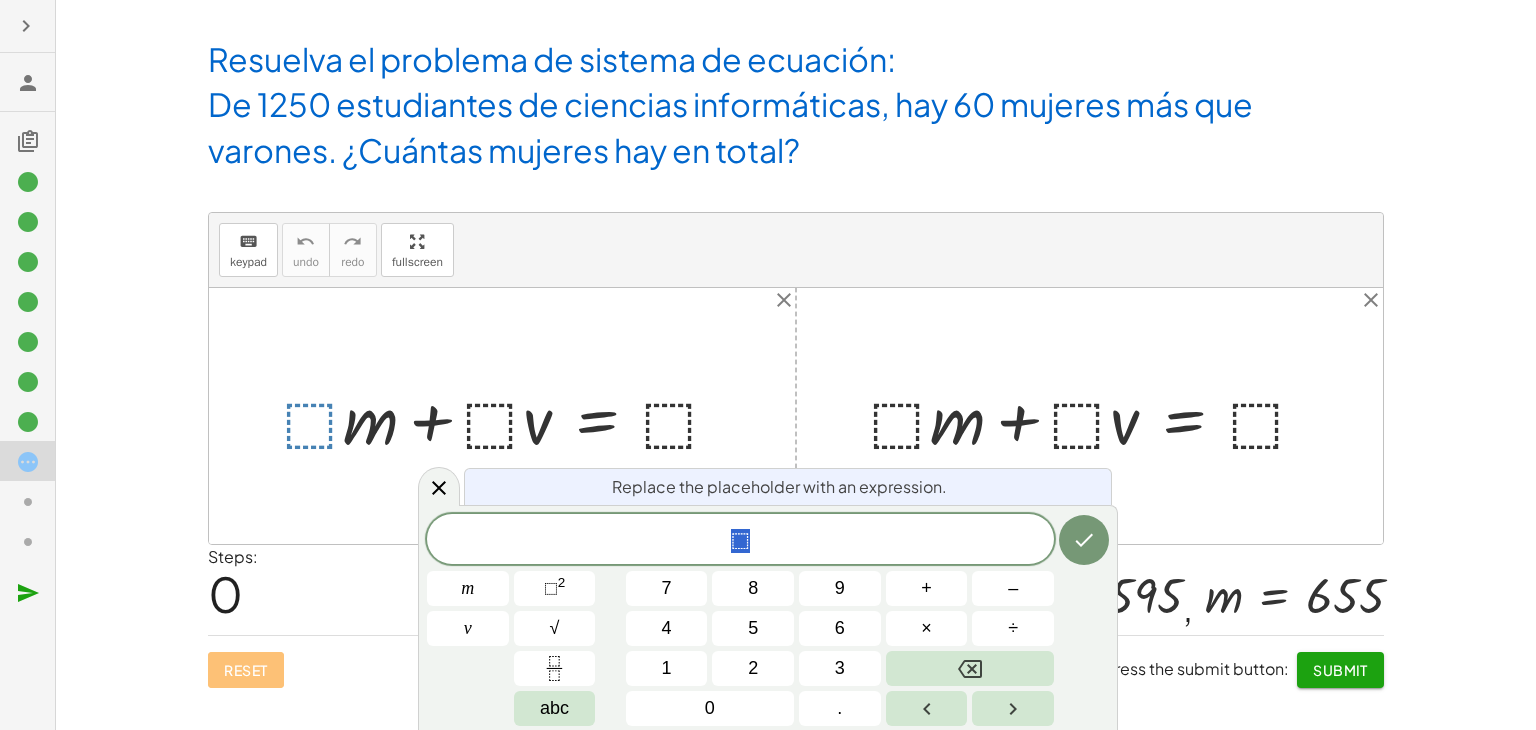 click at bounding box center [510, 416] 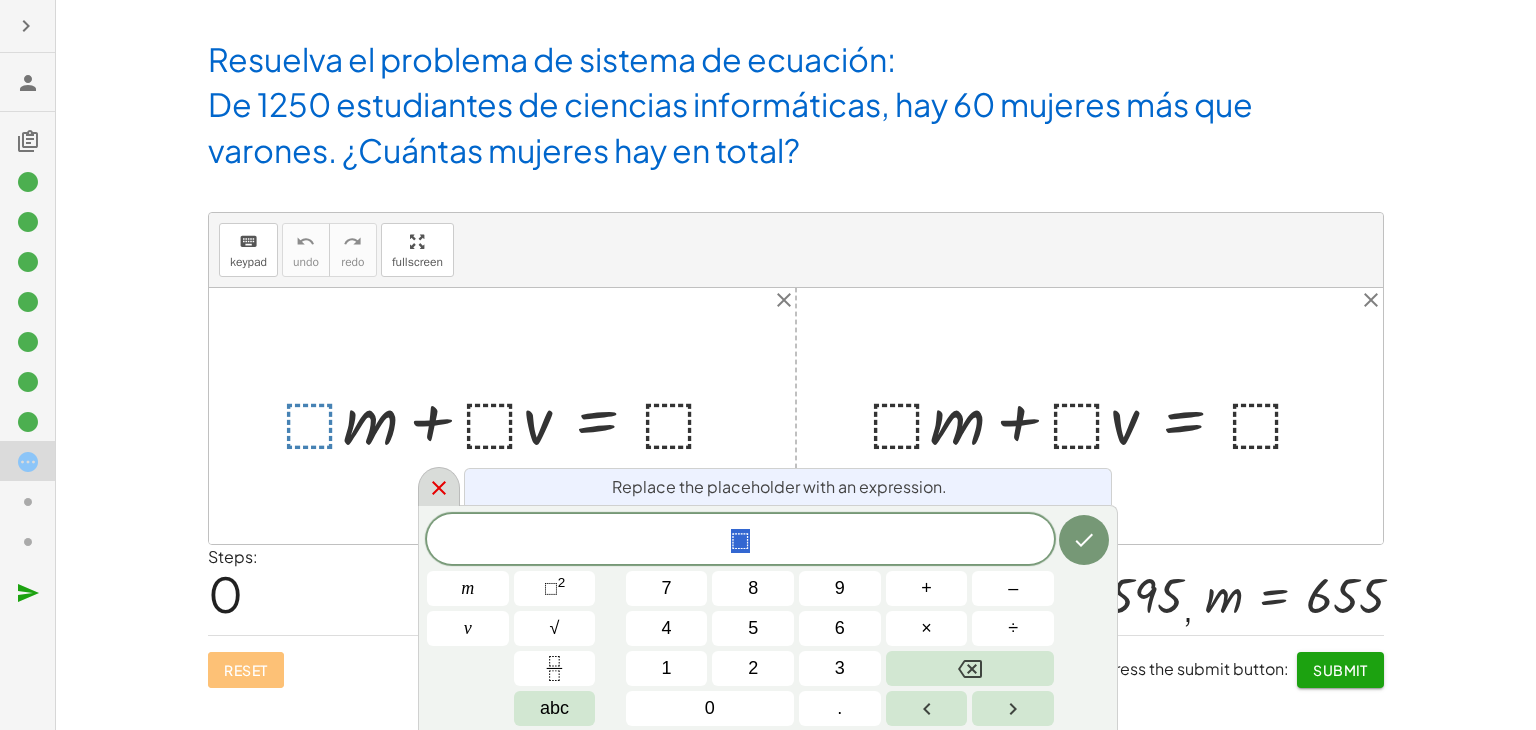 click 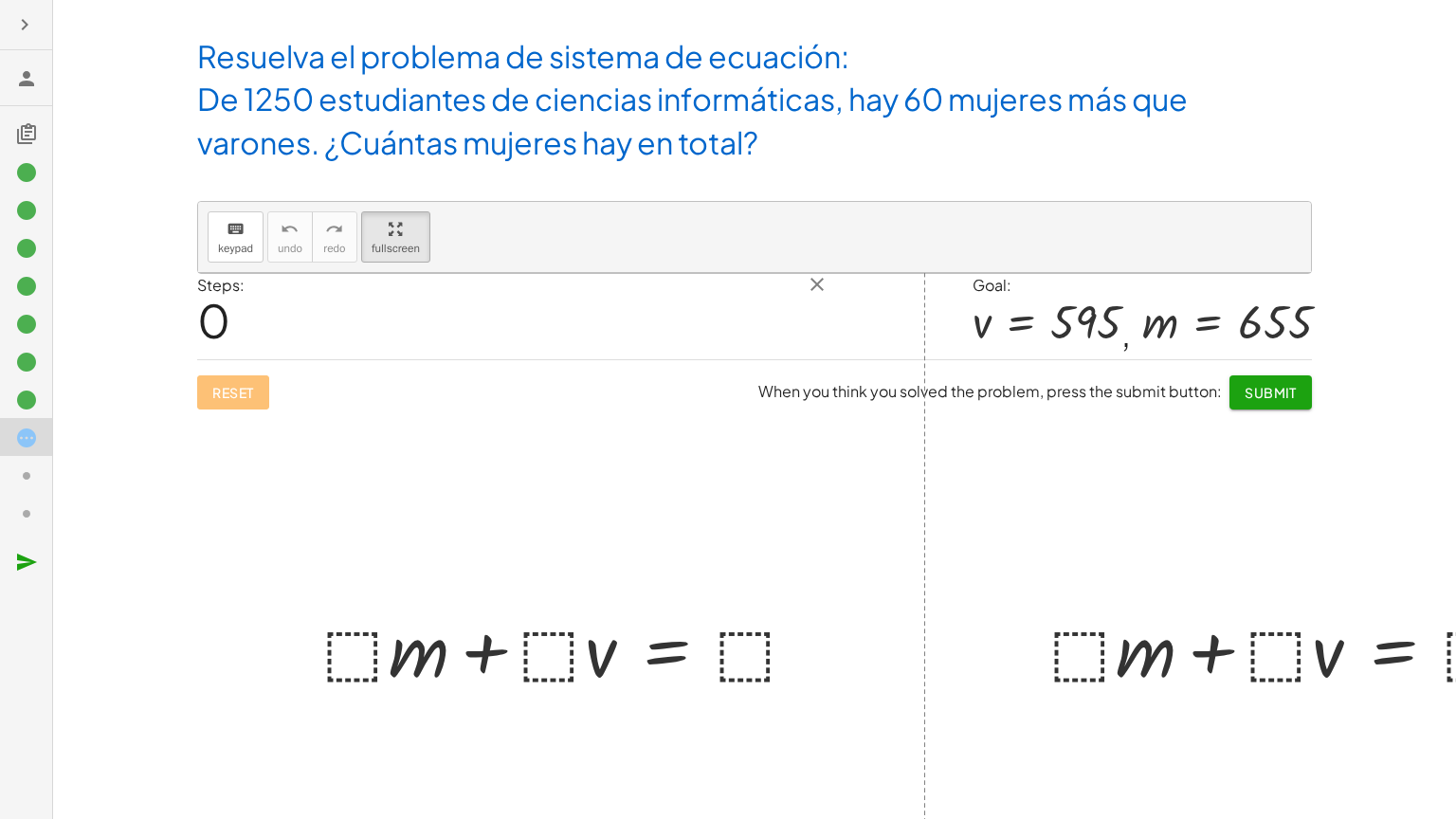 drag, startPoint x: 399, startPoint y: 234, endPoint x: 399, endPoint y: 317, distance: 83 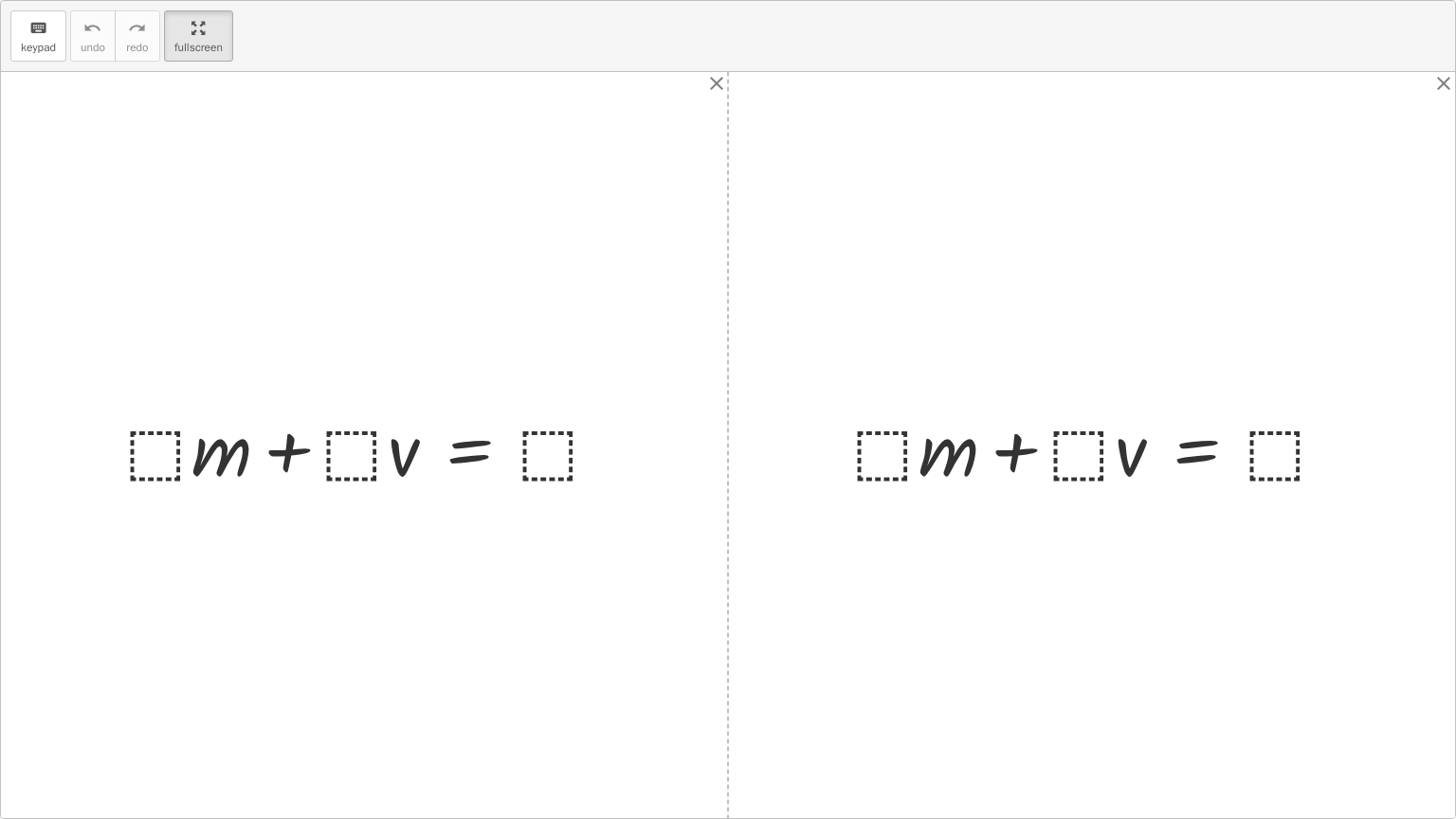 click on "keyboard keypad undo undo redo redo fullscreen + · ⬚ · m + · ⬚ · v = ⬚ + · ⬚ · m + · ⬚ · v = ⬚ × close close" at bounding box center (728, 410) 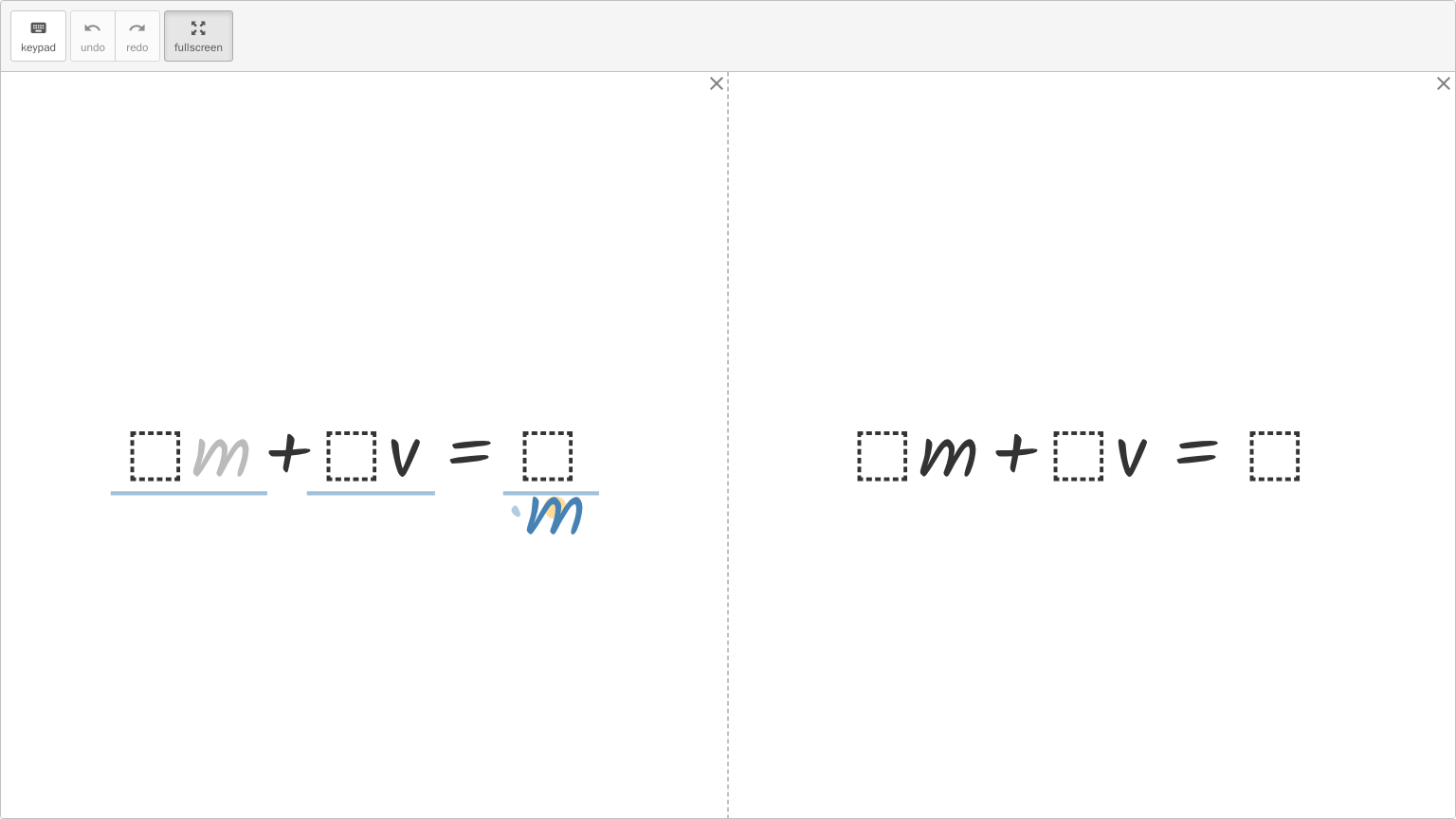 drag, startPoint x: 230, startPoint y: 466, endPoint x: 564, endPoint y: 523, distance: 338.82887 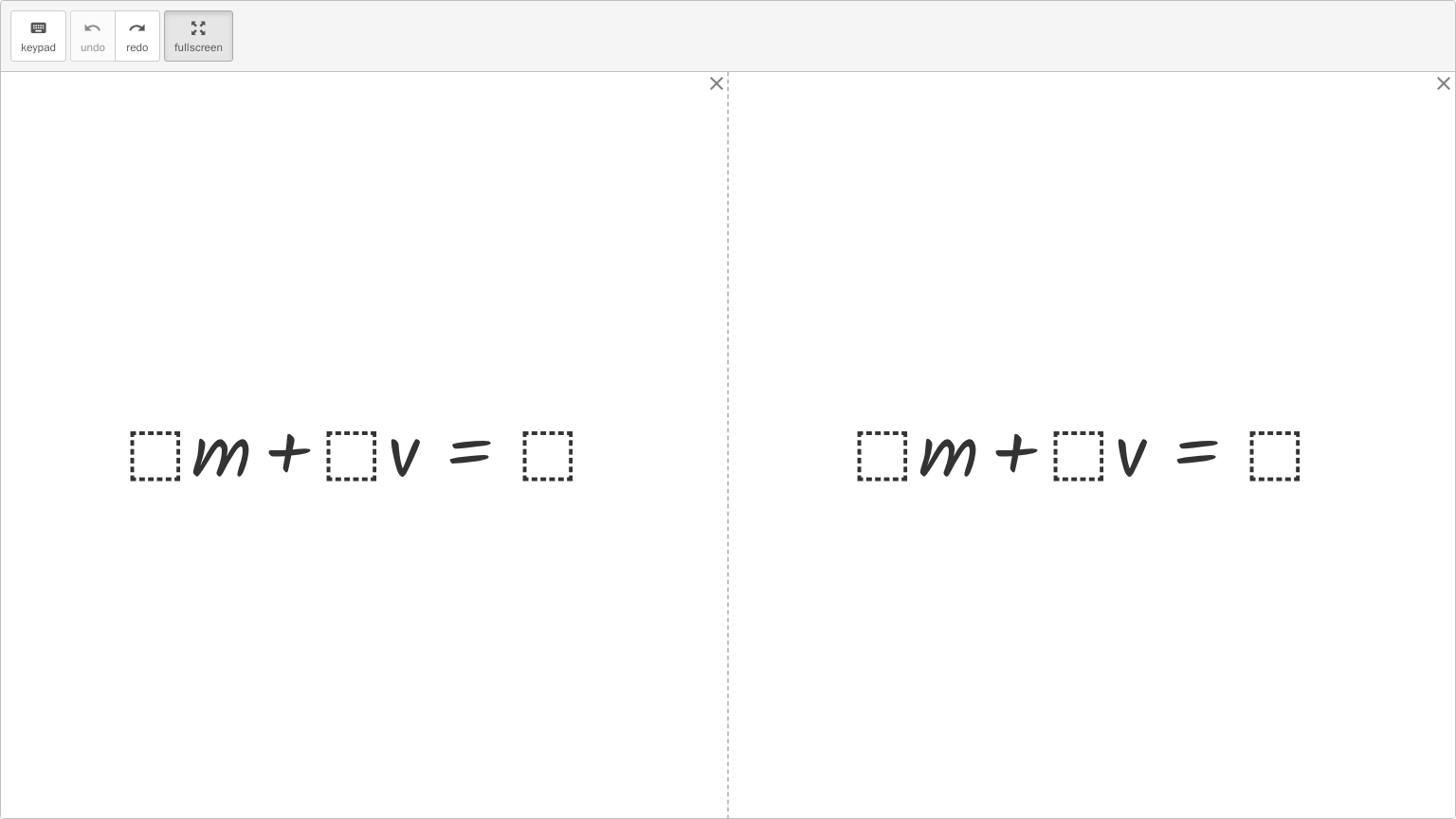 click at bounding box center (372, 446) 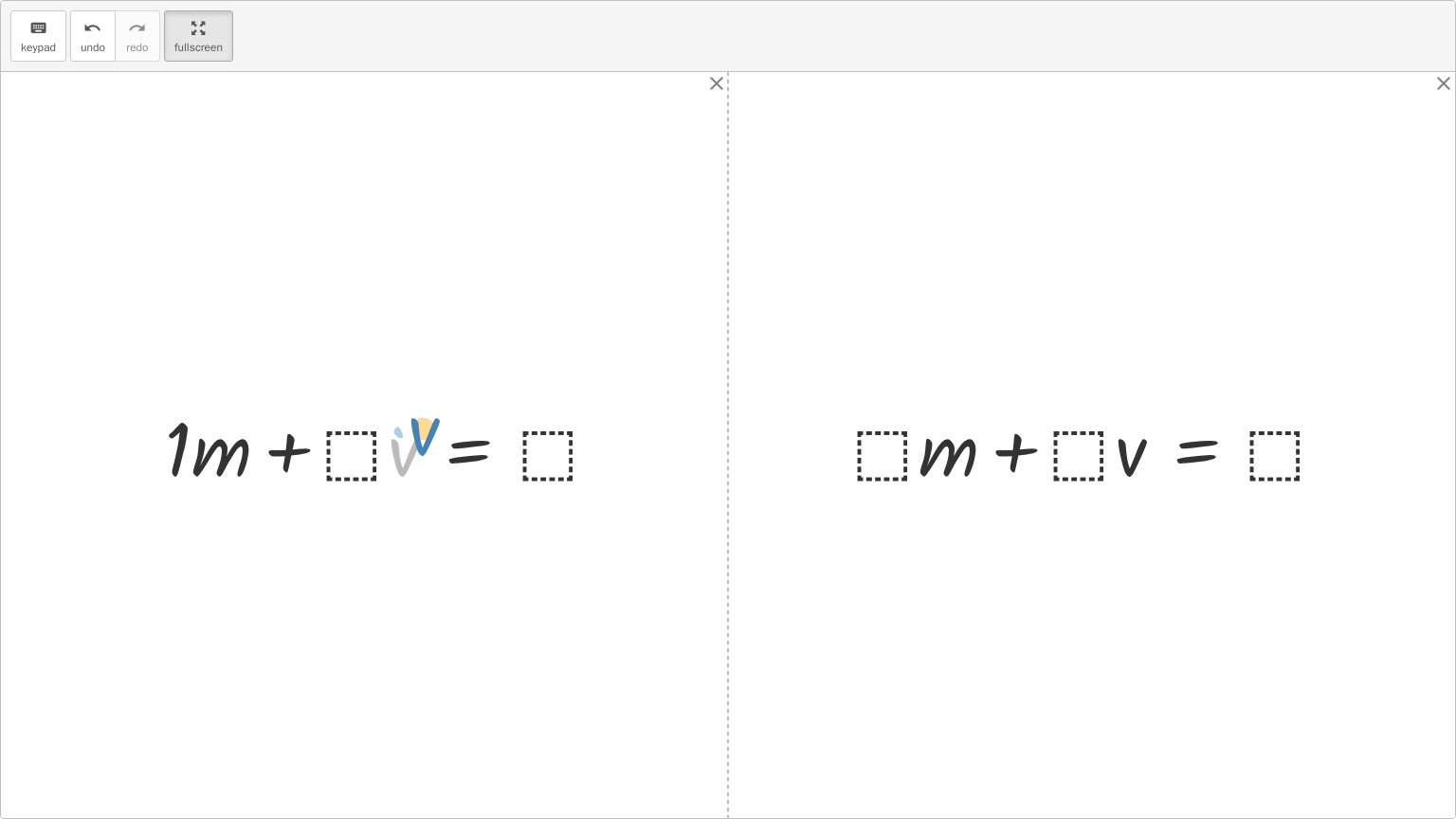 drag, startPoint x: 406, startPoint y: 444, endPoint x: 417, endPoint y: 444, distance: 11 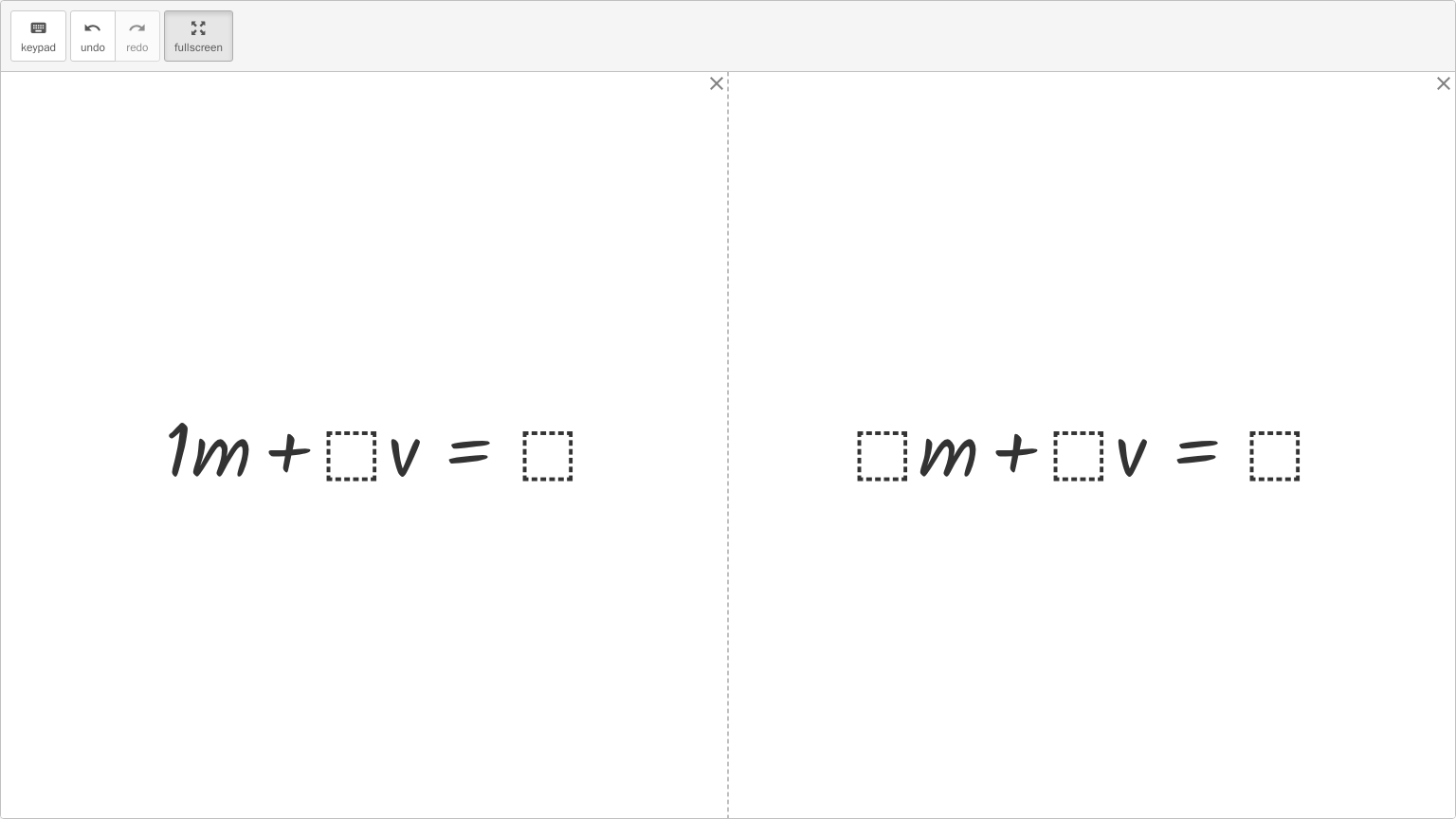 click at bounding box center [391, 446] 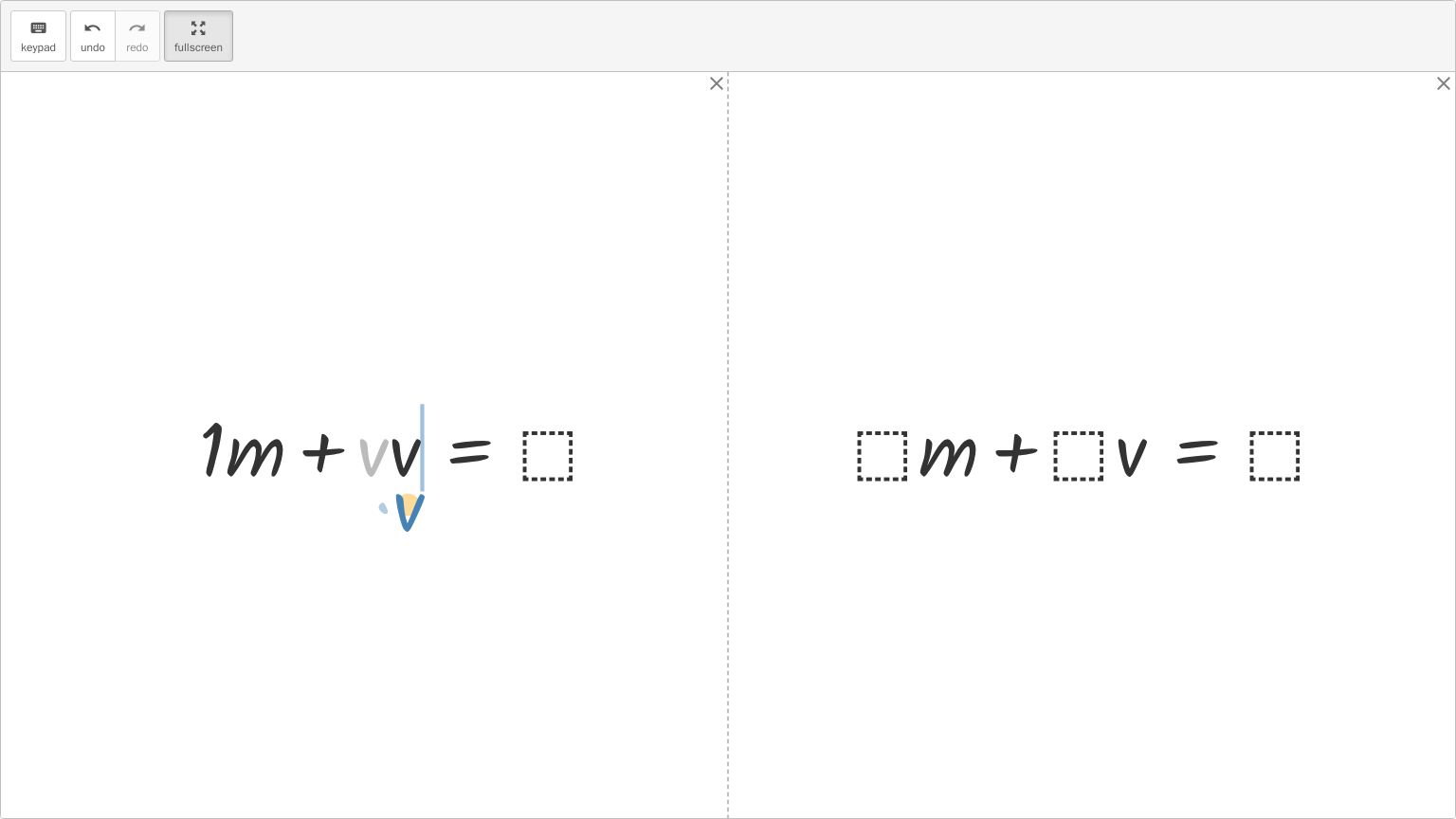 drag, startPoint x: 368, startPoint y: 445, endPoint x: 406, endPoint y: 500, distance: 66.85058 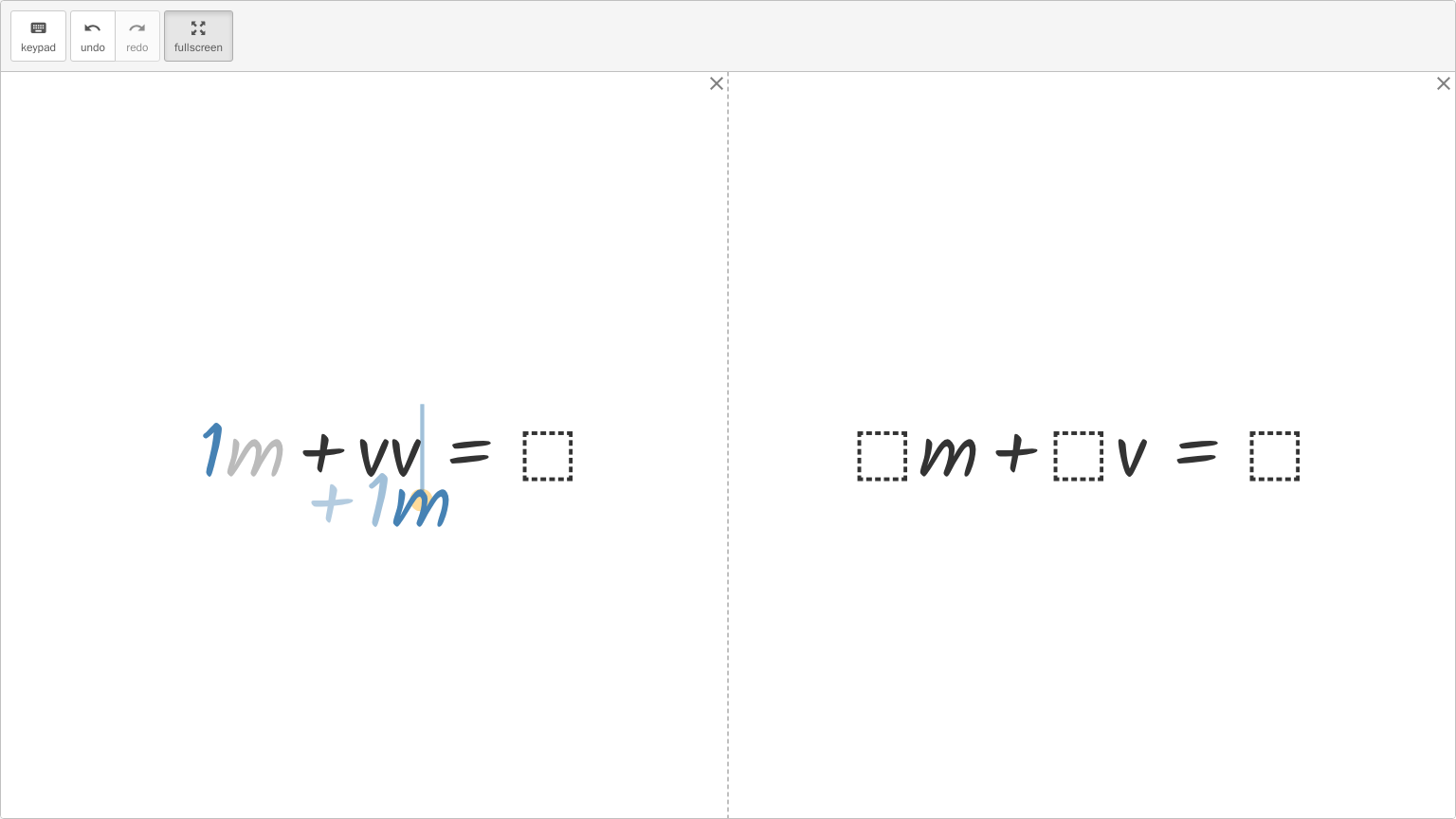 drag, startPoint x: 238, startPoint y: 455, endPoint x: 402, endPoint y: 500, distance: 170.0618 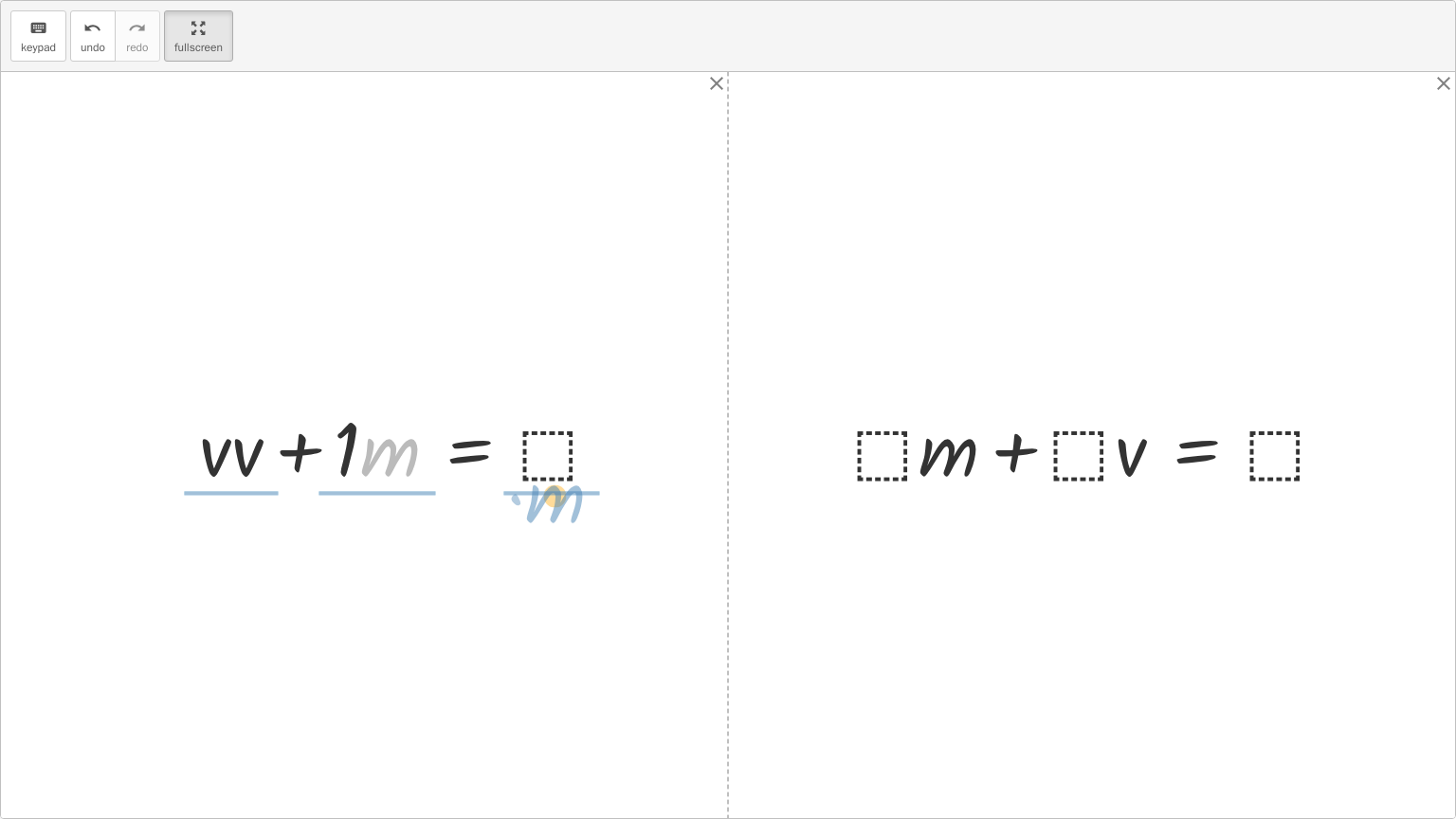 drag, startPoint x: 389, startPoint y: 464, endPoint x: 554, endPoint y: 511, distance: 171.5634 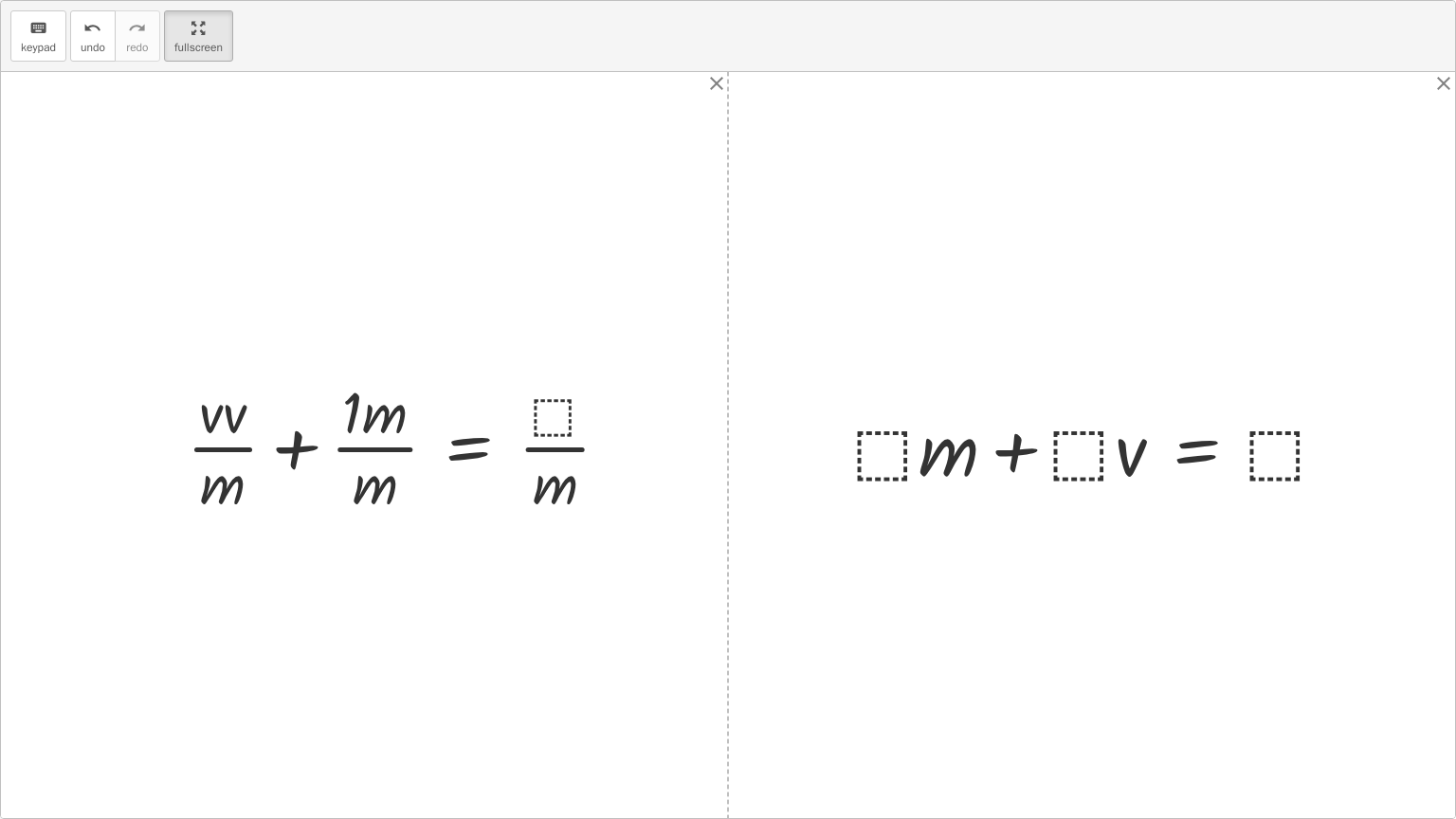 click at bounding box center (406, 446) 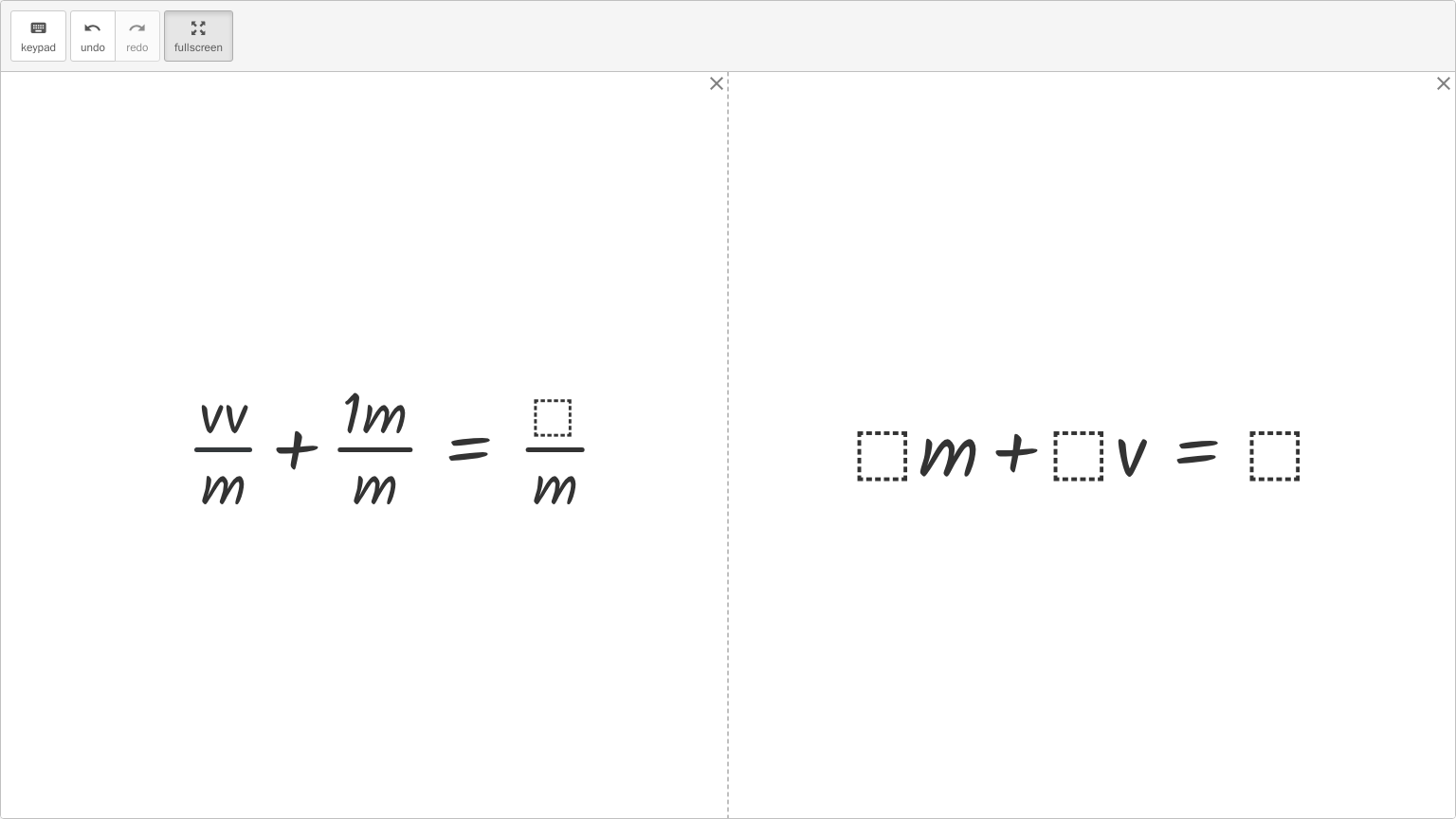 click at bounding box center [406, 446] 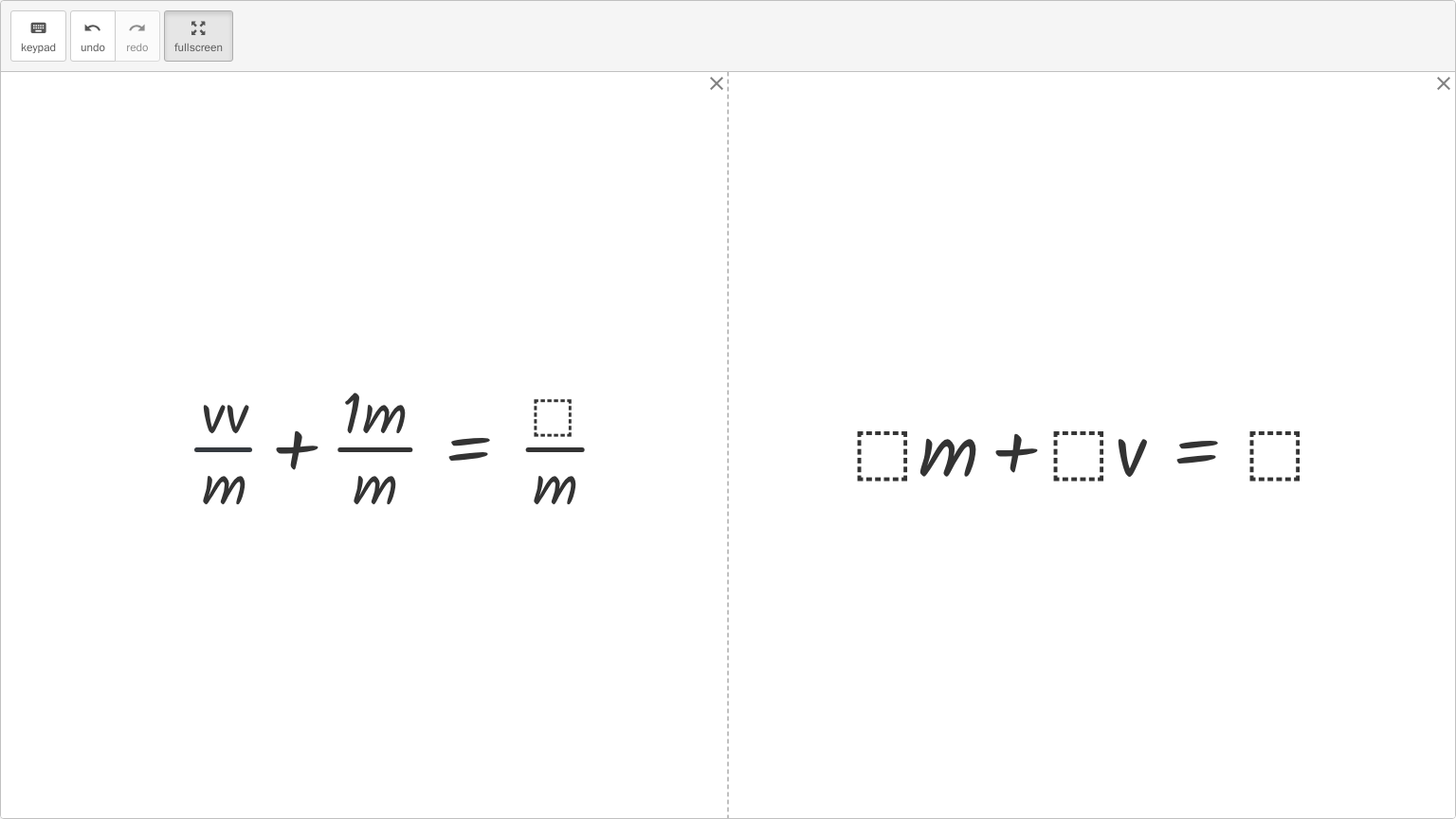 click at bounding box center (406, 446) 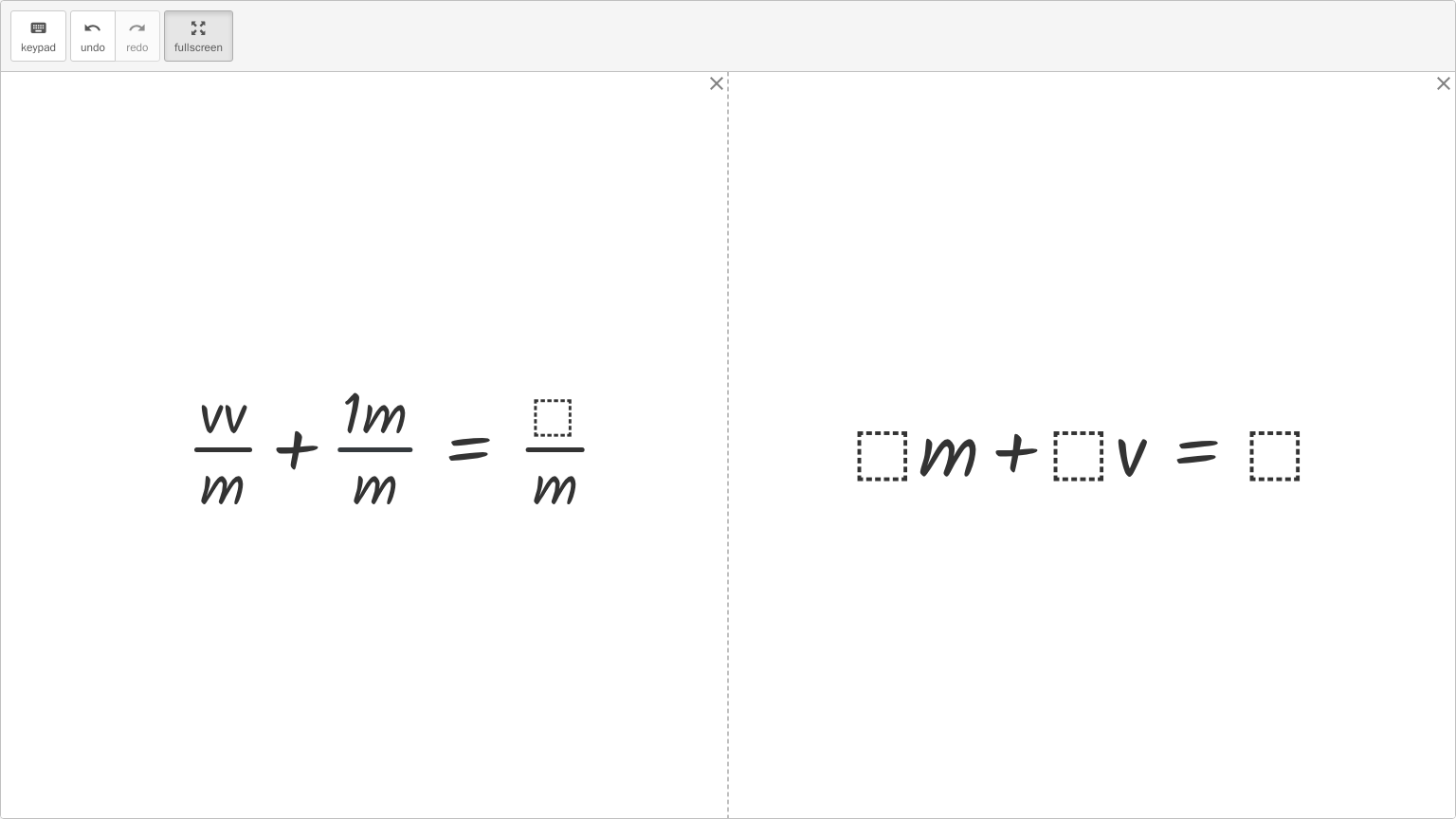click at bounding box center (406, 446) 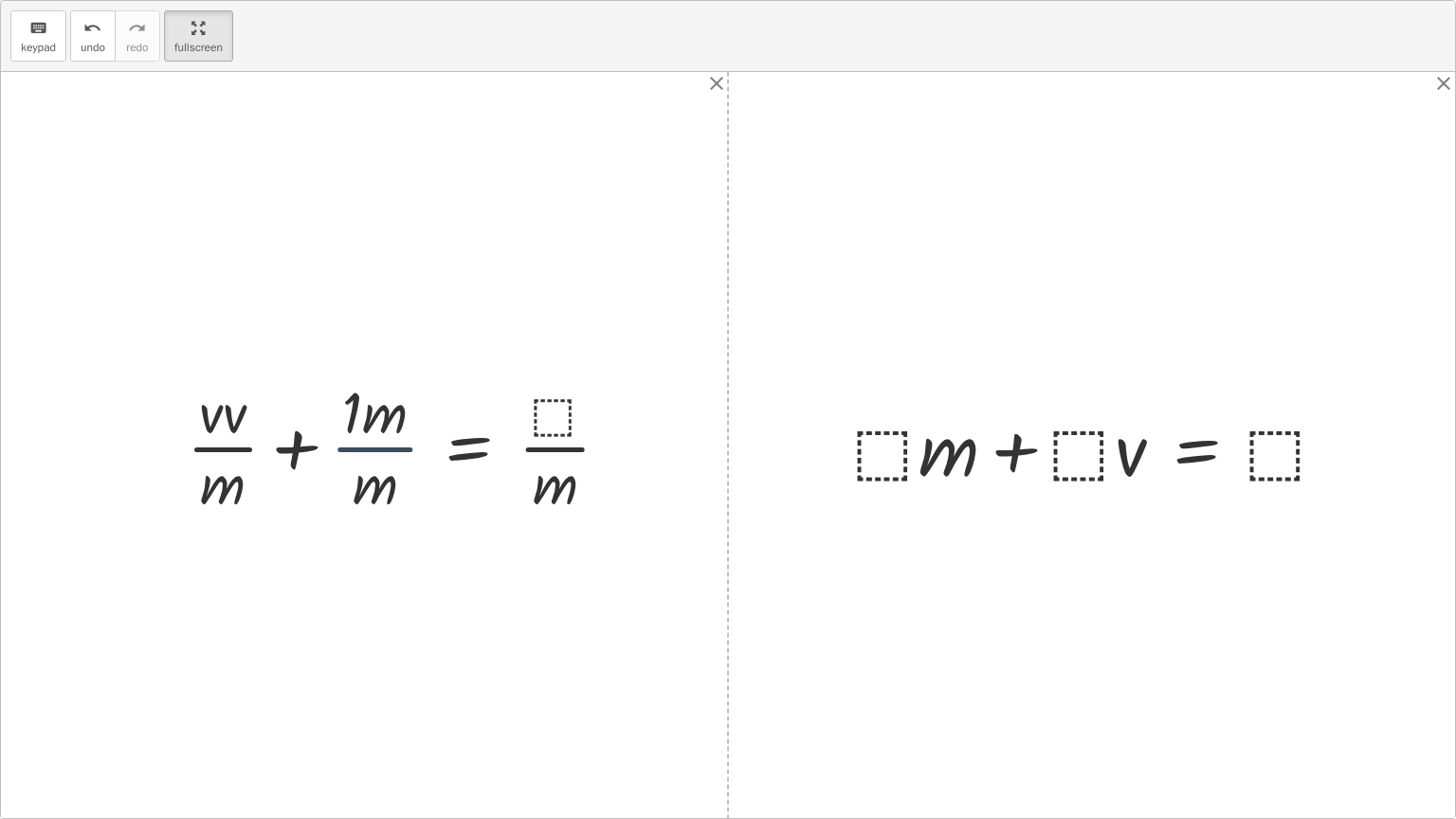 drag, startPoint x: 370, startPoint y: 440, endPoint x: 383, endPoint y: 415, distance: 28.178006 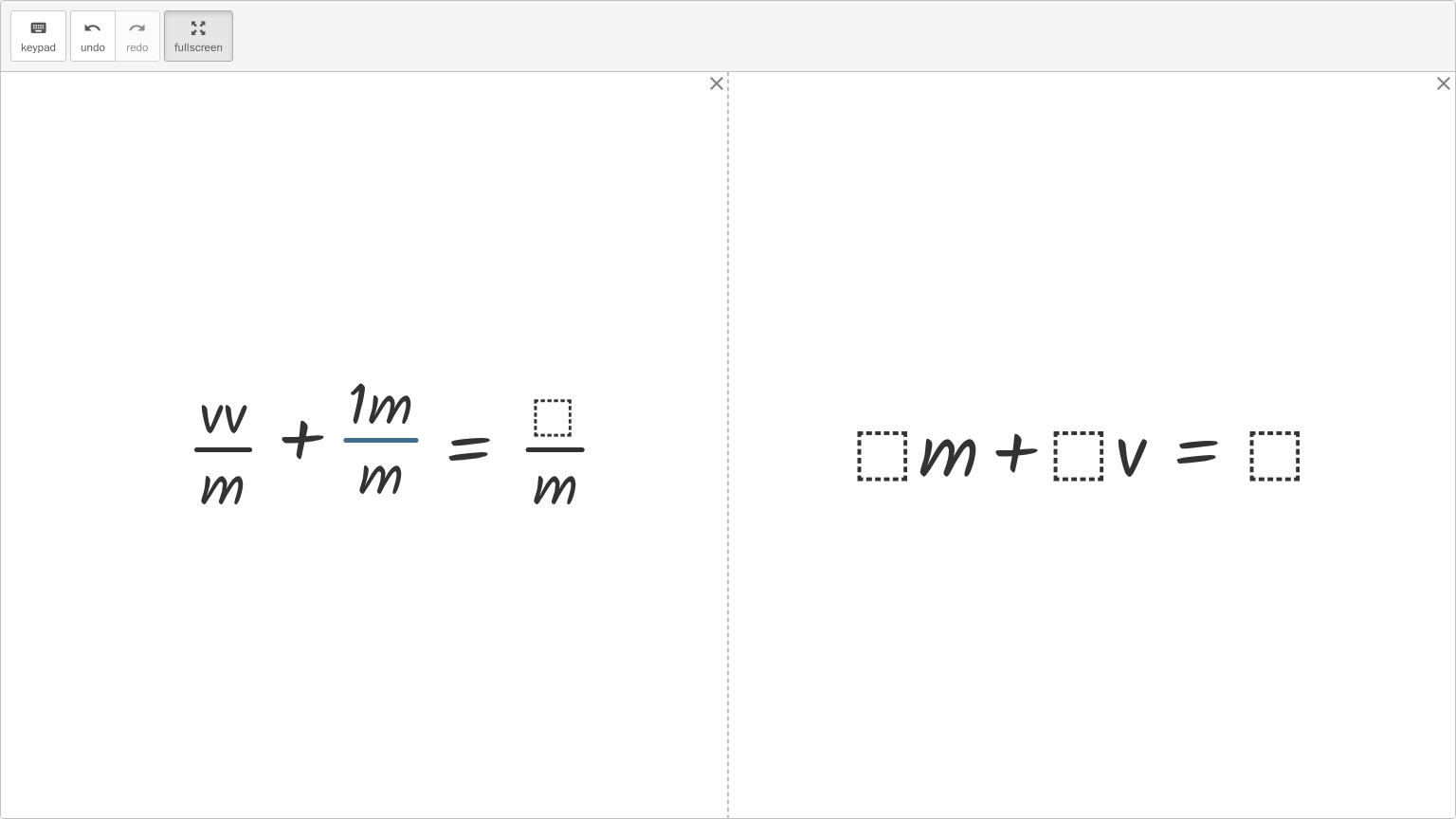 click at bounding box center (406, 446) 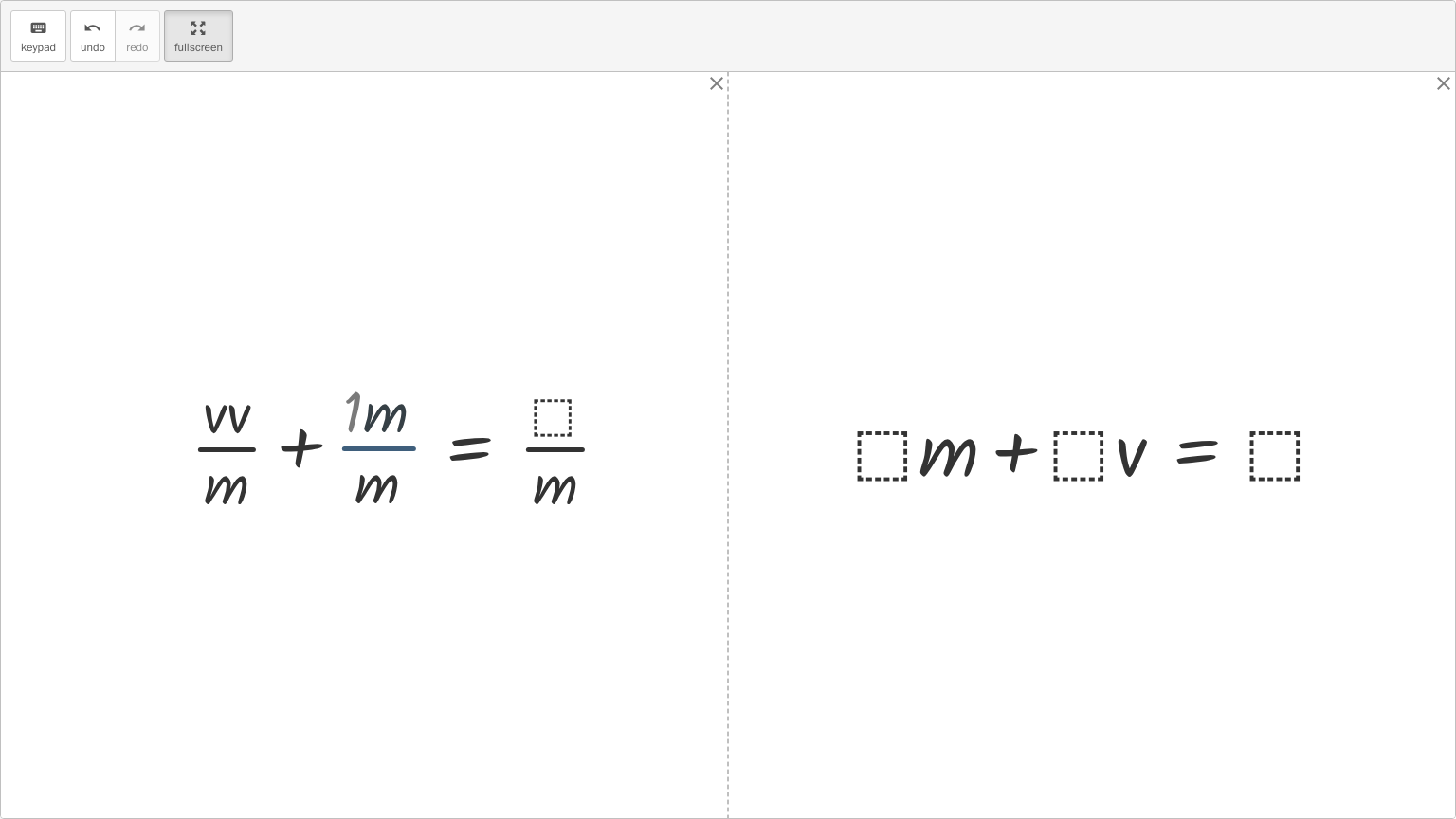 click at bounding box center (416, 446) 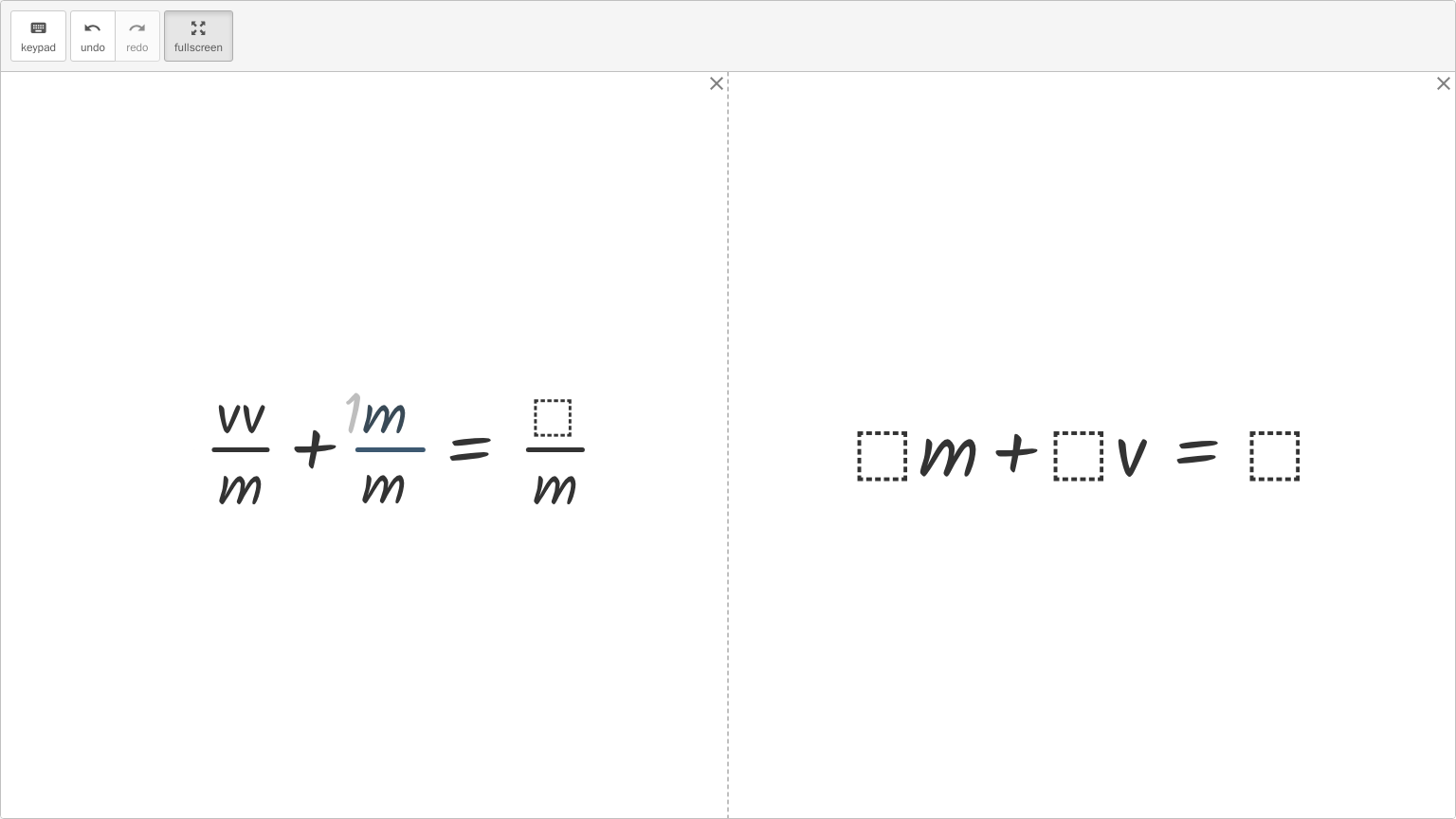 click at bounding box center (416, 446) 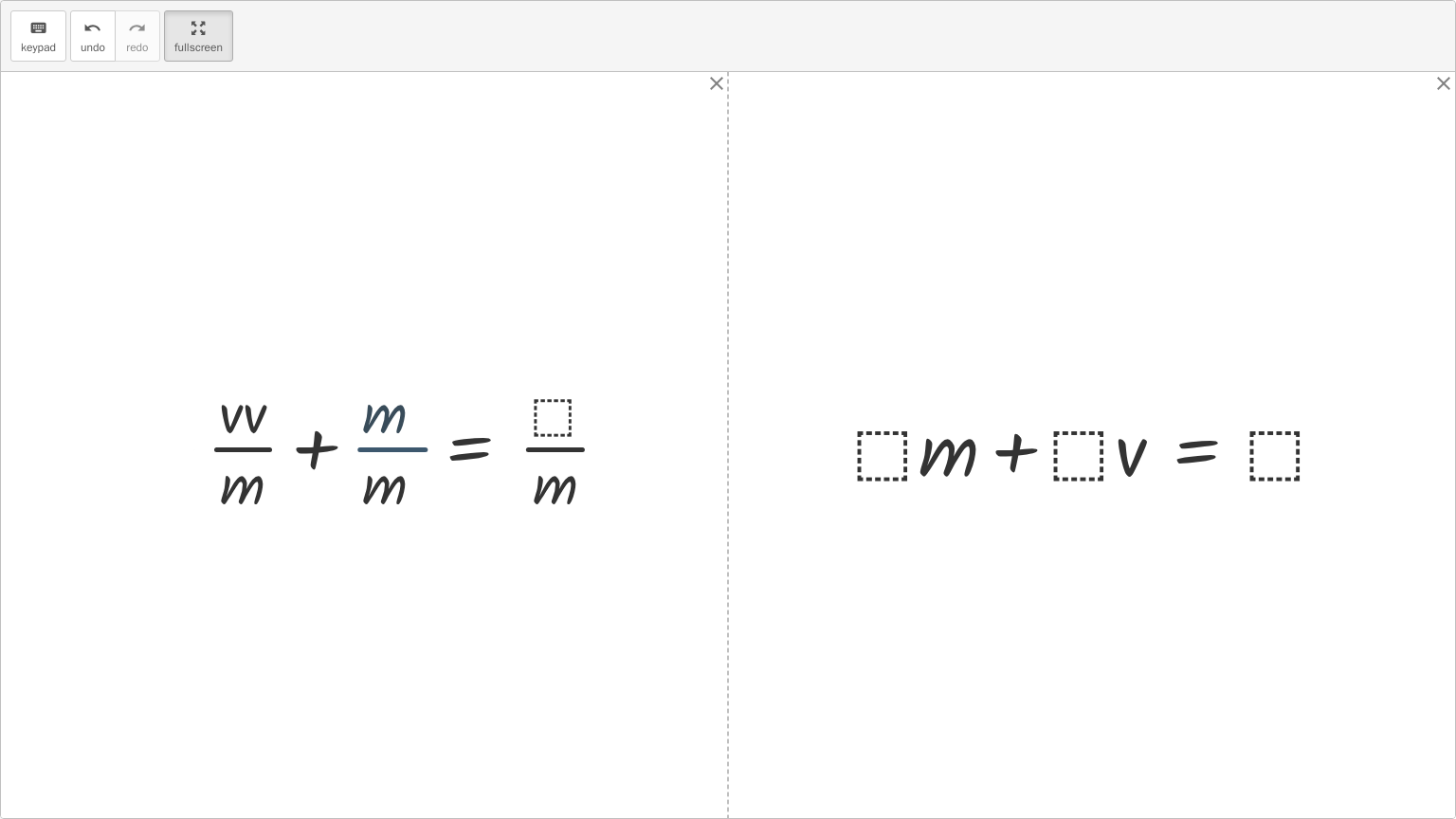 click at bounding box center [416, 446] 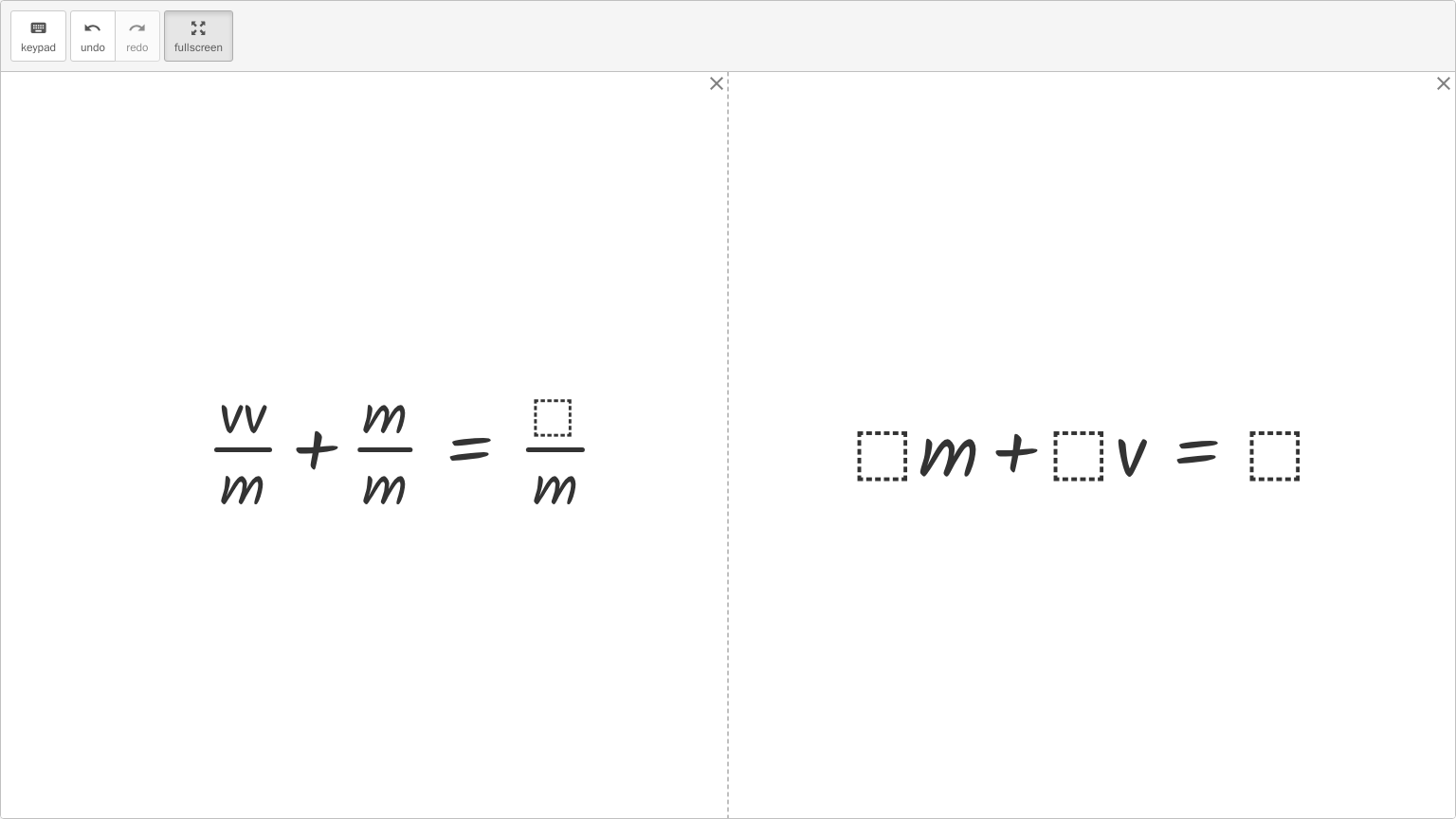 click at bounding box center [416, 446] 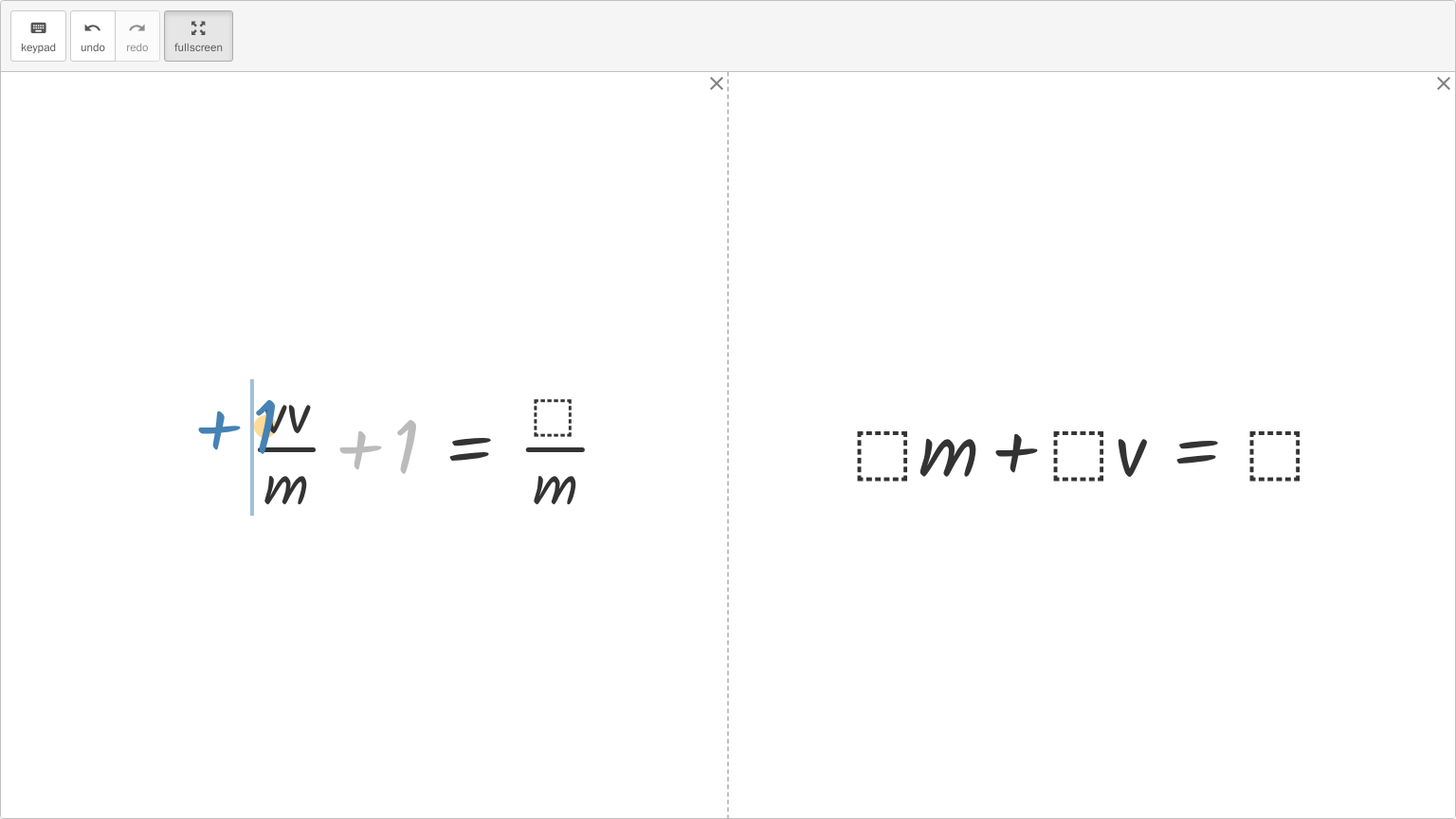 drag, startPoint x: 408, startPoint y: 446, endPoint x: 266, endPoint y: 425, distance: 143.5444 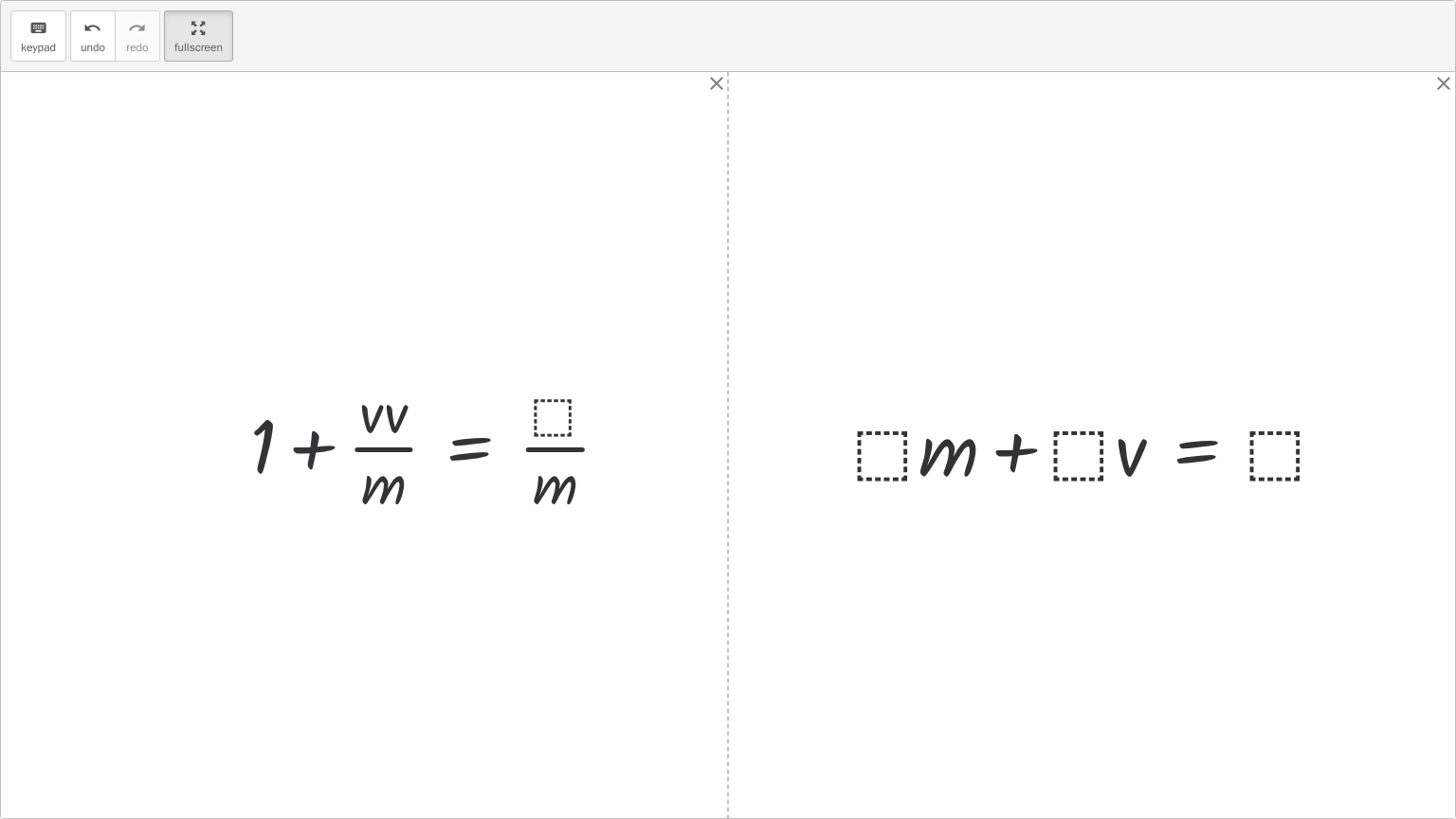 click at bounding box center (437, 446) 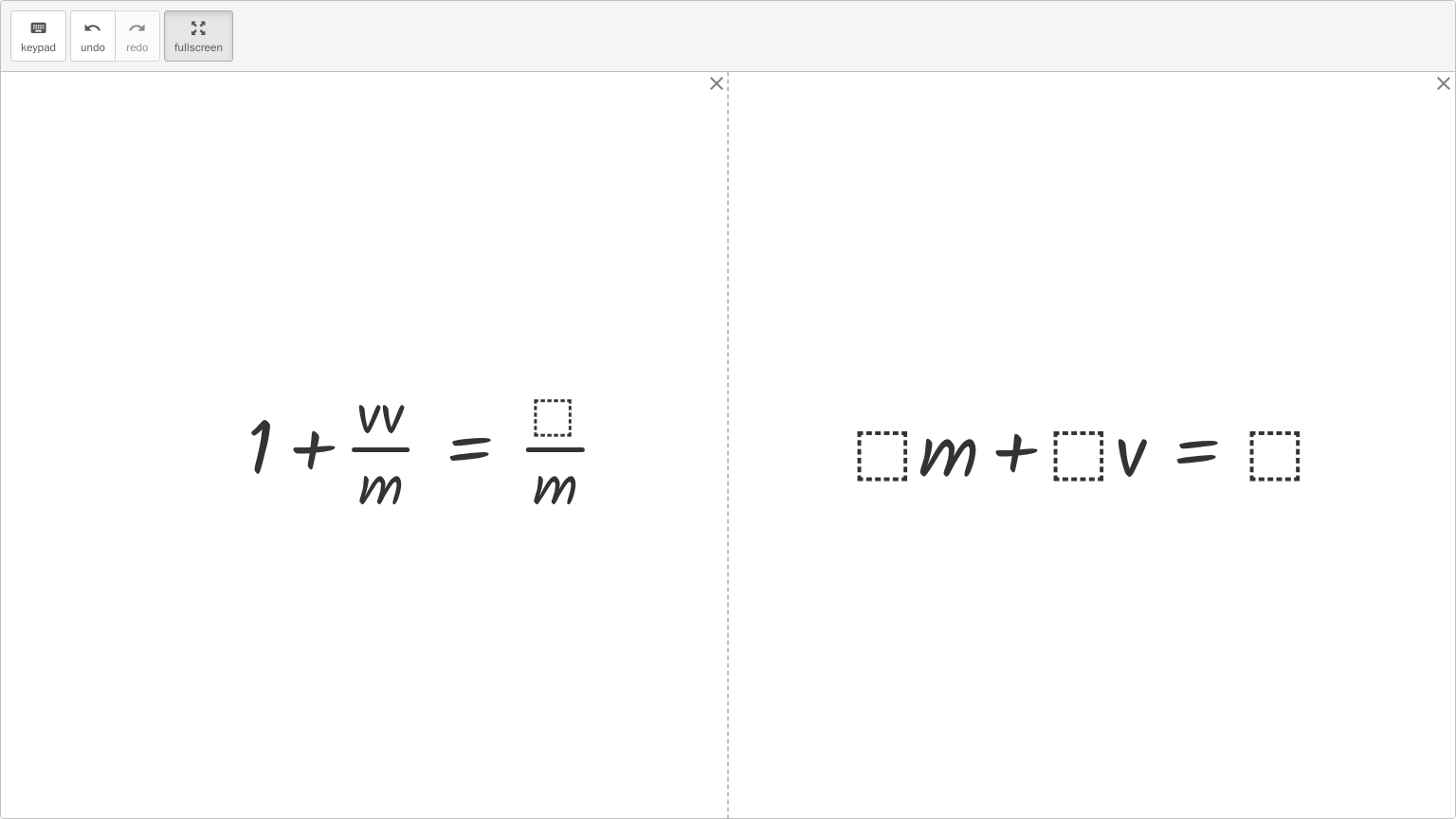 click at bounding box center [437, 446] 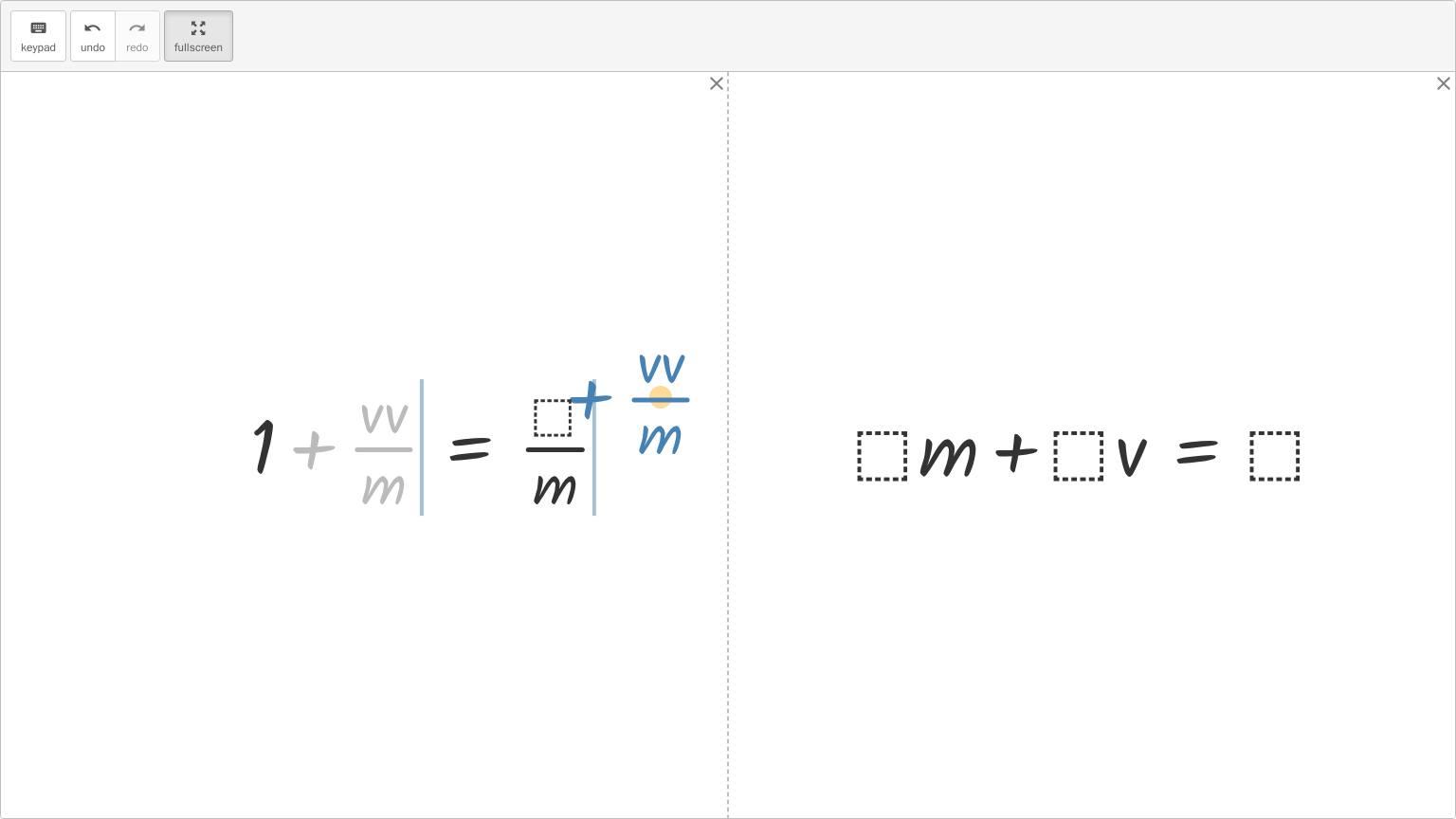drag, startPoint x: 318, startPoint y: 440, endPoint x: 567, endPoint y: 470, distance: 250.80072 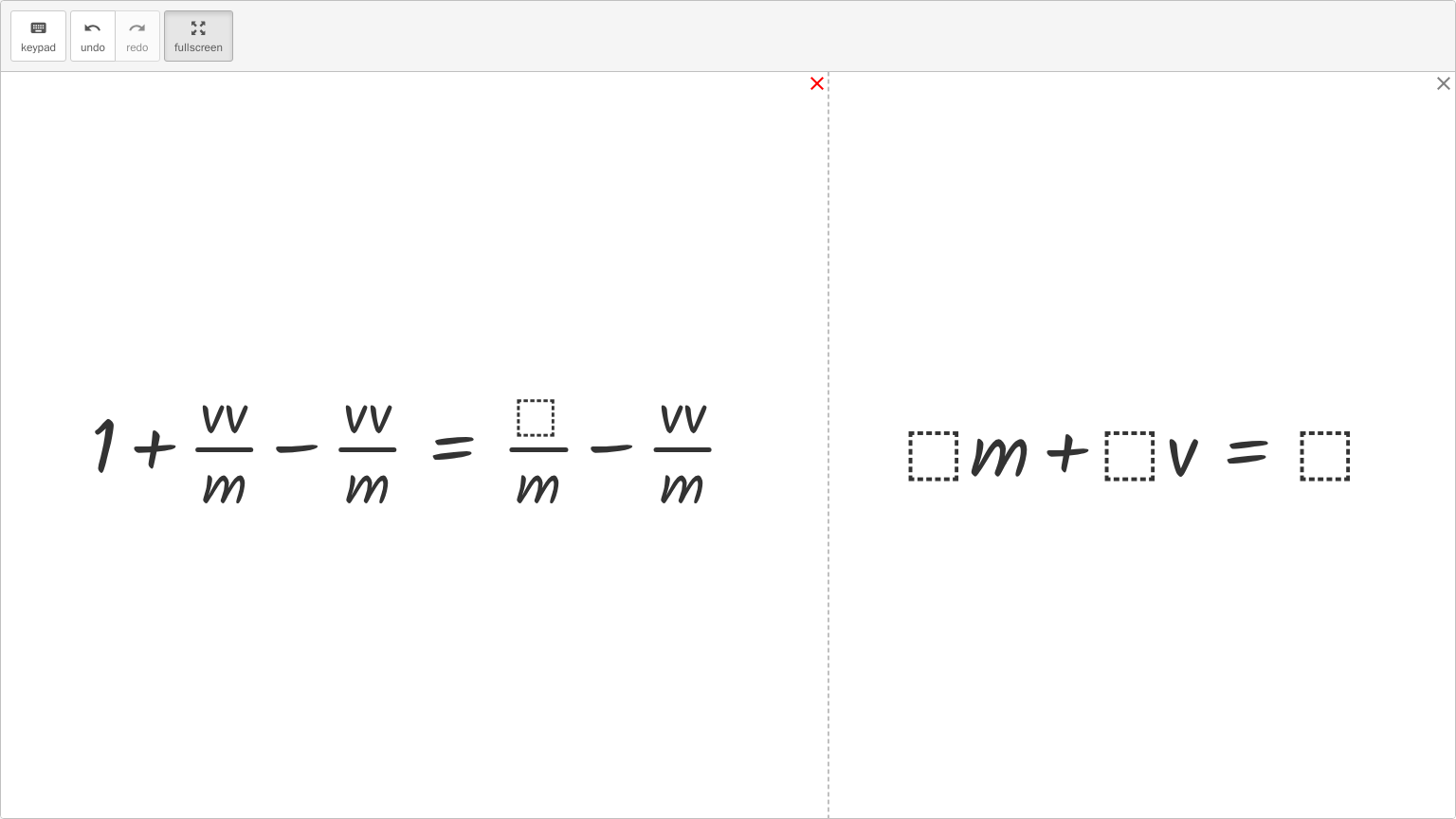 click on "close" at bounding box center [817, 83] 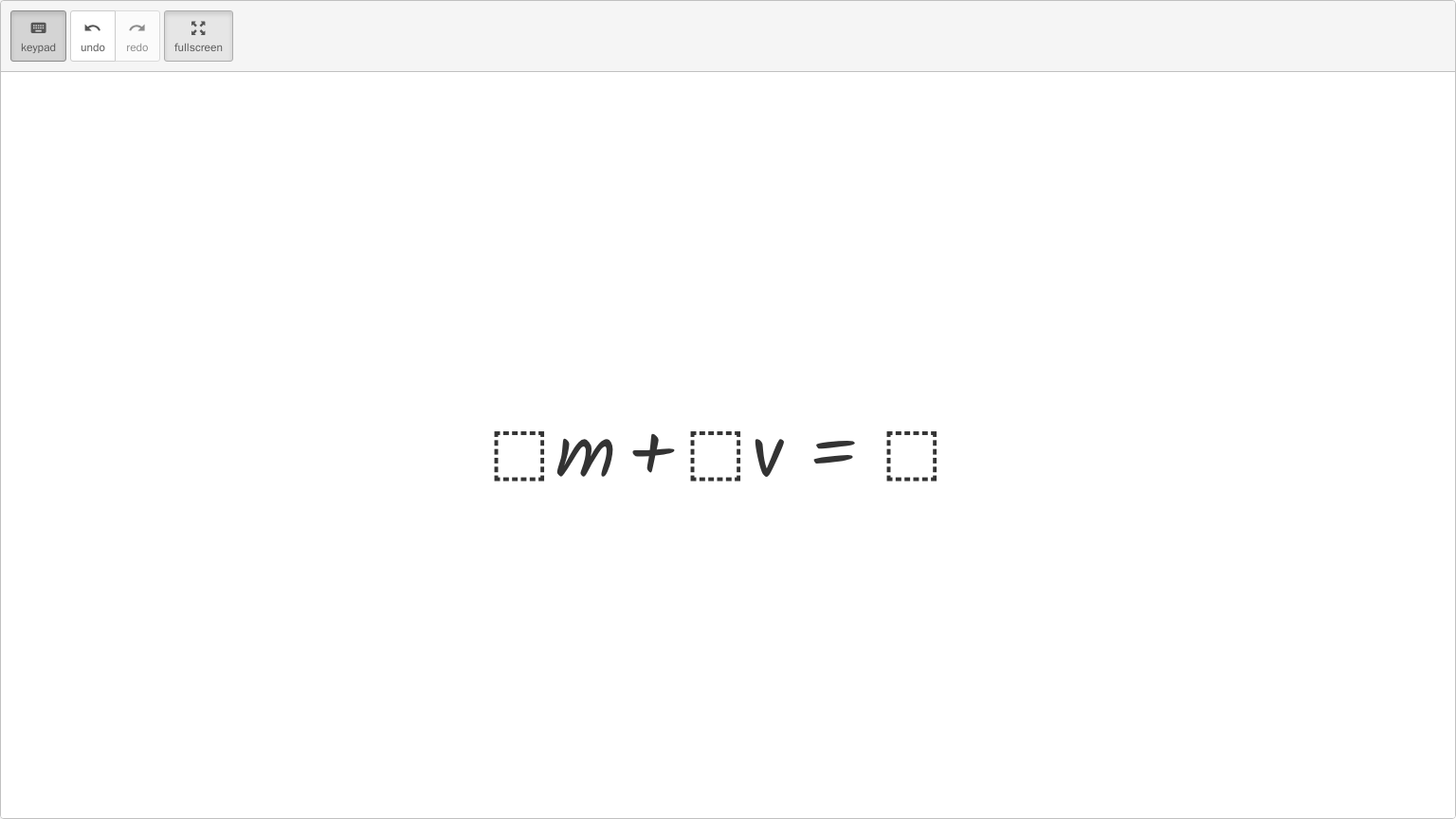 click on "keypad" at bounding box center [38, 47] 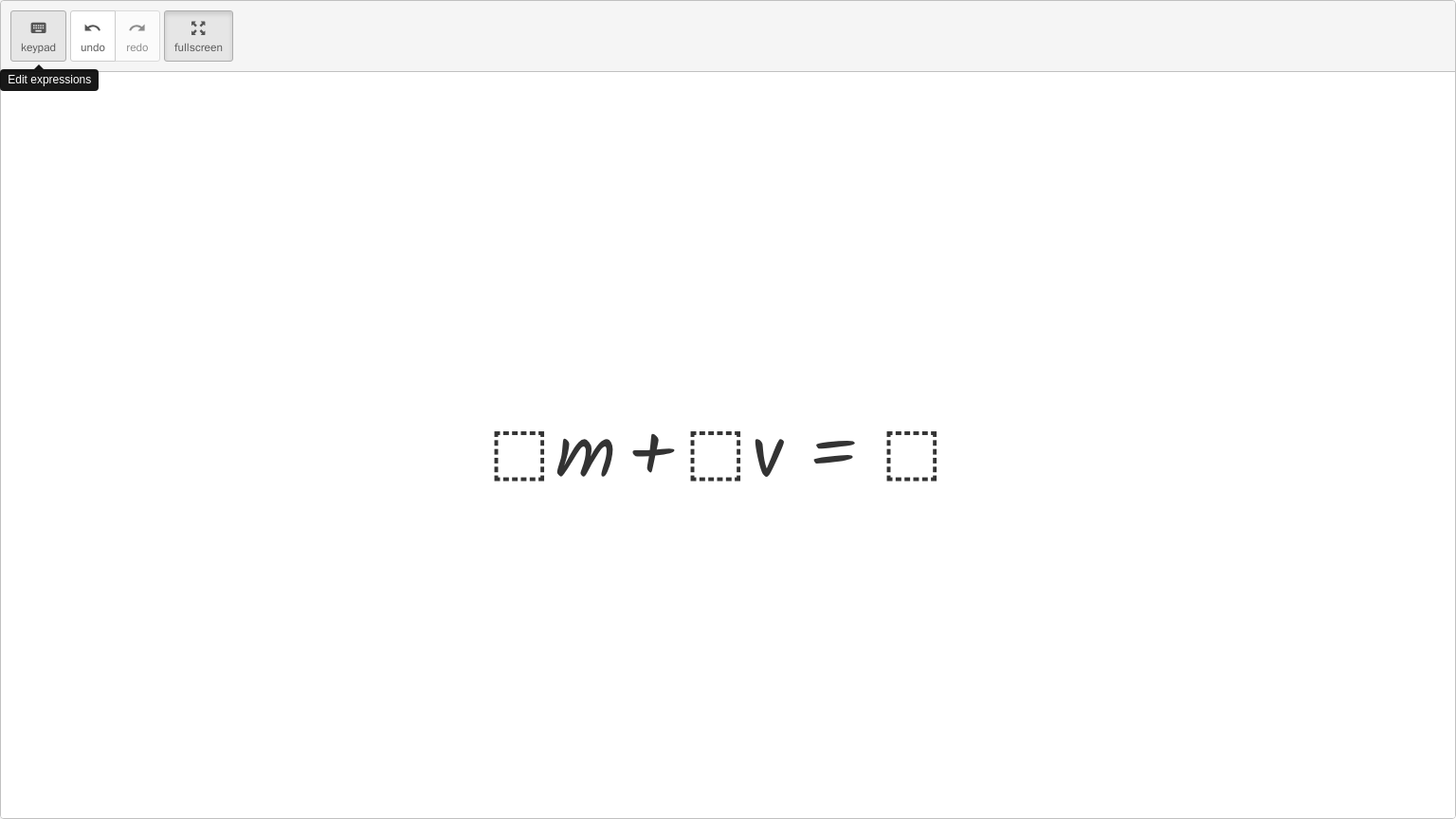 click on "keypad" at bounding box center (38, 47) 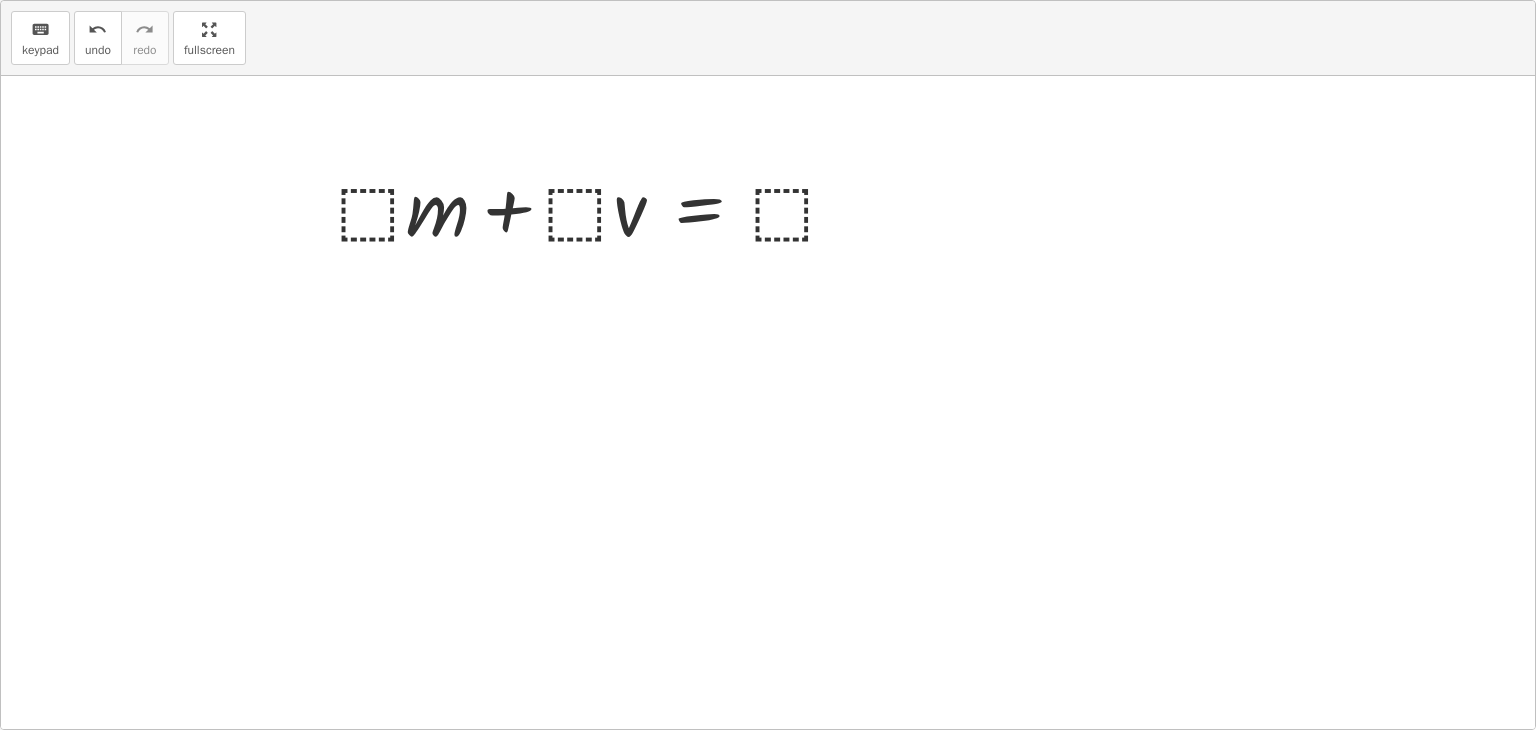 drag, startPoint x: 216, startPoint y: 52, endPoint x: 216, endPoint y: -35, distance: 87 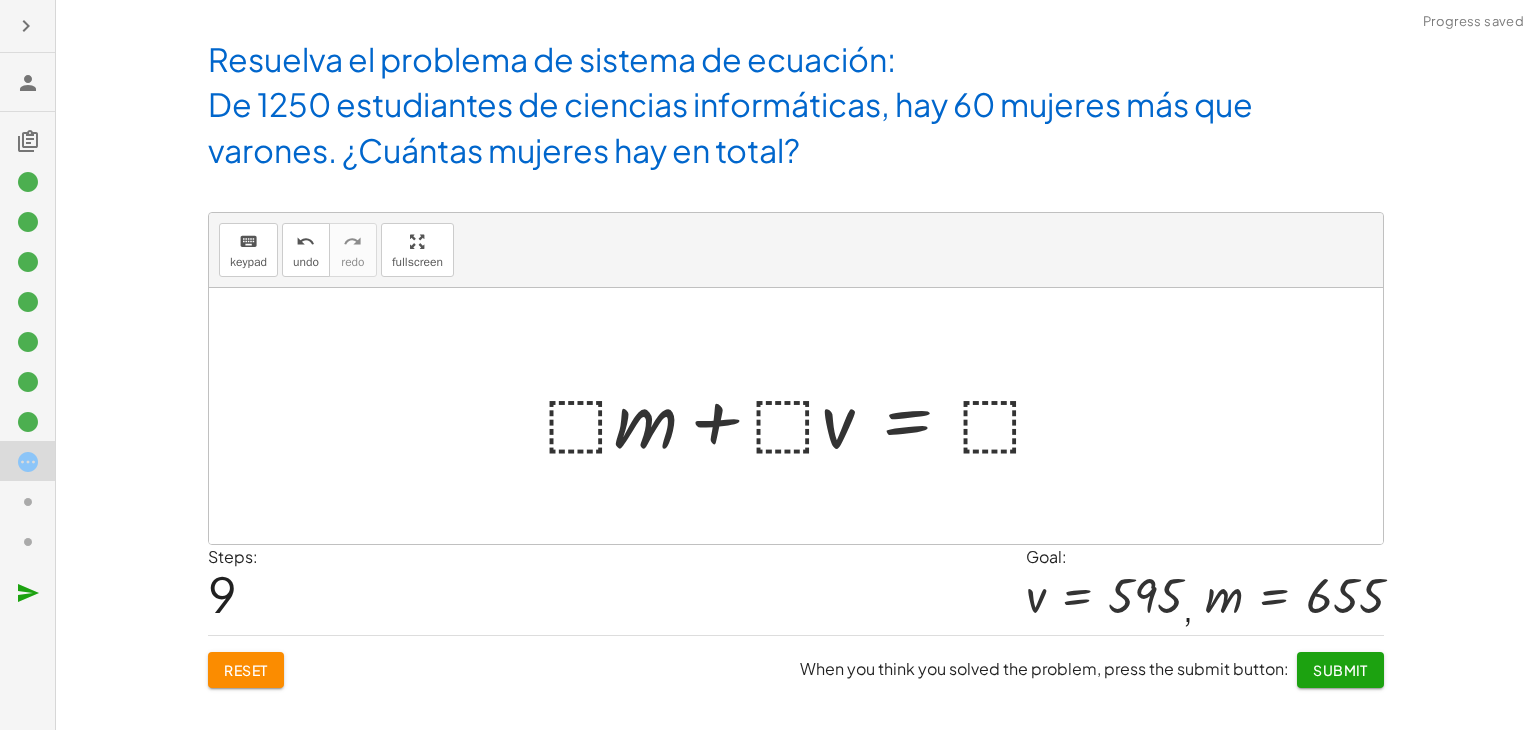 click on "Determine el mínimo común múltiplo de la ecuación uno del sistema de ecuaciones keyboard keypad undo undo redo redo fullscreen × Steps: 1 Reset When you think you solved the problem, press the submit button: Continue Determine el mínimo común múltiplo de la ecuación dos del sistema de ecuaciones keyboard keypad undo undo redo redo fullscreen × Steps: 4 Reset When you think you solved the problem, press the submit button: Continue Encuentre la ecuación equivalente de la primera ecuación del sistema. keyboard keypad undo undo redo redo fullscreen × Steps: 9 Goal: + · 4 · x − · 3 · y = - 6 Reset When you think you solved the problem, press the submit button: Continue Encuentre la ecuación equivalente de la primera ecuación del sistema. keyboard keypad undo undo redo redo fullscreen × Steps: 11 Goal: + · 20 · x − · 3 · y = 42 Reset When you think you solved the problem, press the submit button: Continue Siendo: x = manzanas y = bananas keyboard undo" at bounding box center (768, 365) 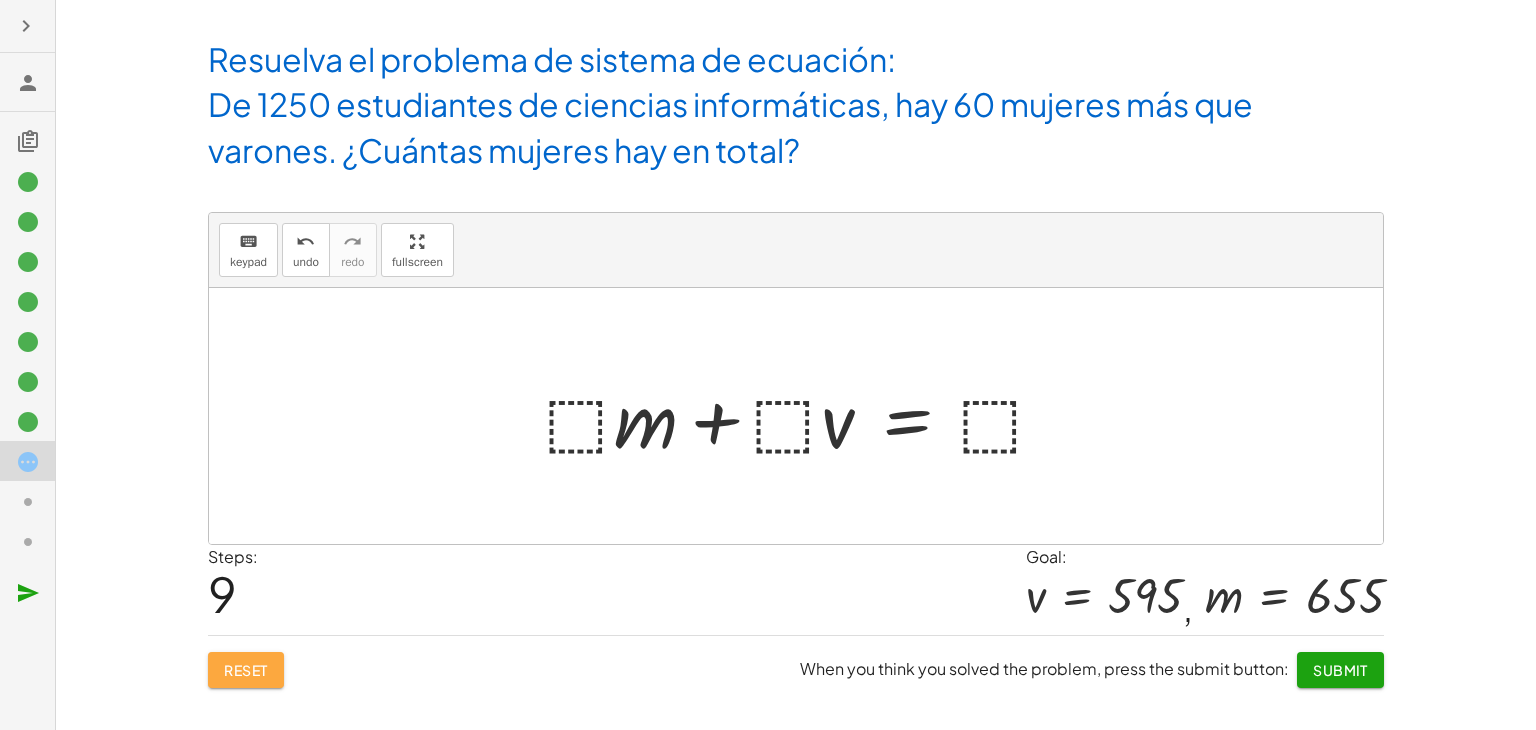 click on "Reset" at bounding box center [246, 670] 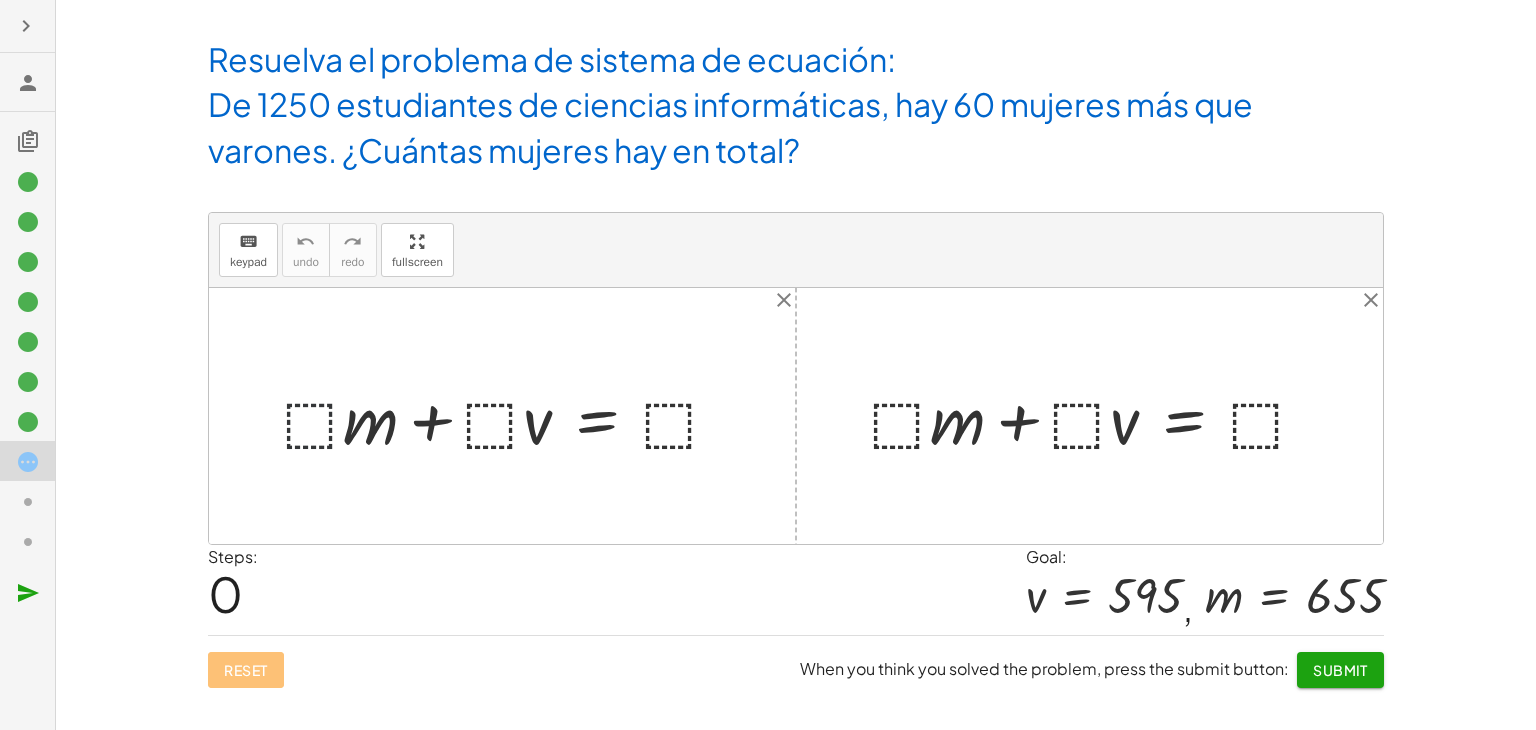 click at bounding box center (510, 416) 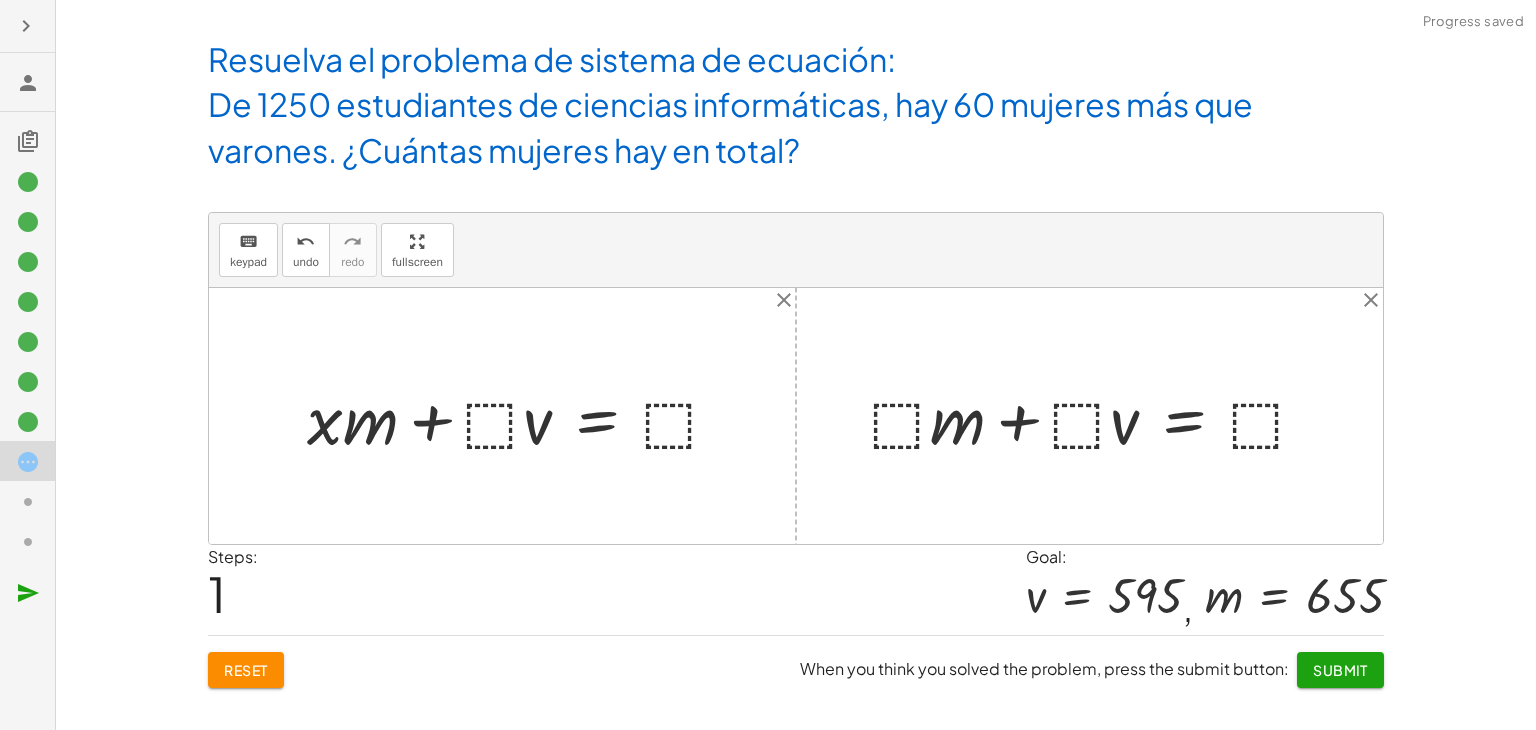 click at bounding box center [522, 416] 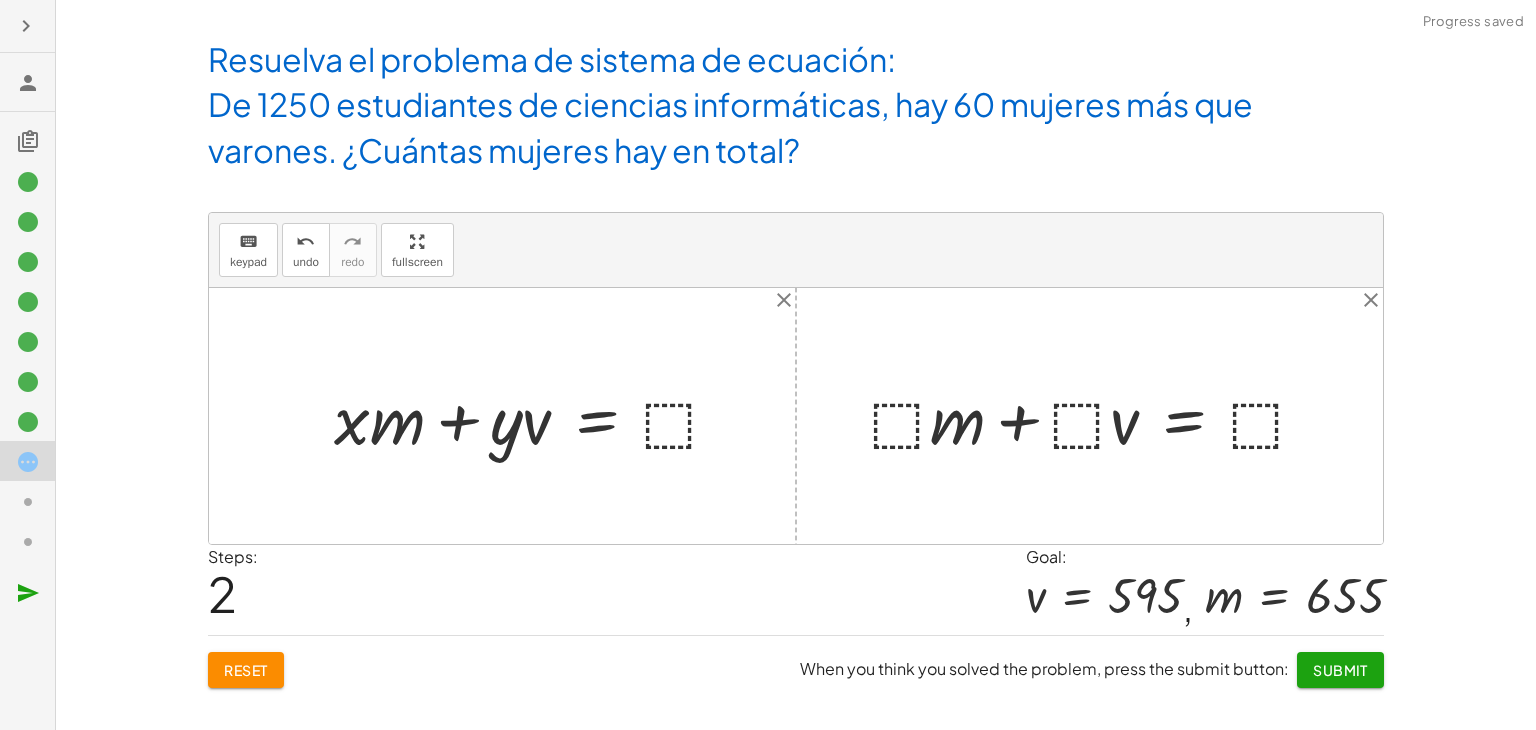 click at bounding box center (535, 416) 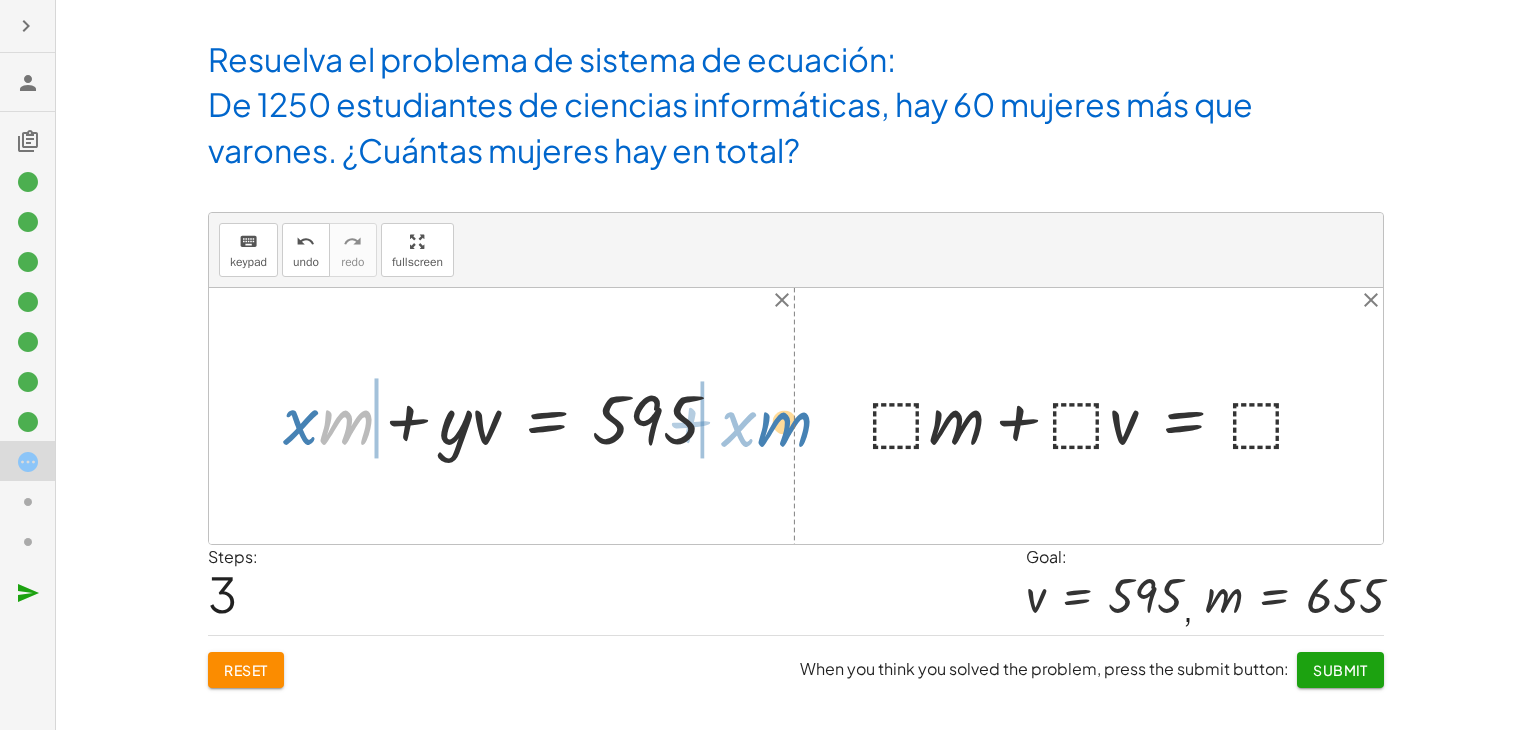 drag, startPoint x: 324, startPoint y: 432, endPoint x: 763, endPoint y: 434, distance: 439.00455 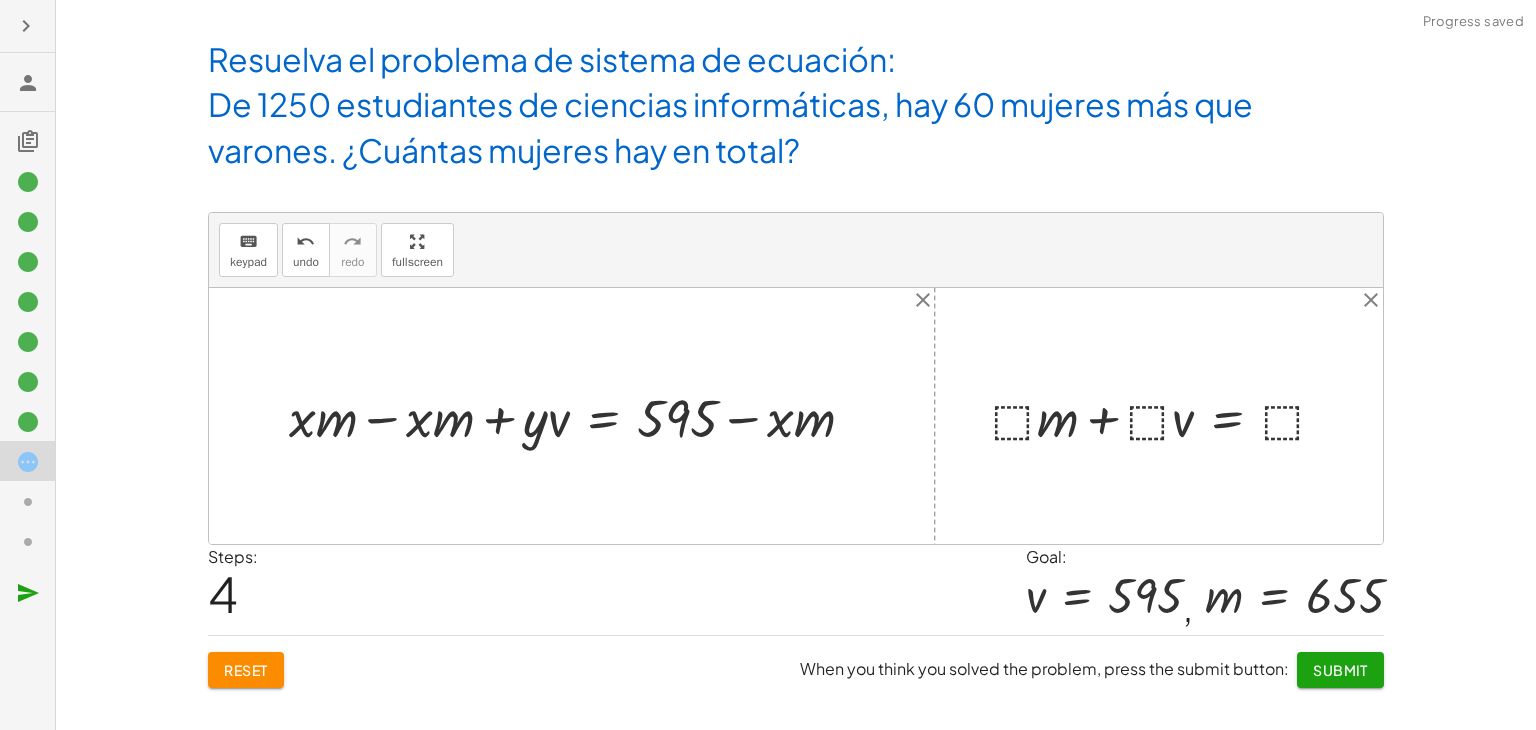 click at bounding box center (580, 416) 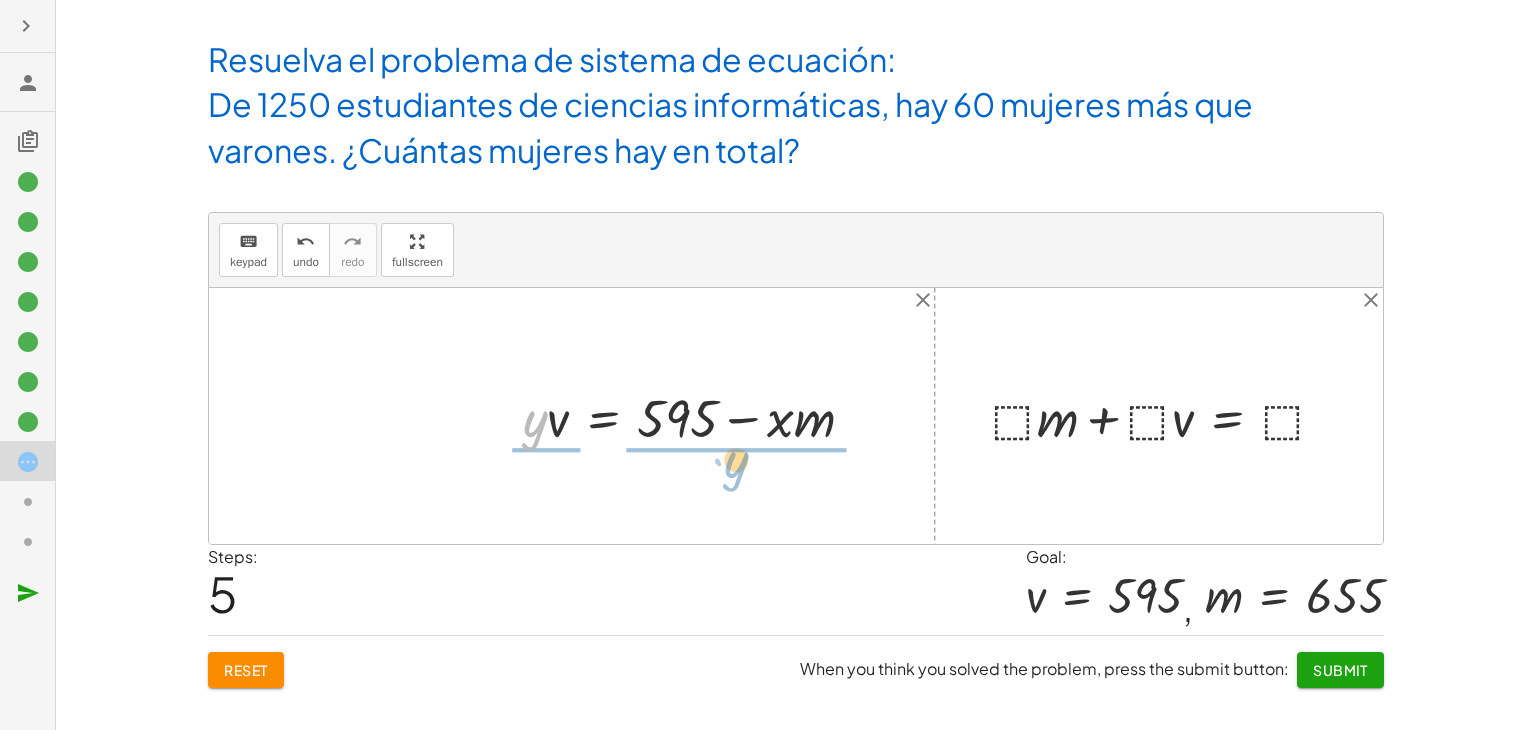 drag, startPoint x: 537, startPoint y: 416, endPoint x: 738, endPoint y: 457, distance: 205.13898 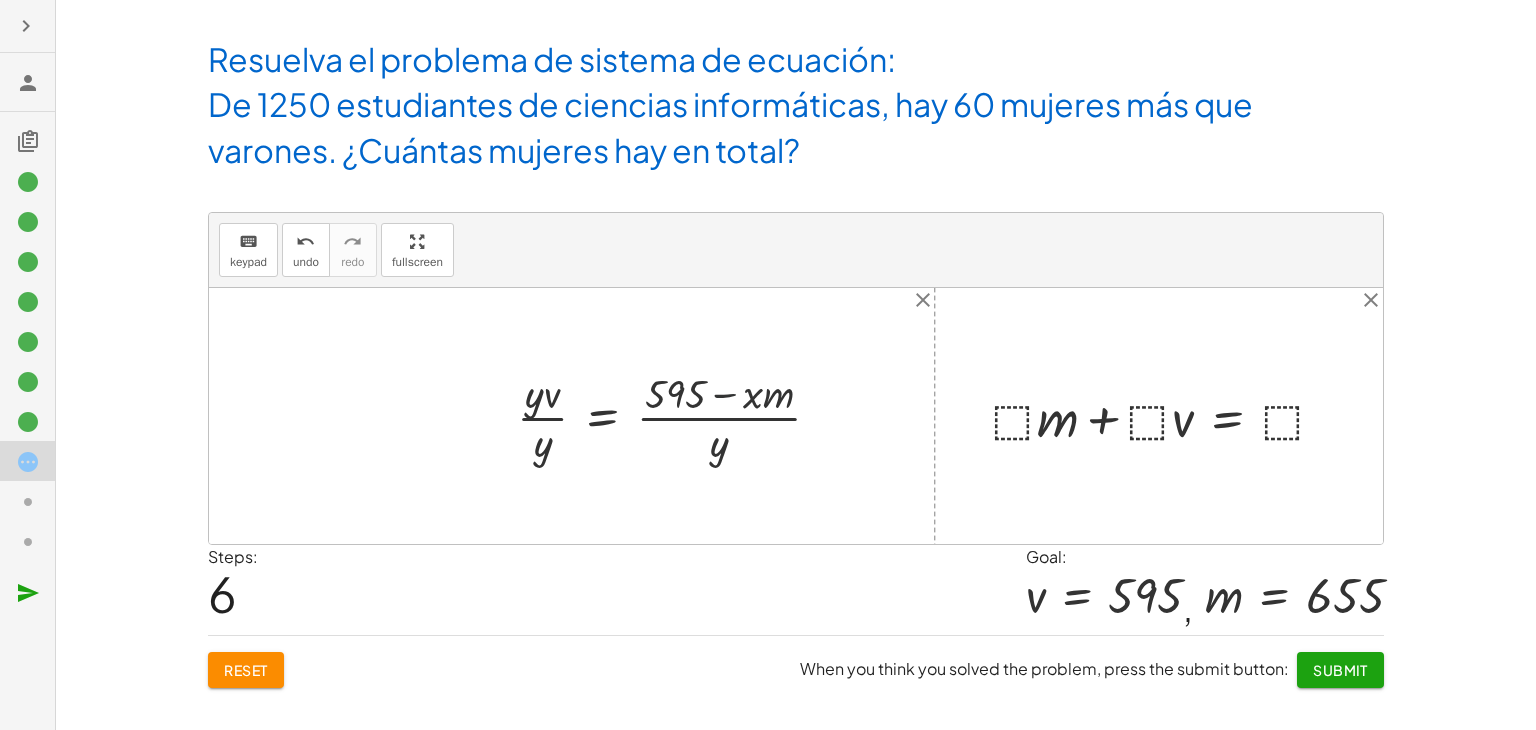 click at bounding box center [677, 416] 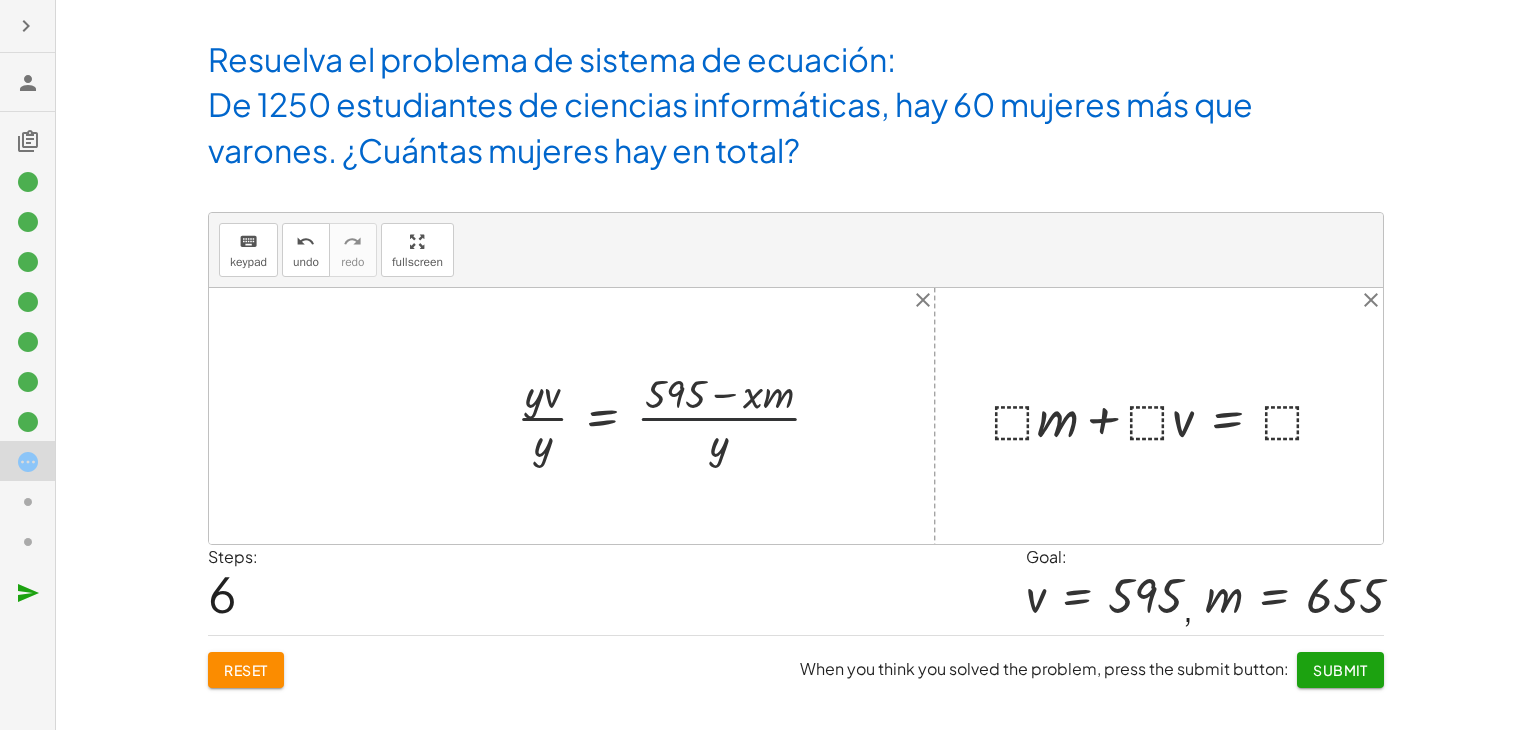 click at bounding box center (677, 416) 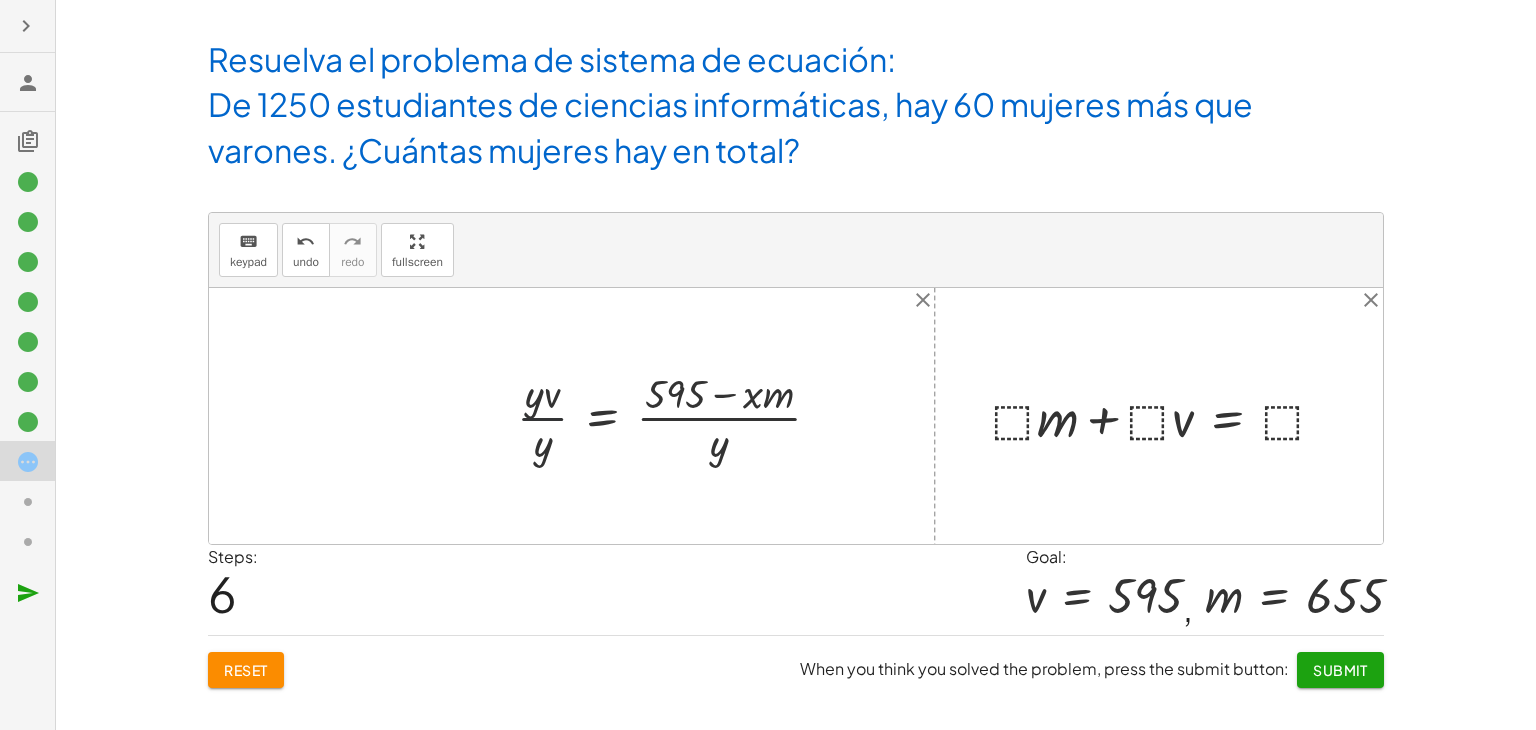 click at bounding box center (677, 416) 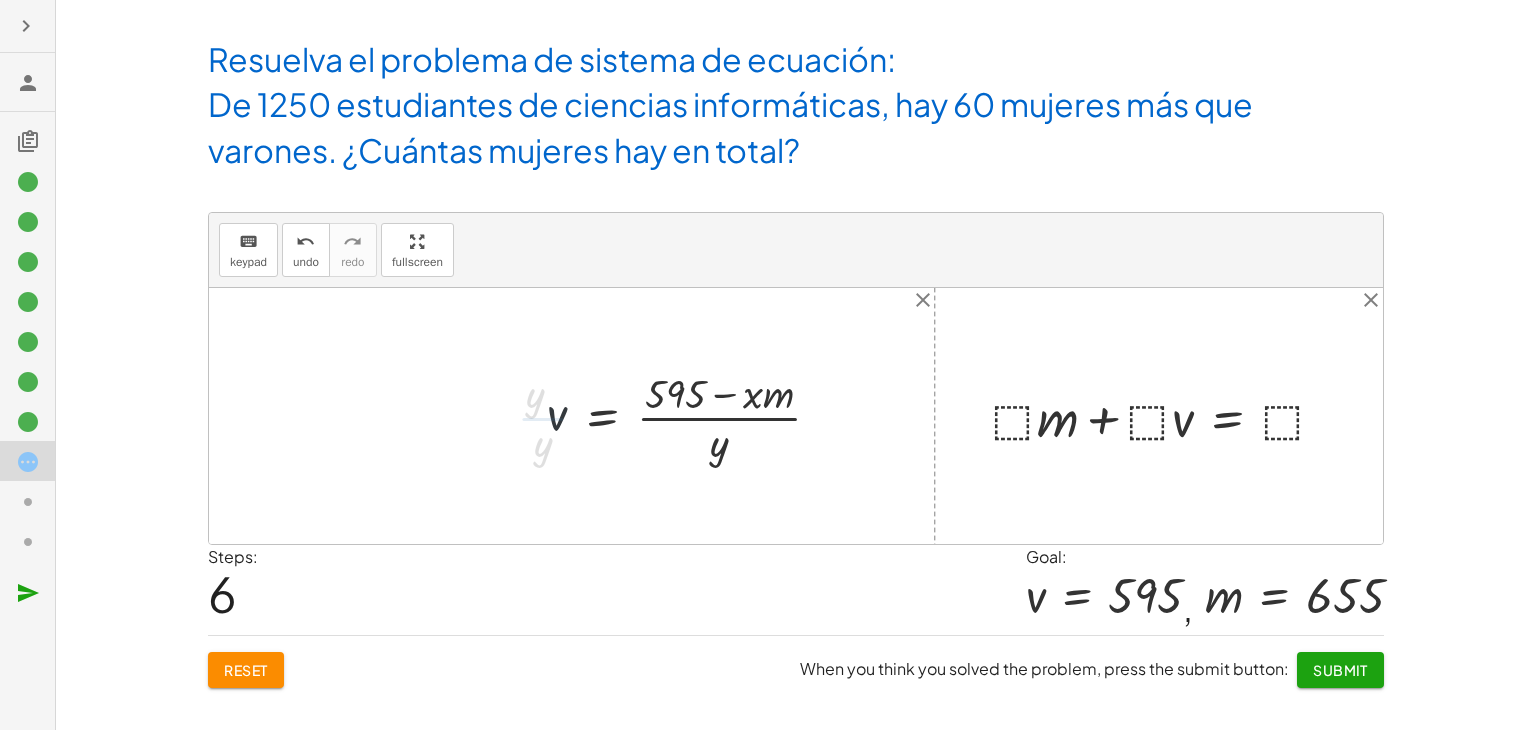 click at bounding box center (692, 416) 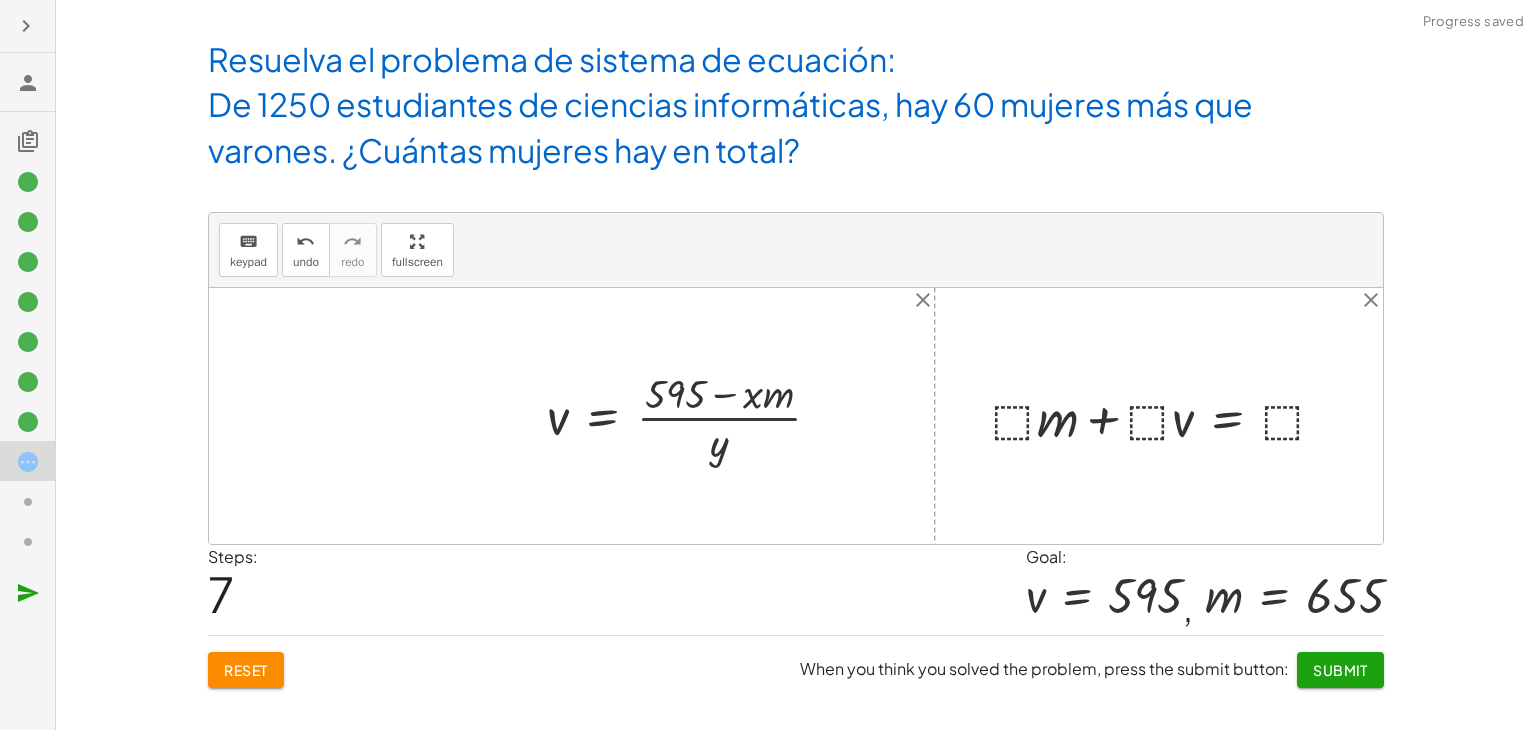 click at bounding box center [692, 416] 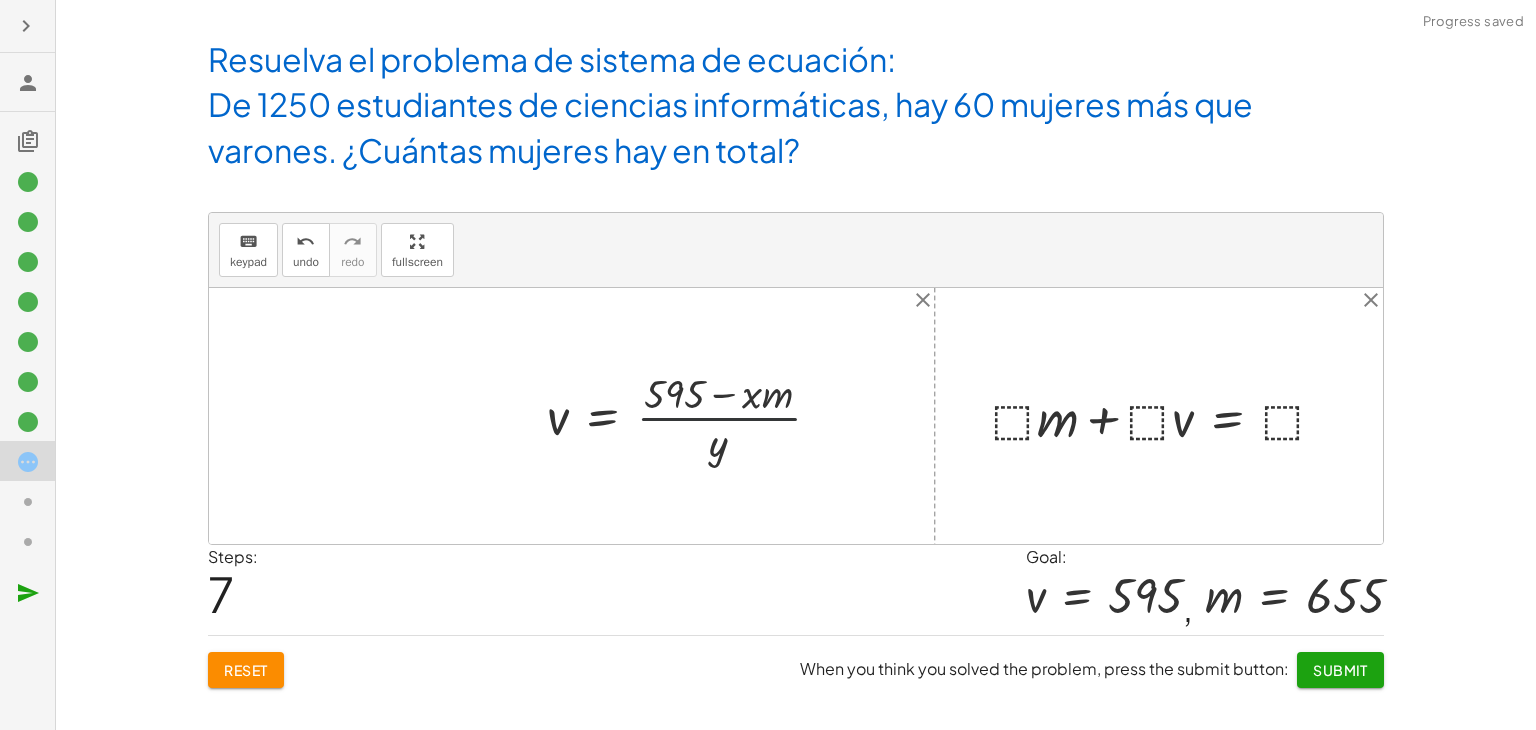 click at bounding box center (692, 416) 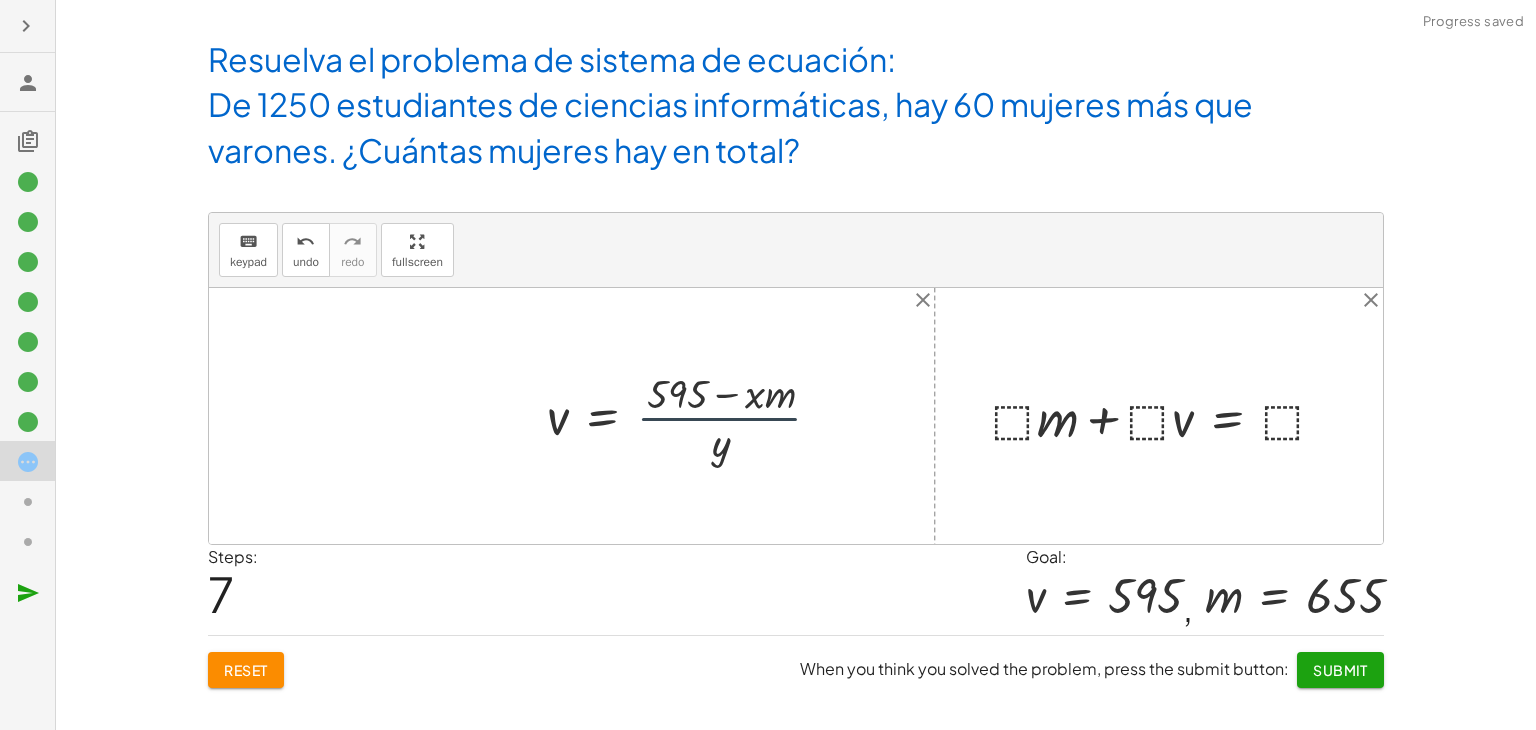 click at bounding box center [692, 416] 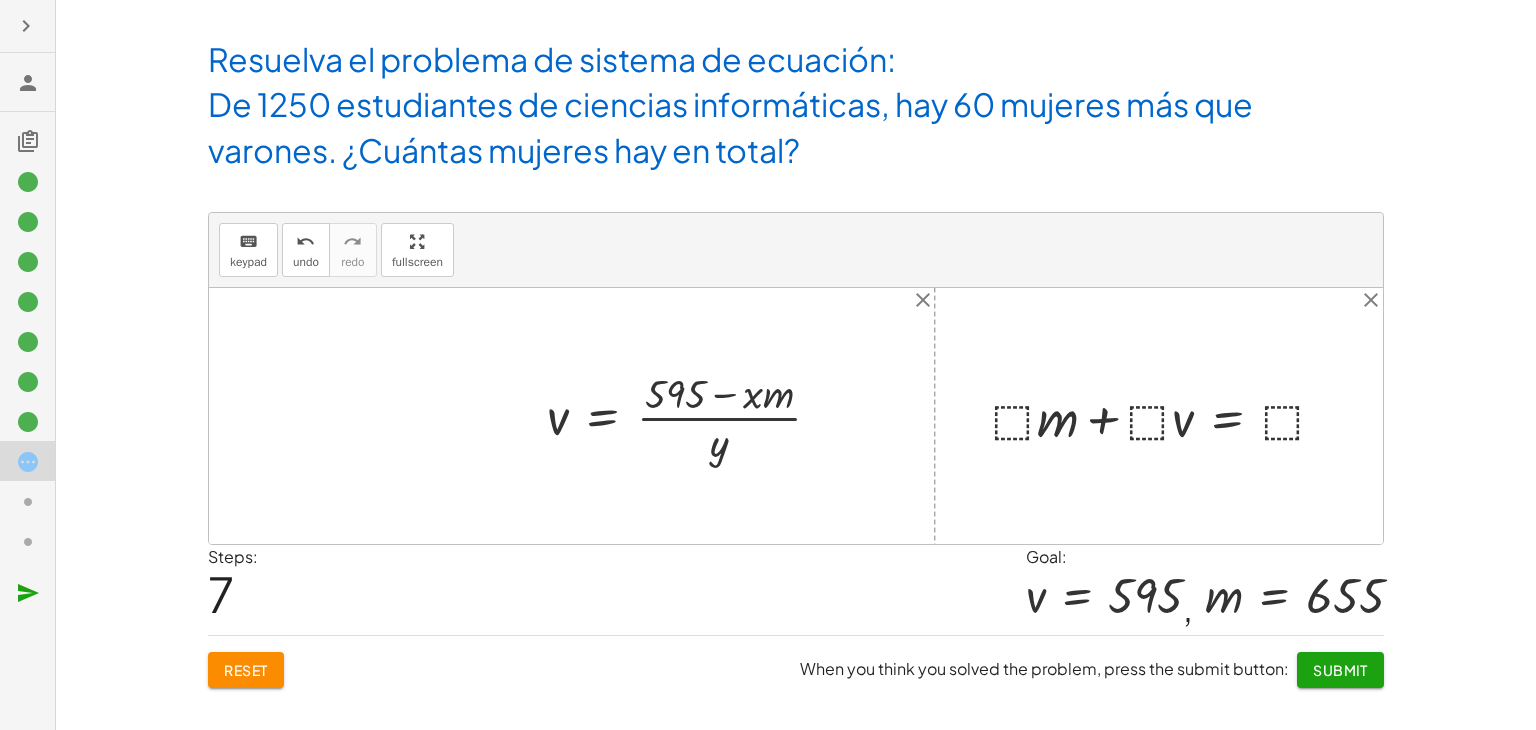 click at bounding box center [692, 416] 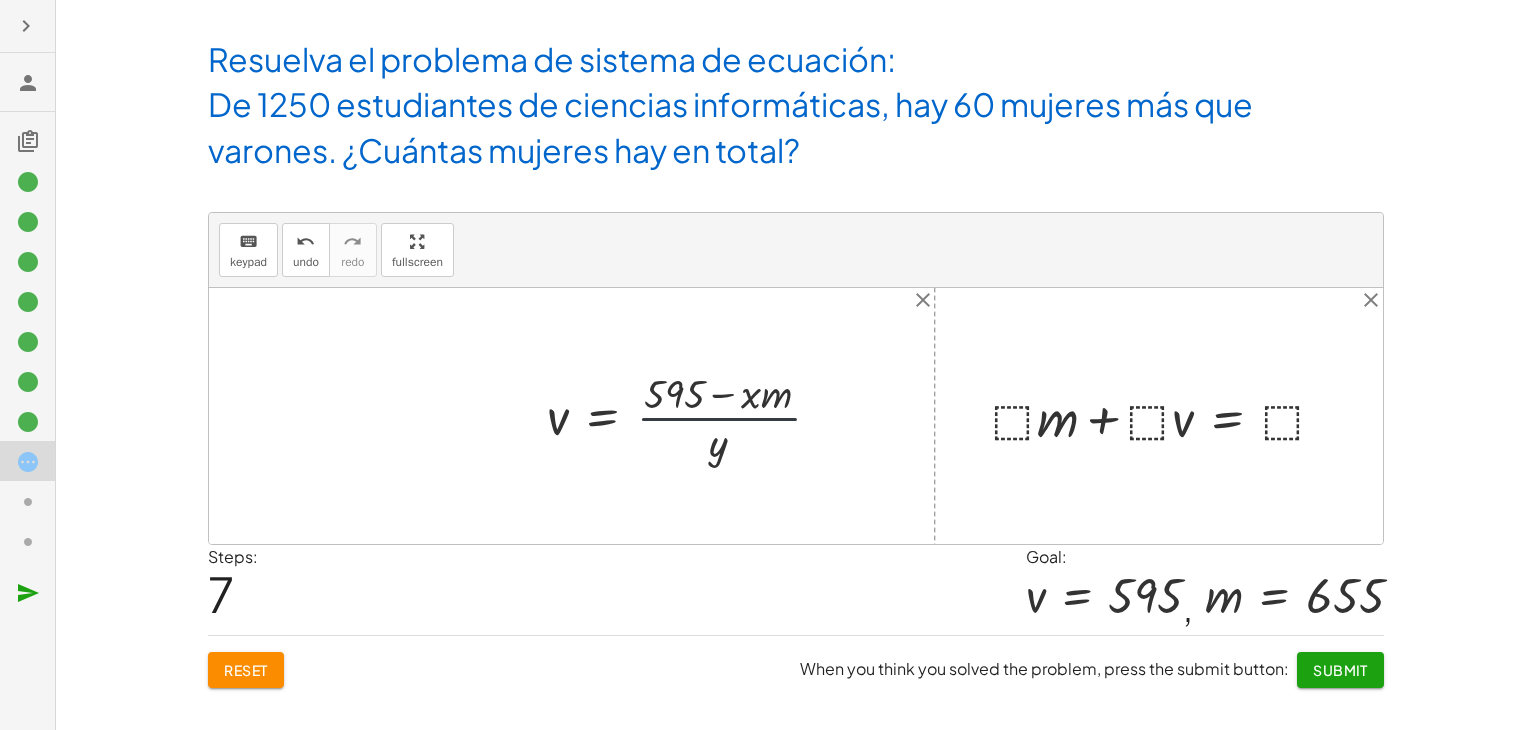 click at bounding box center [692, 416] 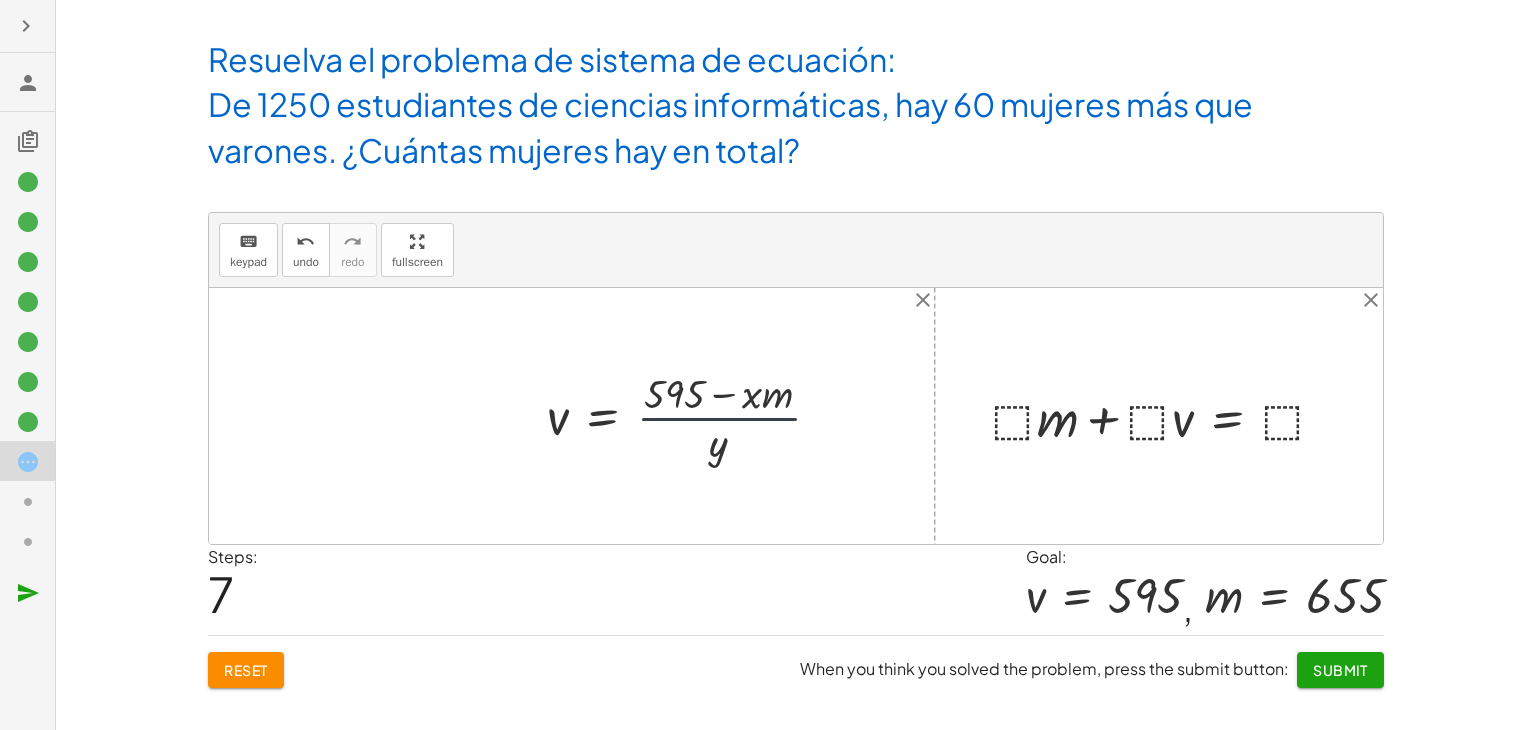 click at bounding box center [692, 416] 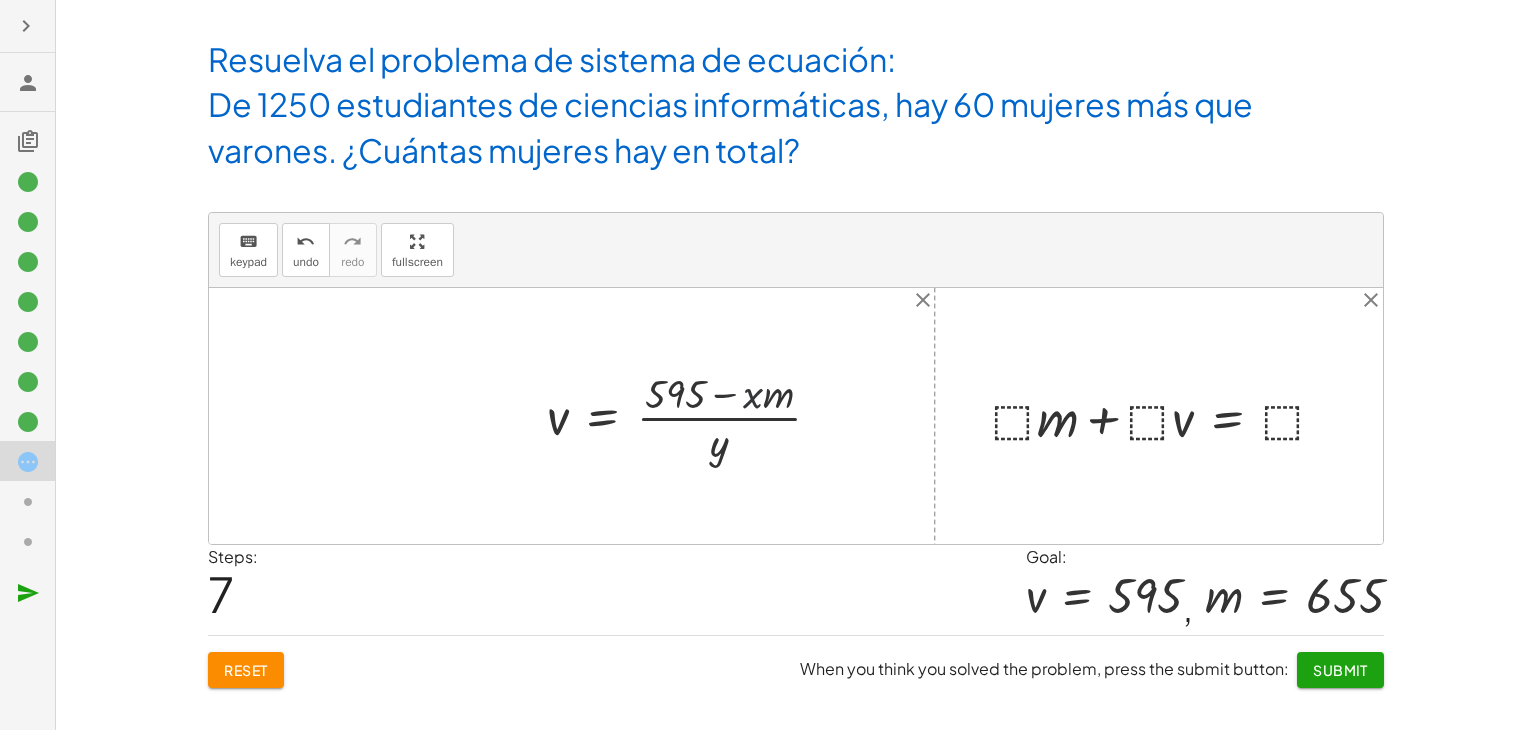 click at bounding box center (692, 416) 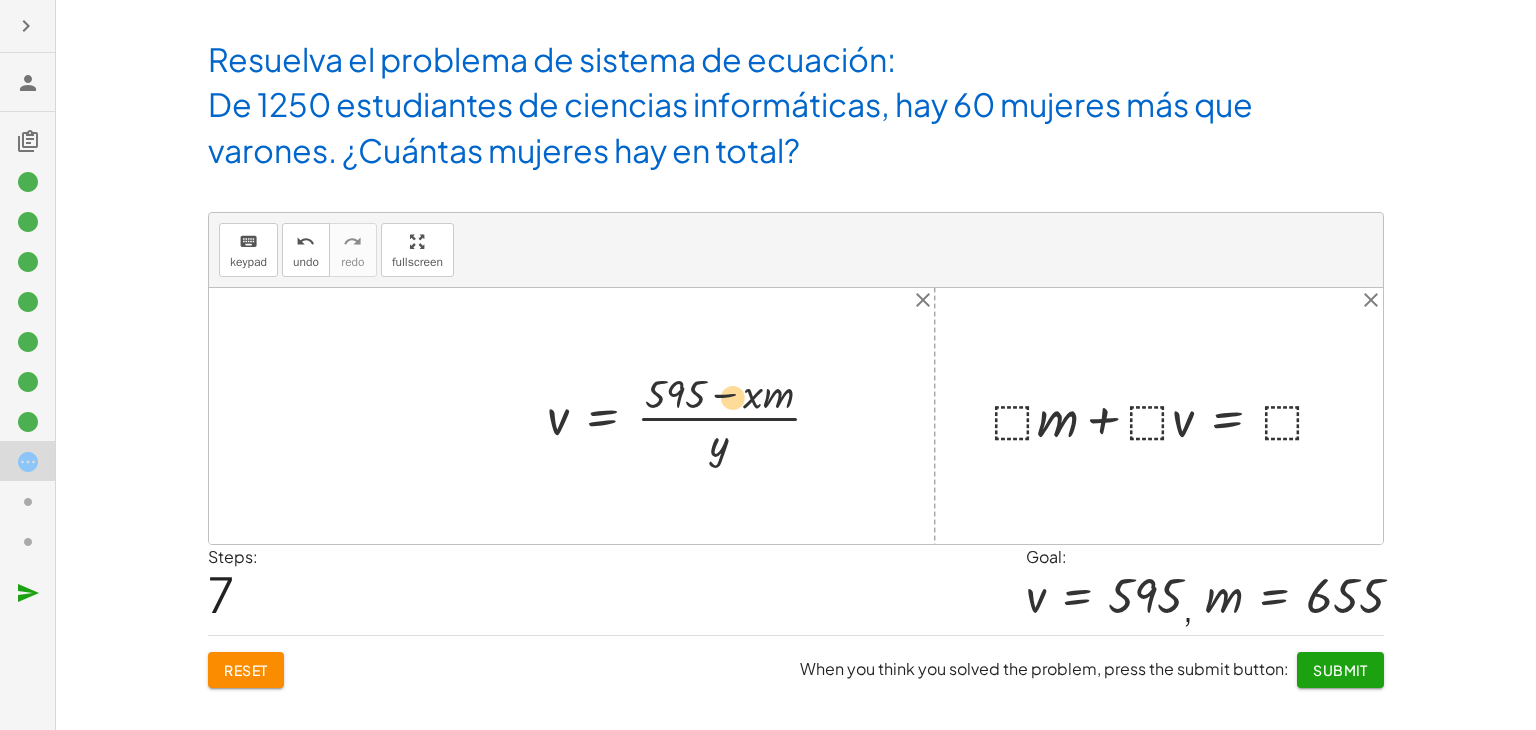 drag, startPoint x: 756, startPoint y: 390, endPoint x: 736, endPoint y: 393, distance: 20.22375 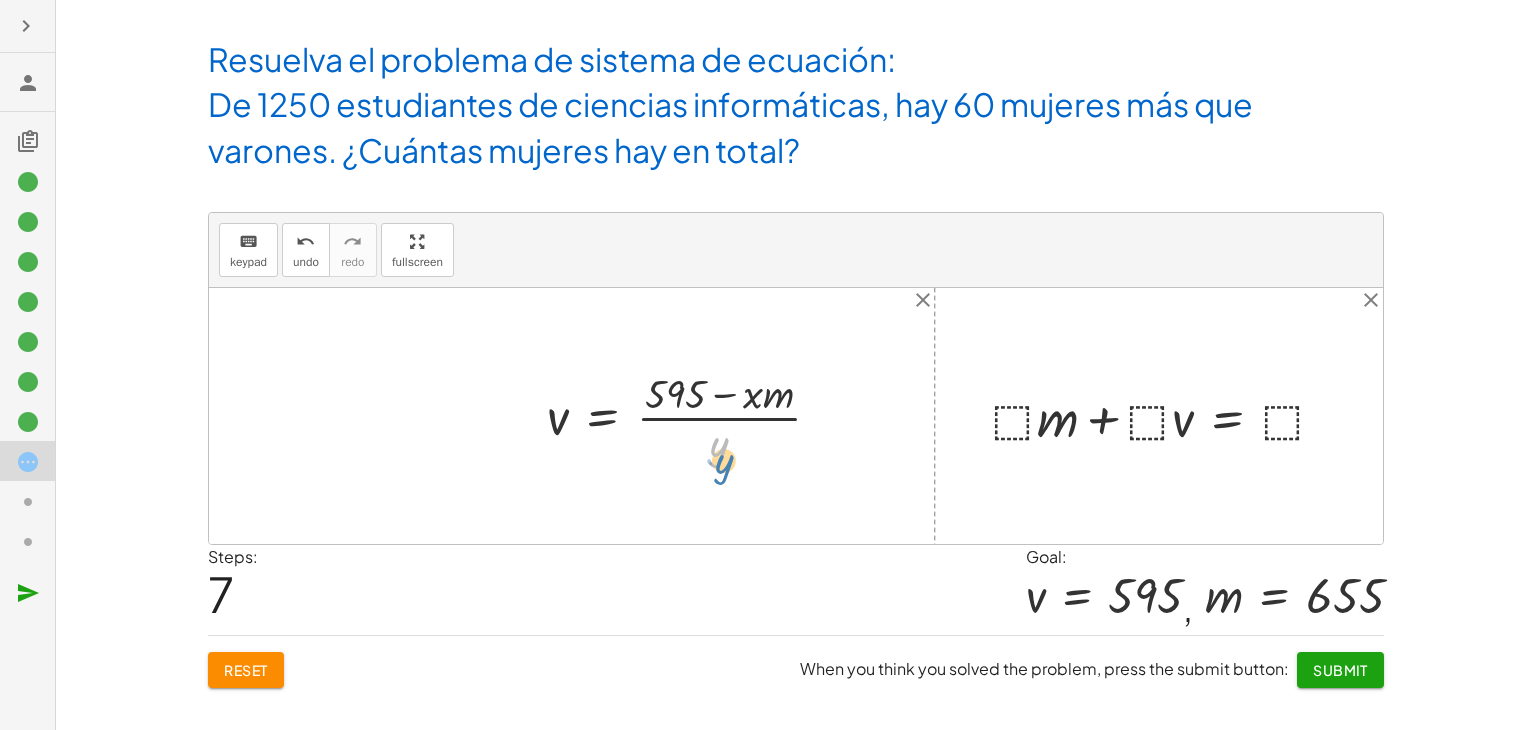 drag, startPoint x: 711, startPoint y: 459, endPoint x: 716, endPoint y: 477, distance: 18.681541 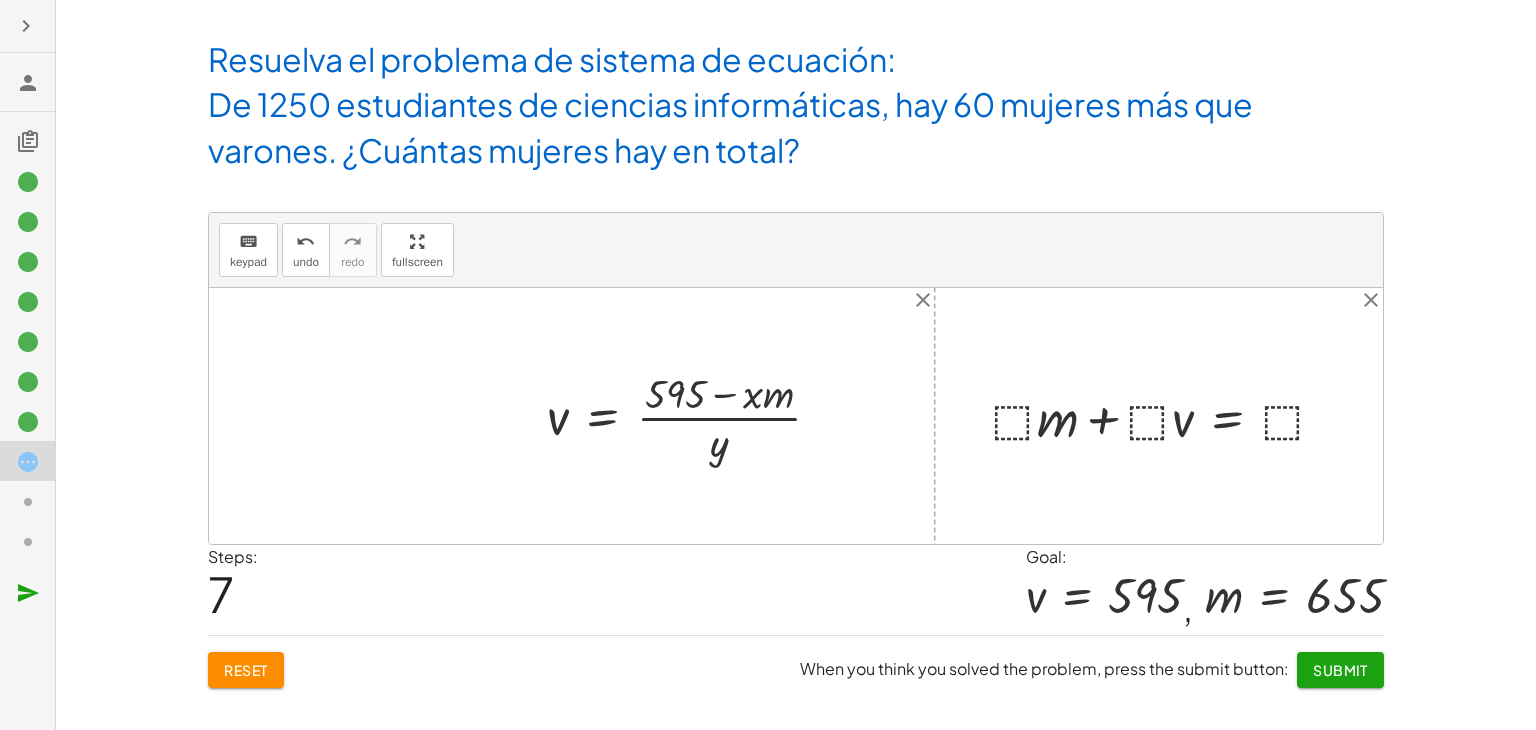 click at bounding box center (692, 416) 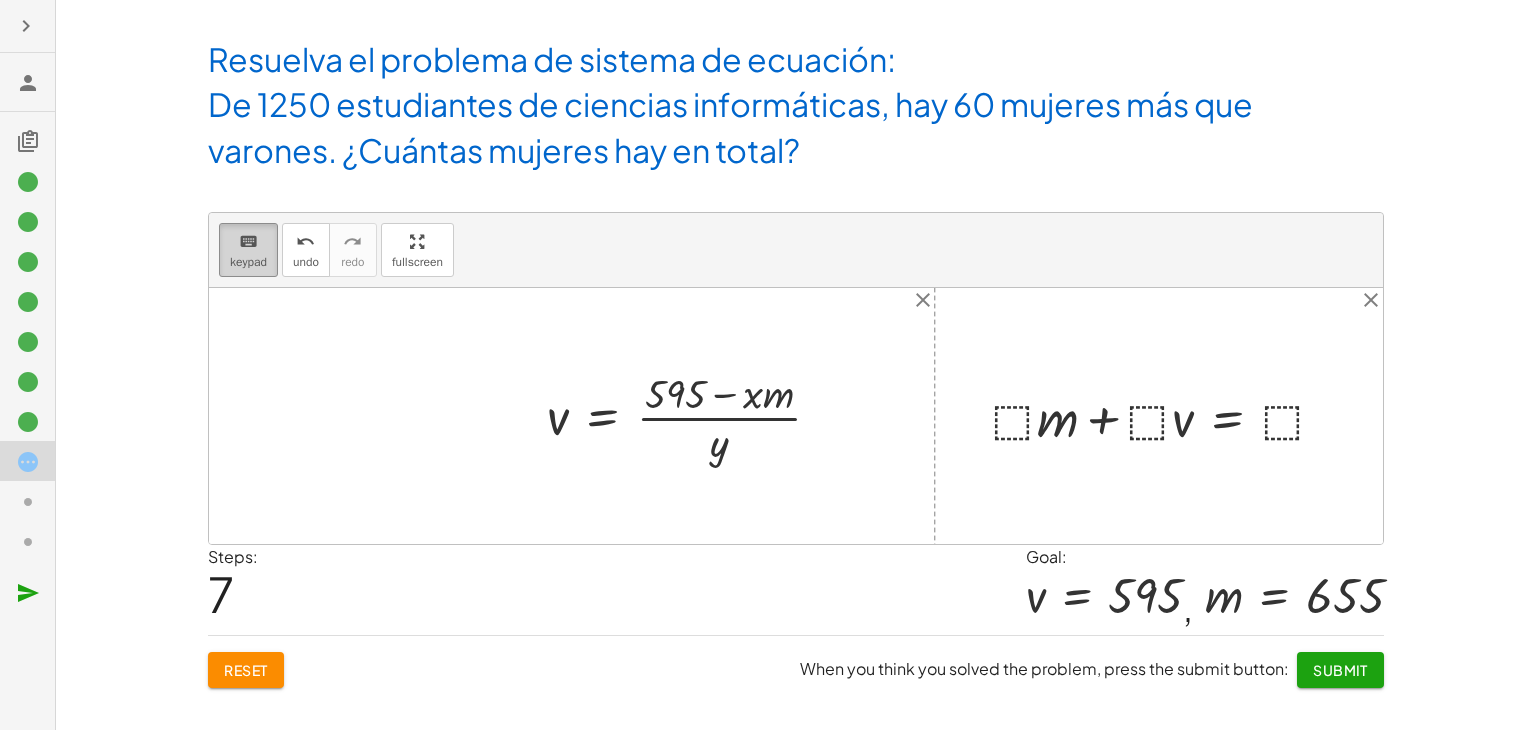 click on "keypad" at bounding box center (248, 262) 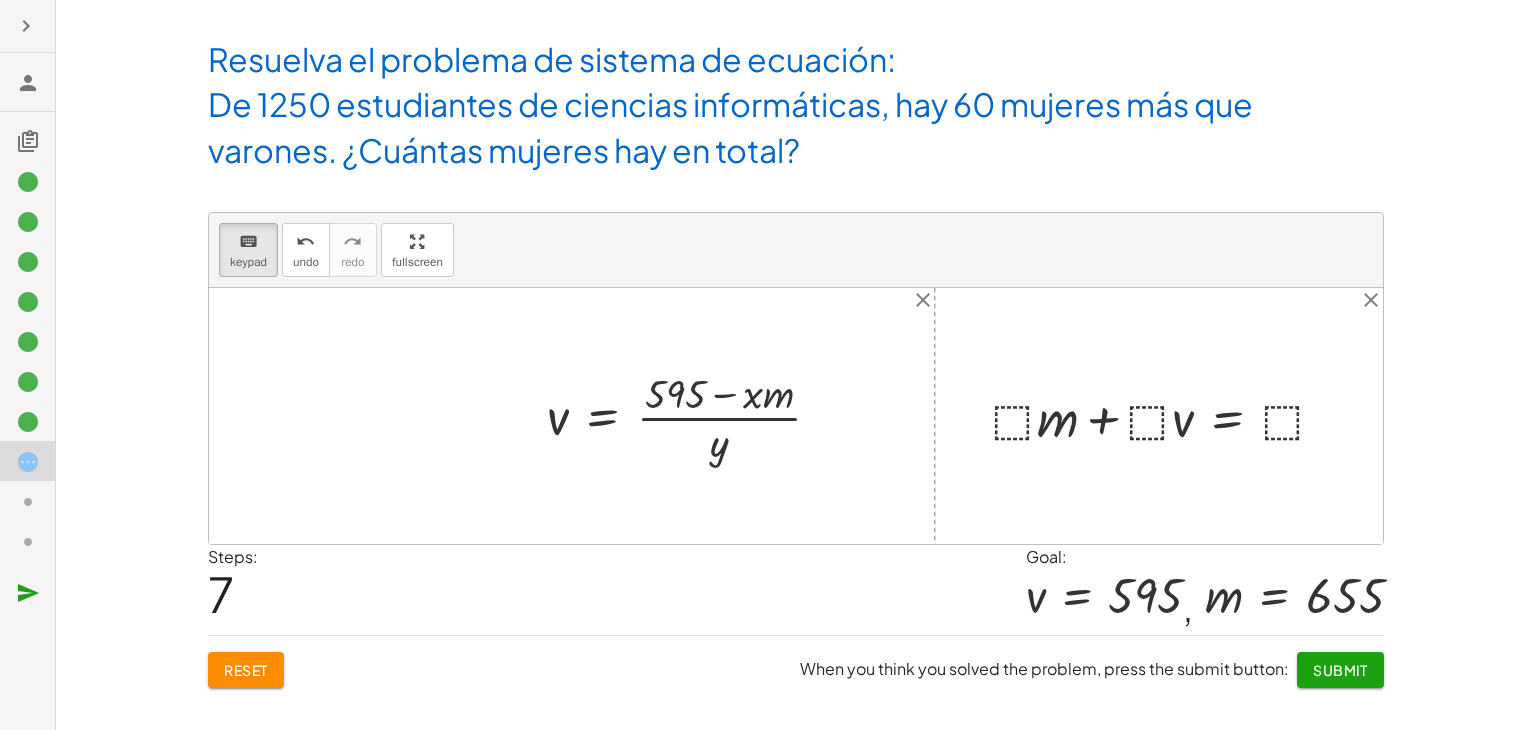 click at bounding box center (692, 416) 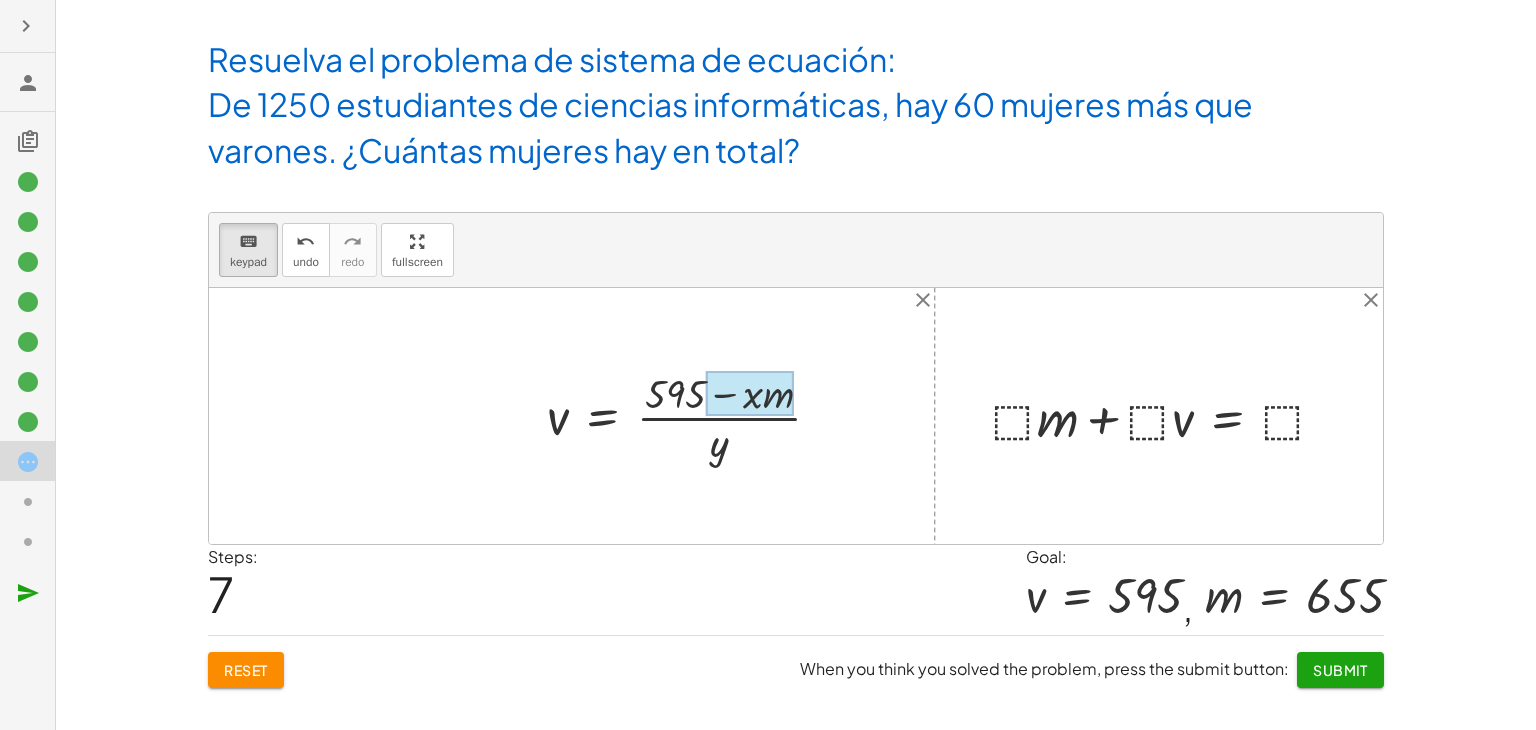click at bounding box center [750, 393] 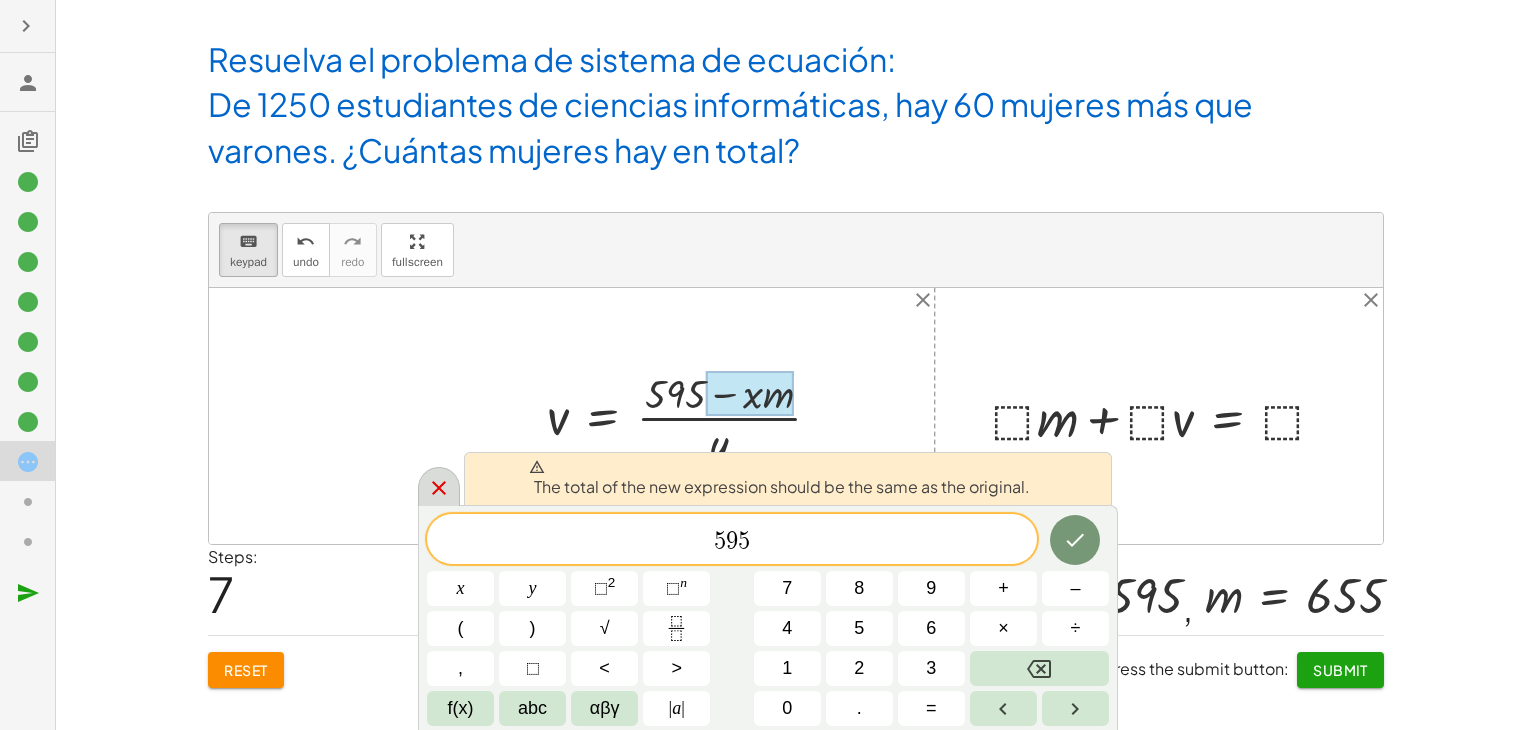 click 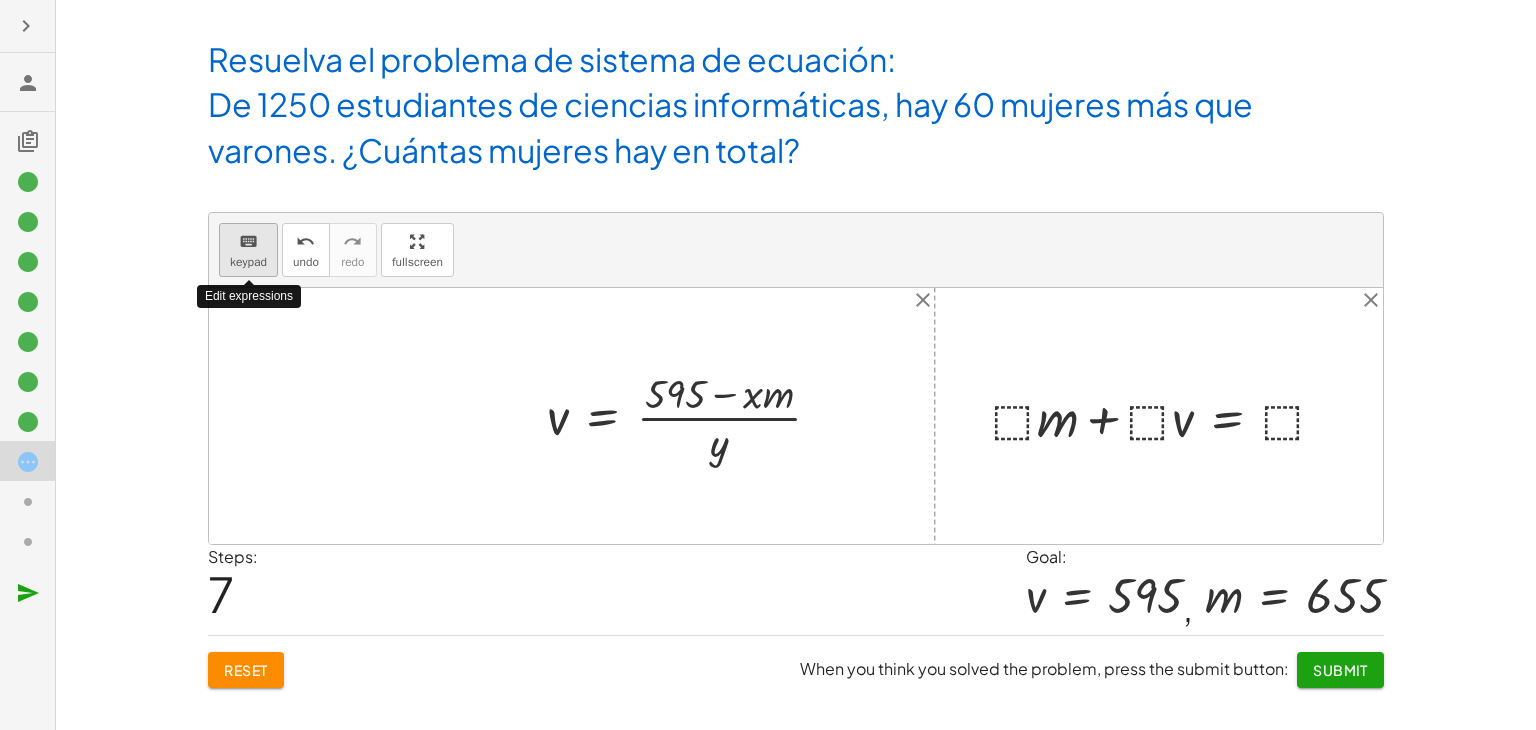 click on "keypad" at bounding box center (248, 262) 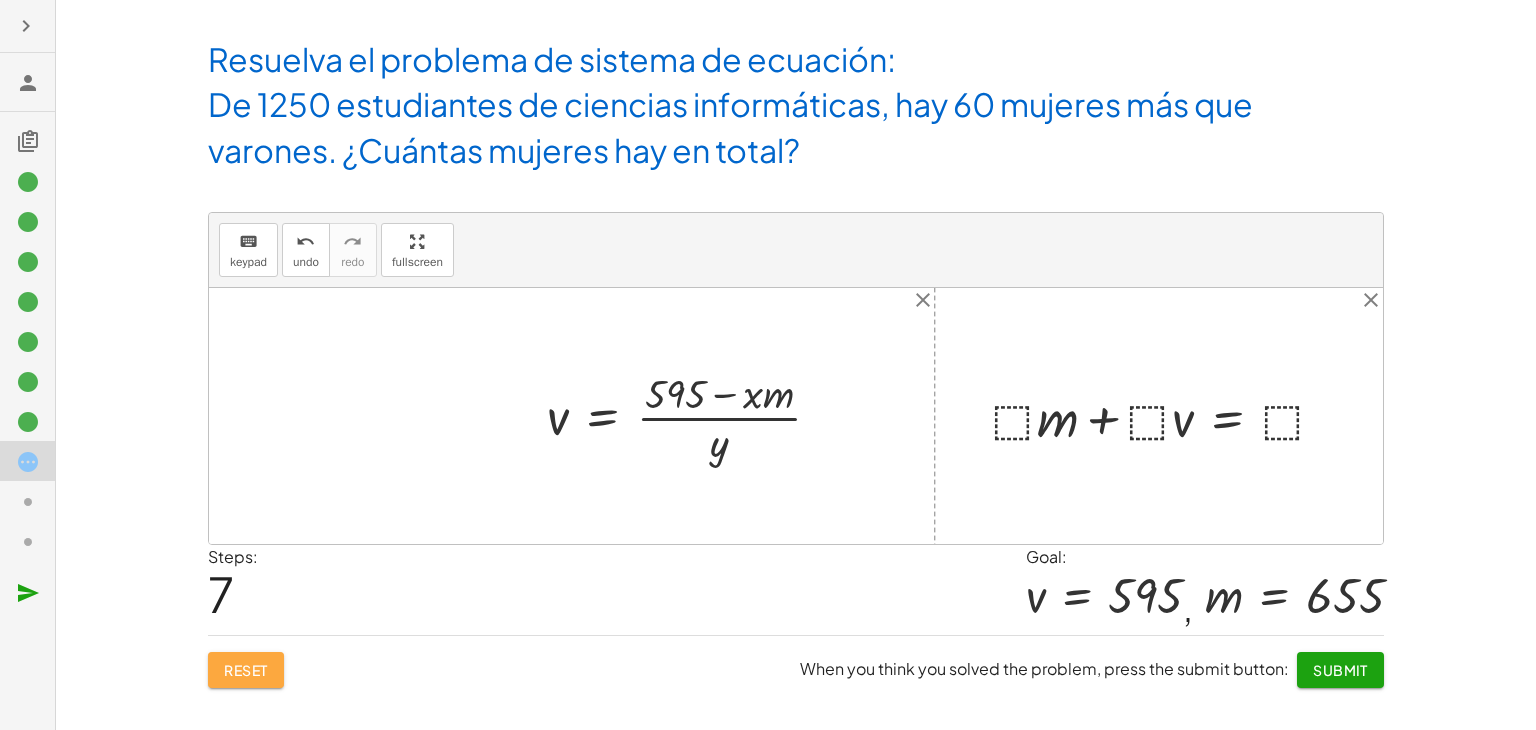 click on "Reset" 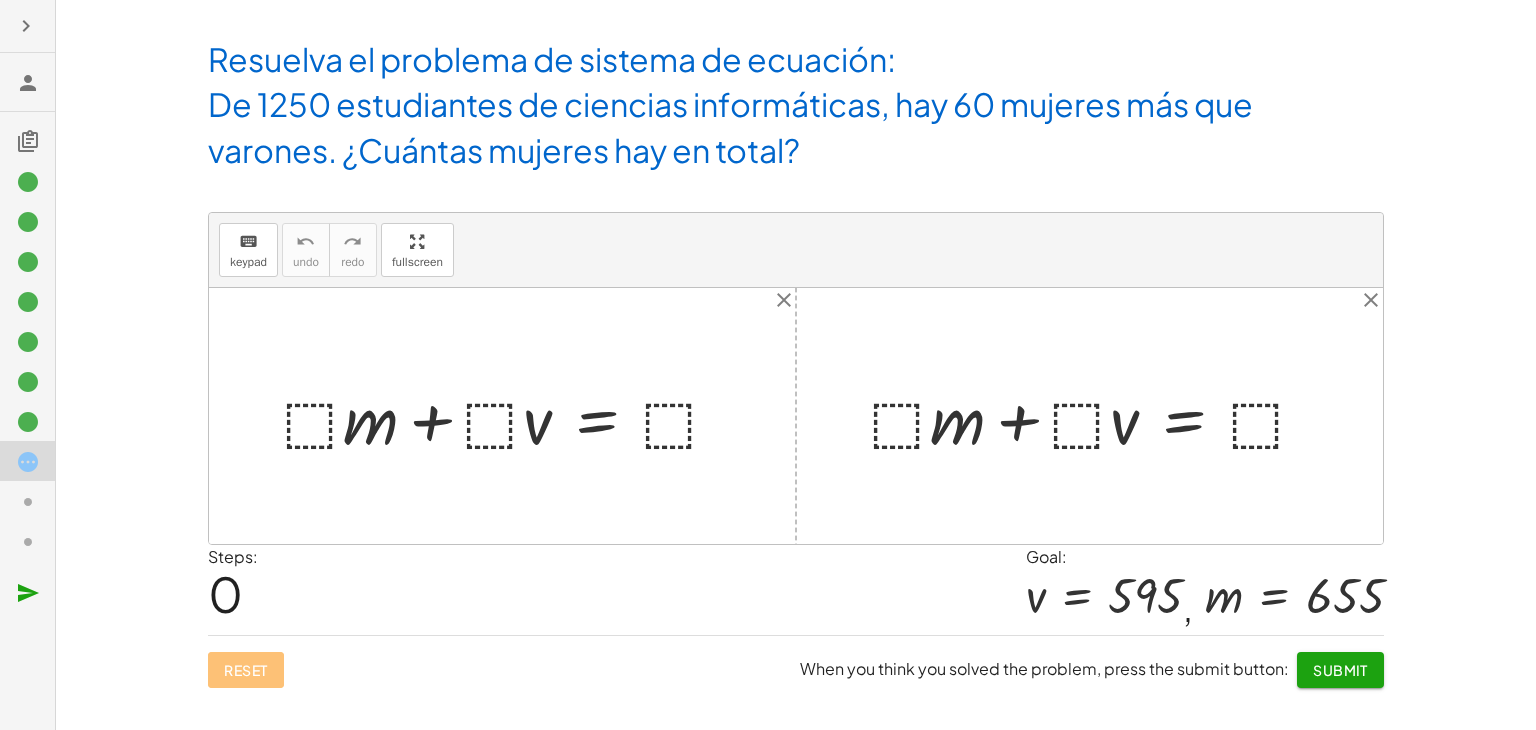 click on "Determine el mínimo común múltiplo de la ecuación uno del sistema de ecuaciones keyboard keypad undo undo redo redo fullscreen × Steps: 1 Reset When you think you solved the problem, press the submit button: Continue Determine el mínimo común múltiplo de la ecuación dos del sistema de ecuaciones keyboard keypad undo undo redo redo fullscreen × Steps: 4 Reset When you think you solved the problem, press the submit button: Continue Encuentre la ecuación equivalente de la primera ecuación del sistema. keyboard keypad undo undo redo redo fullscreen × Steps: 9 Goal: + · 4 · x − · 3 · y = - 6 Reset When you think you solved the problem, press the submit button: Continue Encuentre la ecuación equivalente de la primera ecuación del sistema. keyboard keypad undo undo redo redo fullscreen × Steps: 11 Goal: + · 20 · x − · 3 · y = 42 Reset When you think you solved the problem, press the submit button: Continue Analice la imagen y determine el sistema de ecuación que undo" 